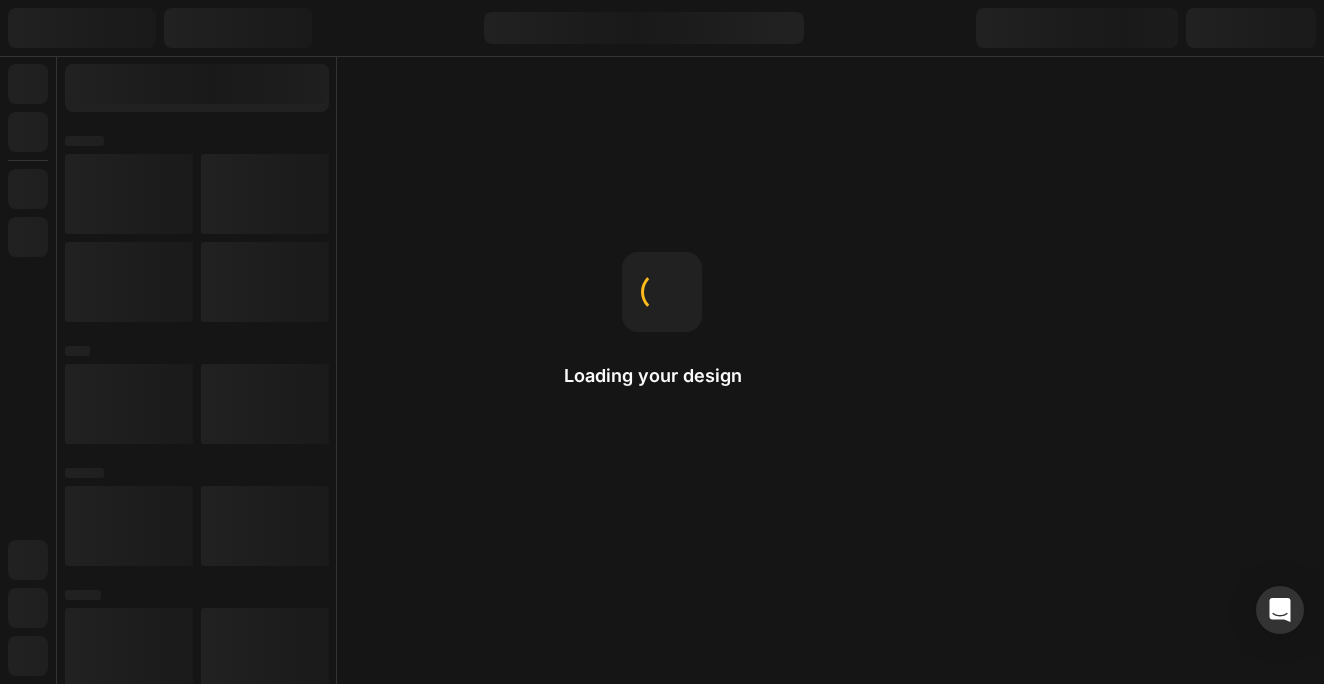 scroll, scrollTop: 0, scrollLeft: 0, axis: both 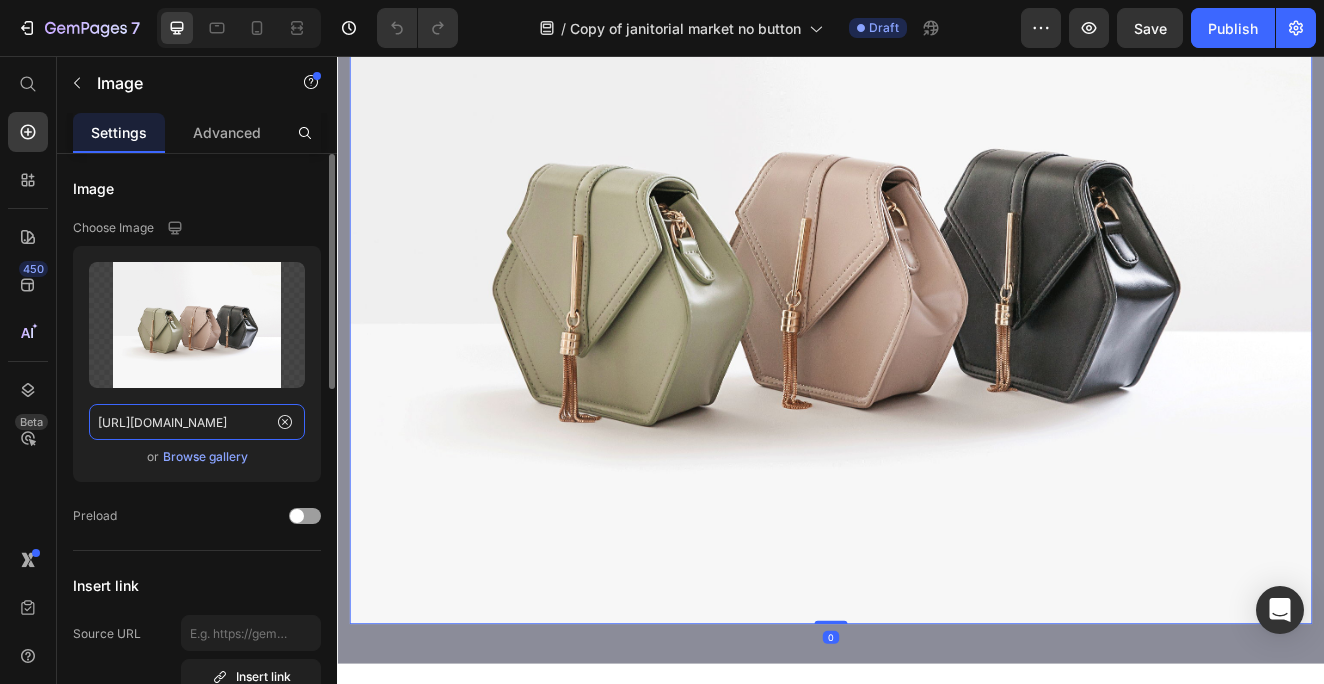 click on "[URL][DOMAIN_NAME]" 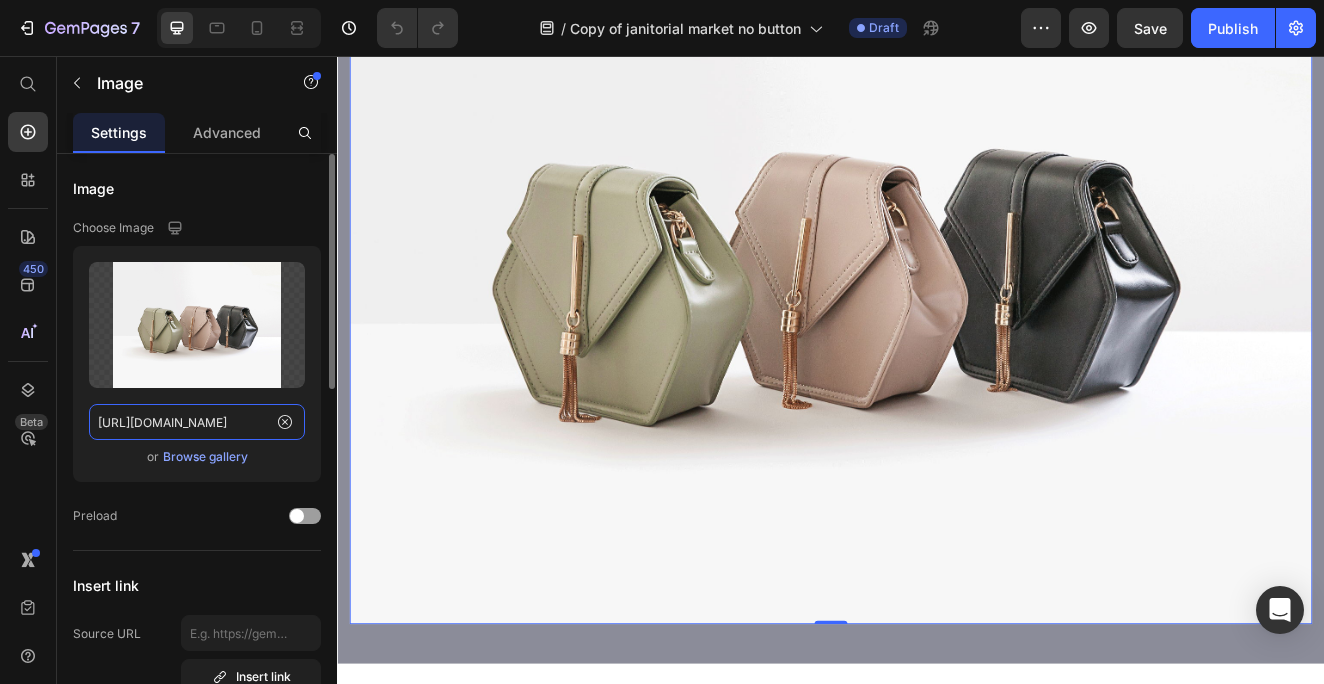 click on "[URL][DOMAIN_NAME]" 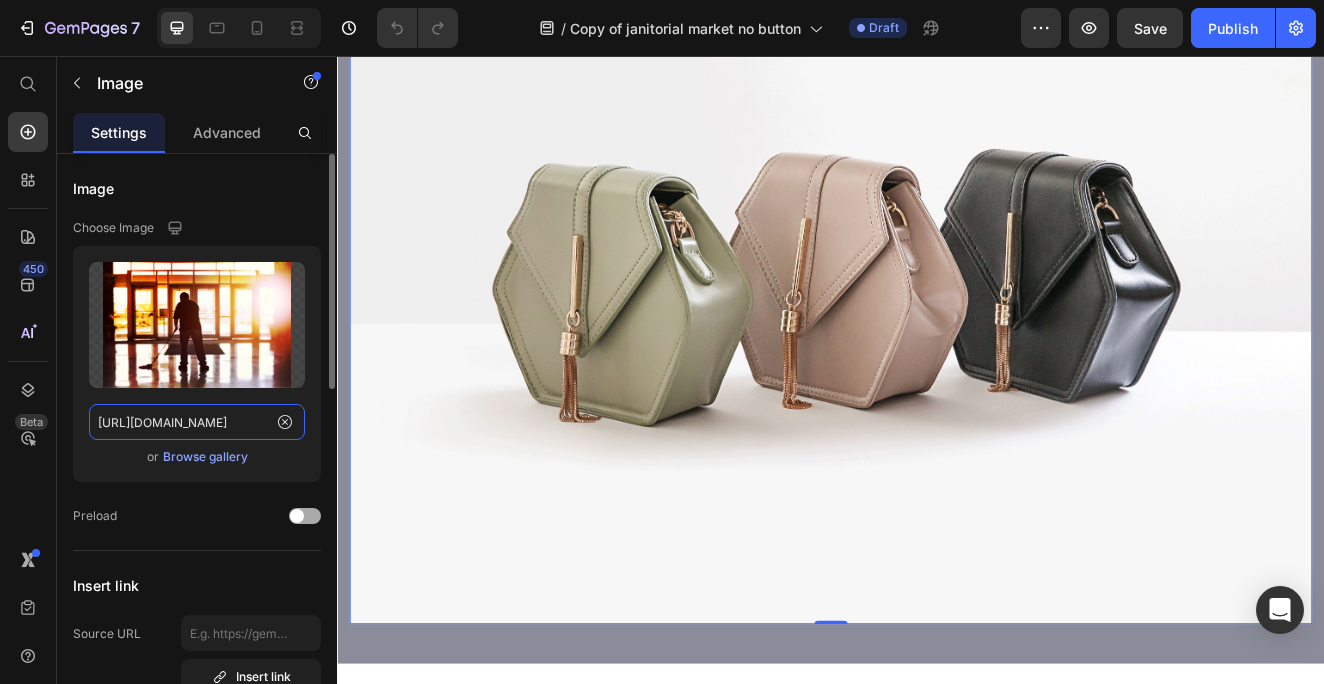 type on "https://cdn.shopify.com/s/files/1/0583/2513/9502/files/21.png?v=1752096652" 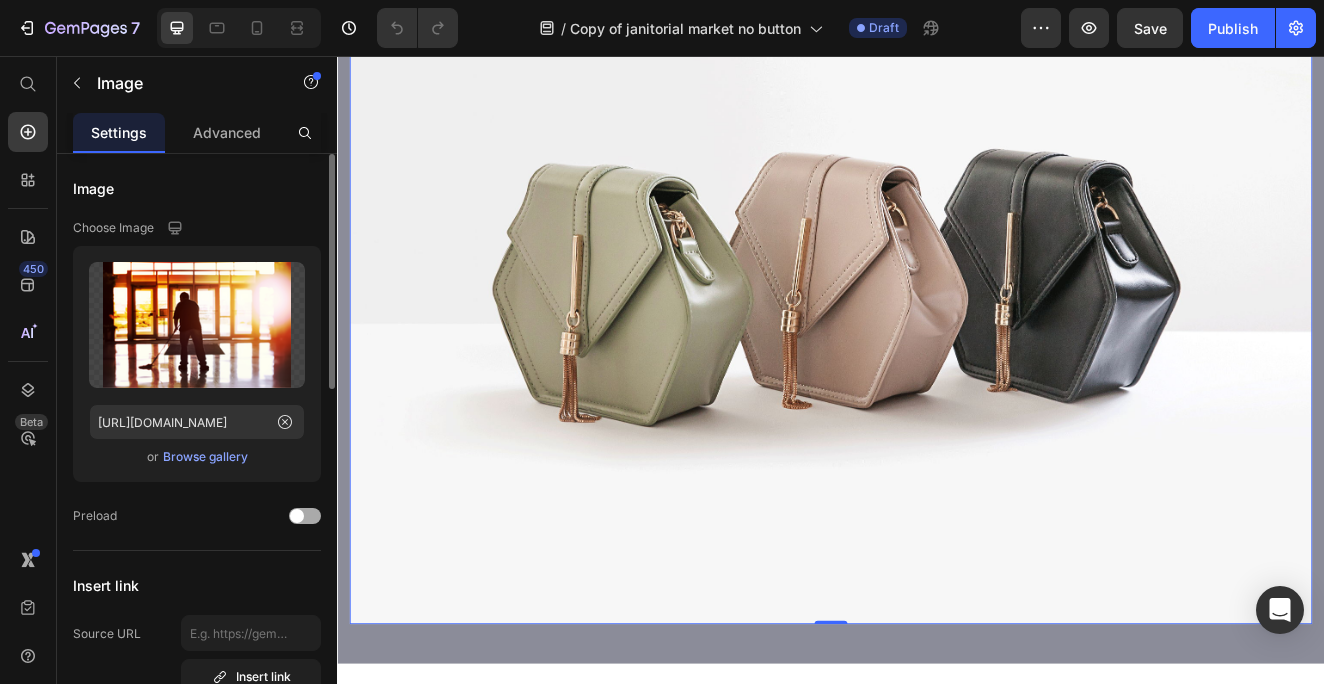 click on "Preload" 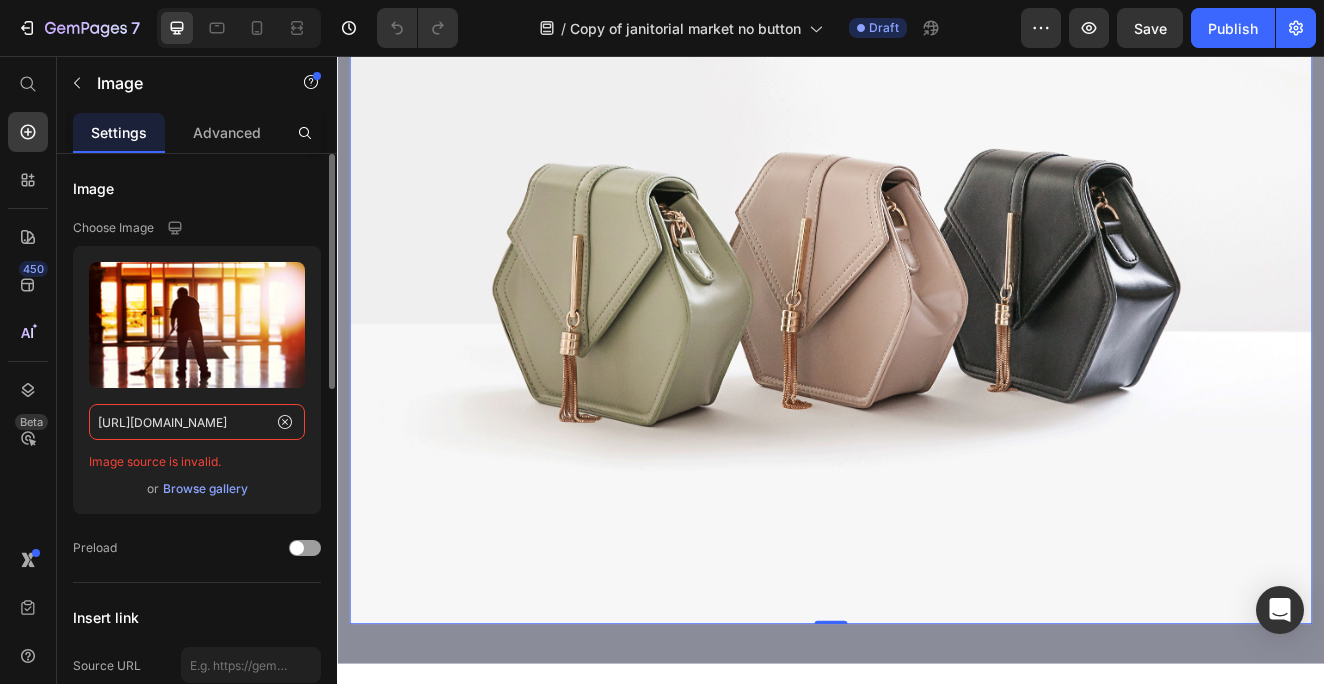 click on "https://cdn.shopify.com/s/files/1/0583/2513/9502/files/21.png?v=1752096652" 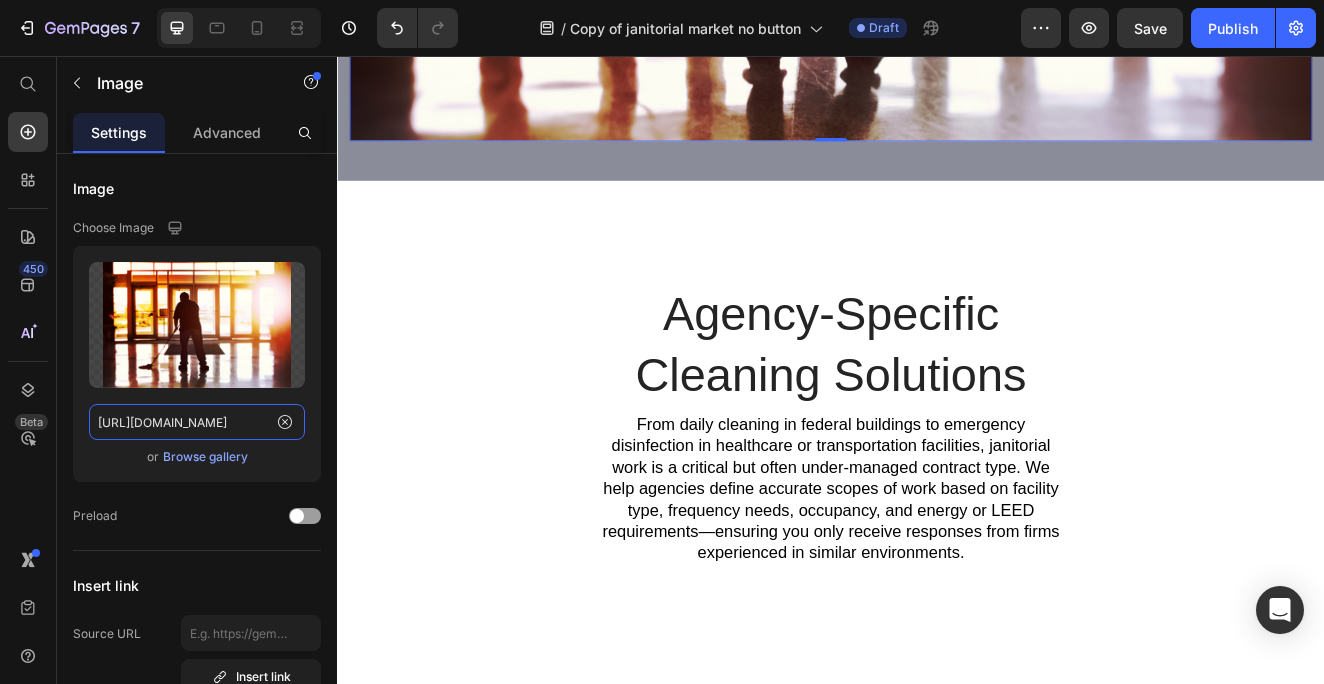 scroll, scrollTop: 2184, scrollLeft: 0, axis: vertical 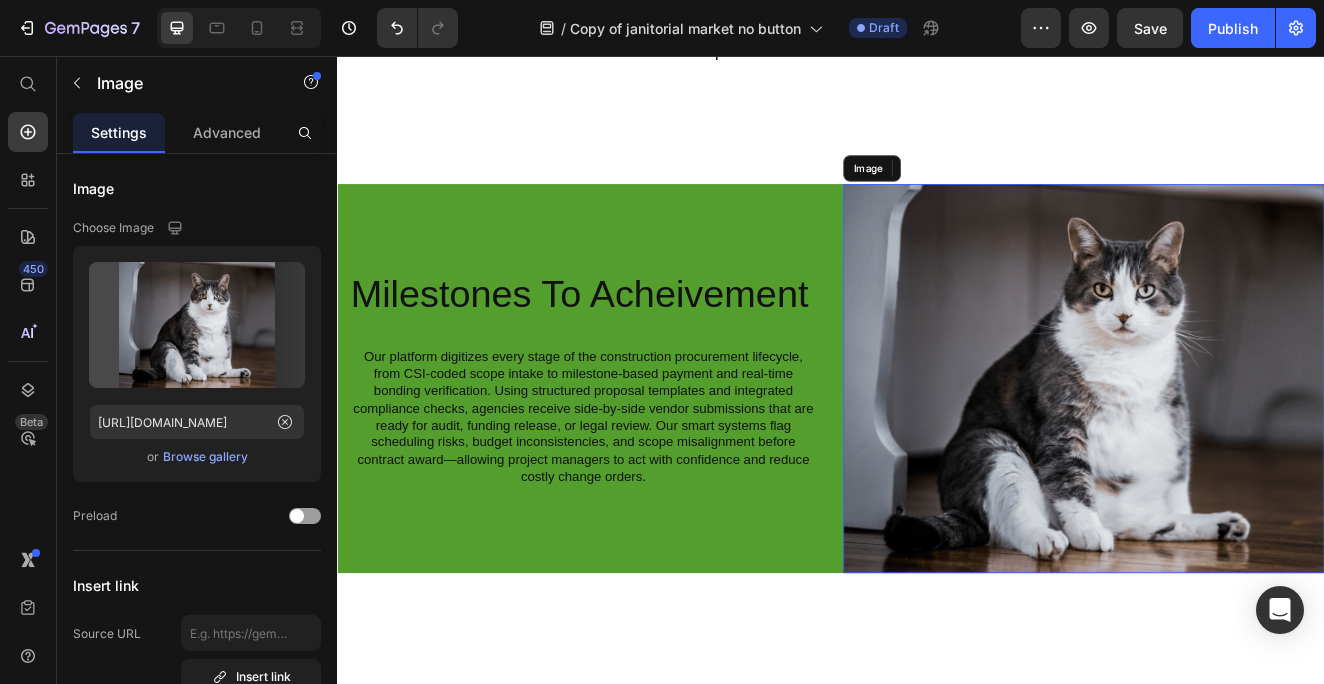 click at bounding box center [1244, 448] 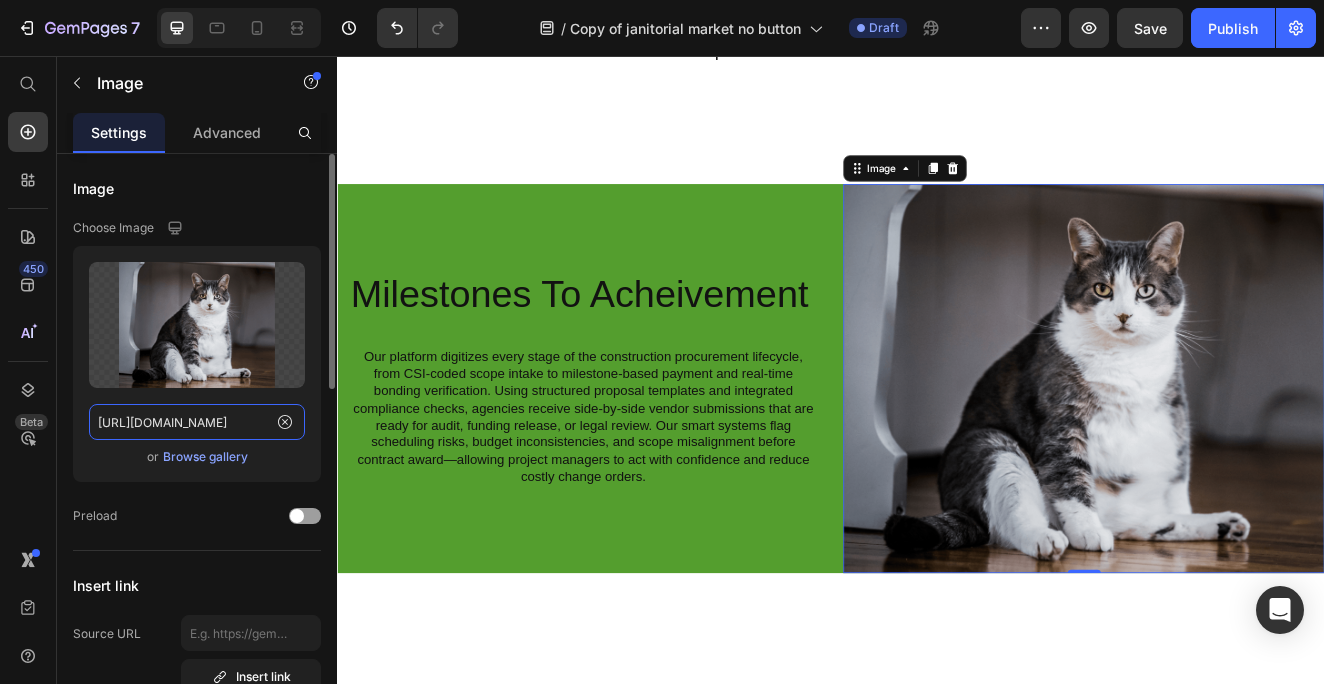 click on "[URL][DOMAIN_NAME]" 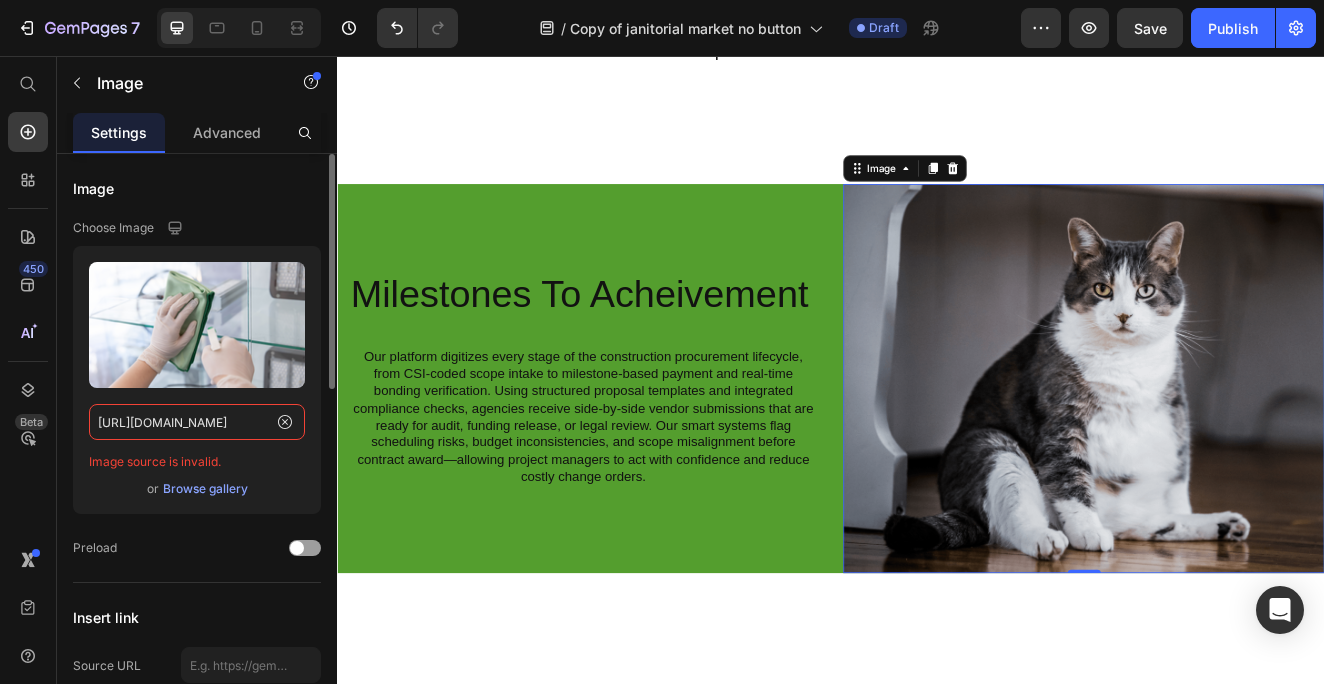 type on "https://cdn.shopify.com/s/files/1/0583/2513/9502/files/22_17e0bf23-6fb1-4c4d-aff0-15d0cb6c601b.png?v=1752098028" 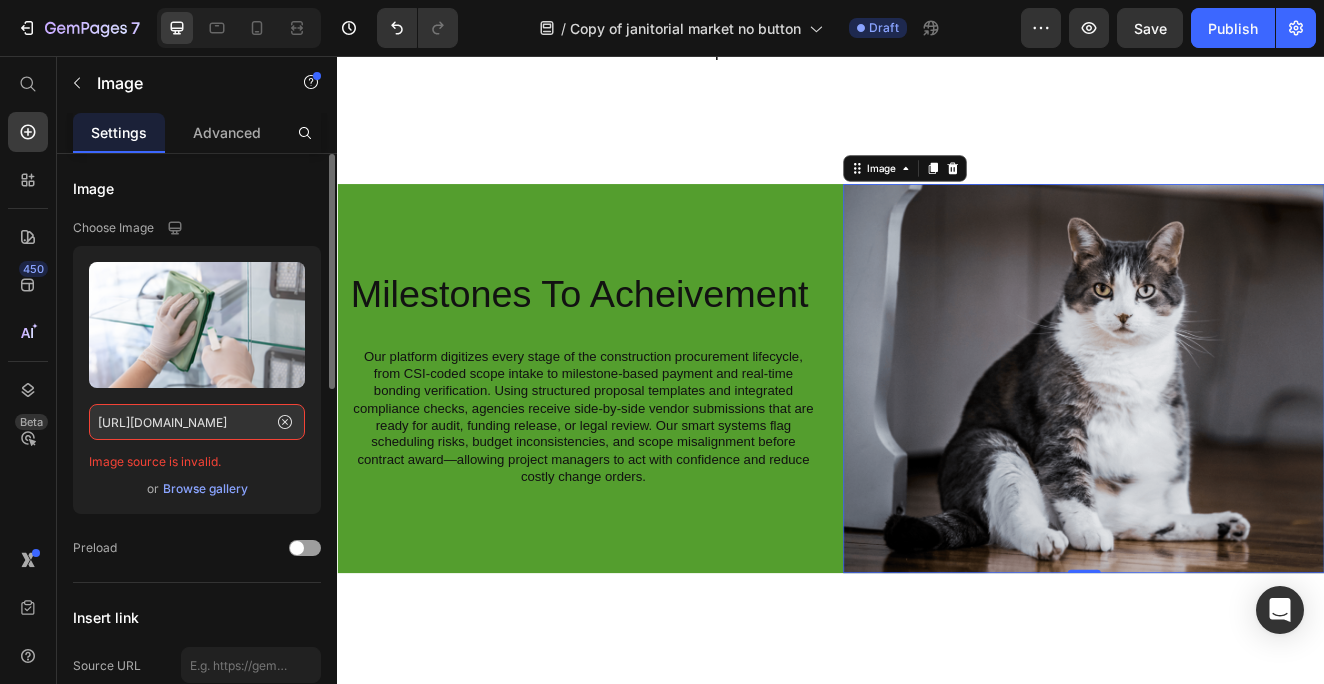 click on "Upload Image https://cdn.shopify.com/s/files/1/0583/2513/9502/files/22_17e0bf23-6fb1-4c4d-aff0-15d0cb6c601b.png?v=1752098028 Image source is invalid.  or   Browse gallery" 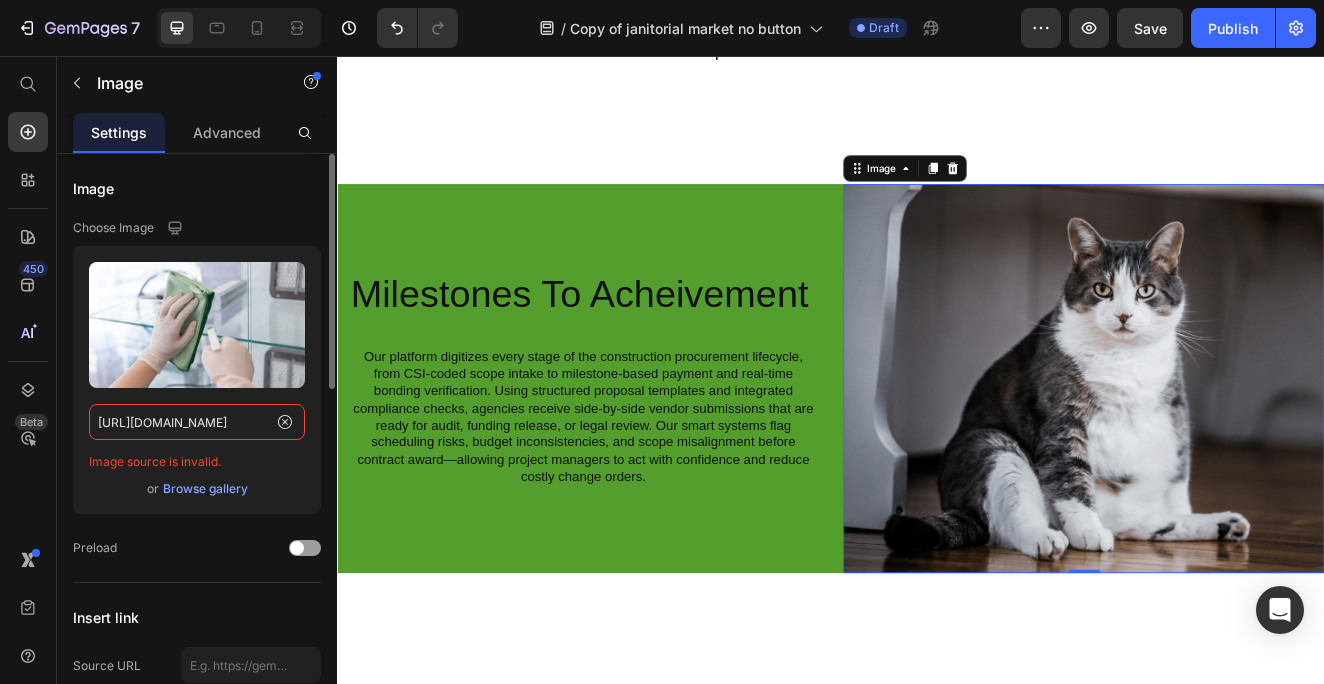 click on "https://cdn.shopify.com/s/files/1/0583/2513/9502/files/22_17e0bf23-6fb1-4c4d-aff0-15d0cb6c601b.png?v=1752098028" 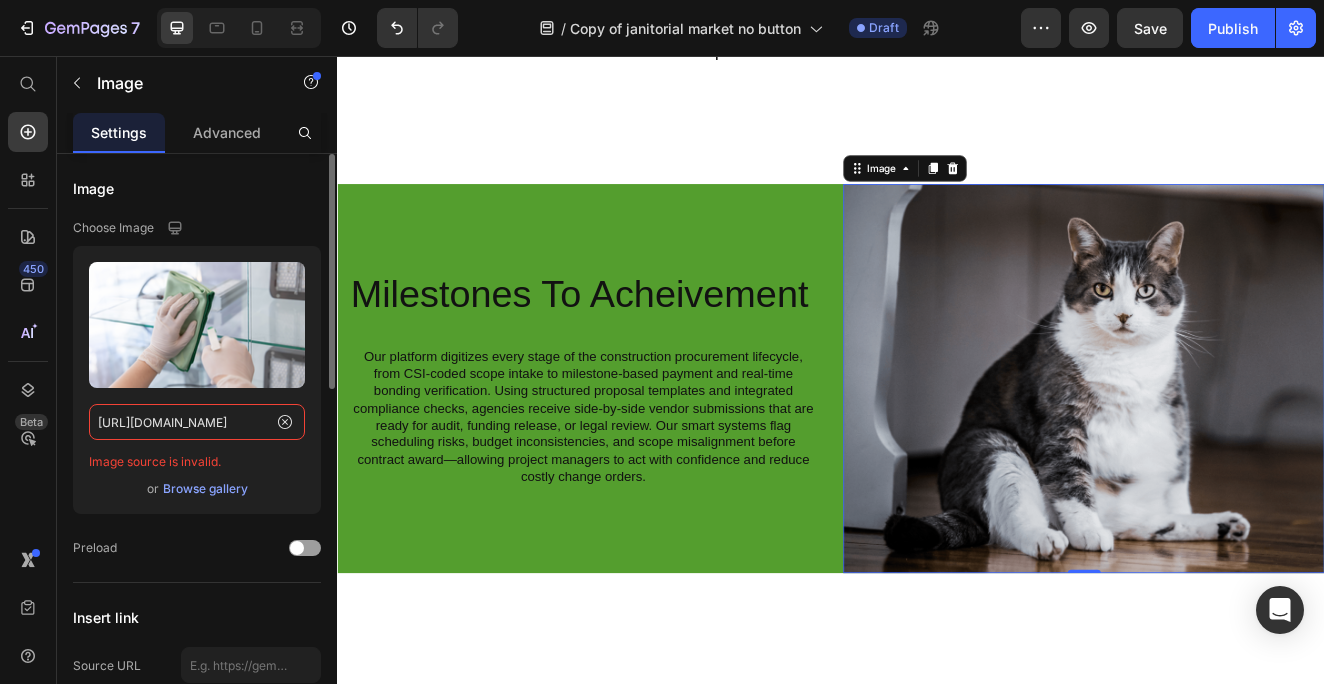 click on "https://cdn.shopify.com/s/files/1/0583/2513/9502/files/22_17e0bf23-6fb1-4c4d-aff0-15d0cb6c601b.png?v=1752098028" 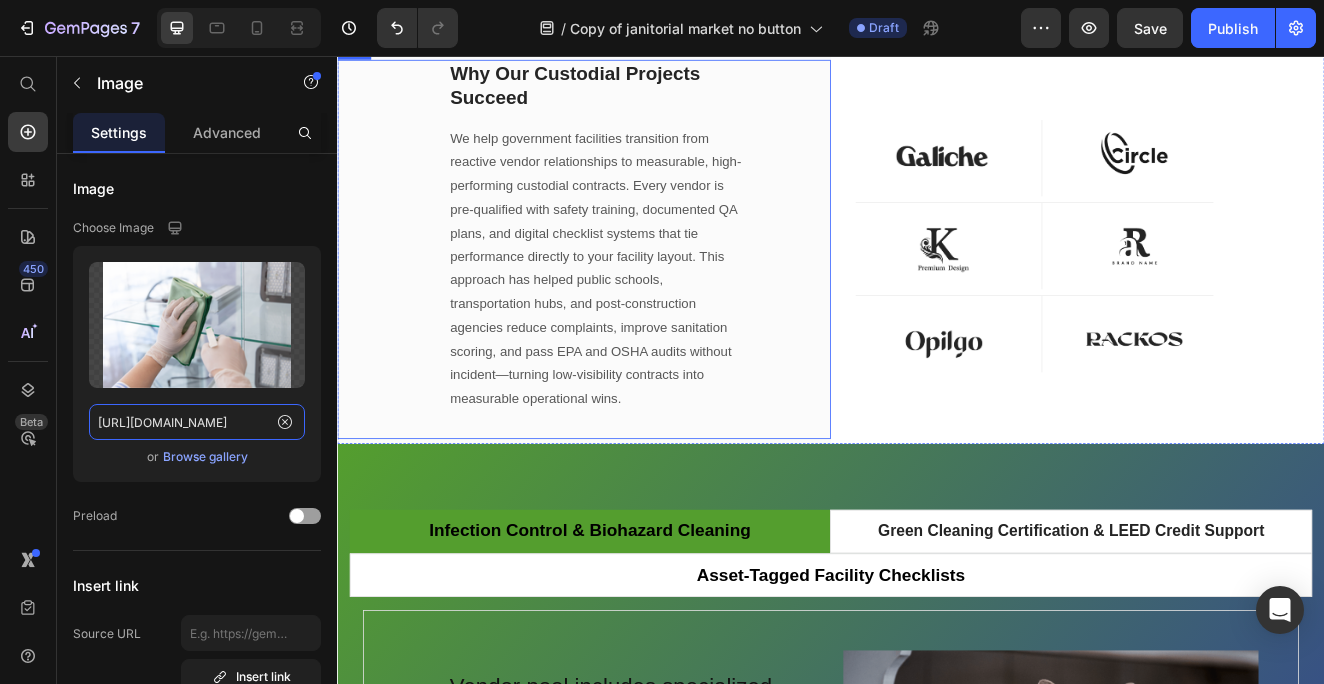 scroll, scrollTop: 4434, scrollLeft: 0, axis: vertical 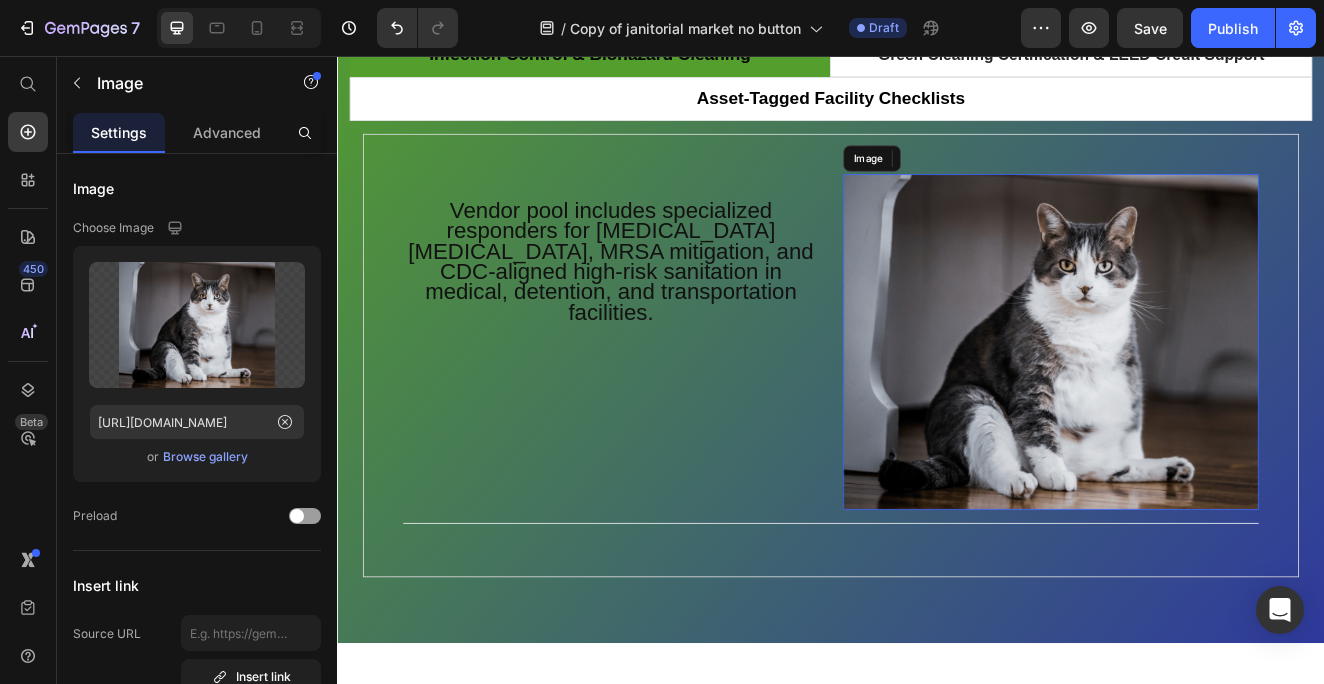 click at bounding box center [1204, 404] 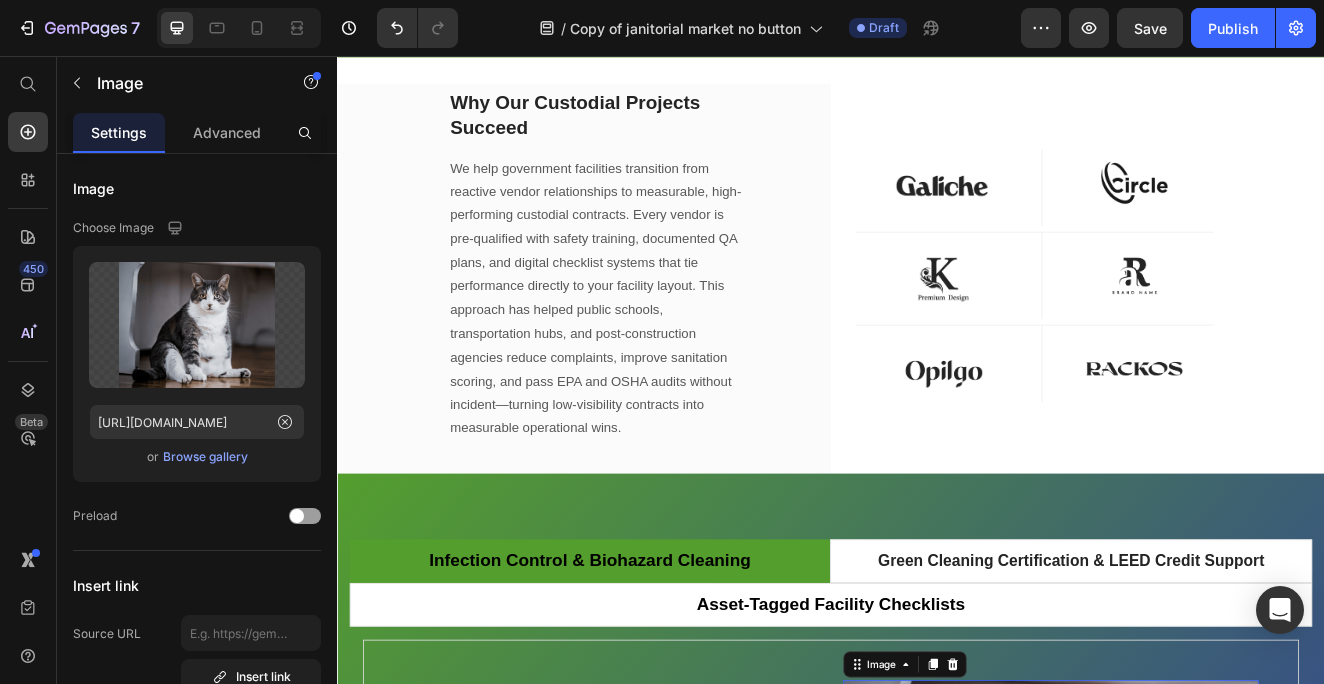 scroll, scrollTop: 3812, scrollLeft: 0, axis: vertical 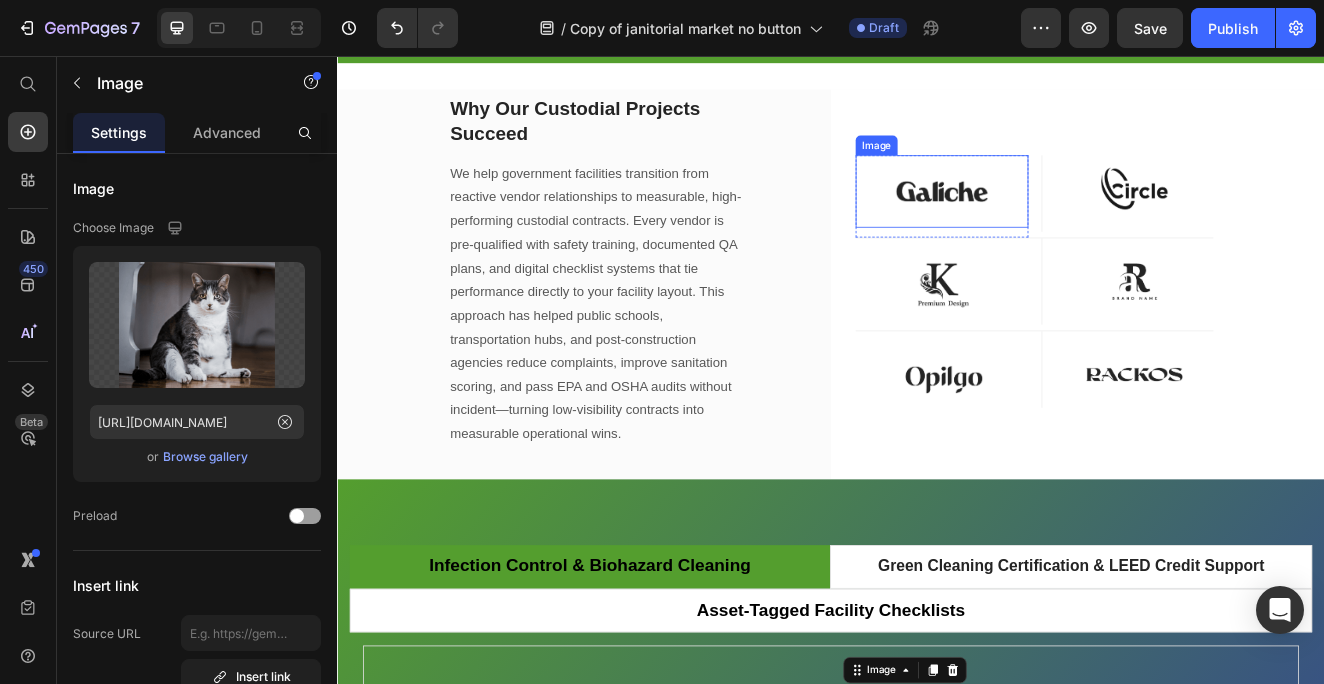 click at bounding box center [1072, 221] 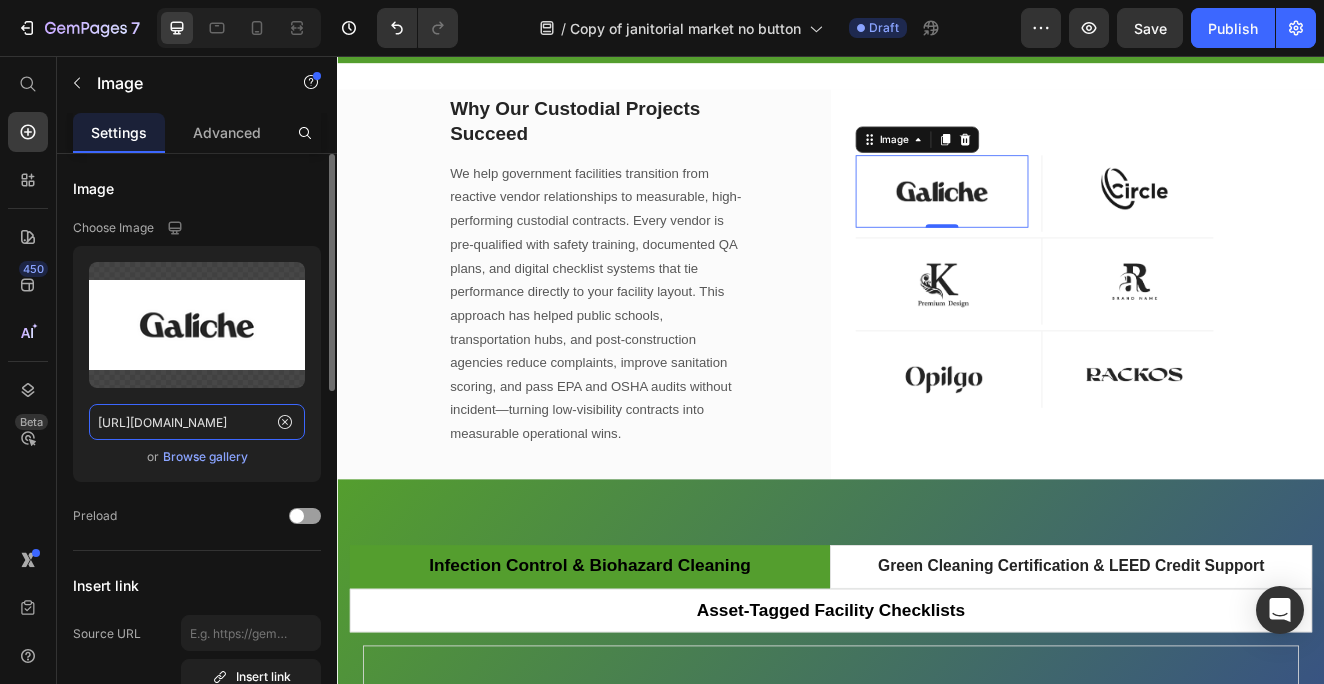 click on "[URL][DOMAIN_NAME]" 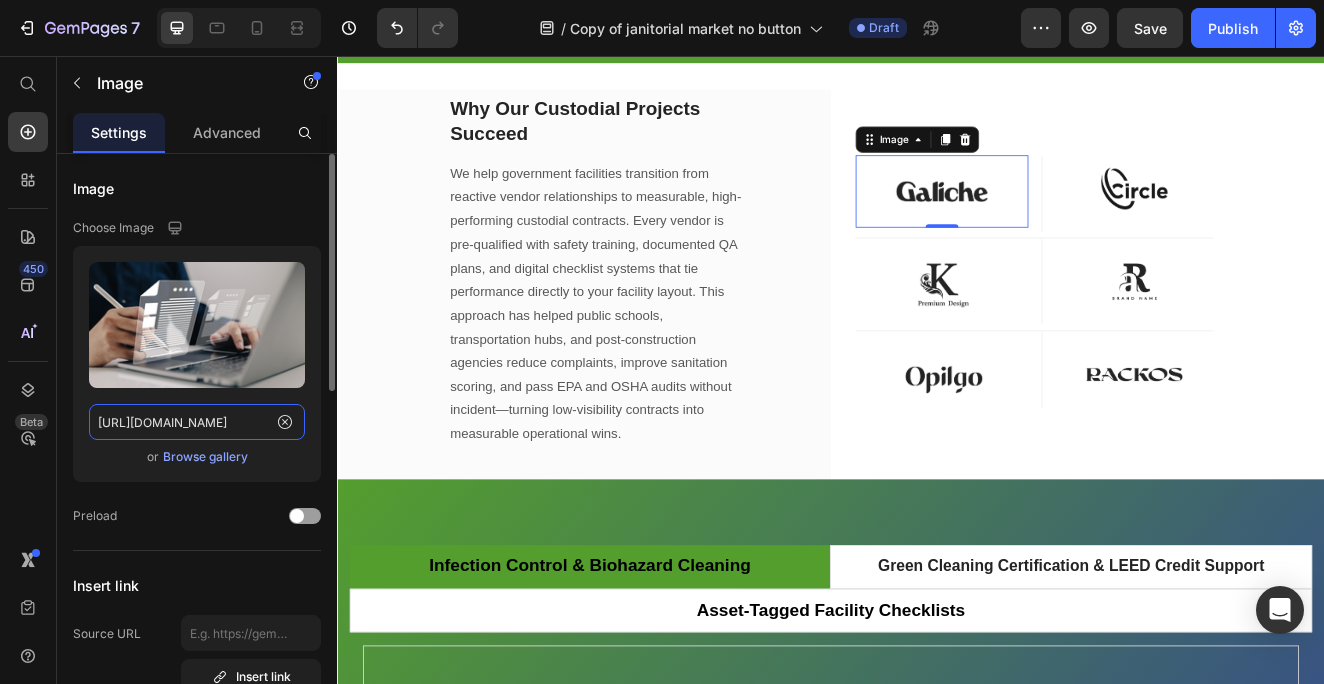 type on "https://cdn.shopify.com/s/files/1/0583/2513/9502/files/23_a29437a1-136f-4419-8cd3-09919690c0e0.png?v=1752097774" 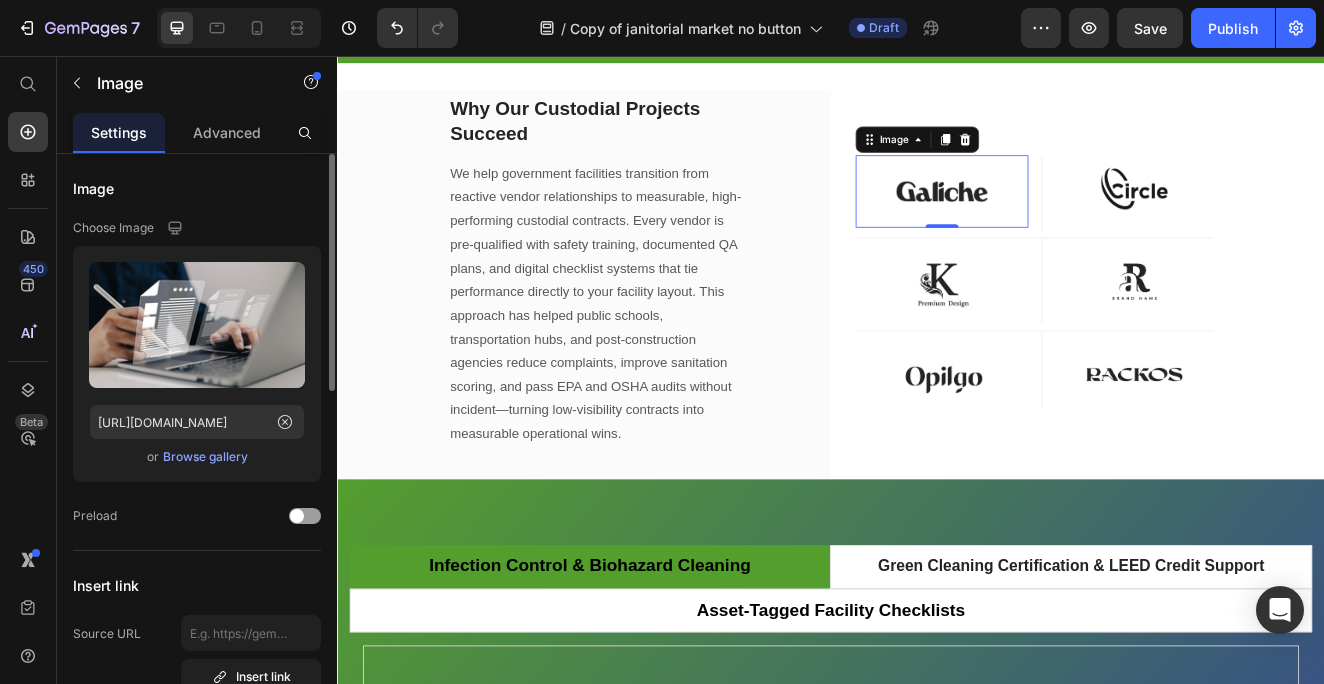 click on "or   Browse gallery" at bounding box center [197, 457] 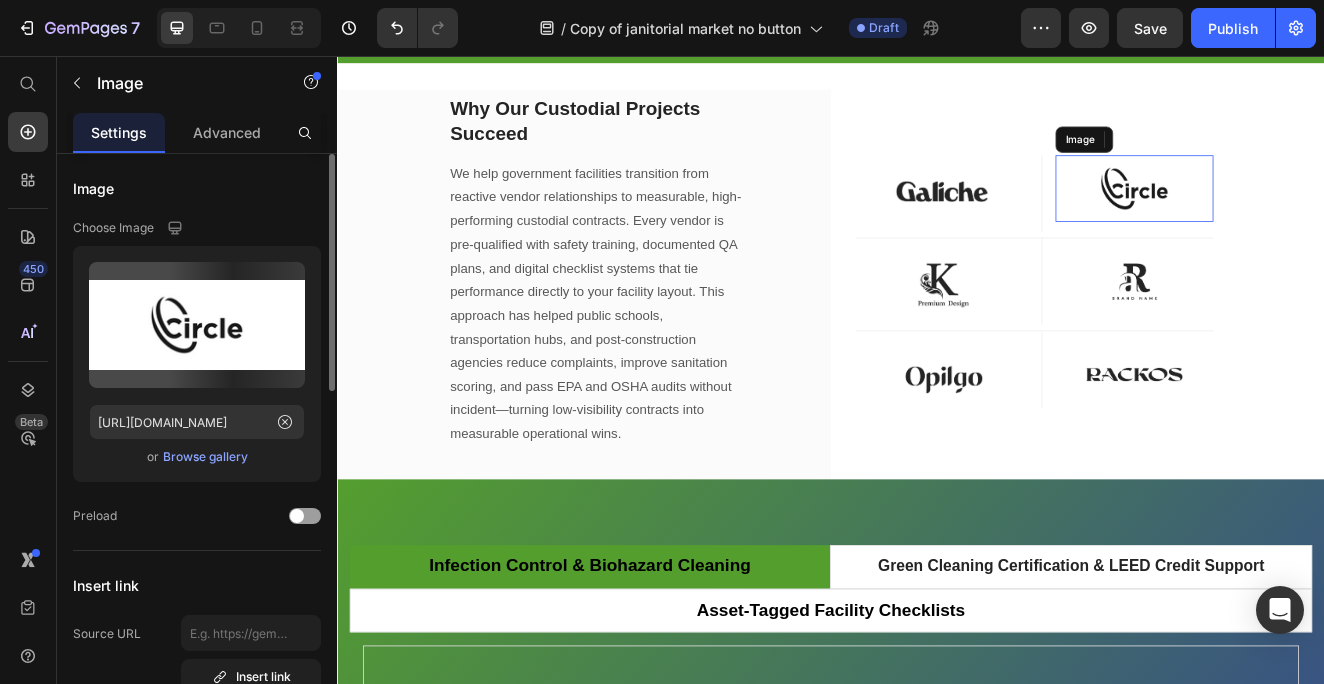 click at bounding box center (1306, 217) 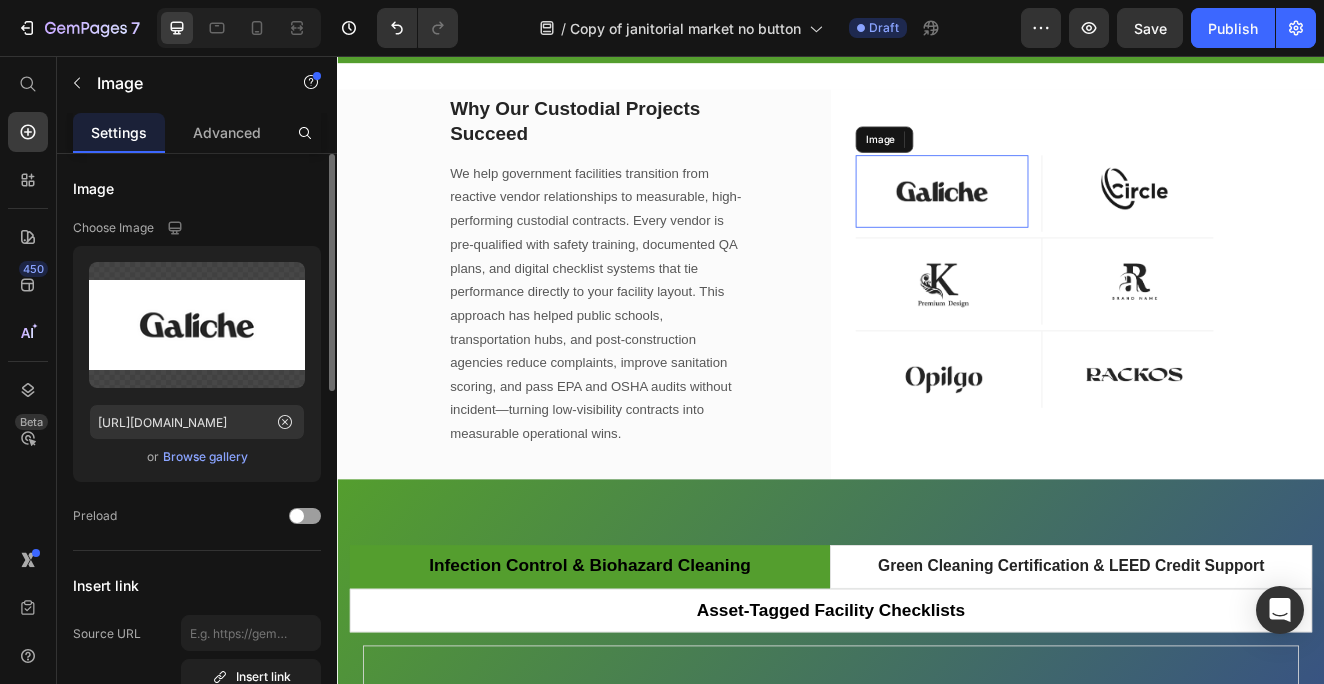 click at bounding box center (1072, 221) 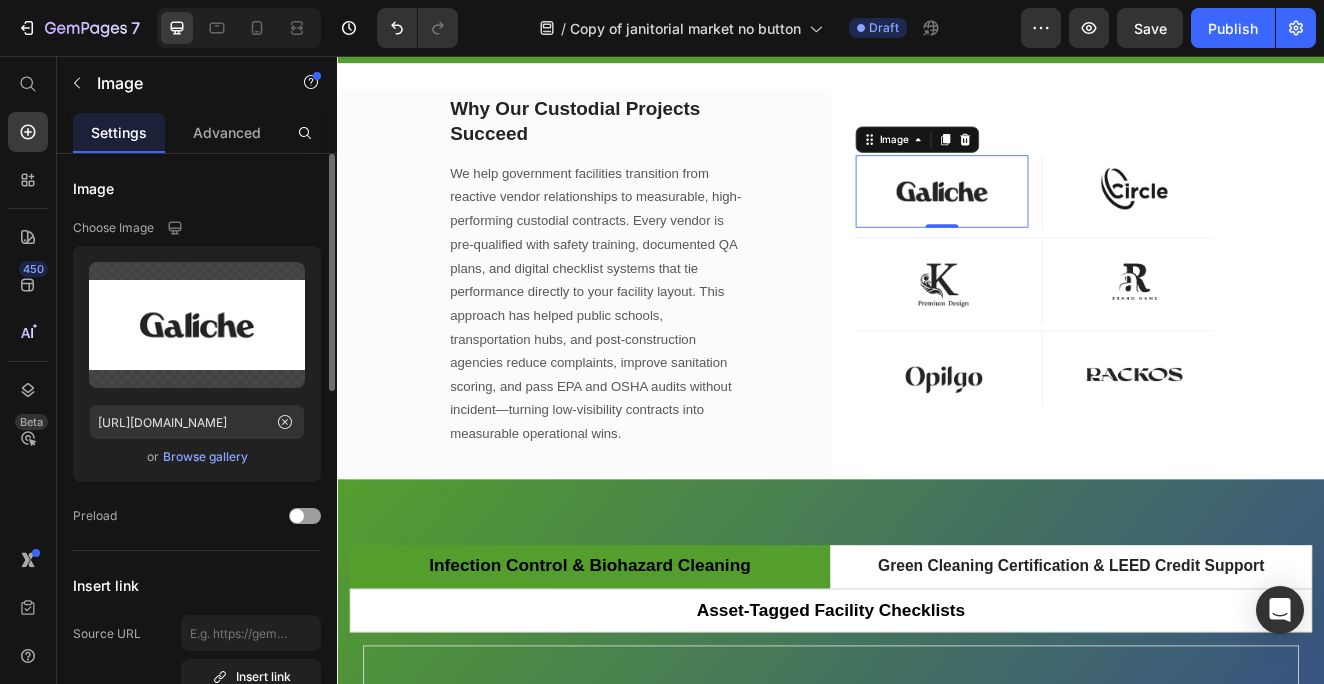 click at bounding box center (1072, 221) 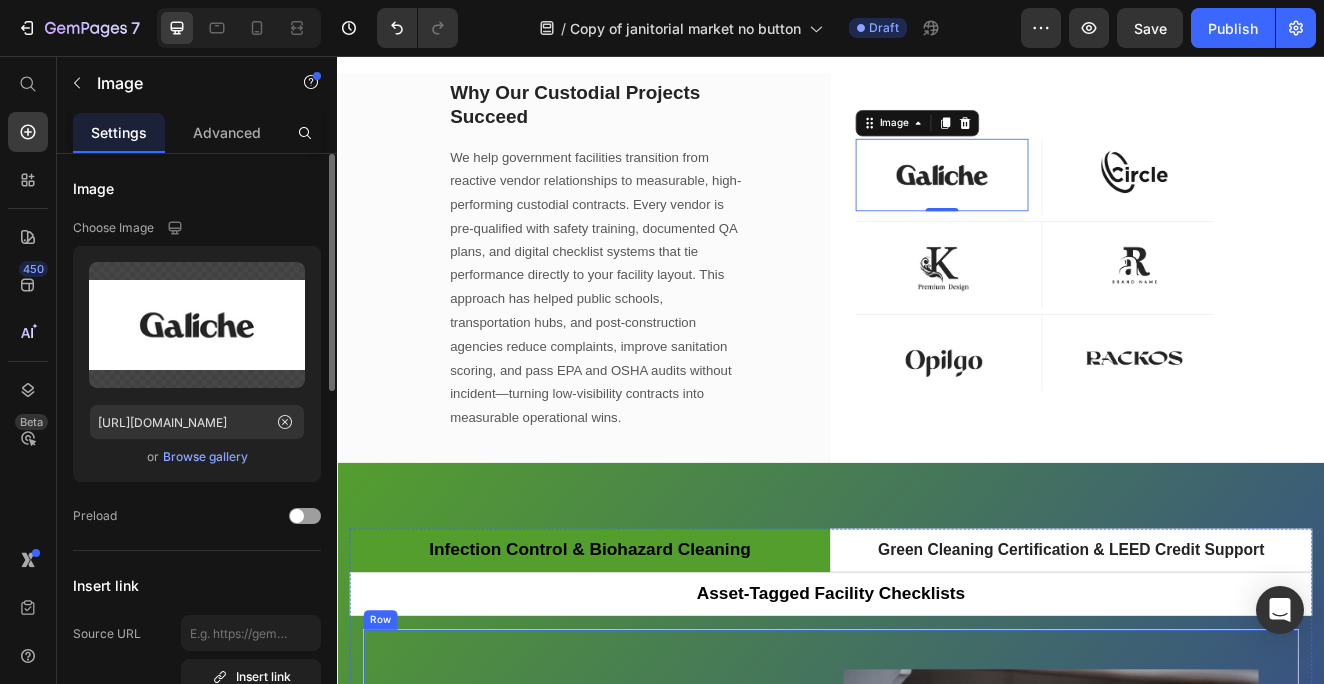 scroll, scrollTop: 3735, scrollLeft: 0, axis: vertical 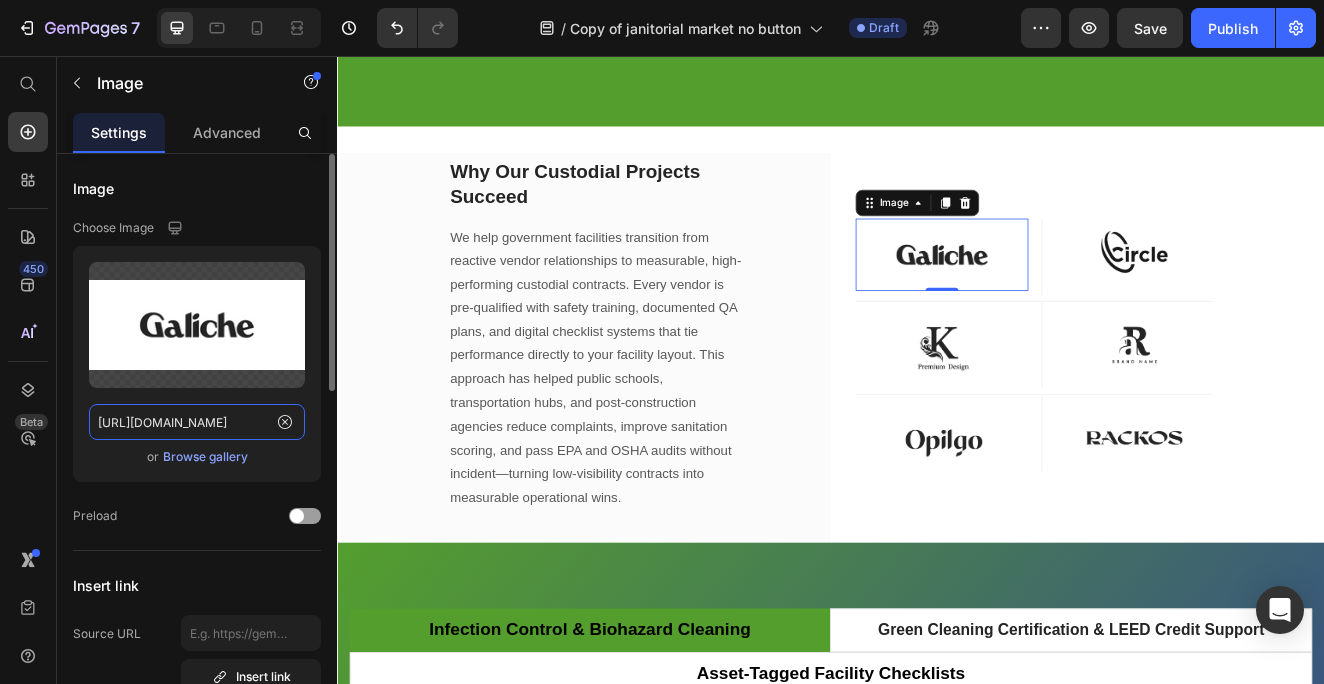 click on "[URL][DOMAIN_NAME]" 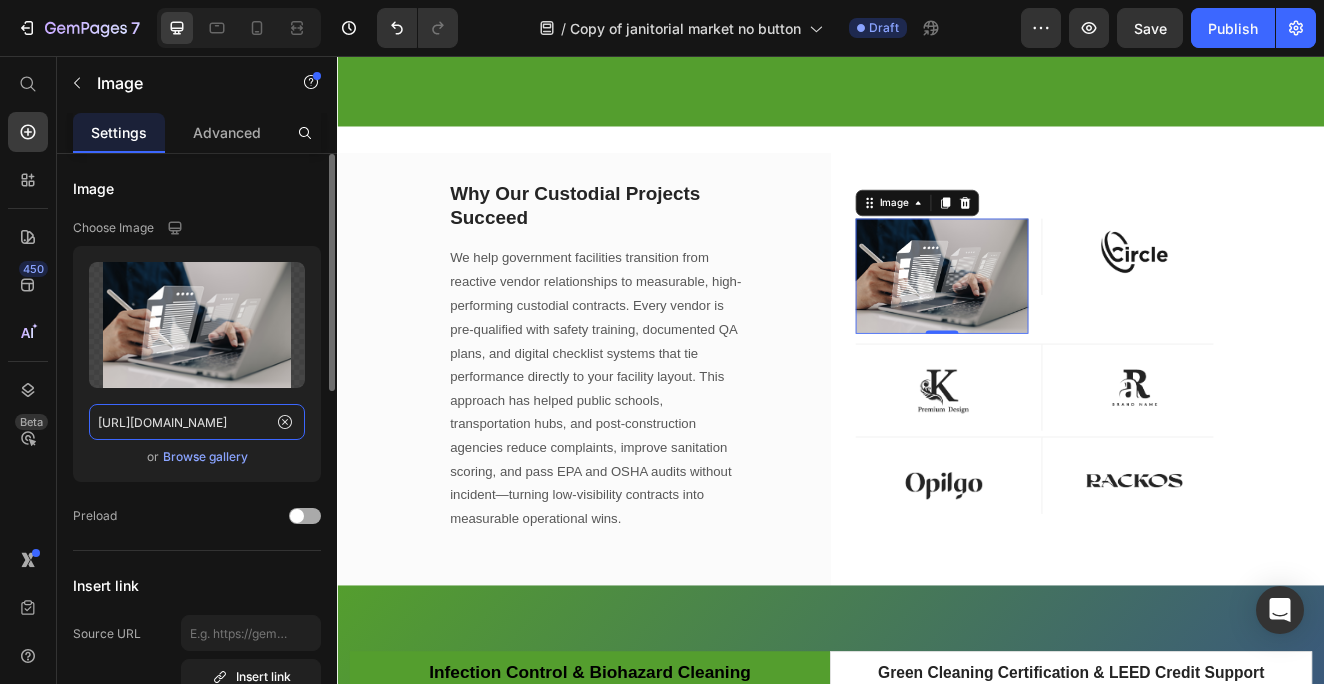 type on "https://cdn.shopify.com/s/files/1/0583/2513/9502/files/23_a29437a1-136f-4419-8cd3-09919690c0e0.png?v=1752097774" 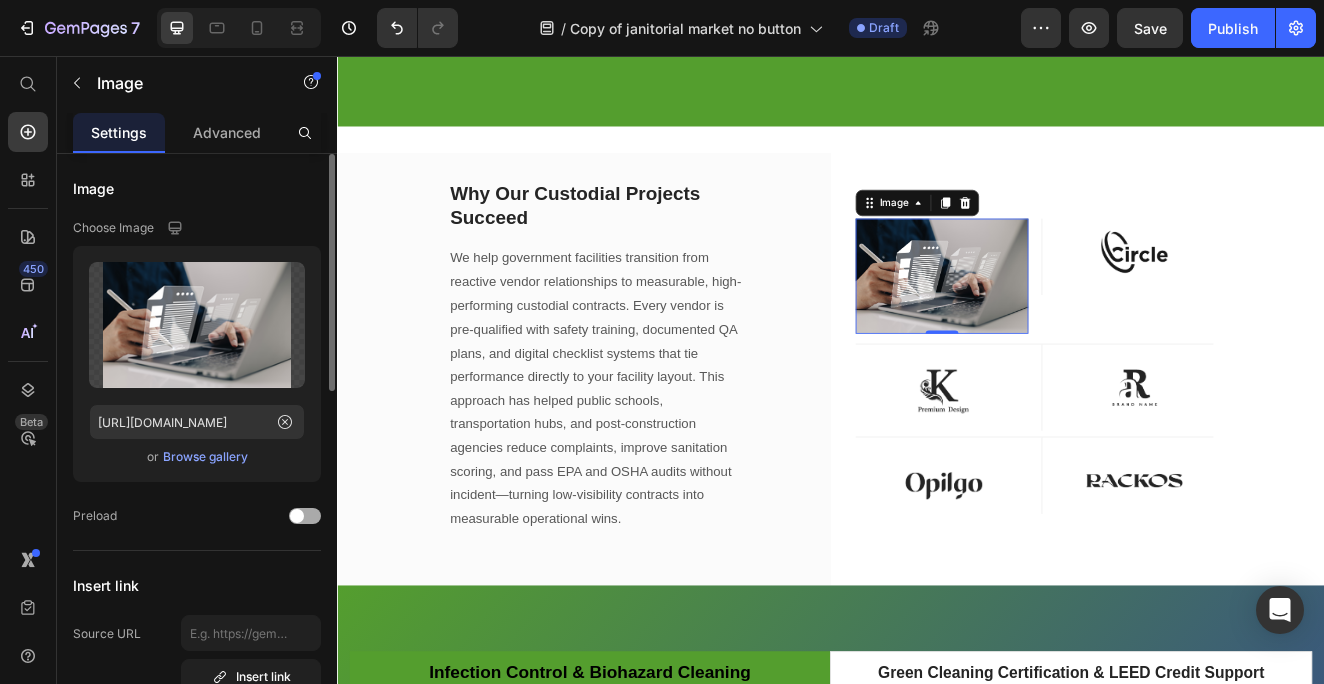 click on "Preload" 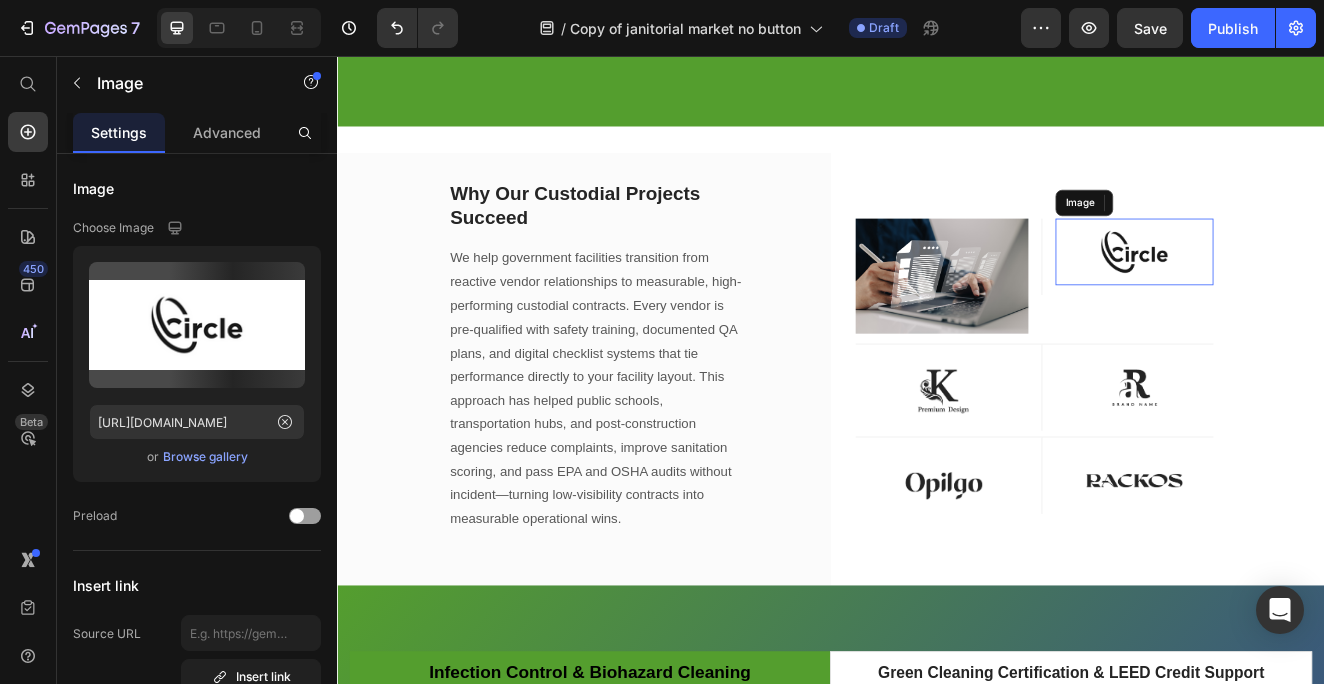 click at bounding box center [1306, 294] 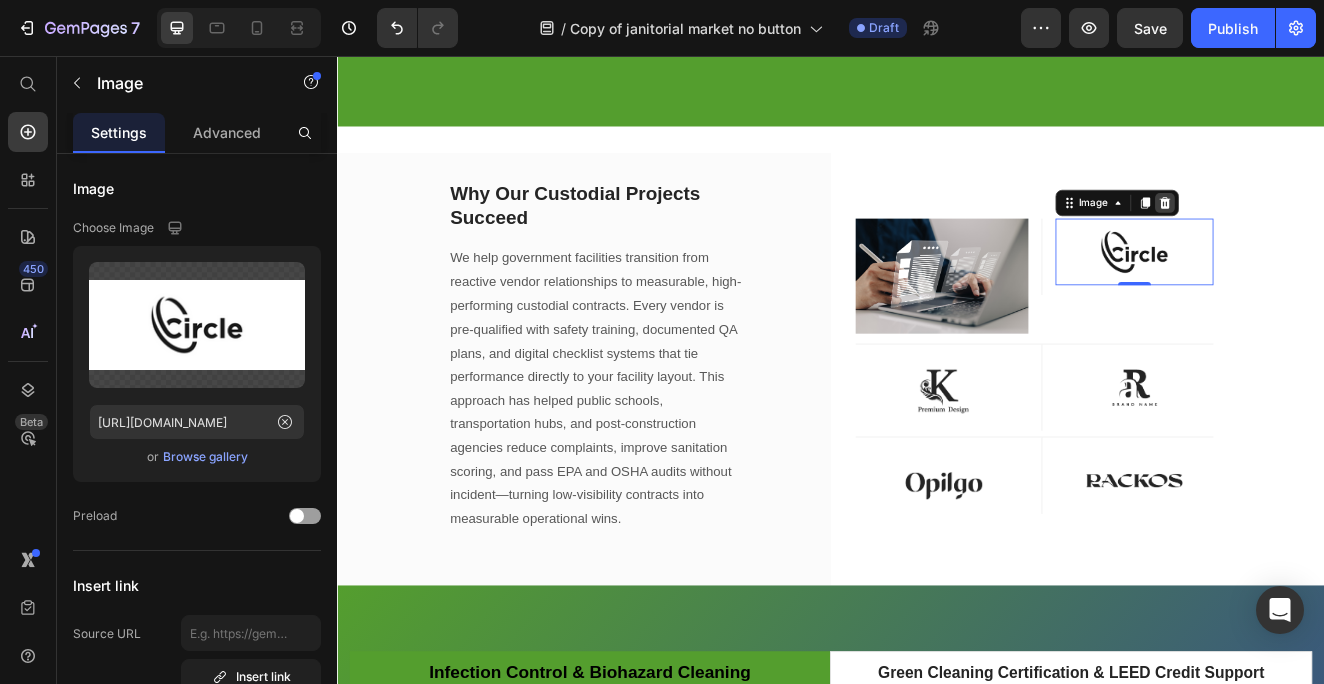 click 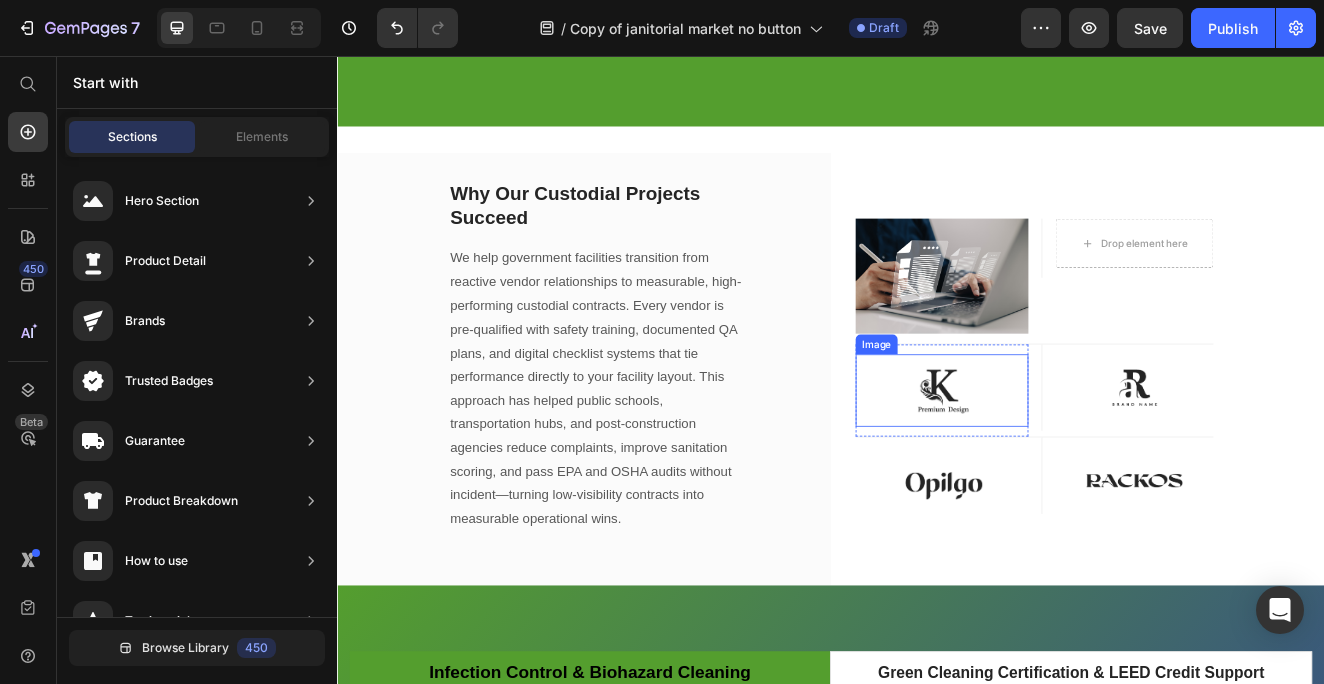 click at bounding box center [1072, 463] 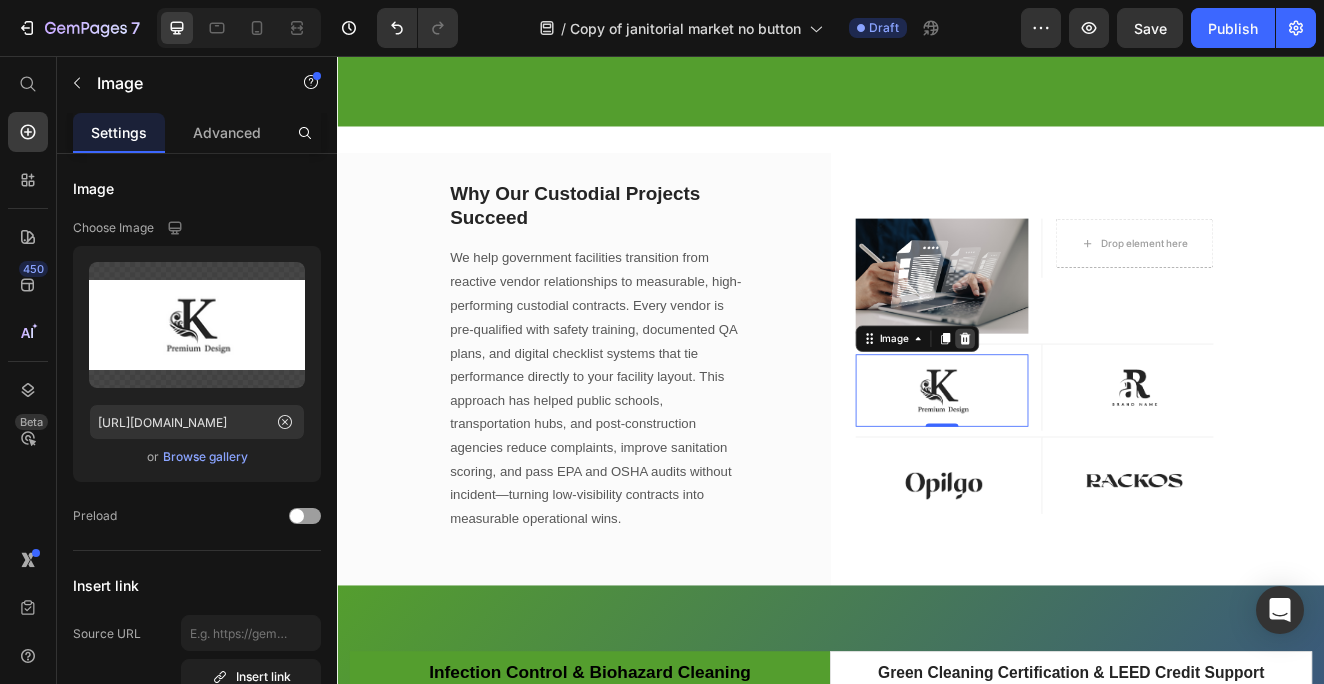 click at bounding box center [1100, 400] 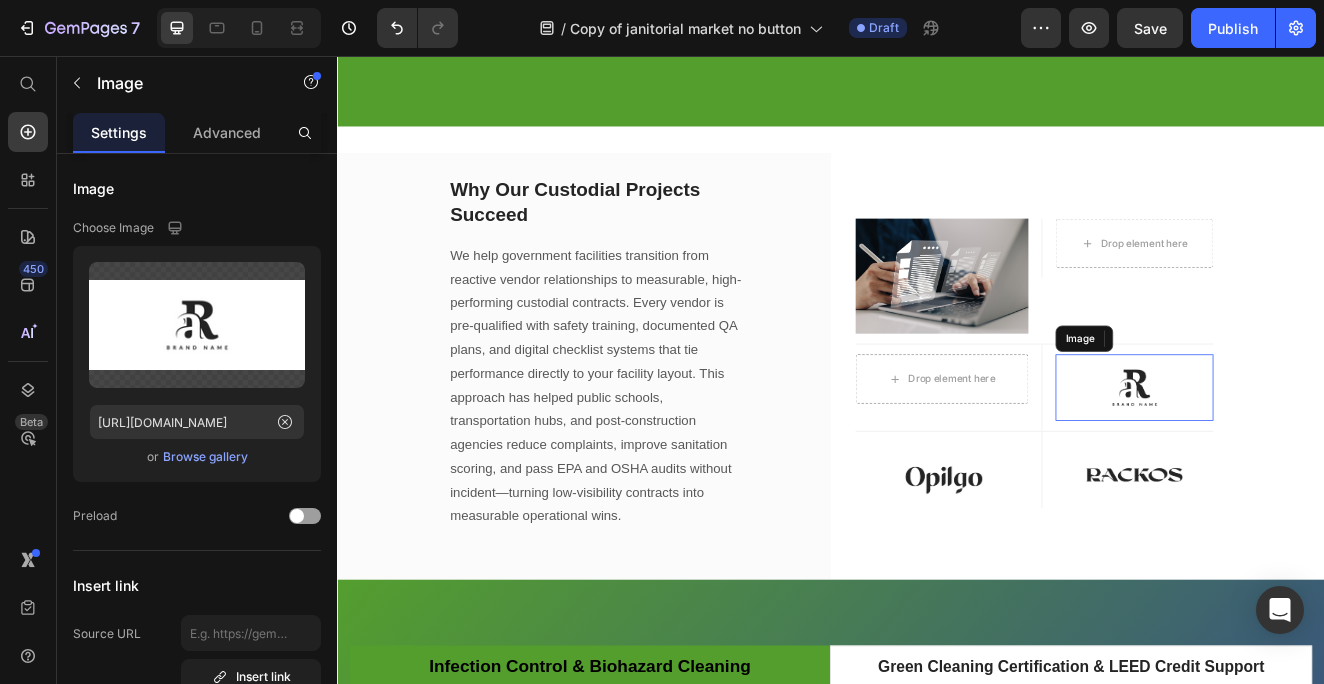 click at bounding box center (1306, 459) 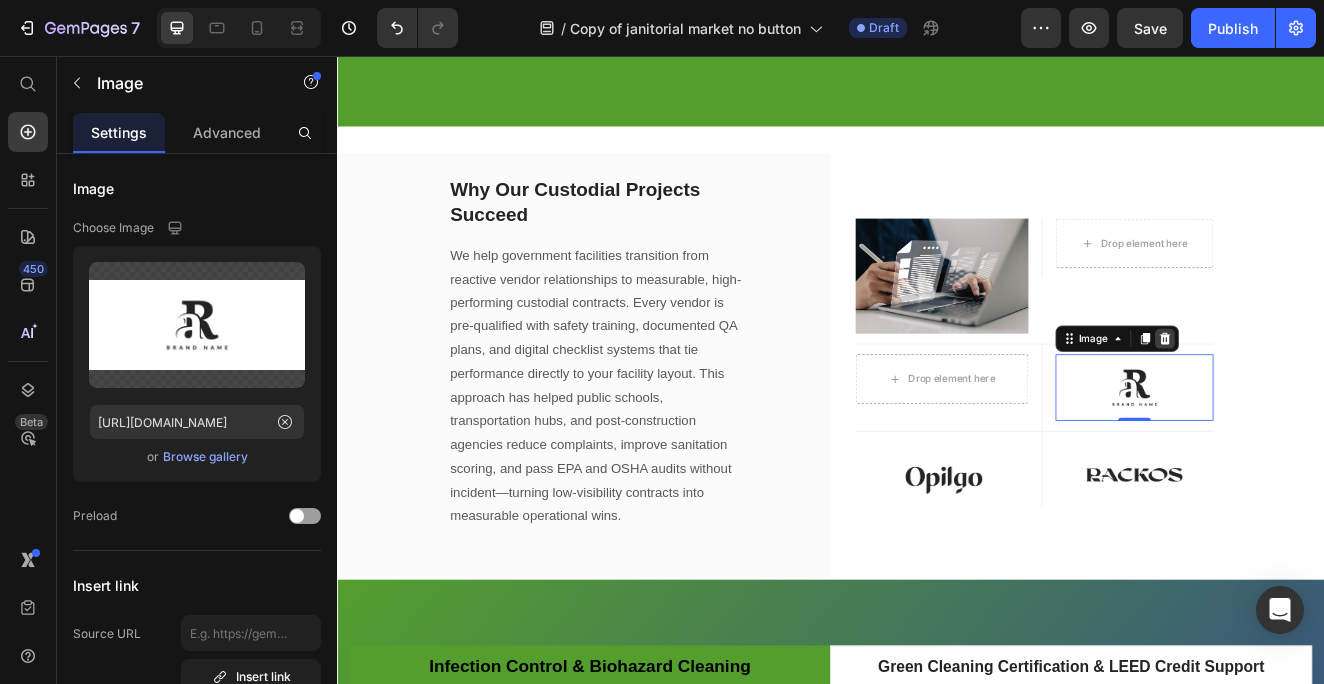 click 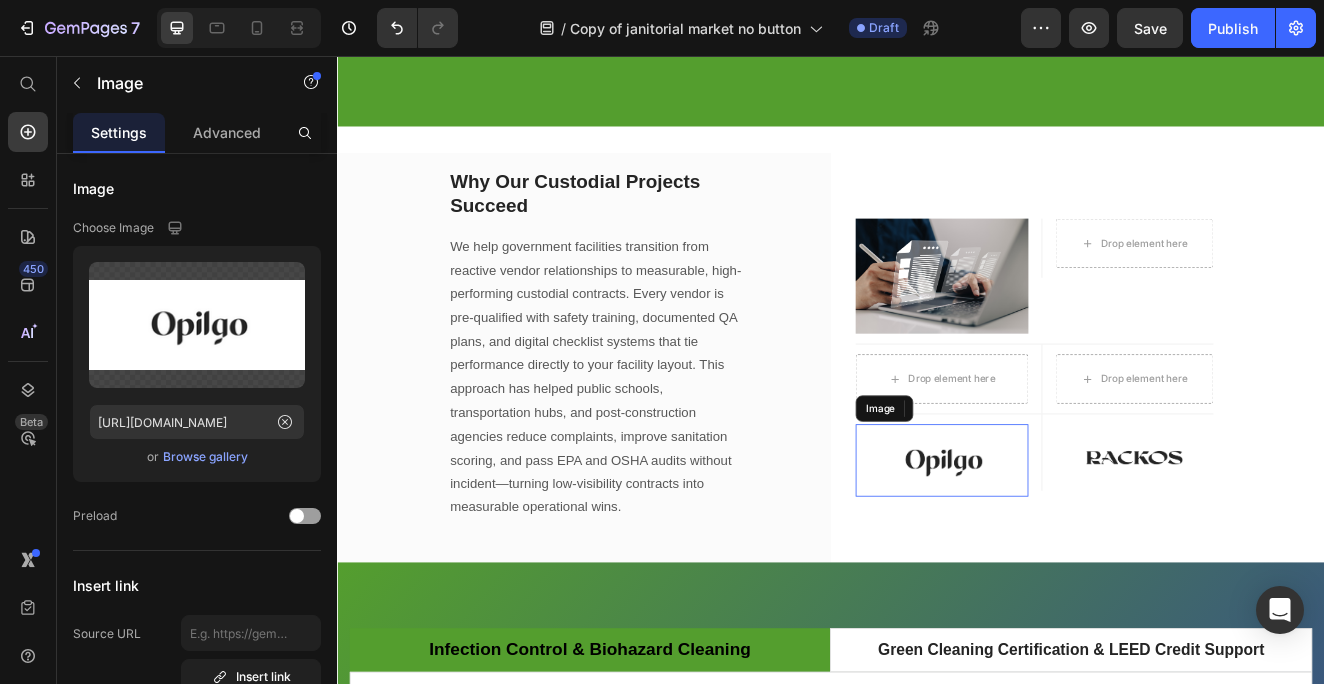 click at bounding box center [1072, 548] 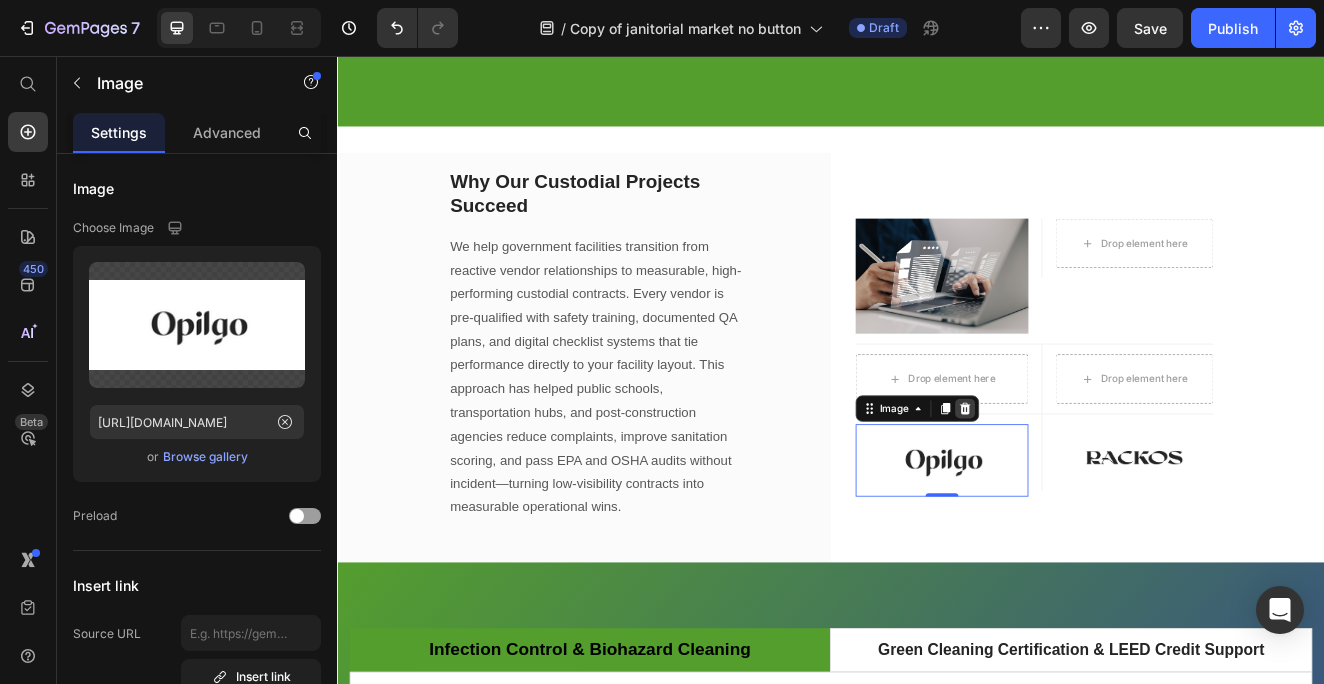 click 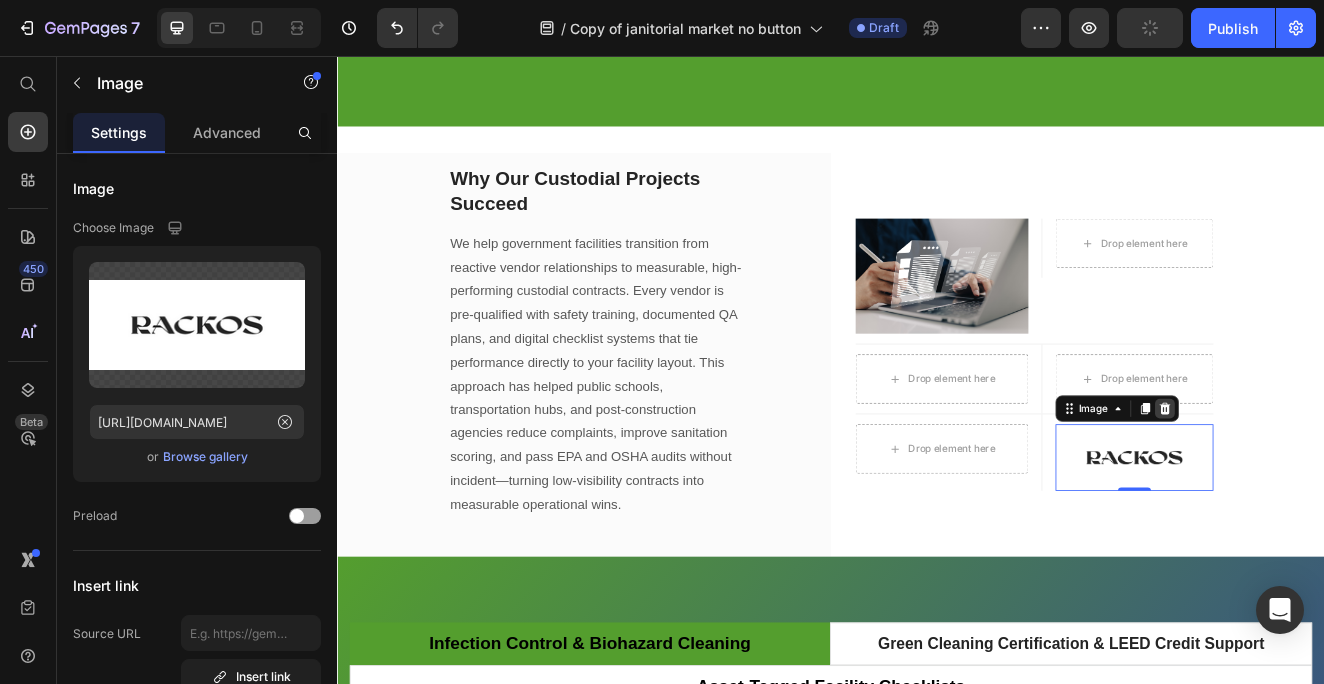click 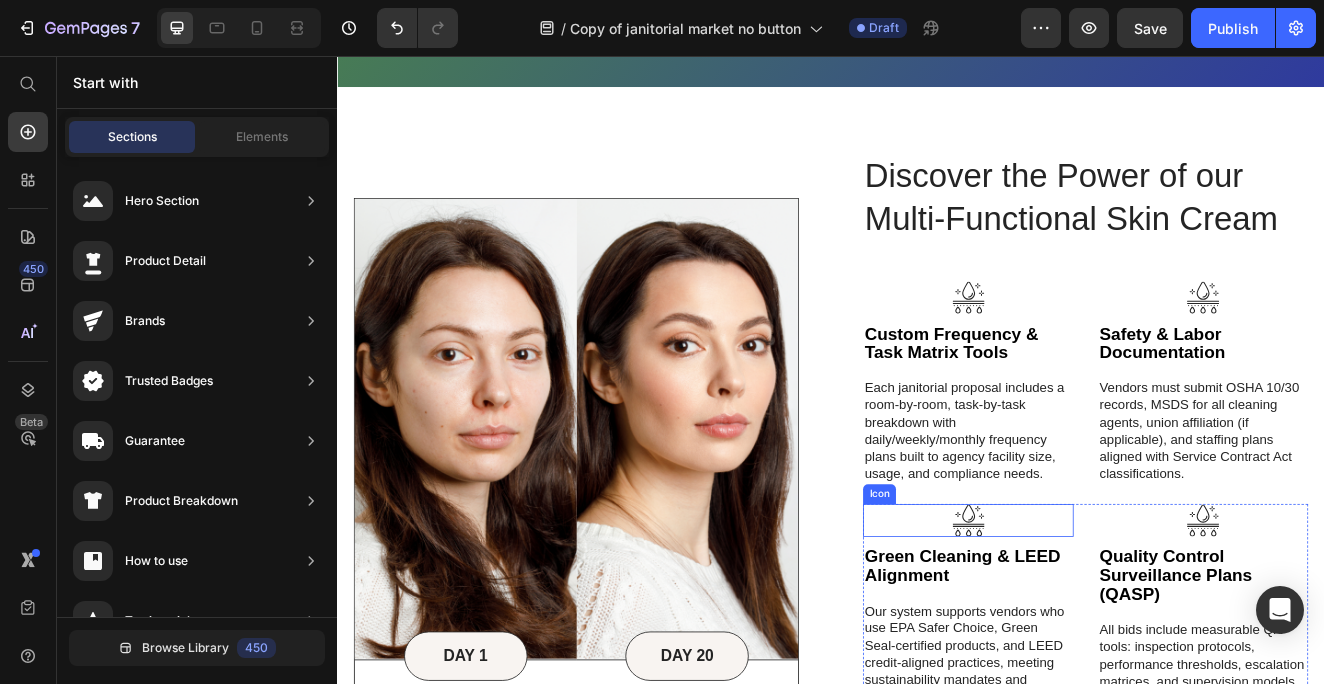 scroll, scrollTop: 5016, scrollLeft: 0, axis: vertical 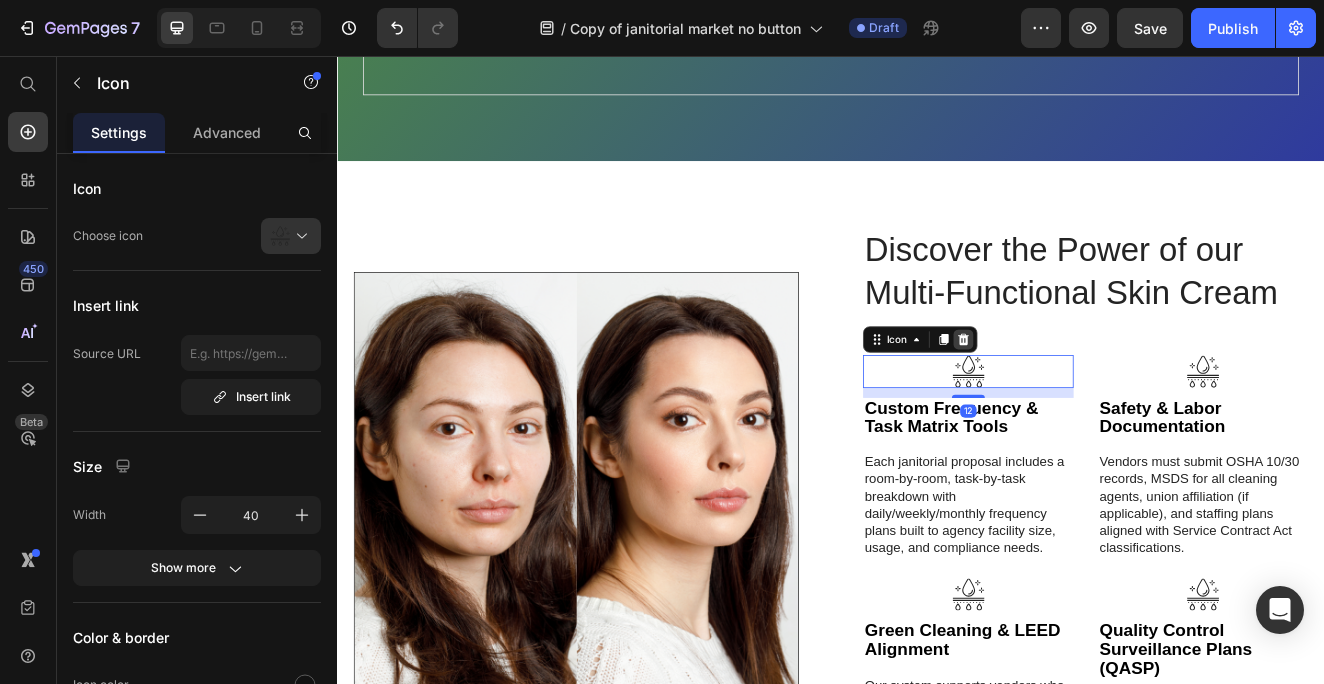 click 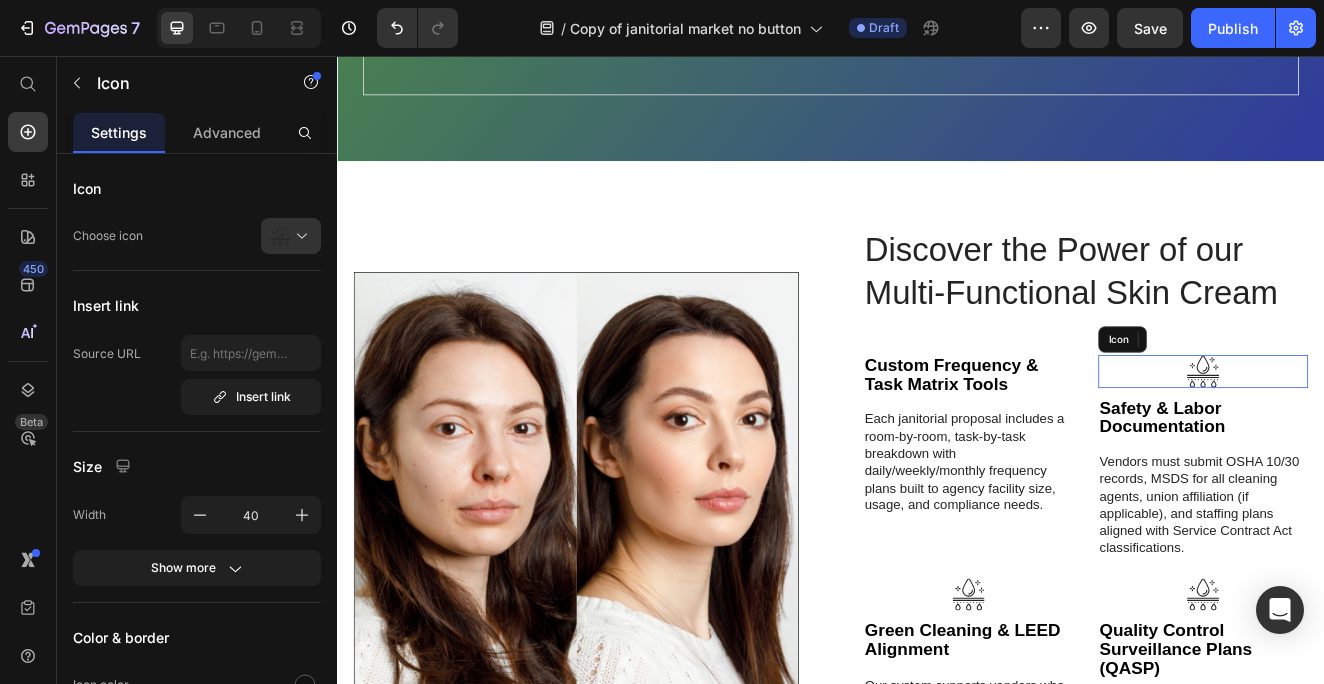 click 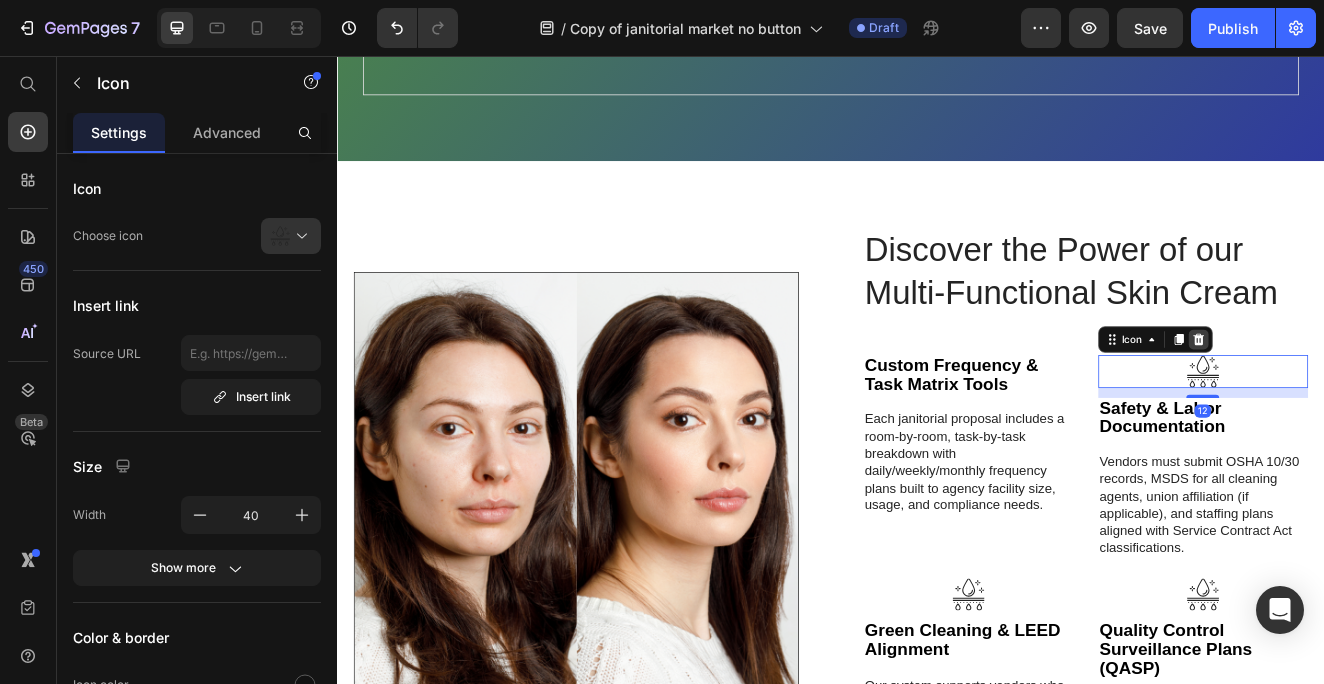 click 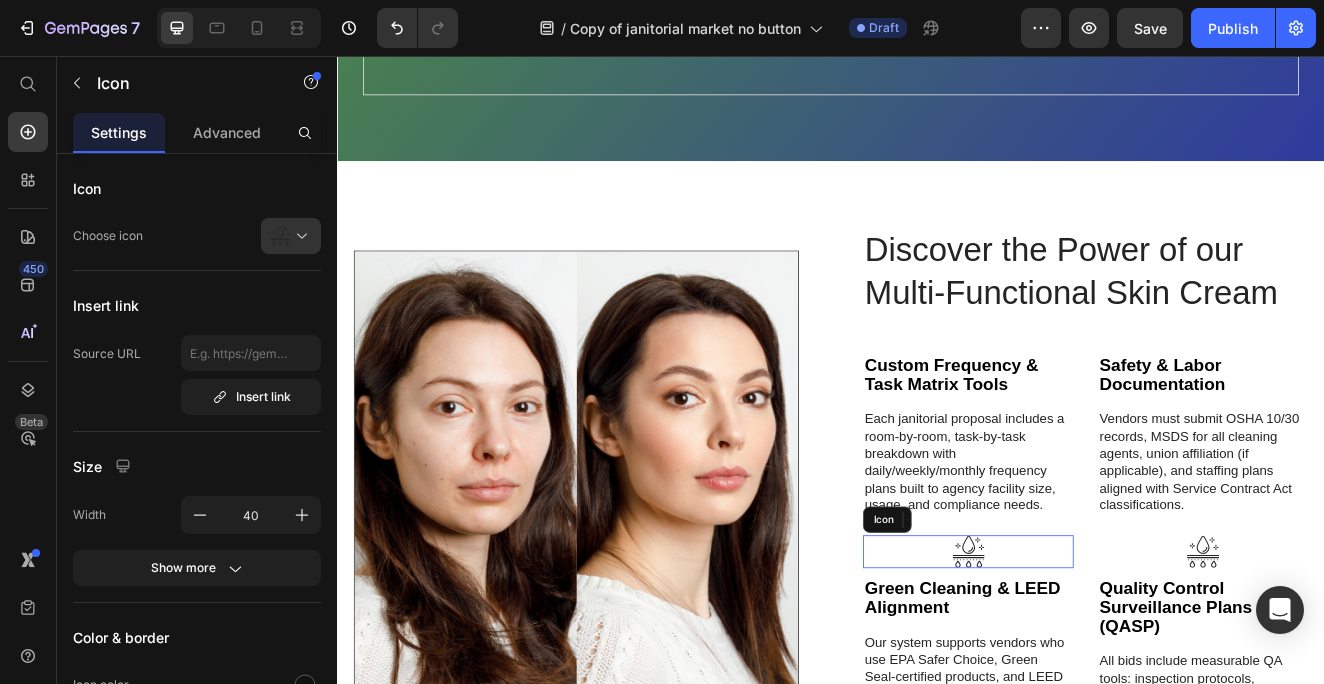 click 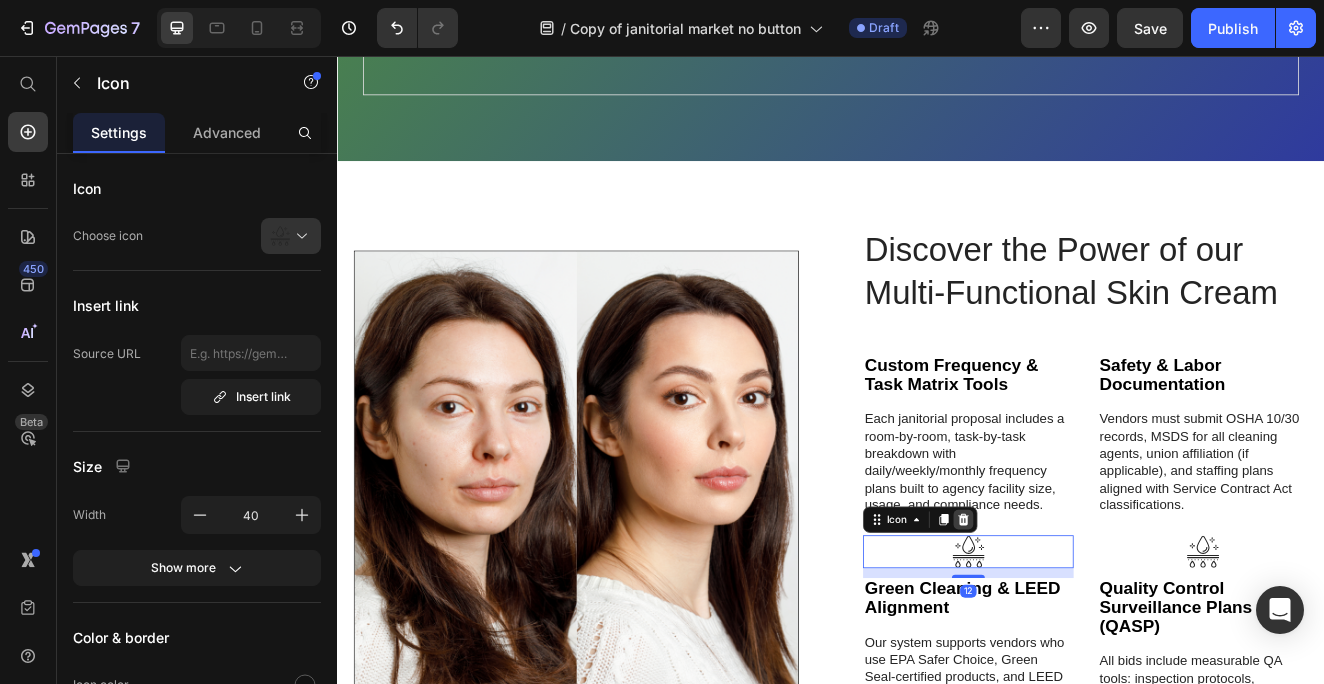 click 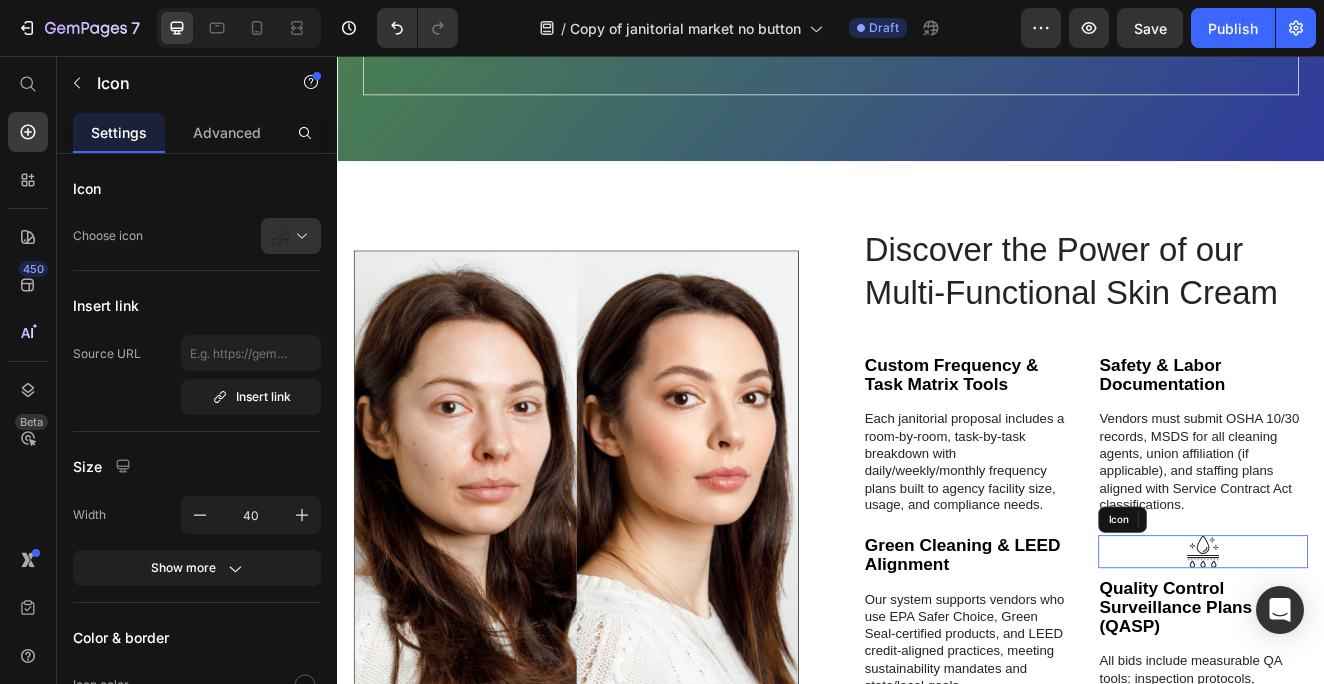click on "Icon" at bounding box center [1390, 659] 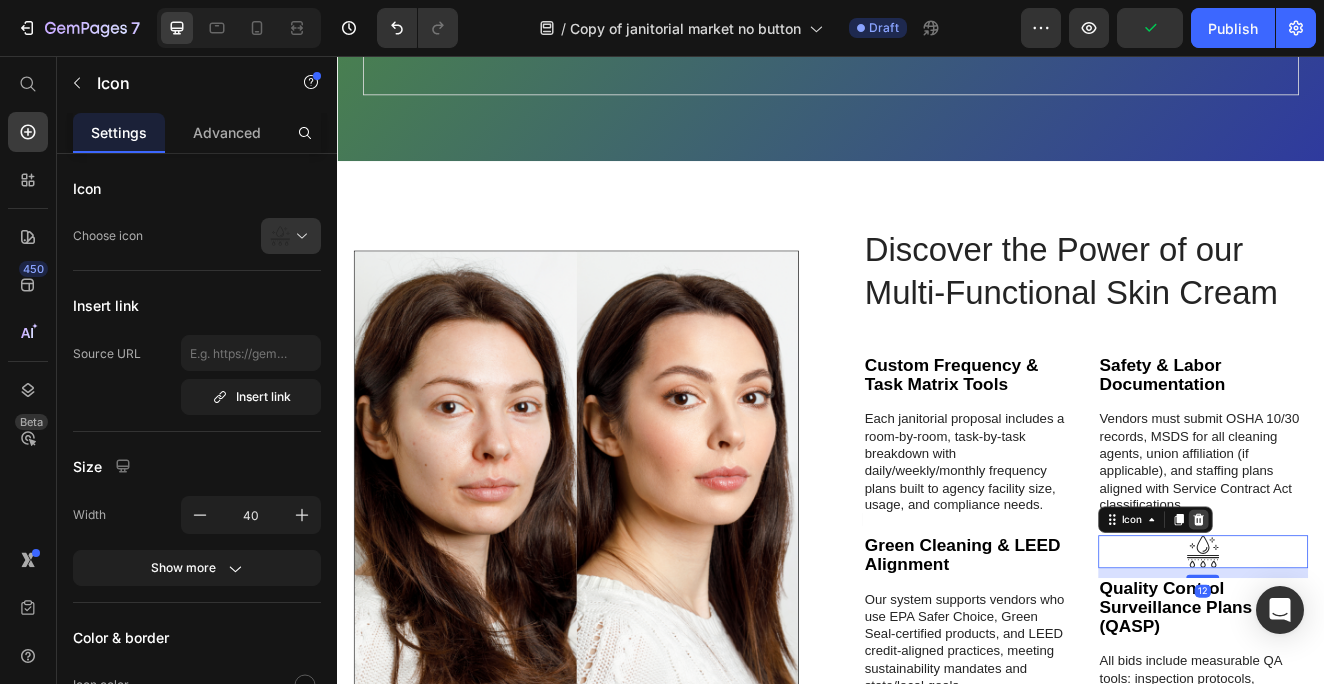 click 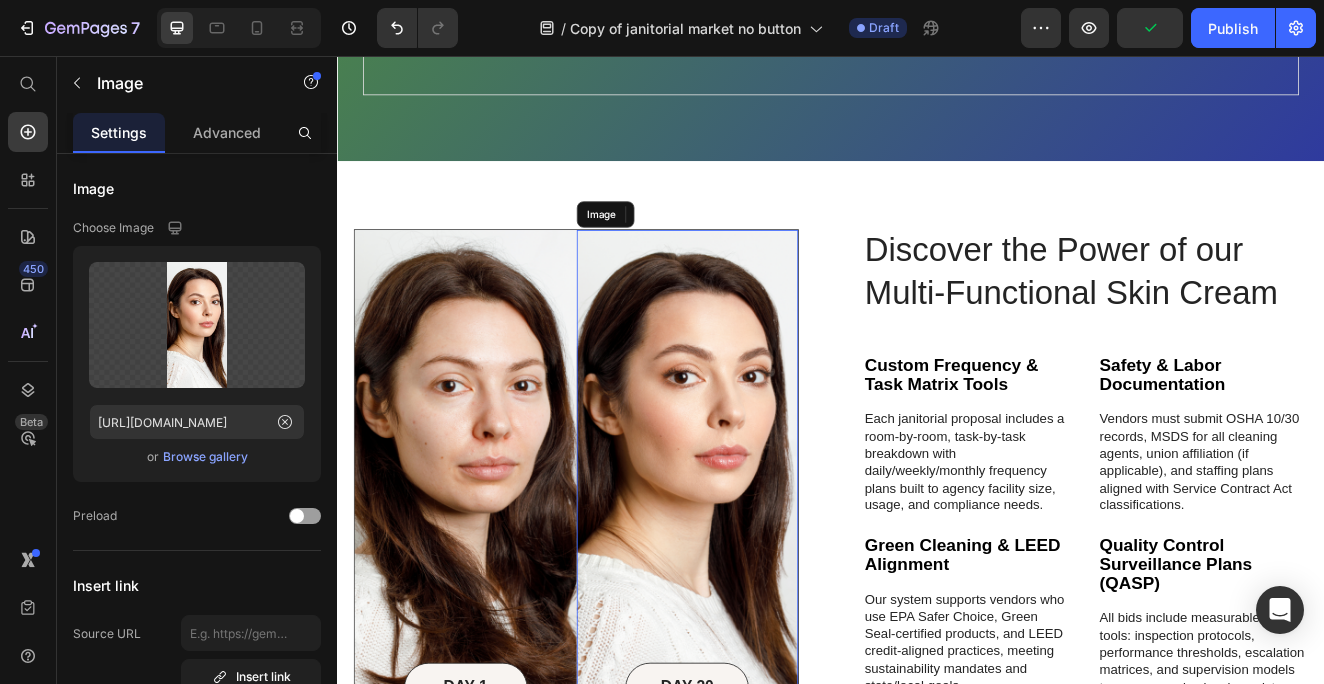 click at bounding box center (763, 547) 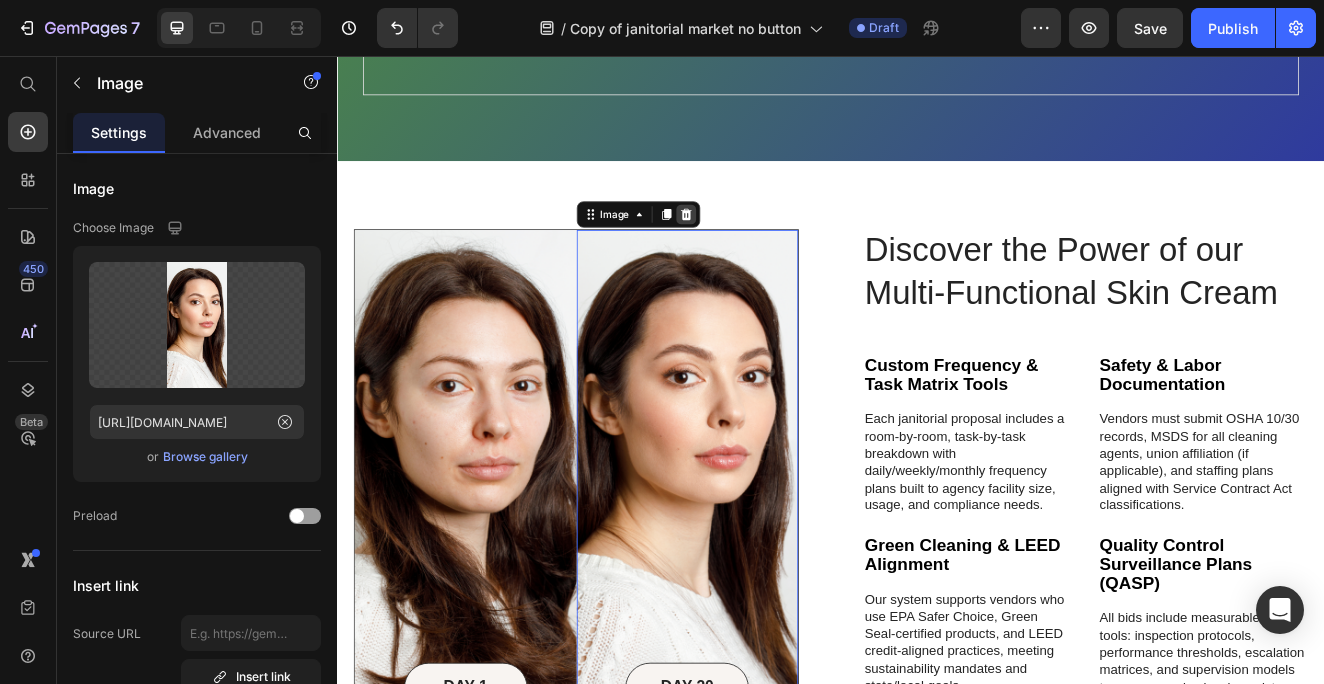 click 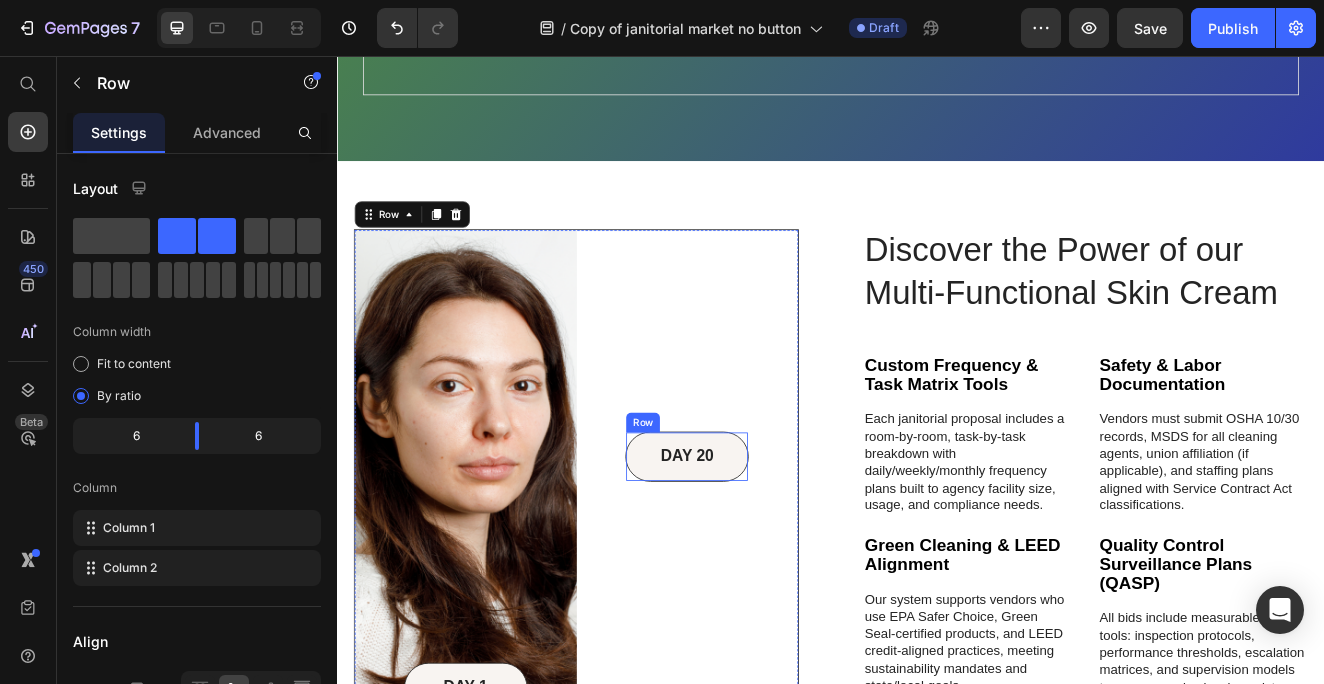 click on "DAY 20 Text Block Row" at bounding box center (762, 543) 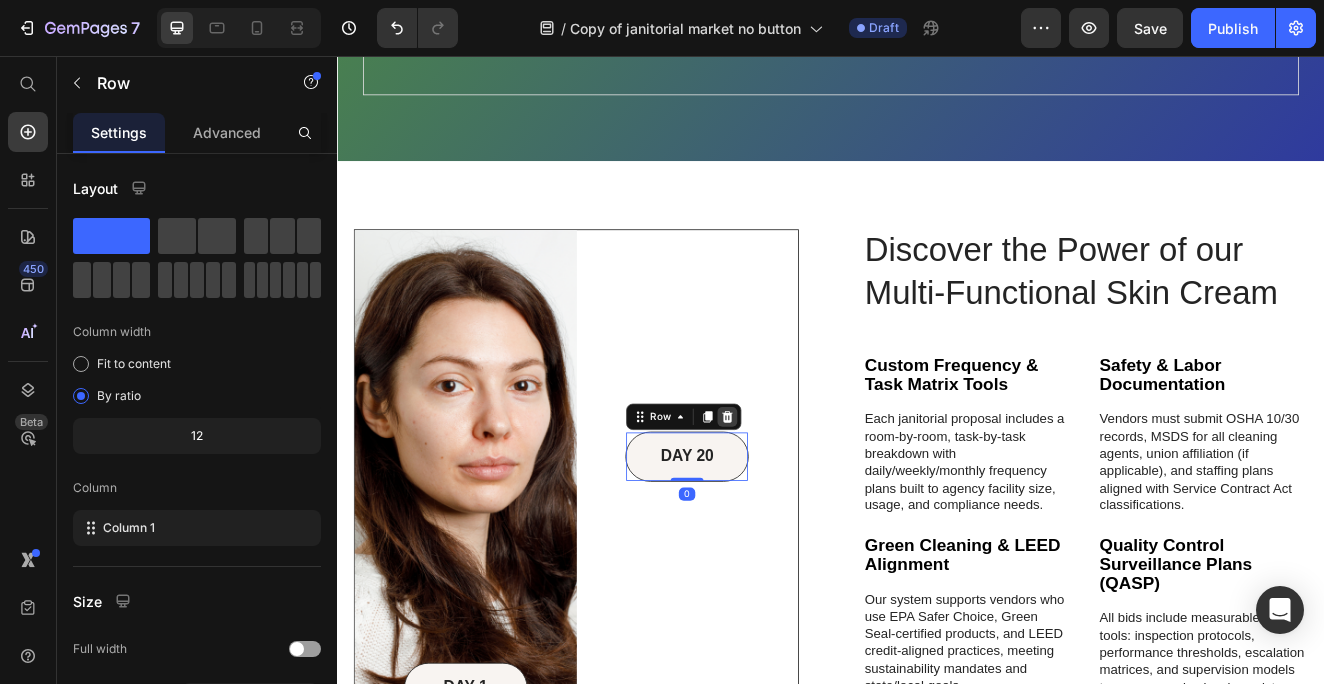 click 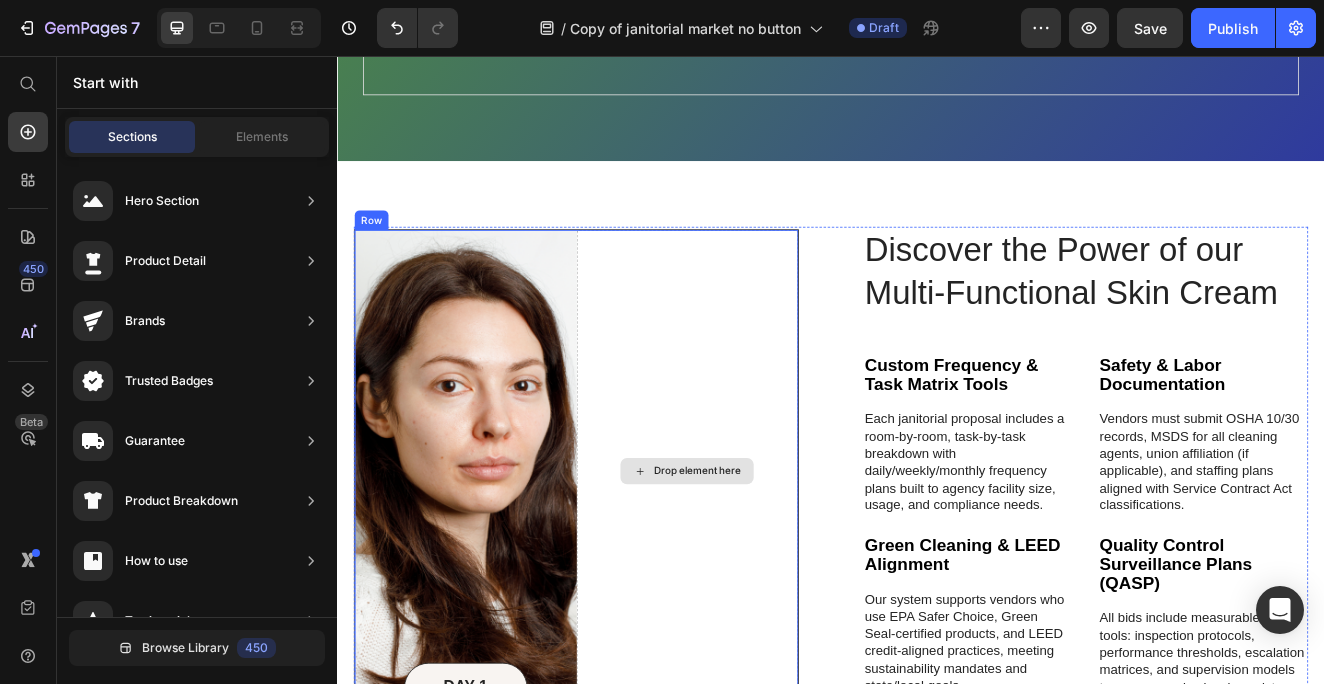 click on "Drop element here" at bounding box center [763, 561] 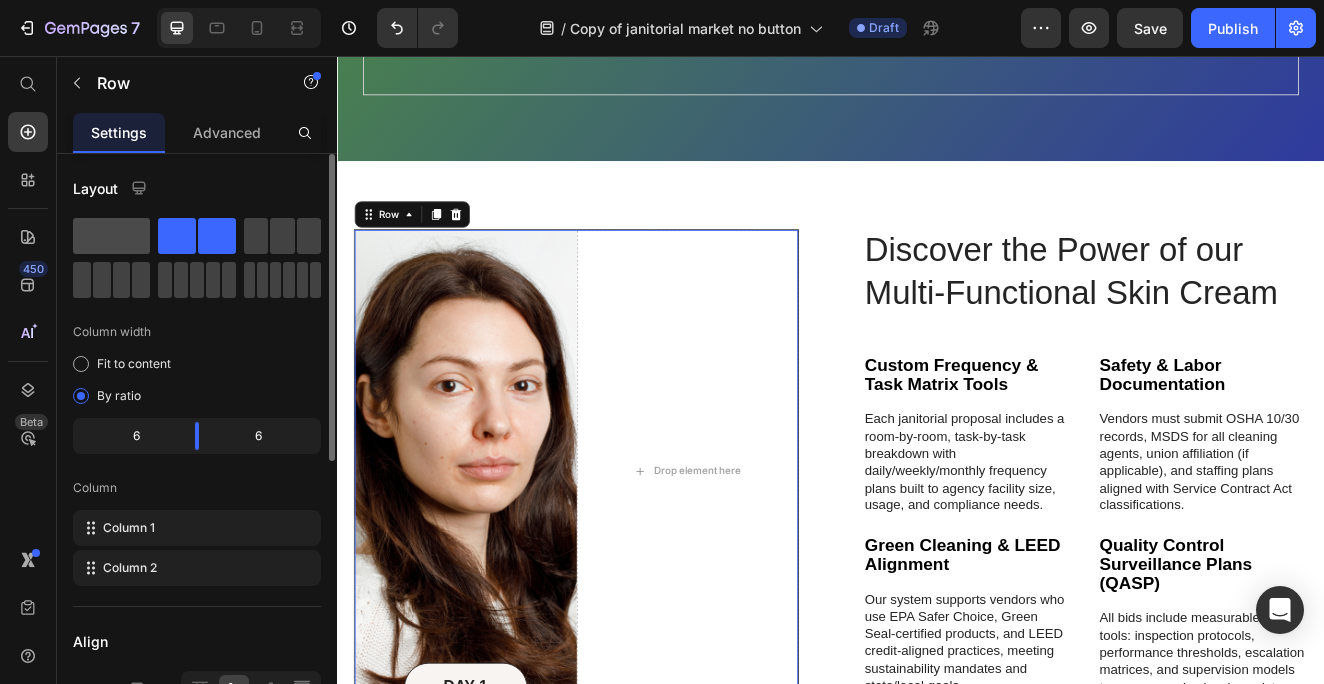 click 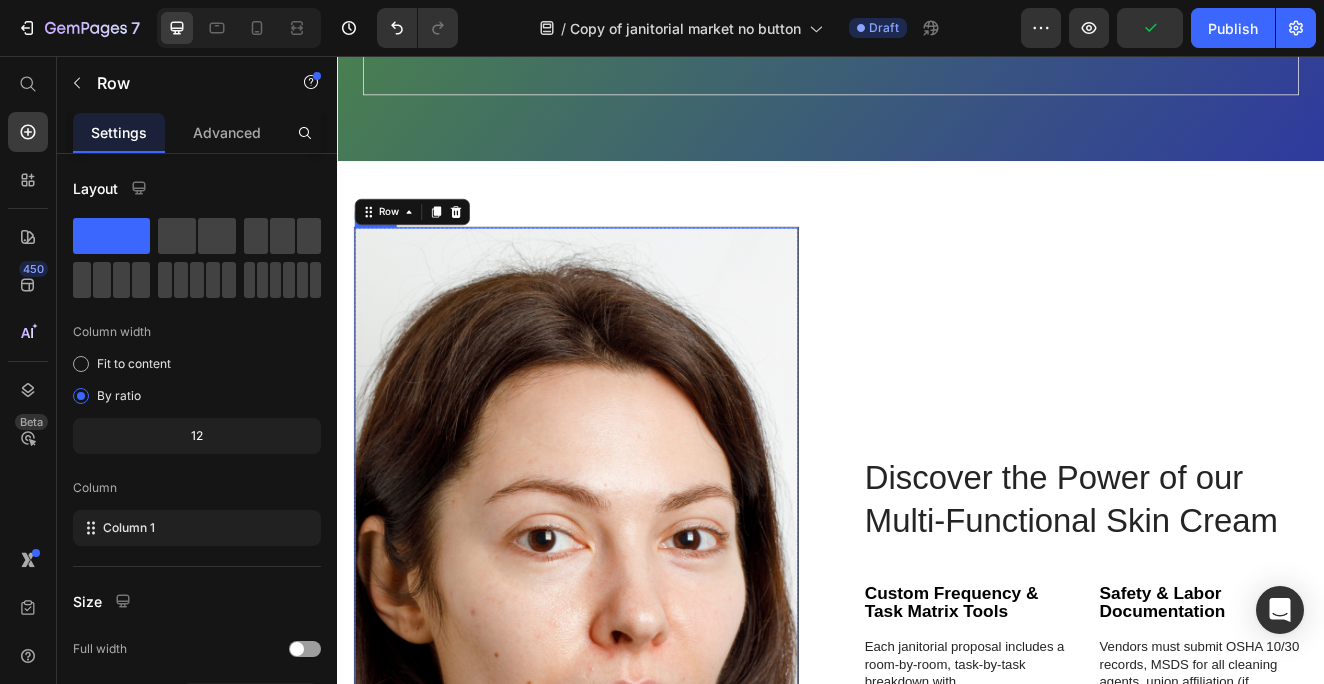 click at bounding box center (627, 824) 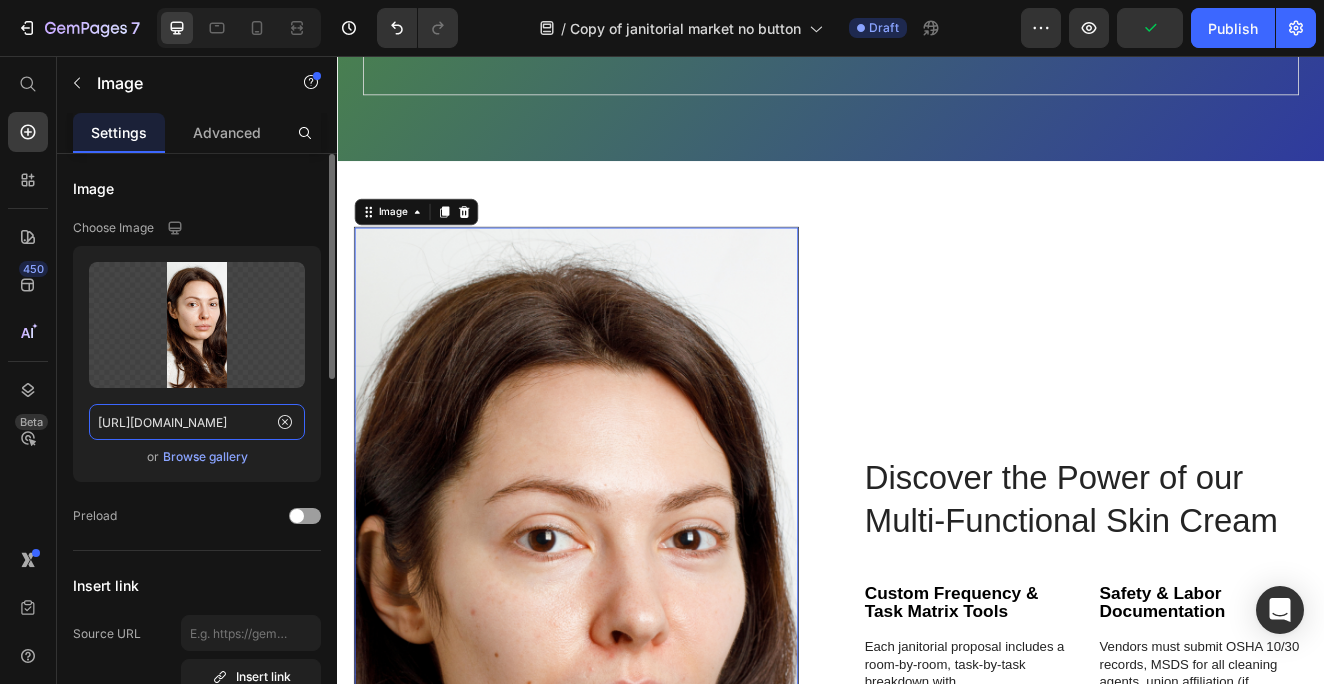 click on "[URL][DOMAIN_NAME]" 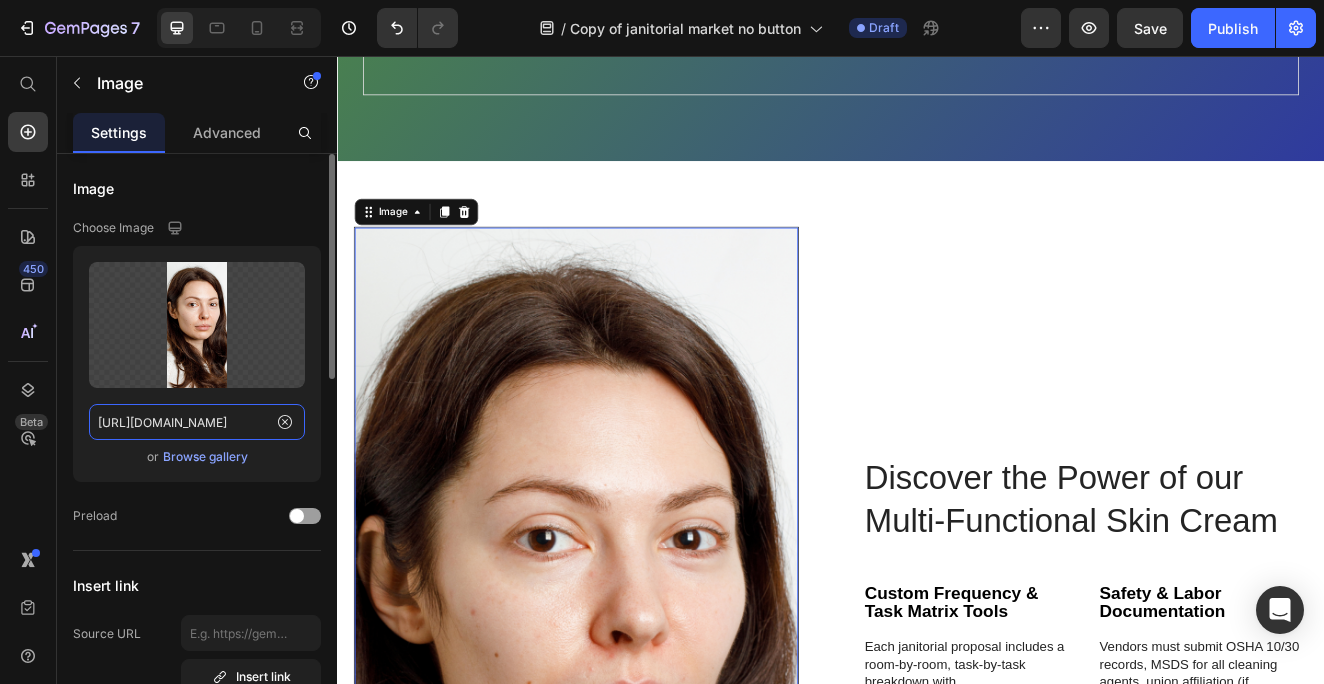 click on "[URL][DOMAIN_NAME]" 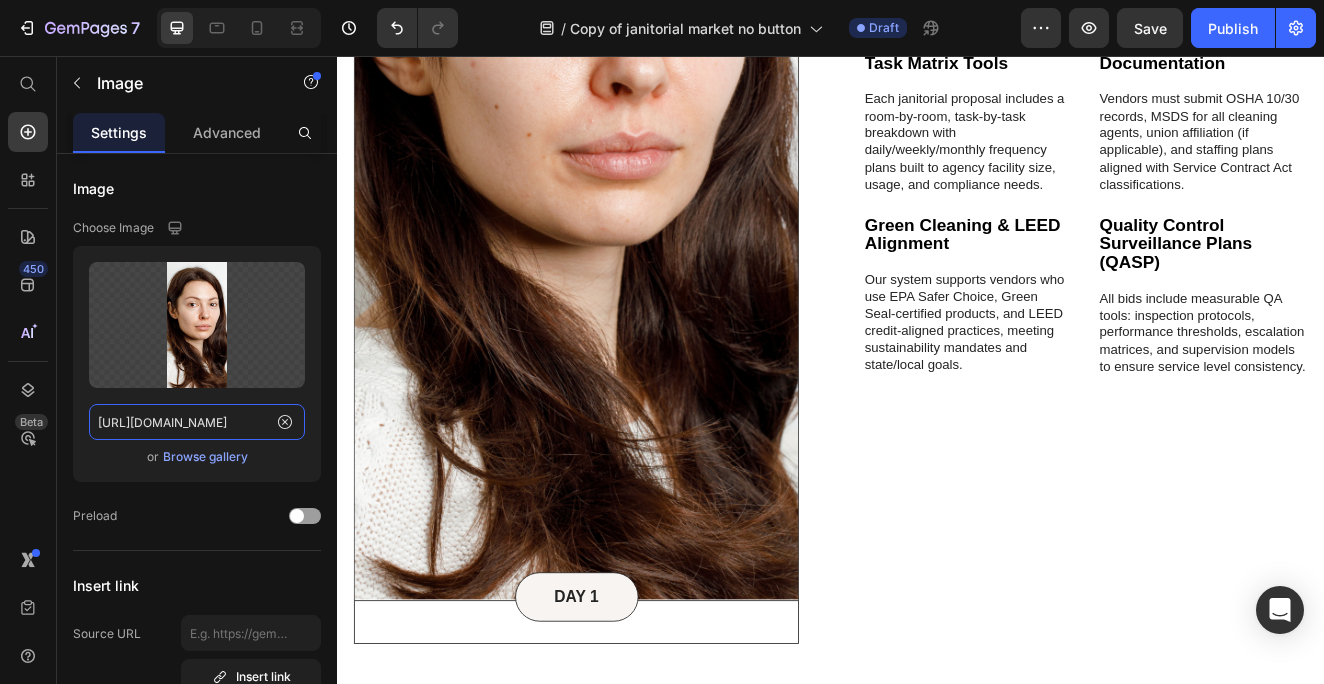scroll, scrollTop: 5664, scrollLeft: 0, axis: vertical 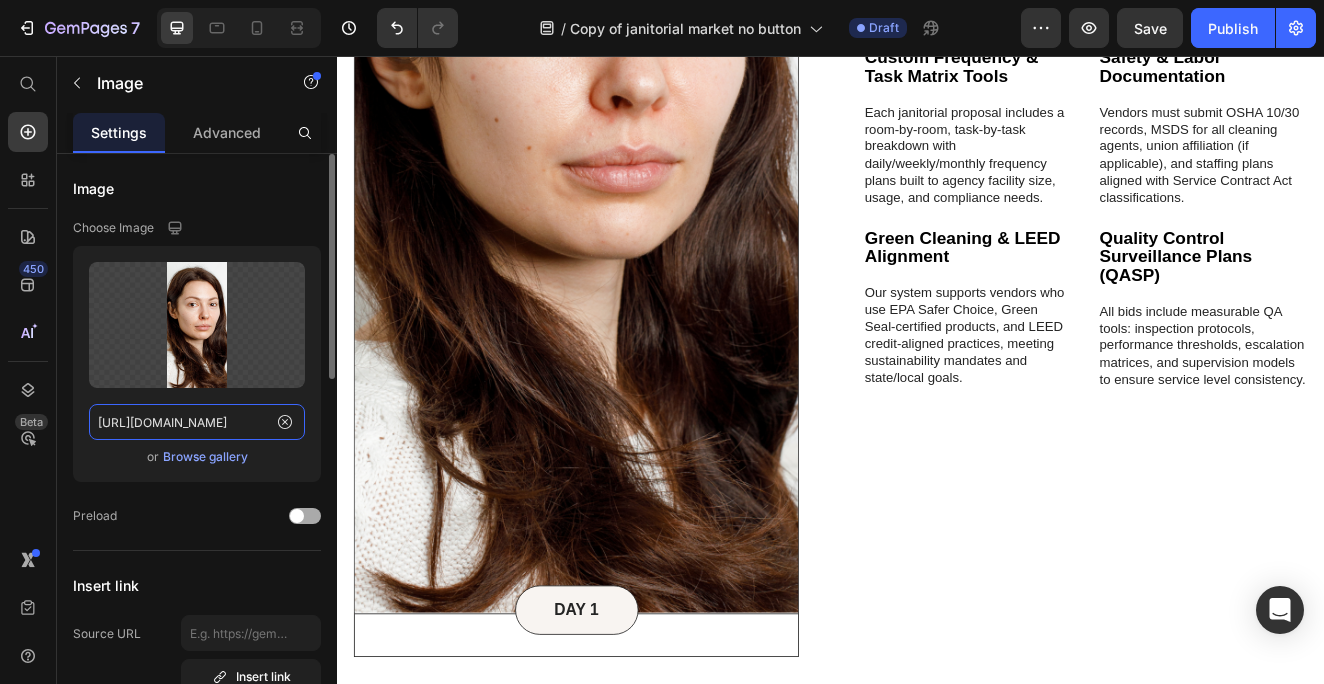 paste on "0583/2513/9502/files/25_363fa0a3-6f77-4a5c-828a-bbd37edda09b.png?v=1752097862" 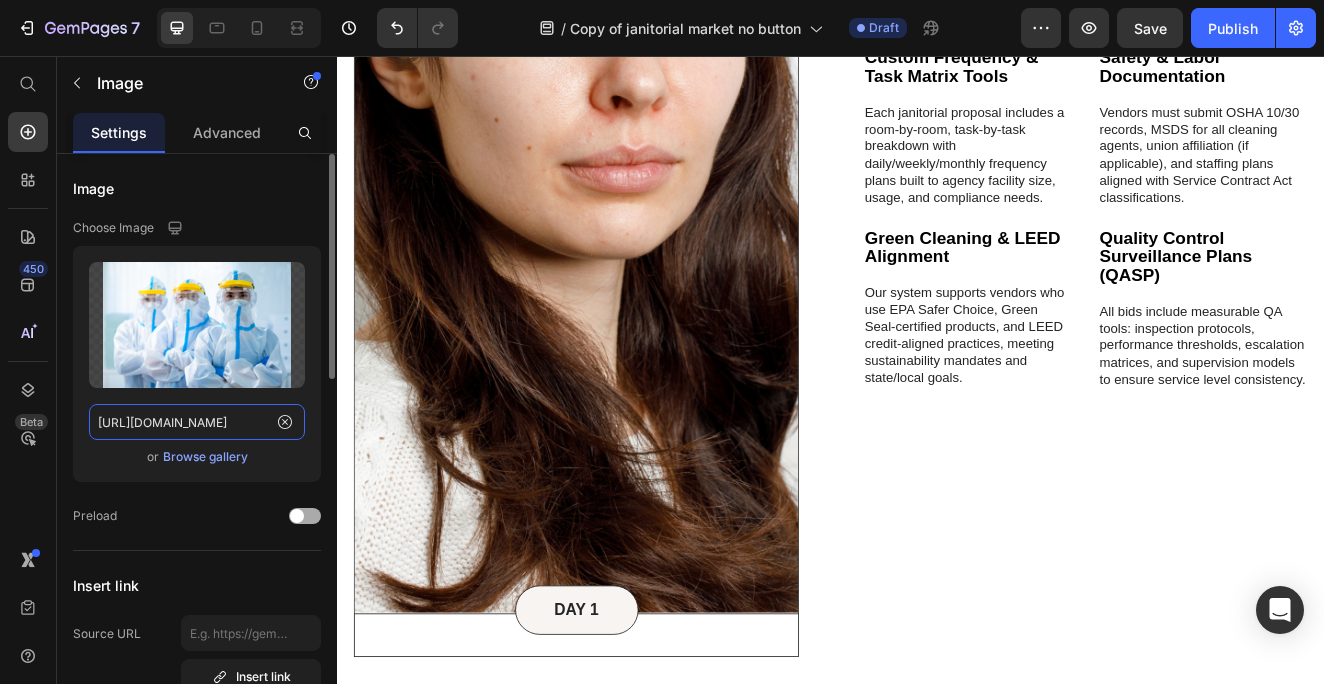 type on "https://cdn.shopify.com/s/files/1/0583/2513/9502/files/25_363fa0a3-6f77-4a5c-828a-bbd37edda09b.png?v=1752097862" 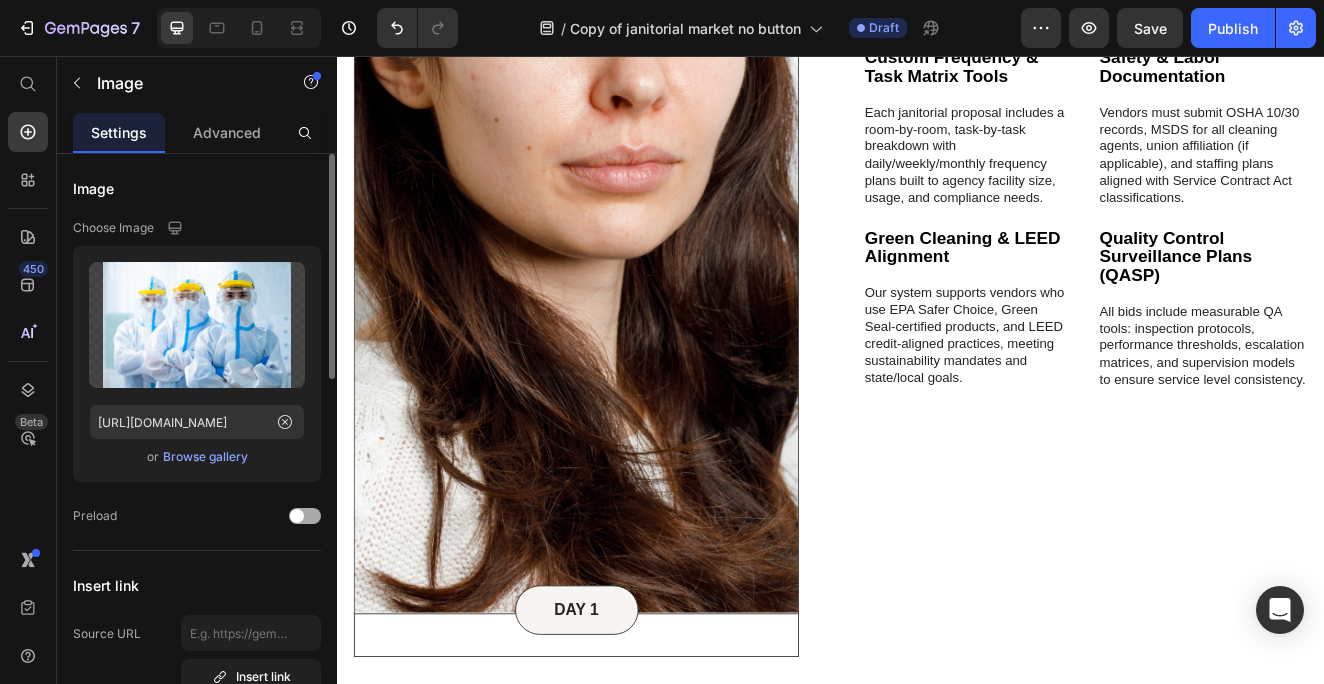 click on "Preload" 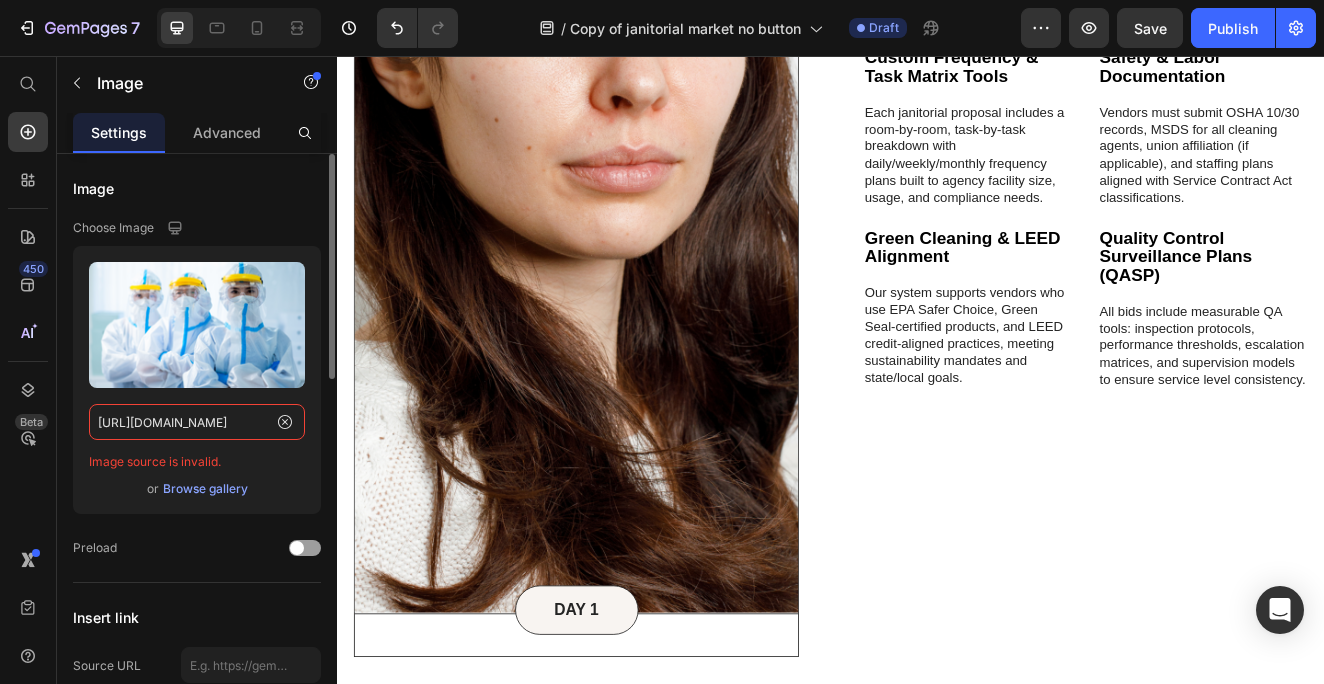 click on "https://cdn.shopify.com/s/files/1/0583/2513/9502/files/25_363fa0a3-6f77-4a5c-828a-bbd37edda09b.png?v=1752097862" 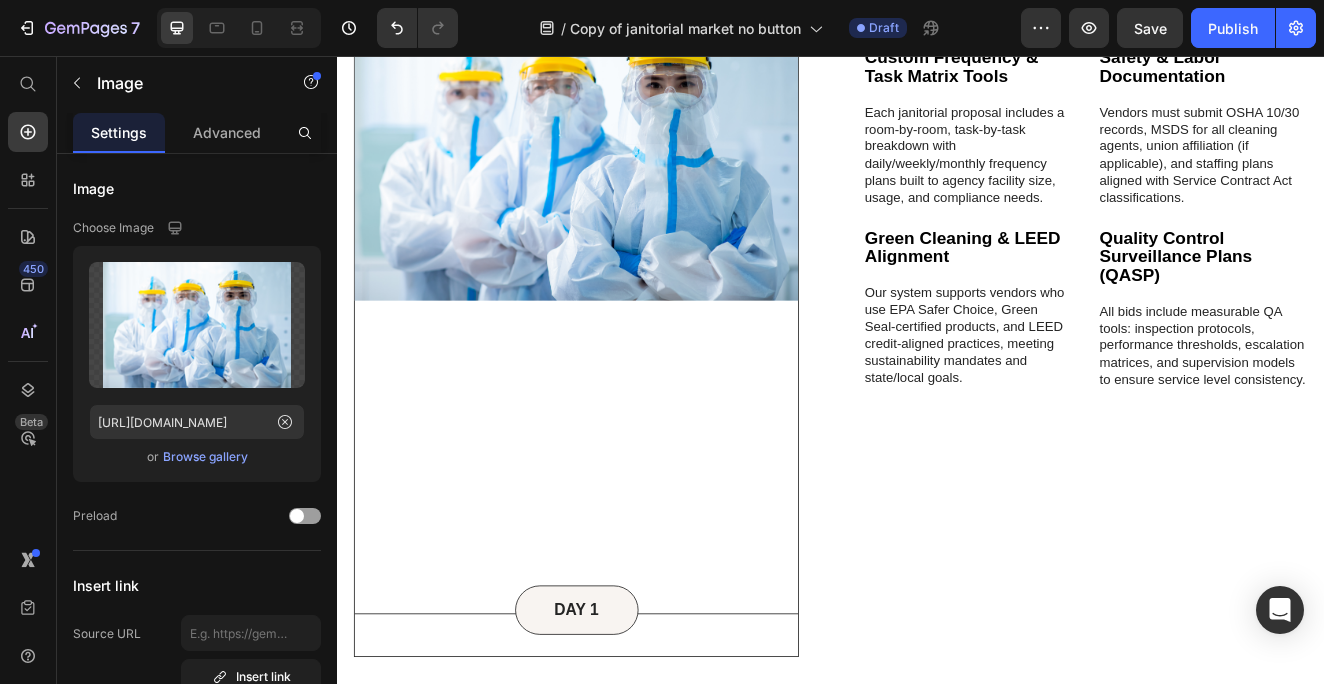 click at bounding box center [627, 174] 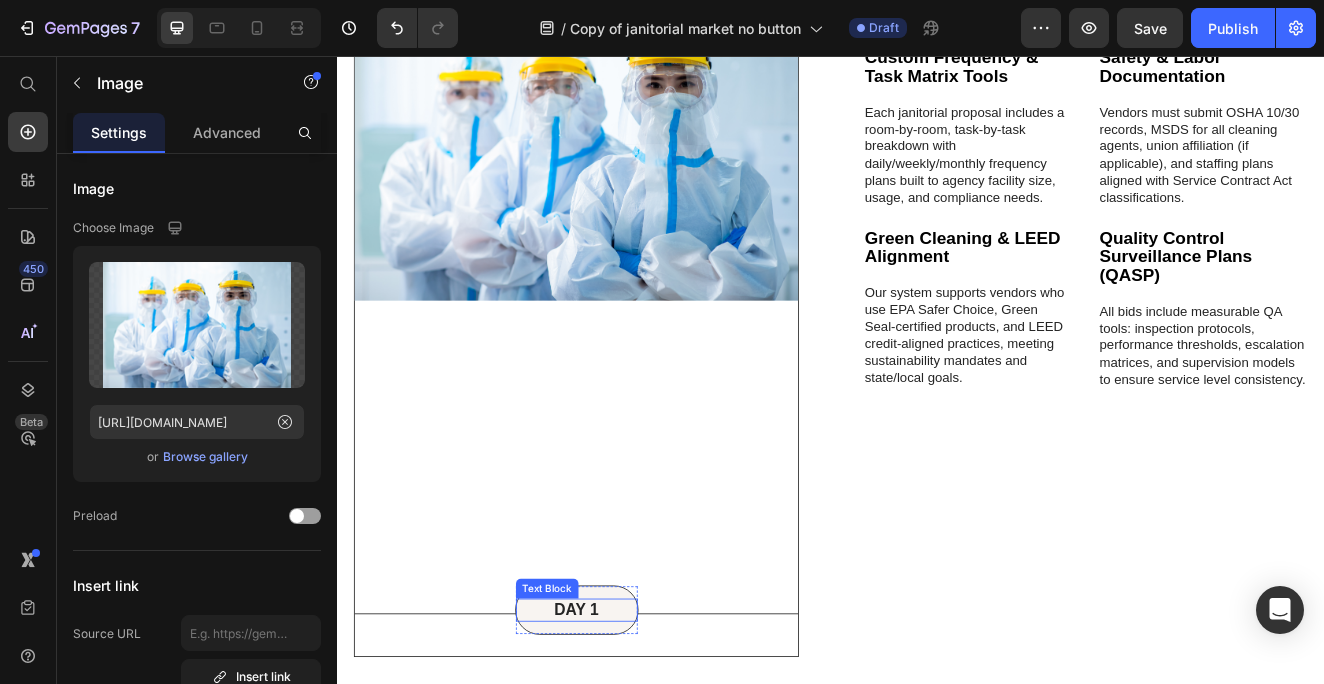 click on "DAY 1" at bounding box center [628, 730] 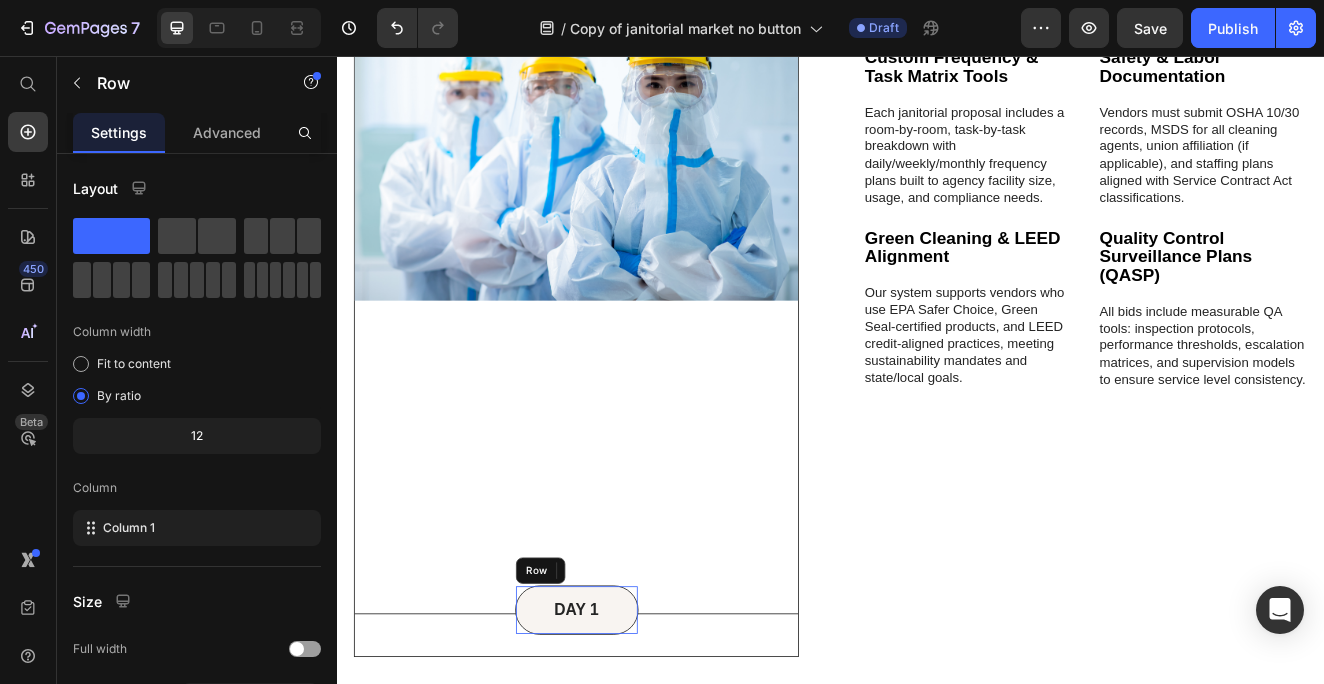 click on "DAY 1 Text Block   0 Row" at bounding box center [628, 730] 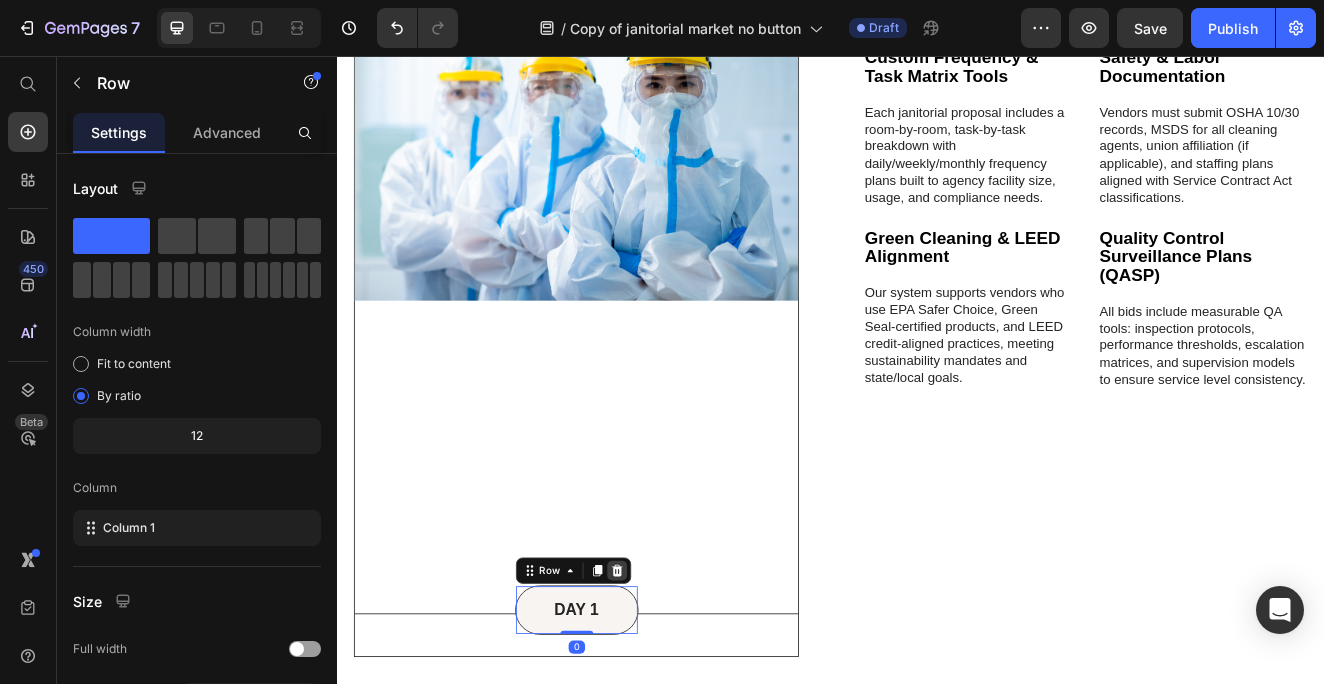 click 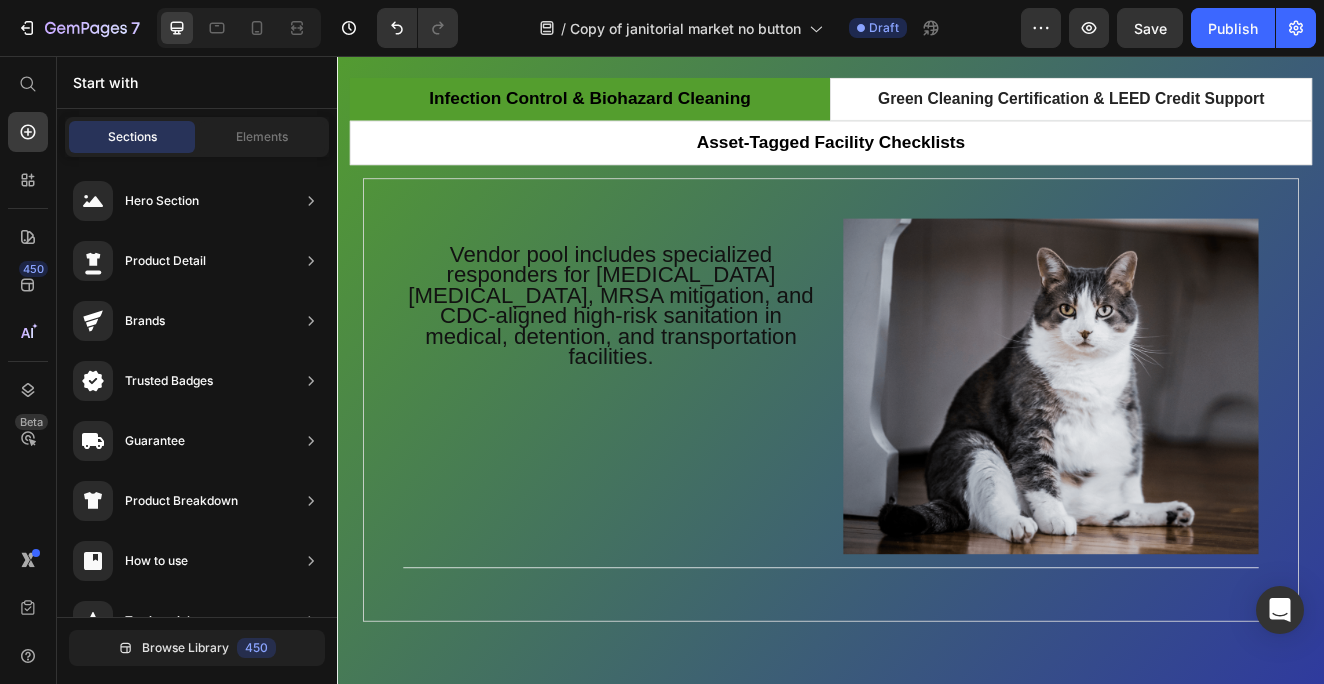 scroll, scrollTop: 4370, scrollLeft: 0, axis: vertical 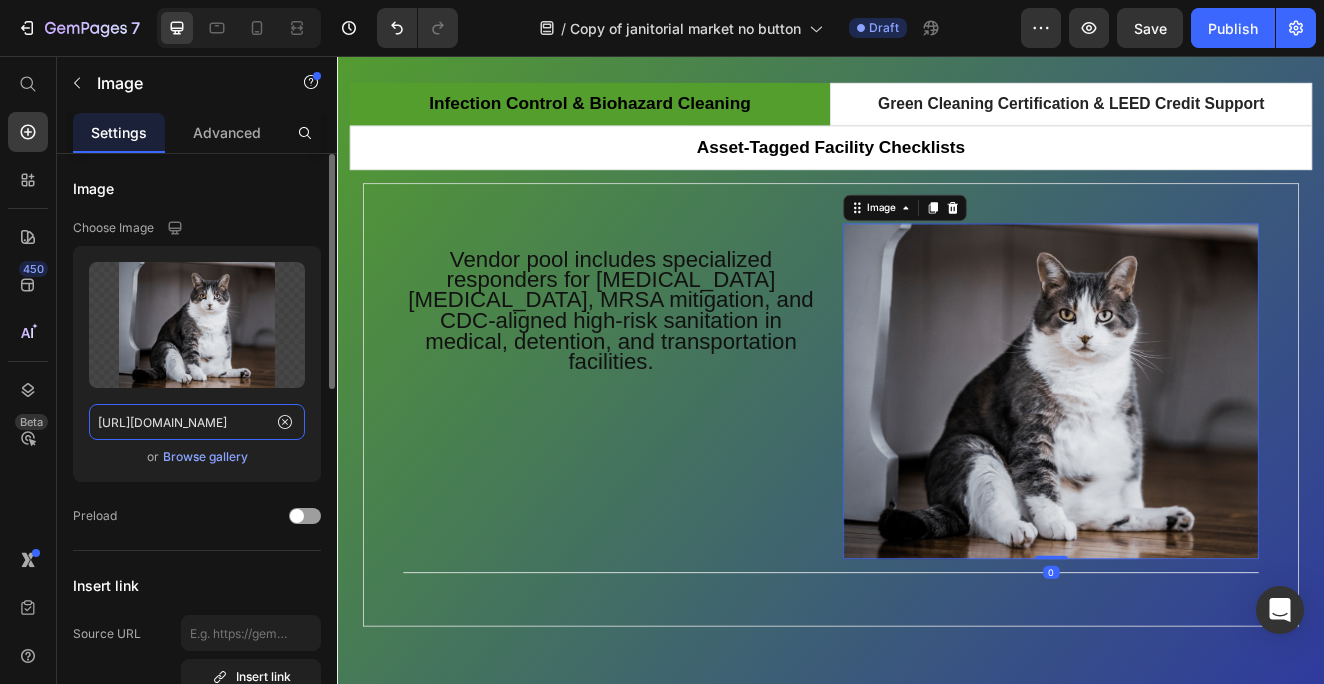 click on "[URL][DOMAIN_NAME]" 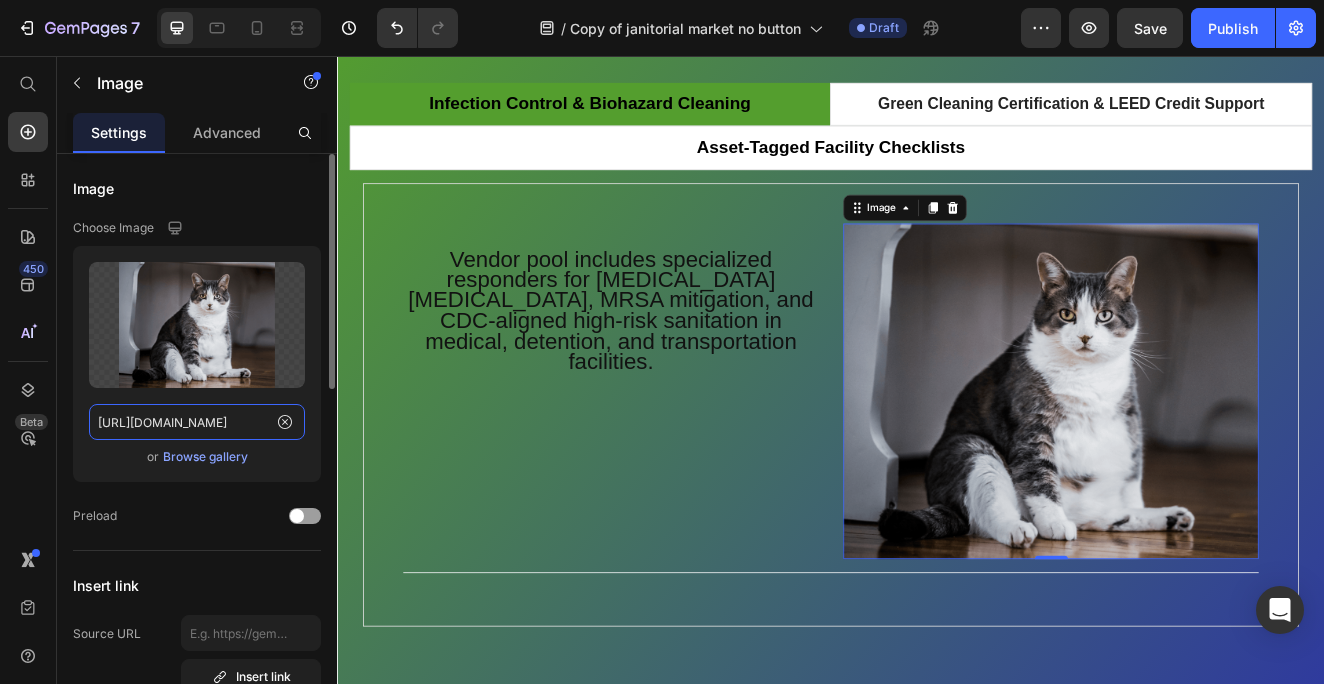 paste on "24_db737388-8837-458b-aa53-e0d35cc81f4e.png?v=1752098179" 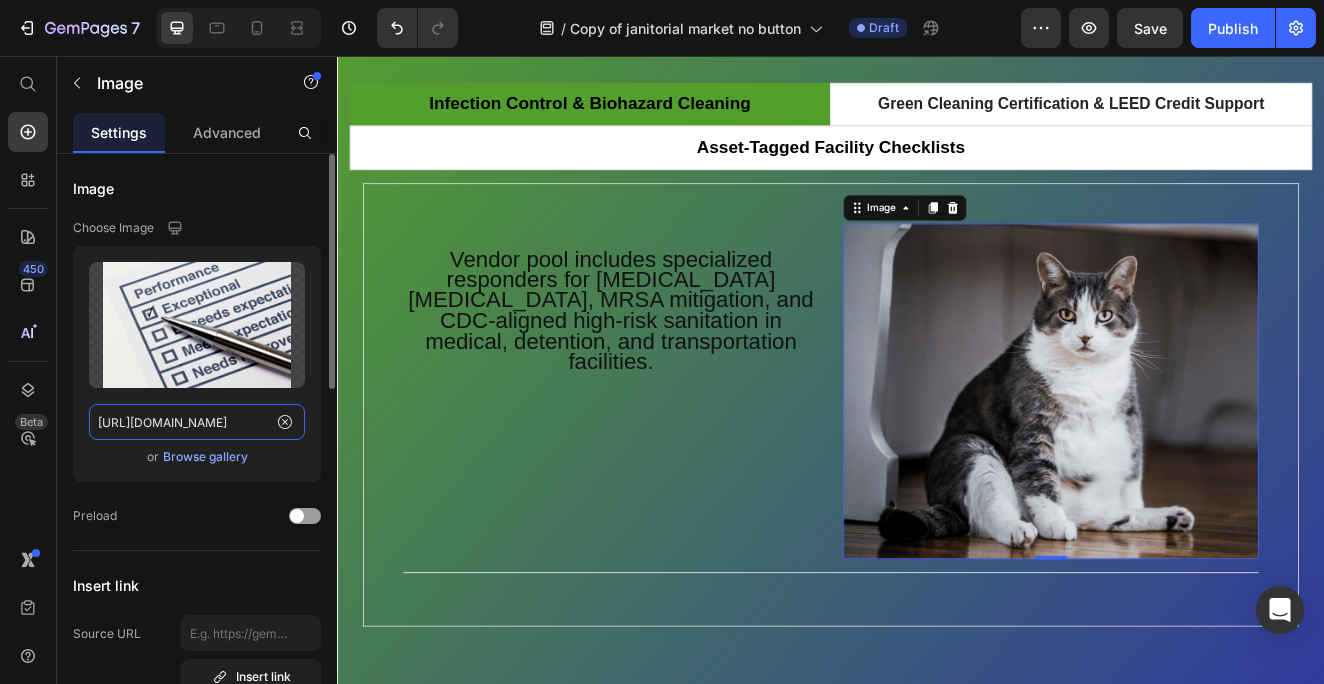 type on "https://cdn.shopify.com/s/files/1/0583/2513/9502/files/24_db737388-8837-458b-aa53-e0d35cc81f4e.png?v=1752098179" 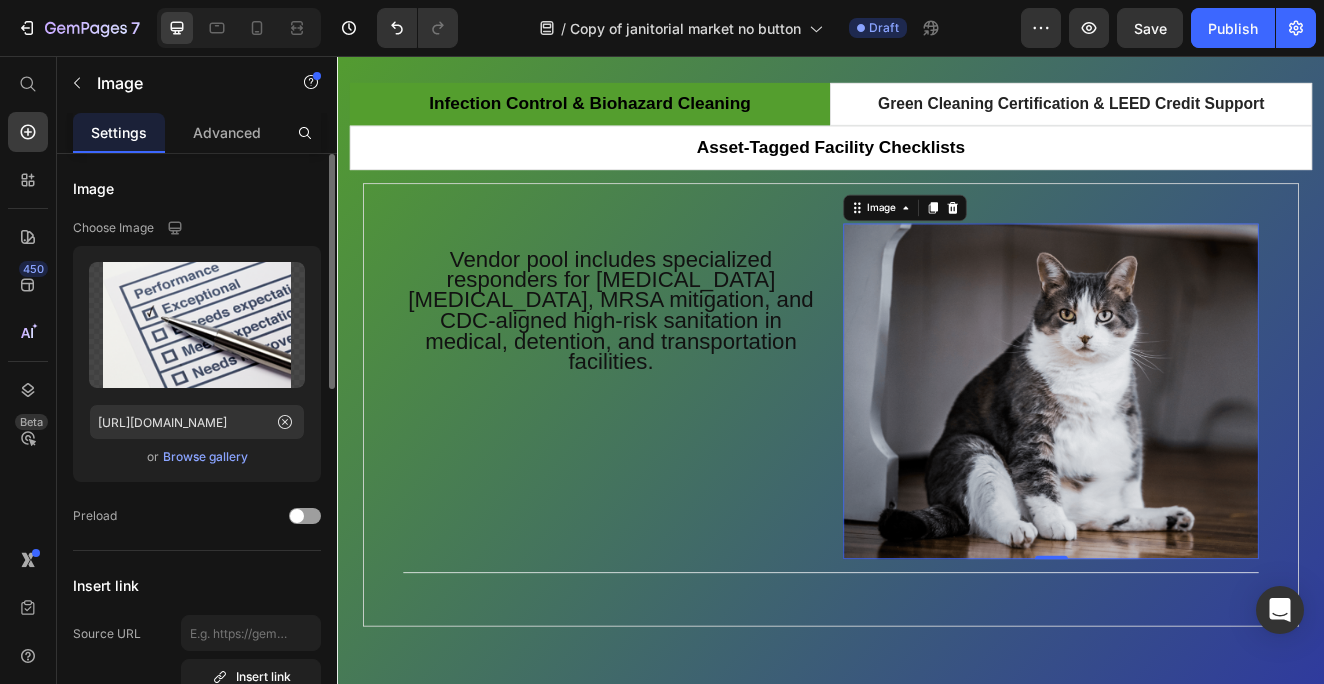 click on "Image Choose Image Upload Image https://cdn.shopify.com/s/files/1/0583/2513/9502/files/24_db737388-8837-458b-aa53-e0d35cc81f4e.png?v=1752098179  or   Browse gallery  Preload" 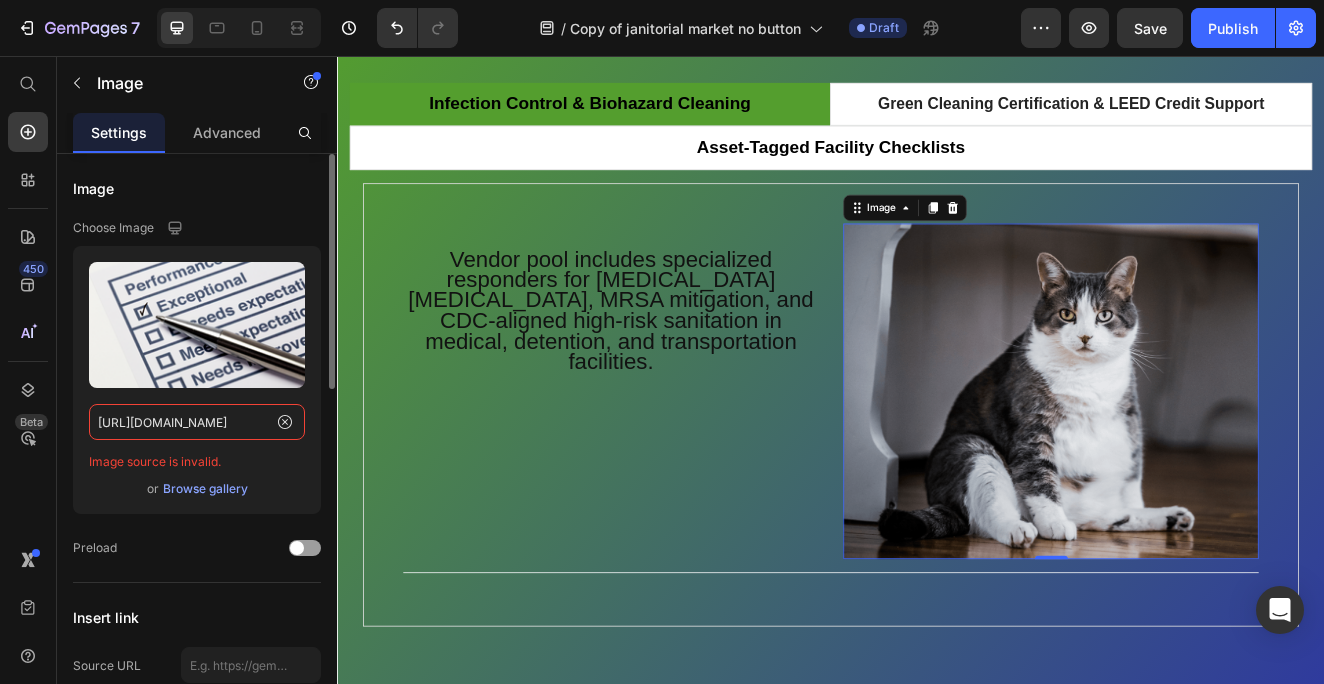 click on "https://cdn.shopify.com/s/files/1/0583/2513/9502/files/24_db737388-8837-458b-aa53-e0d35cc81f4e.png?v=1752098179" 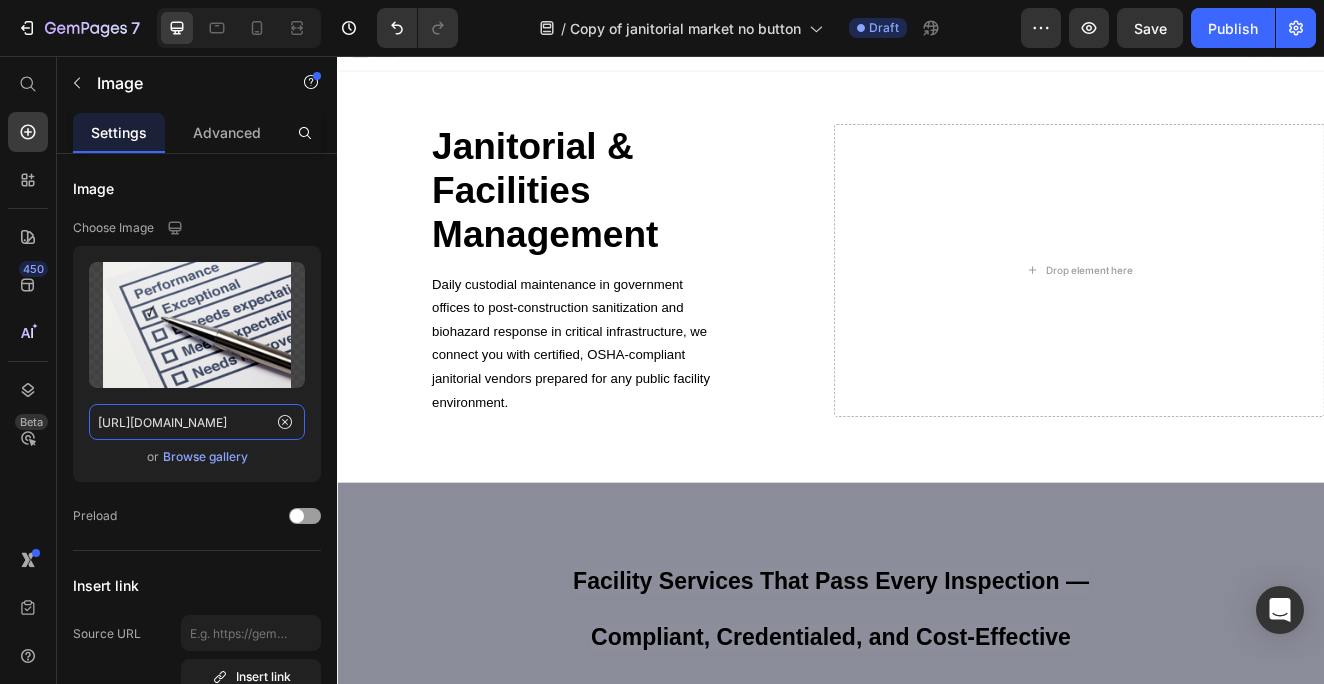 scroll, scrollTop: 6, scrollLeft: 0, axis: vertical 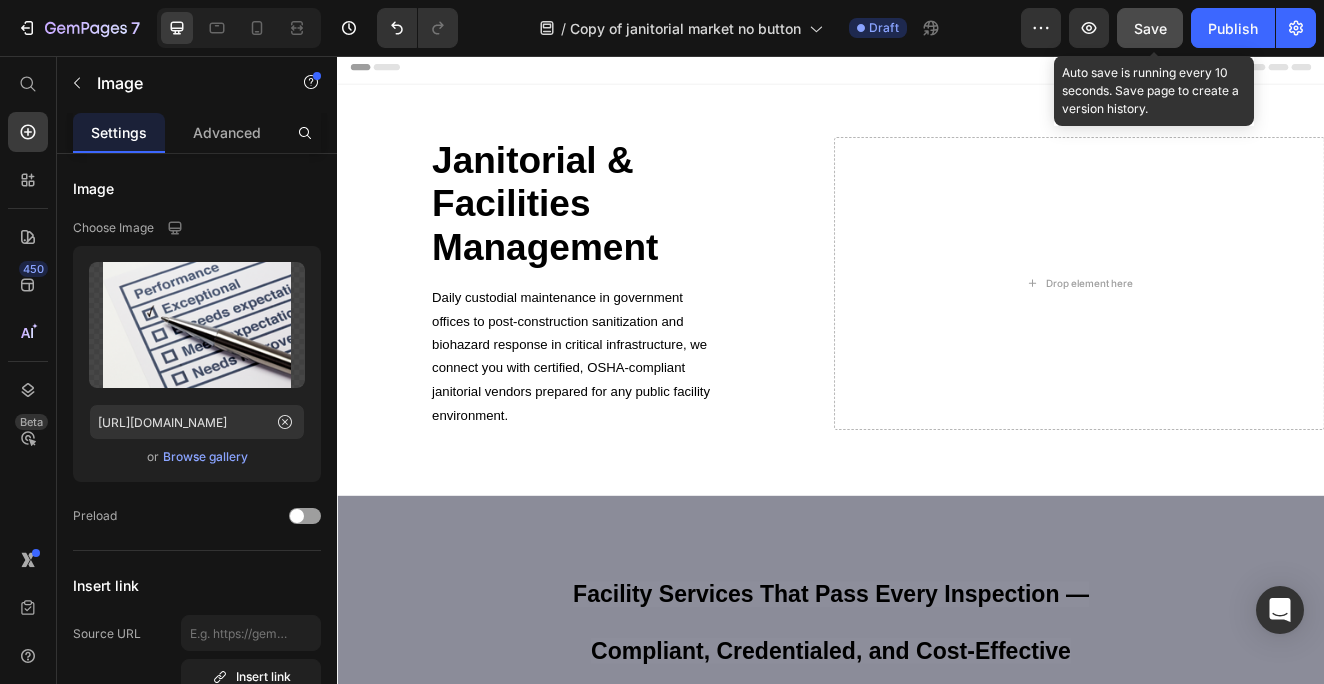 click on "Save" 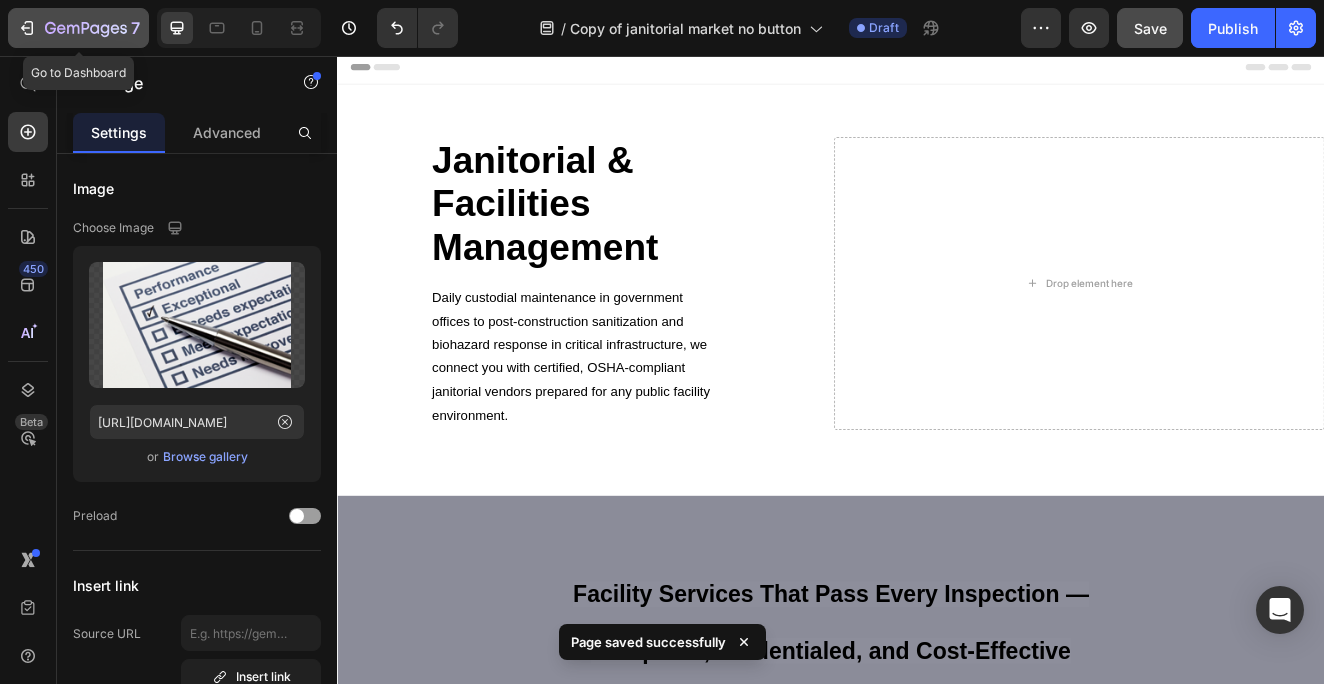 click on "7" 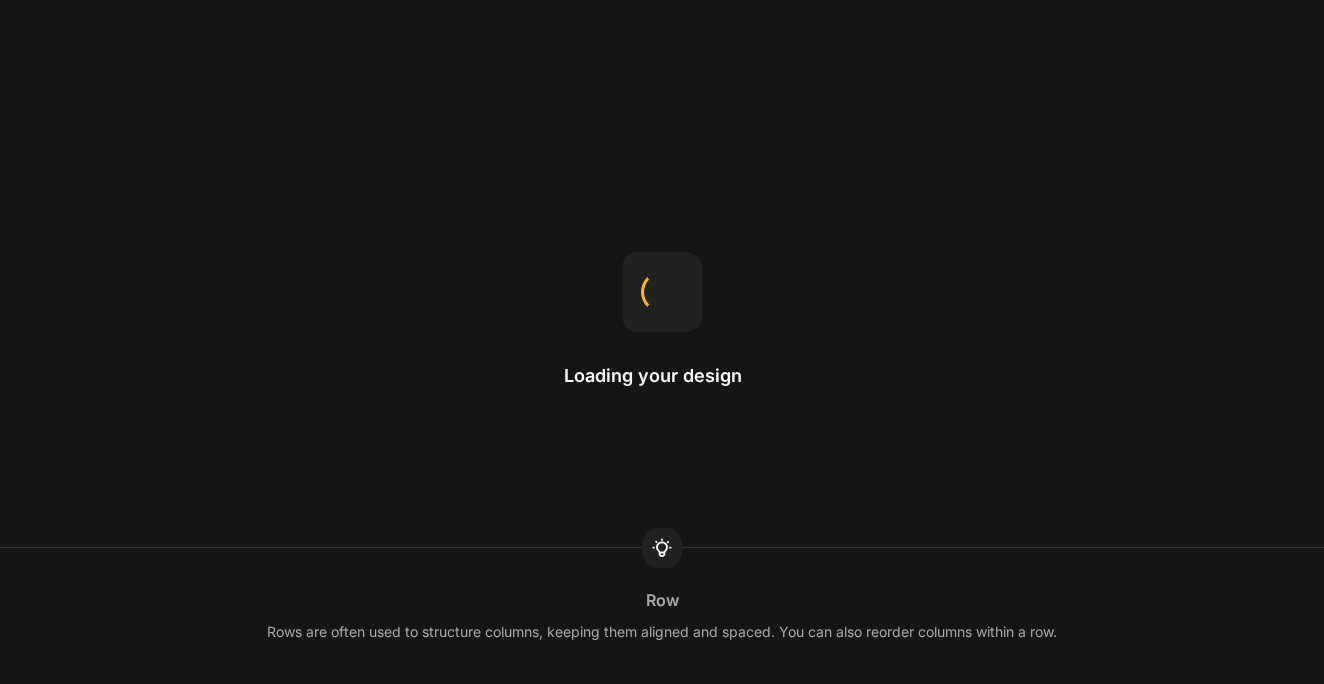 scroll, scrollTop: 0, scrollLeft: 0, axis: both 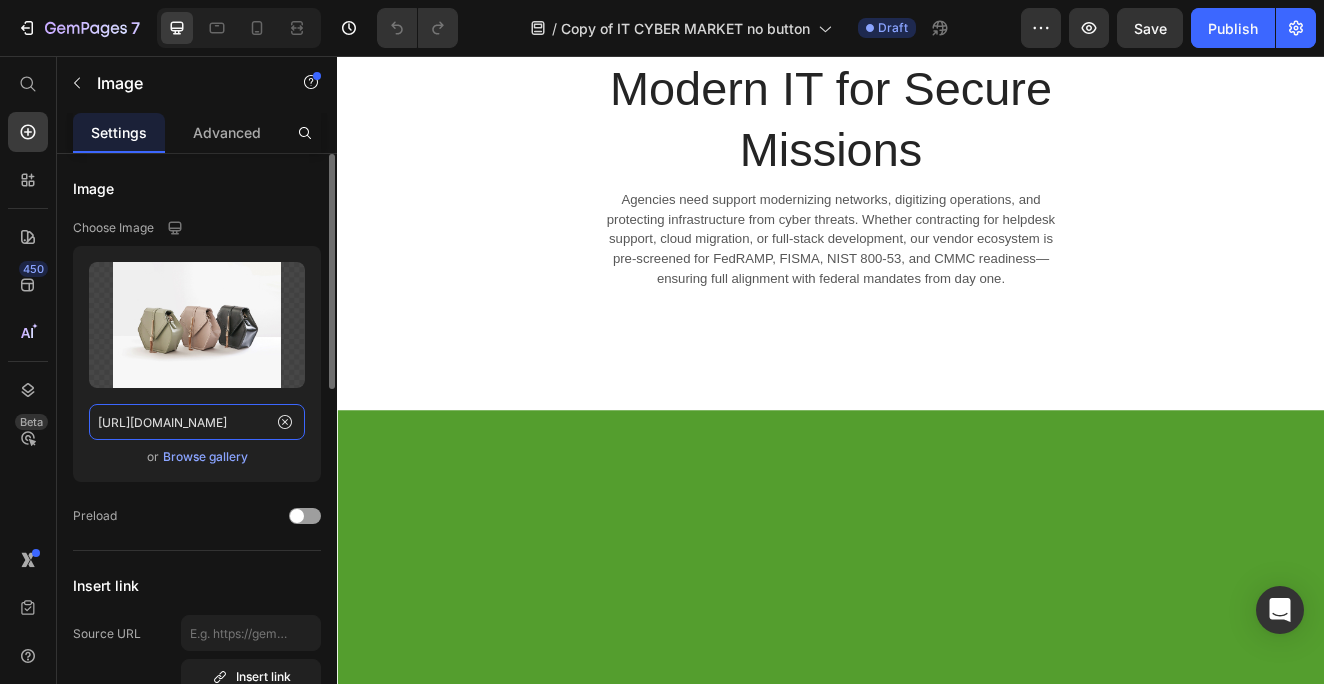 click on "[URL][DOMAIN_NAME]" 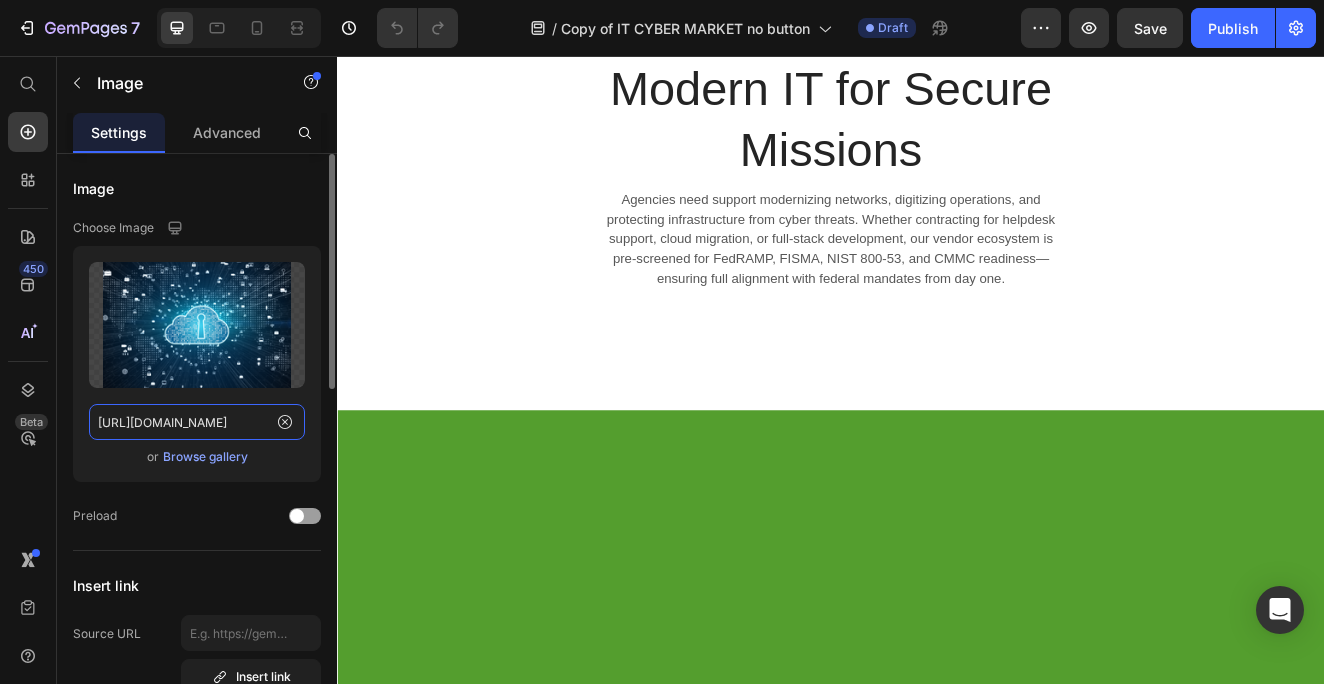 type on "https://cdn.shopify.com/s/files/1/0583/2513/9502/files/17_d00b5919-b516-436b-b6f5-cf04620eb27a.png?v=1752098164" 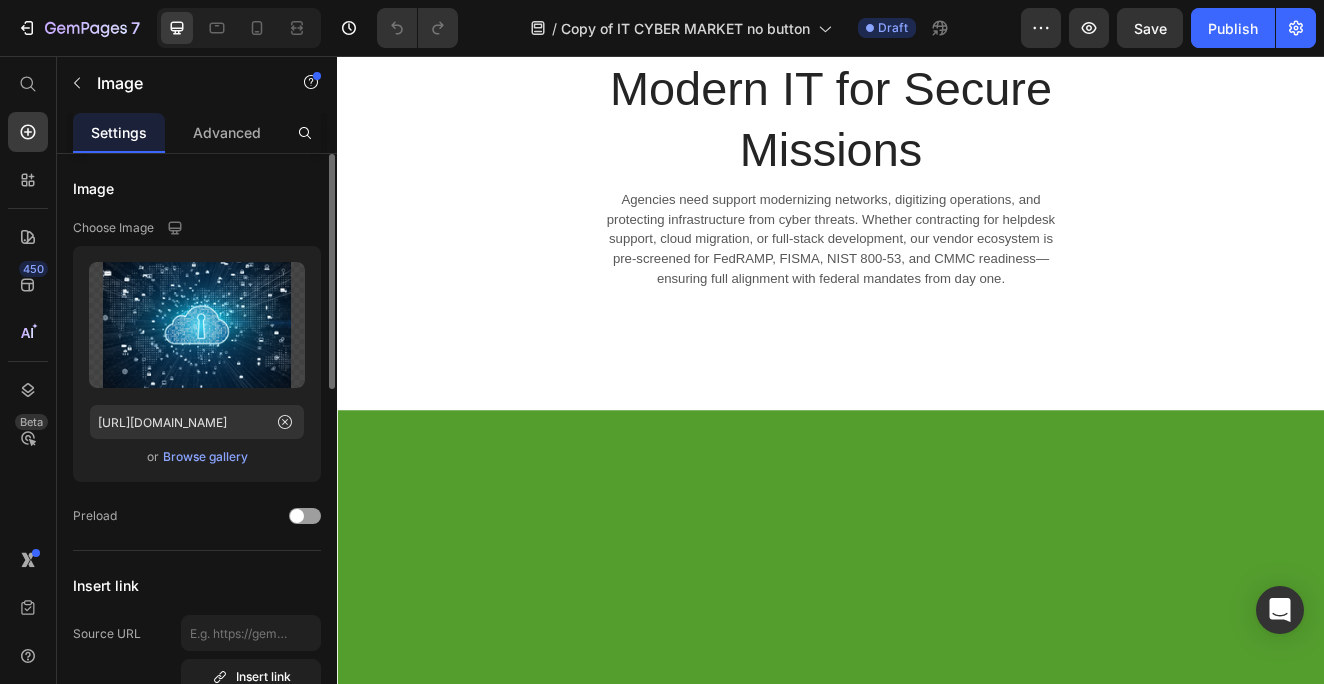 click on "or   Browse gallery" at bounding box center [197, 457] 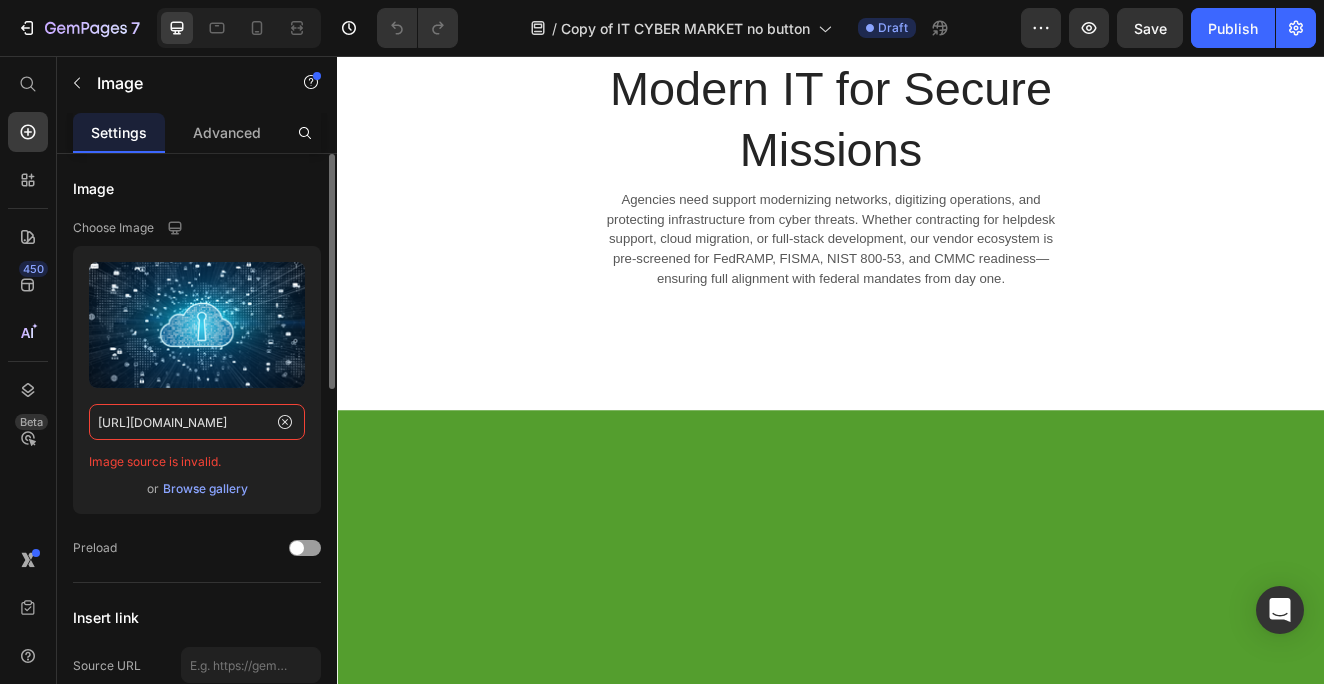 click on "https://cdn.shopify.com/s/files/1/0583/2513/9502/files/17_d00b5919-b516-436b-b6f5-cf04620eb27a.png?v=1752098164" 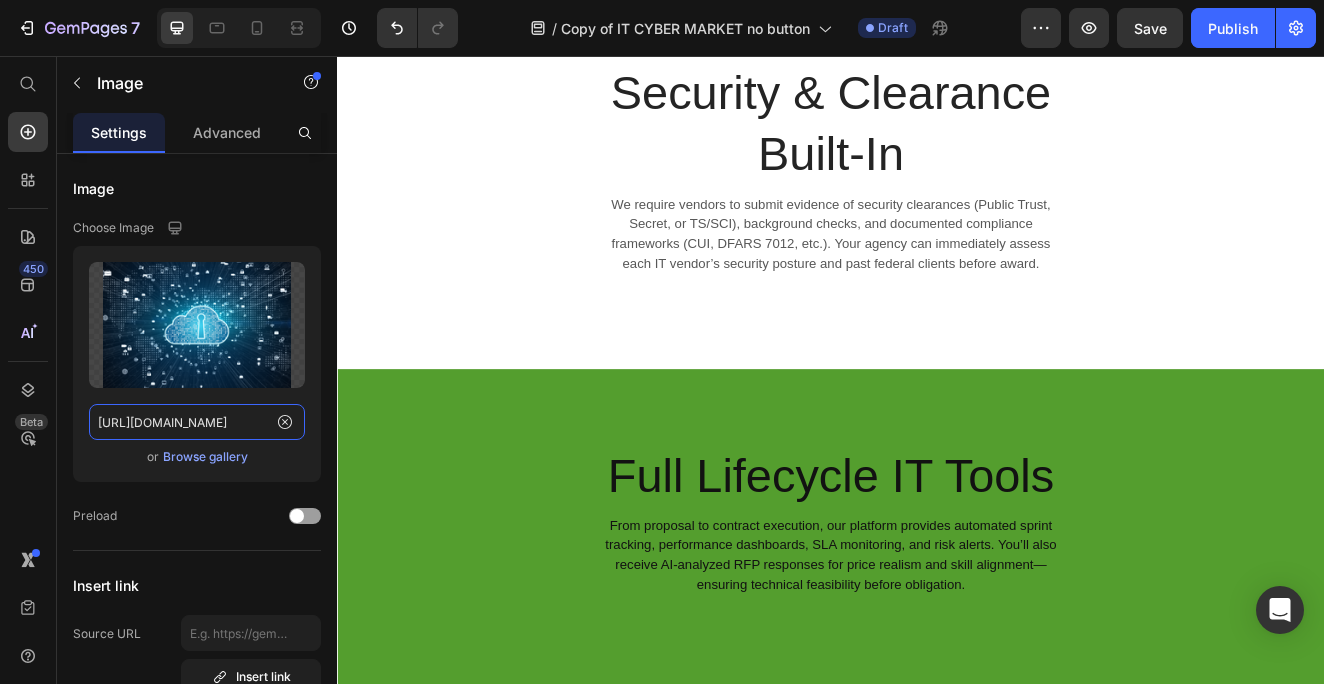 scroll, scrollTop: 2199, scrollLeft: 0, axis: vertical 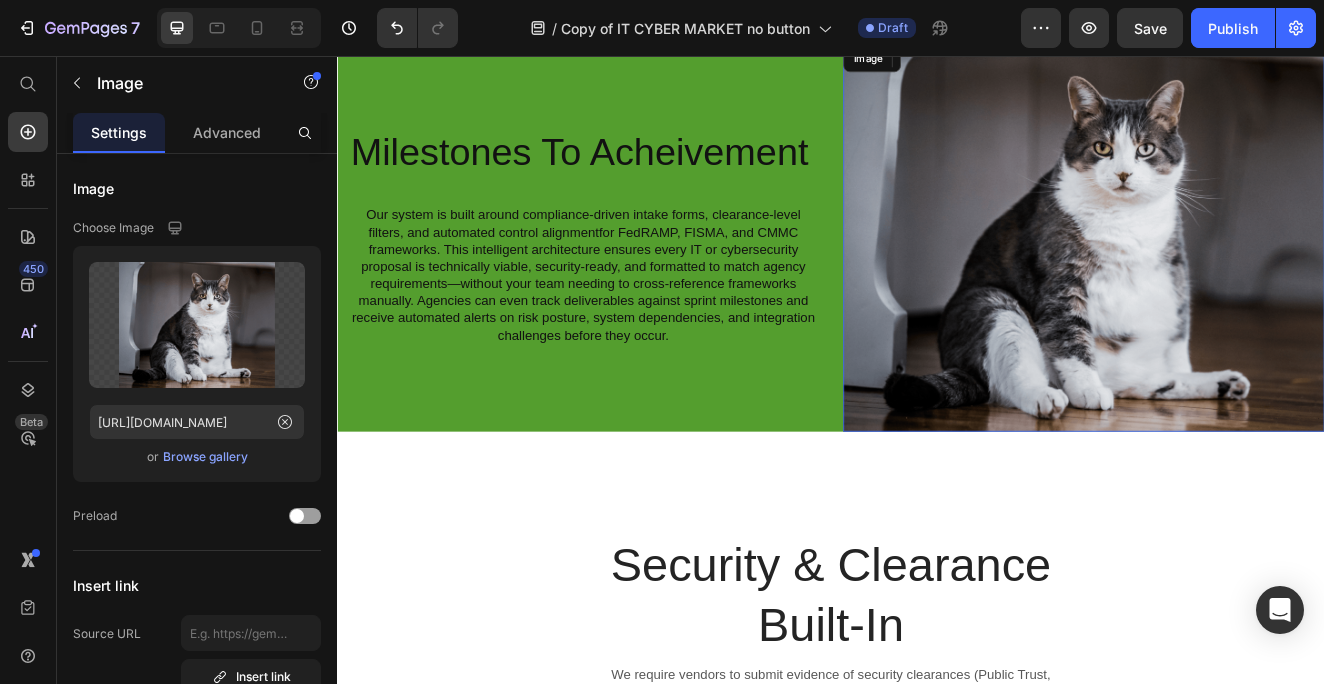 click at bounding box center [1244, 276] 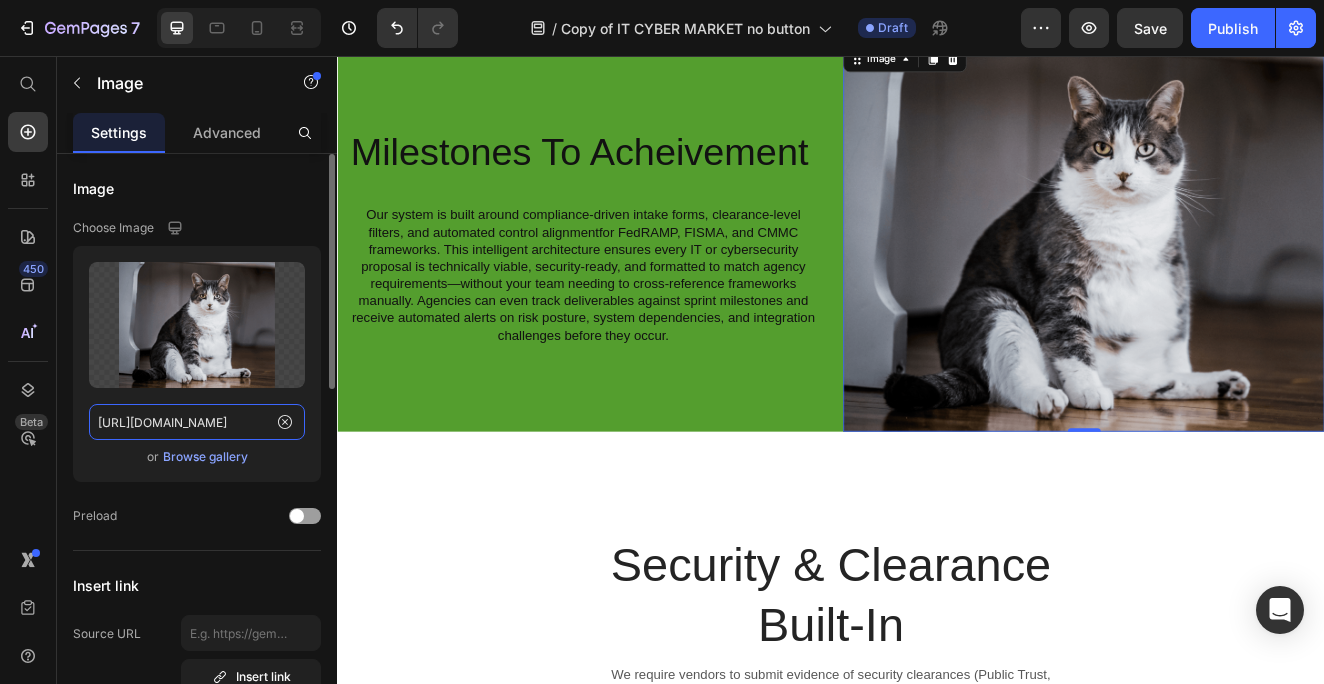 click on "[URL][DOMAIN_NAME]" 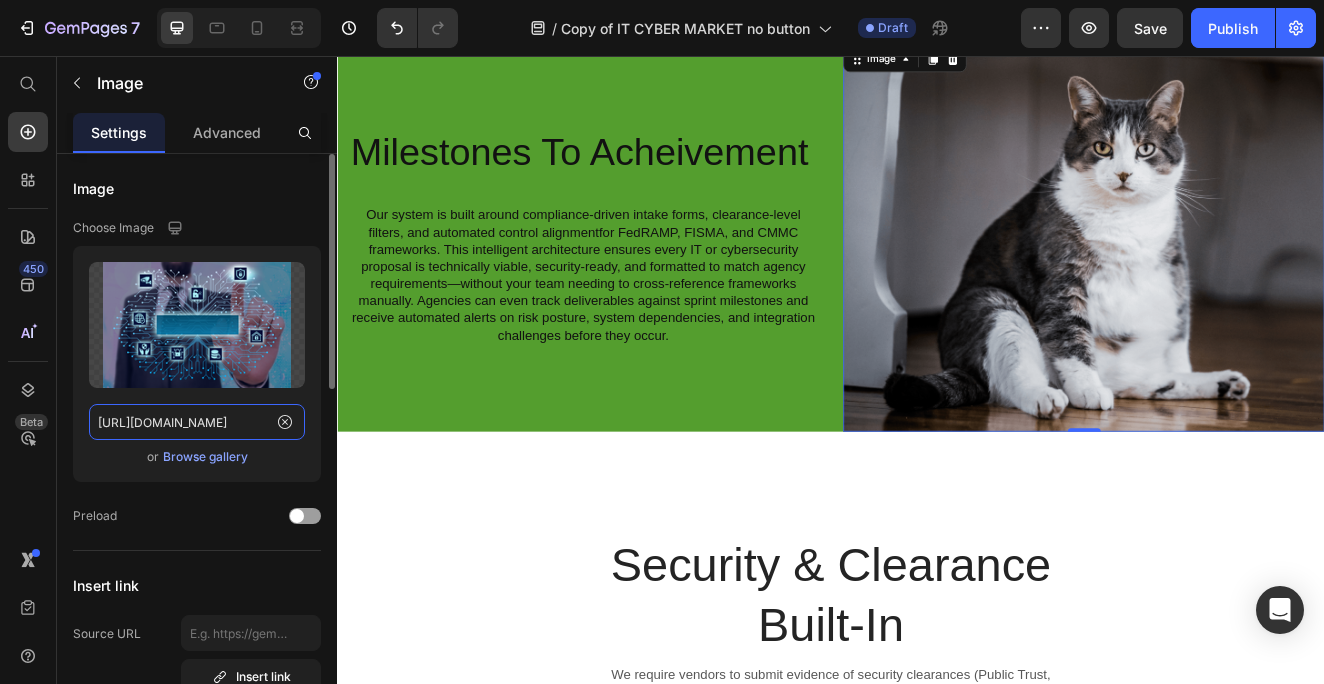type on "https://cdn.shopify.com/s/files/1/0583/2513/9502/files/18.png?v=1752096764" 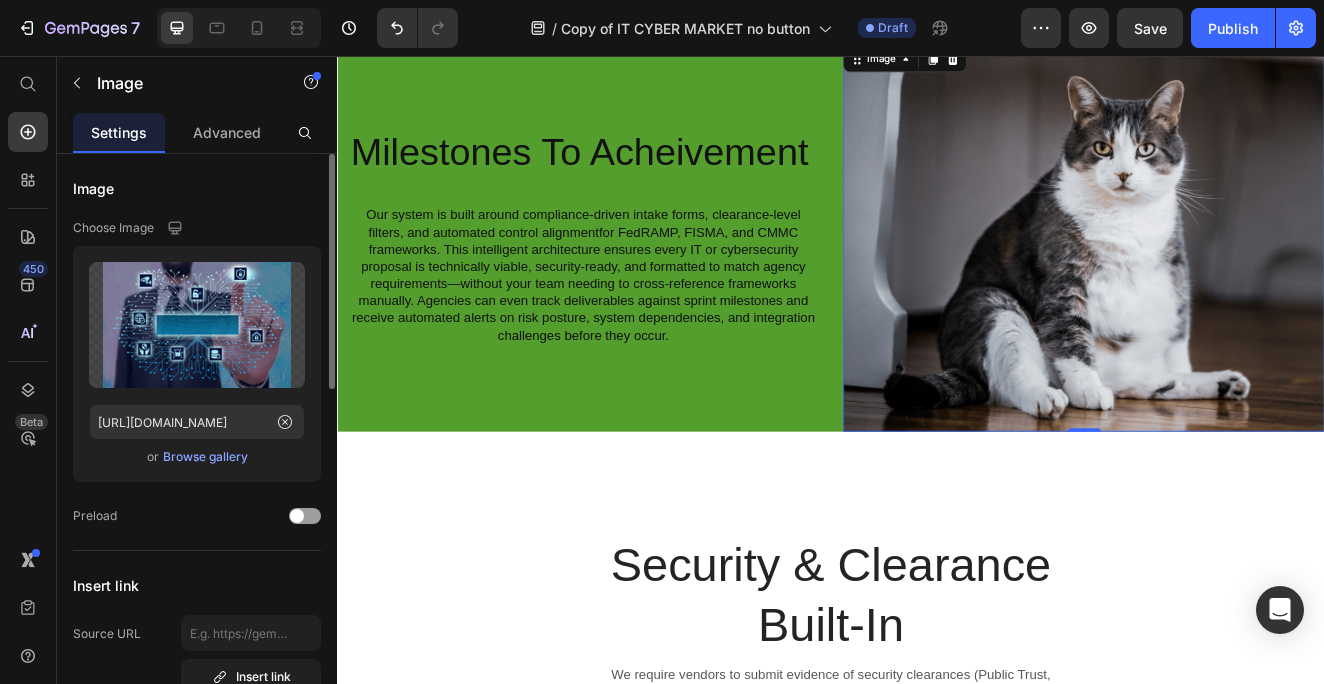 click on "or   Browse gallery" at bounding box center (197, 457) 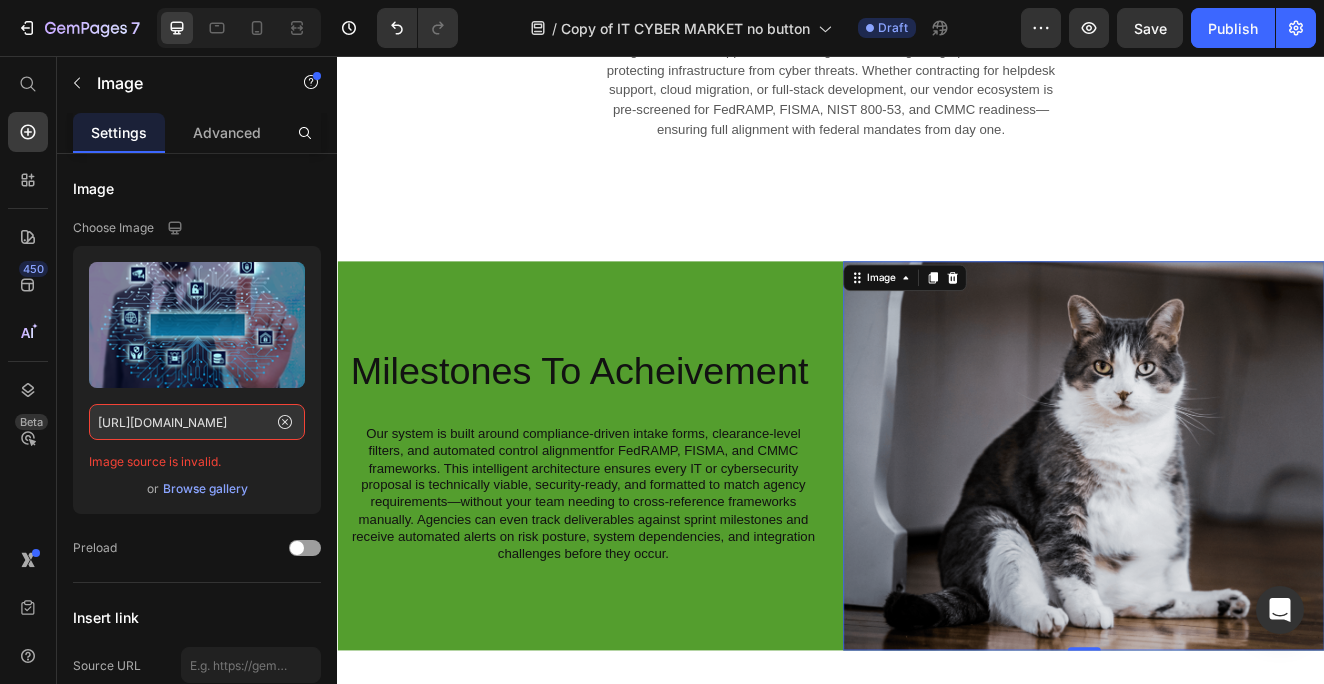 scroll, scrollTop: 996, scrollLeft: 0, axis: vertical 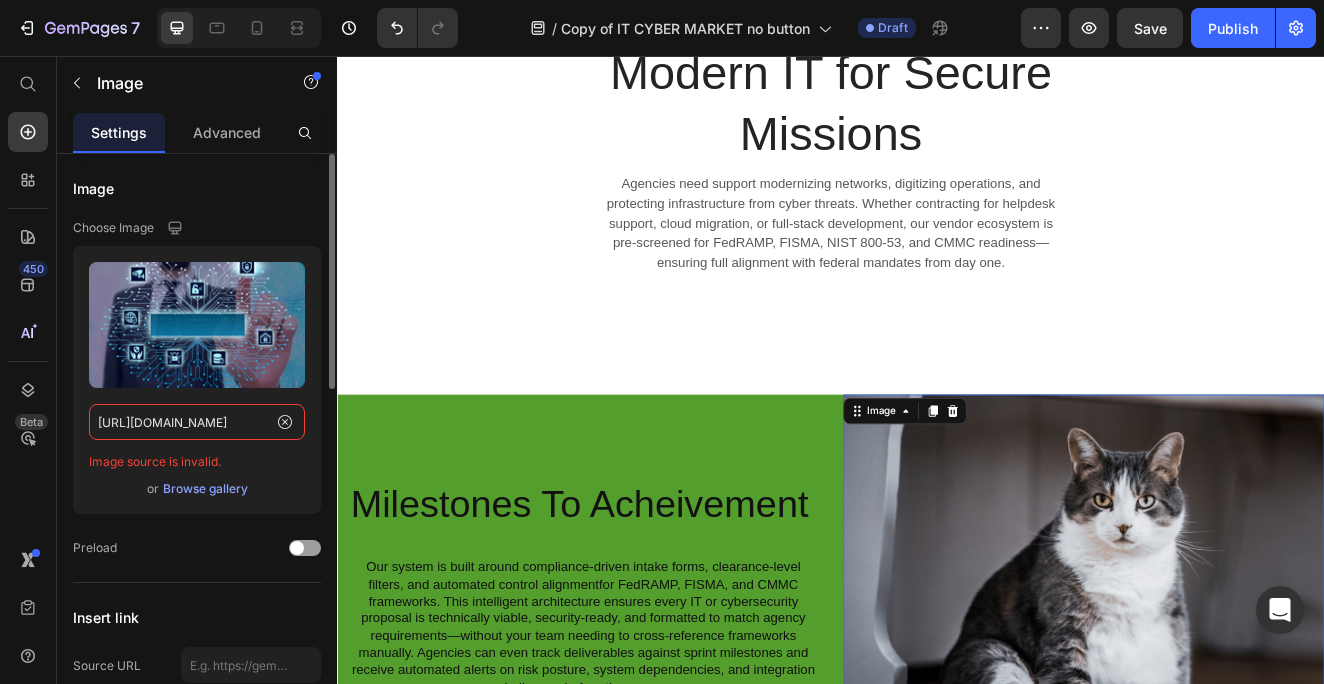 click on "https://cdn.shopify.com/s/files/1/0583/2513/9502/files/18.png?v=1752096764" 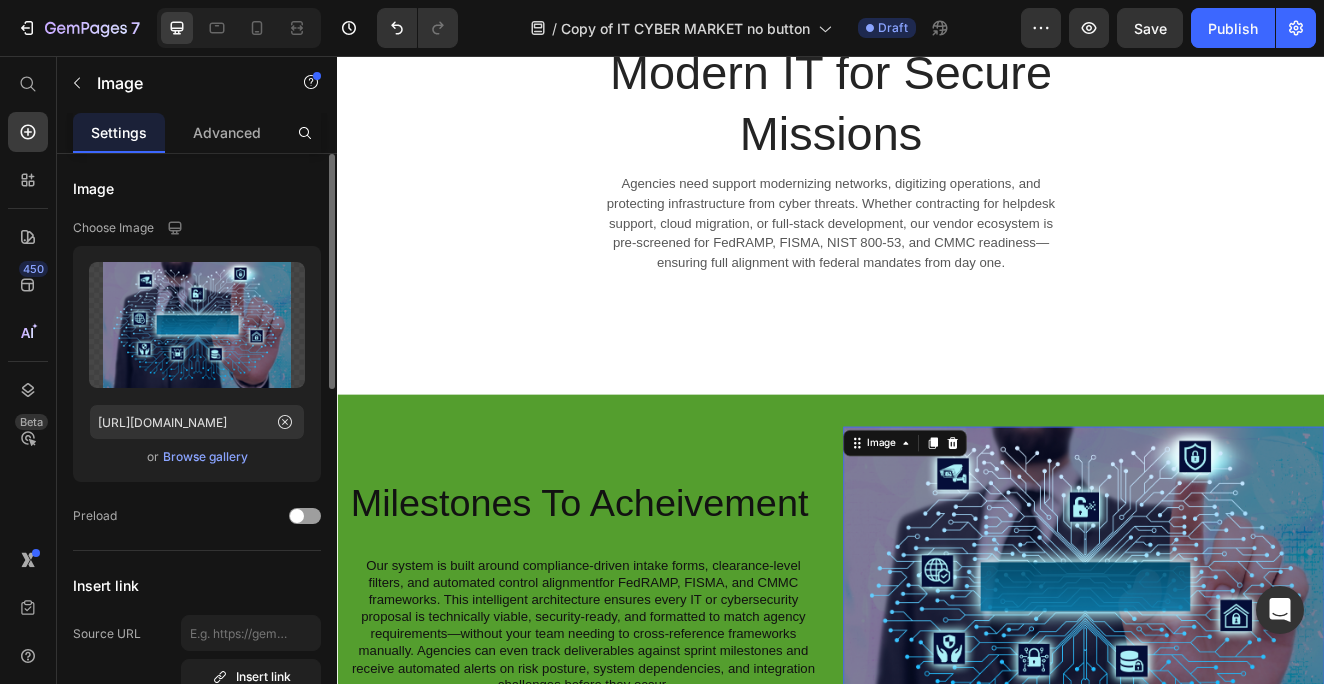 click on "or   Browse gallery" at bounding box center (197, 457) 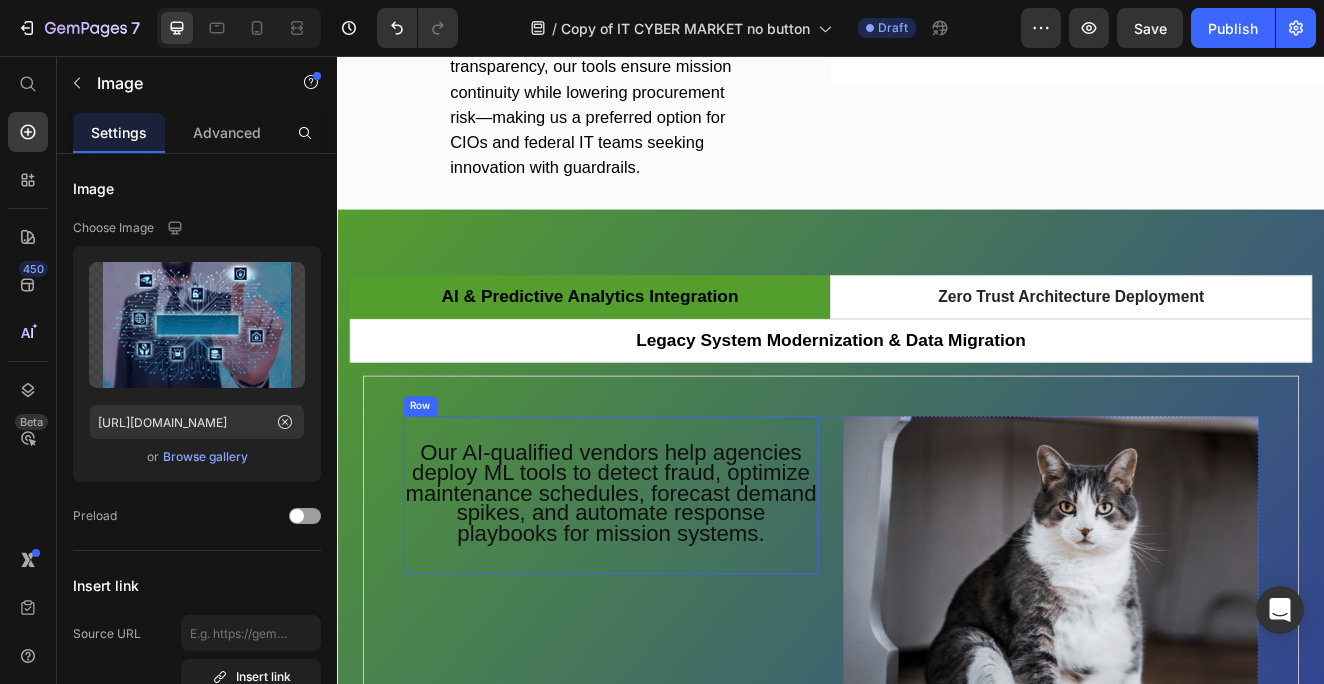 scroll, scrollTop: 4226, scrollLeft: 0, axis: vertical 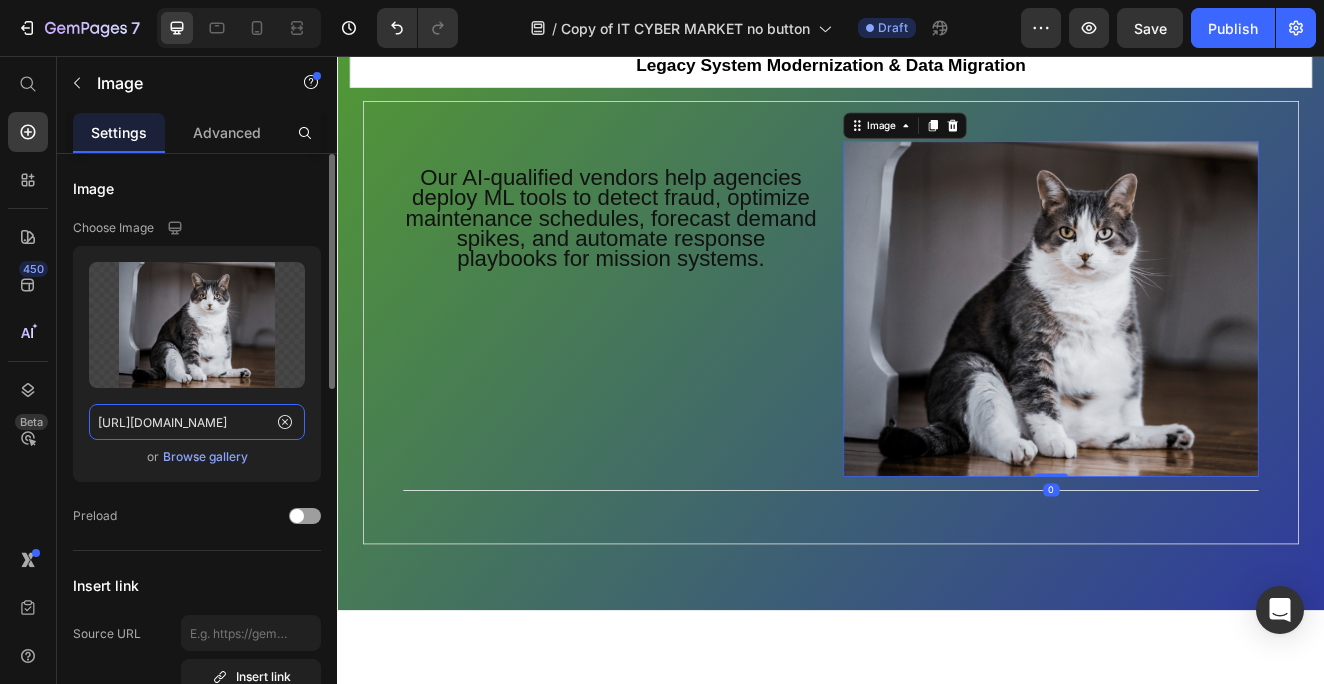 click on "[URL][DOMAIN_NAME]" 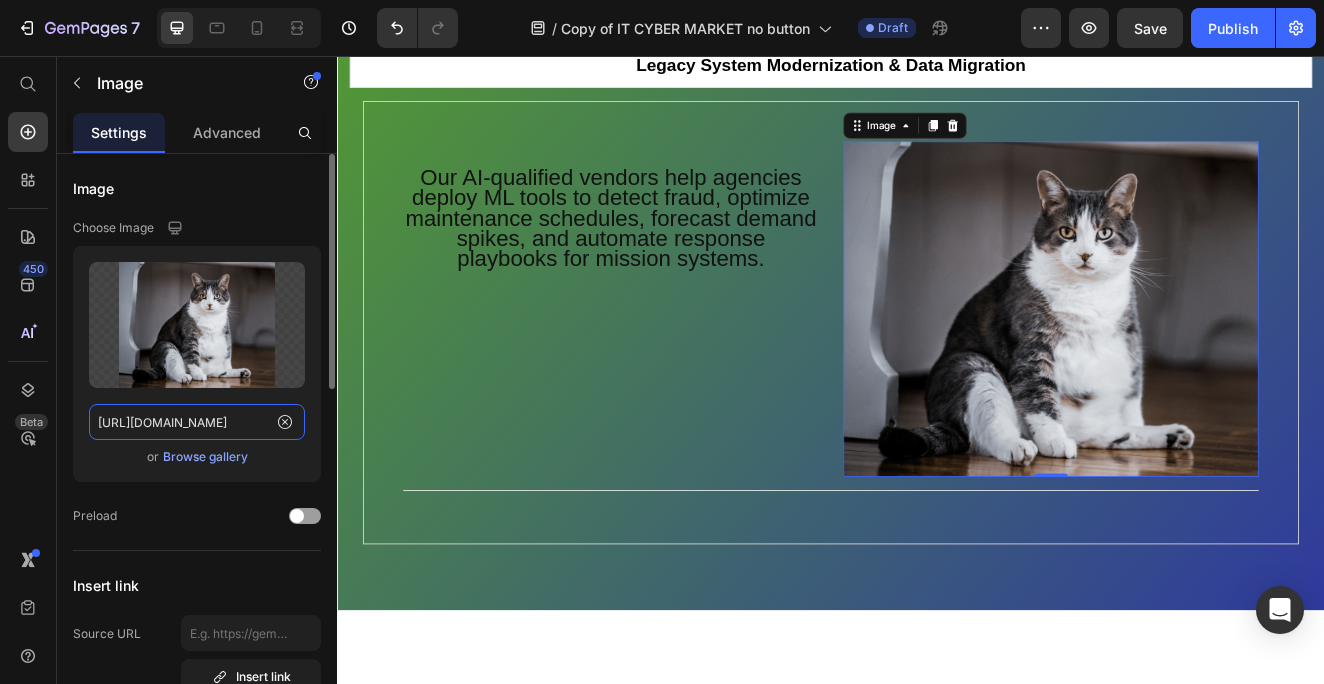 paste on "19.png?v=1752096856" 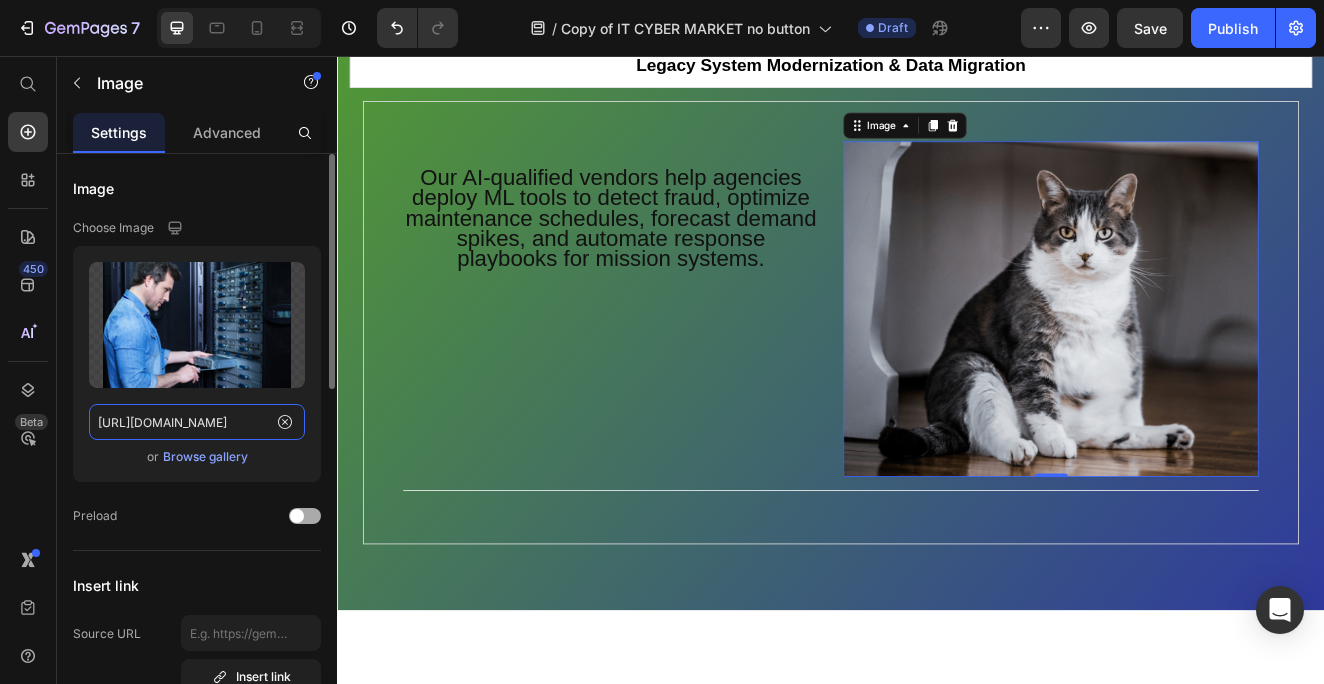 type on "https://cdn.shopify.com/s/files/1/0583/2513/9502/files/19.png?v=1752096856" 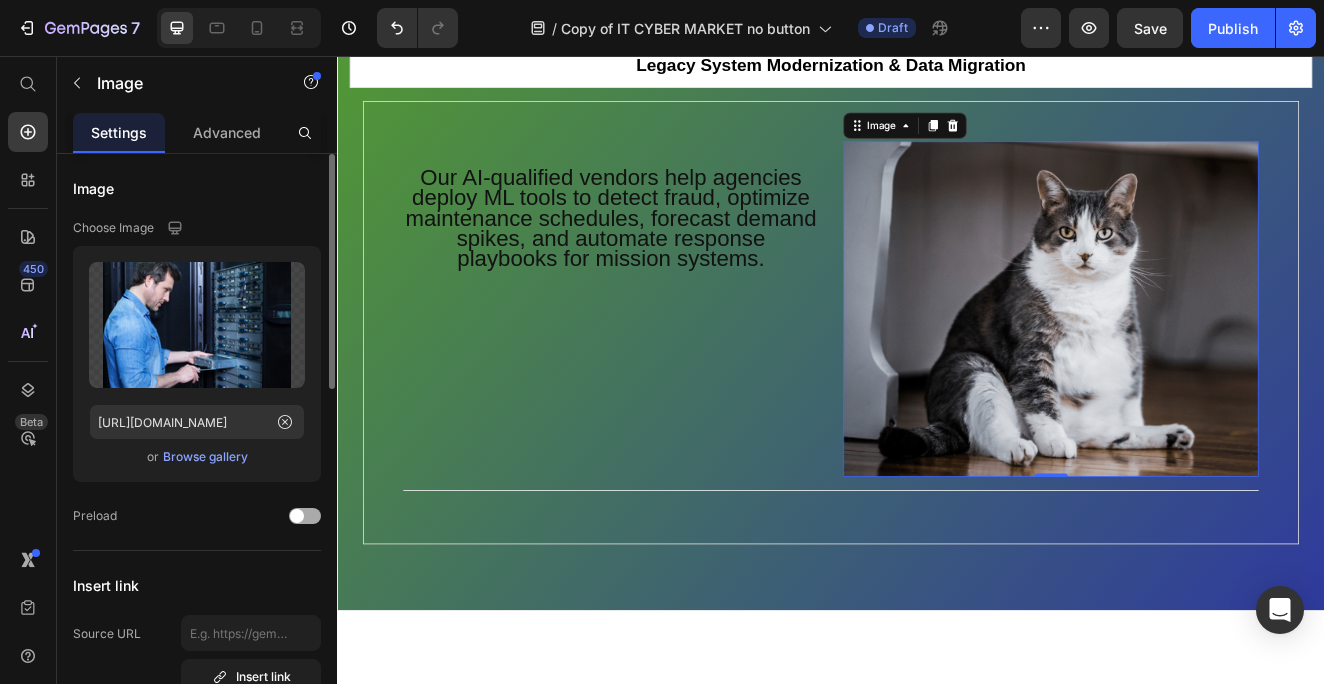 click on "Preload" 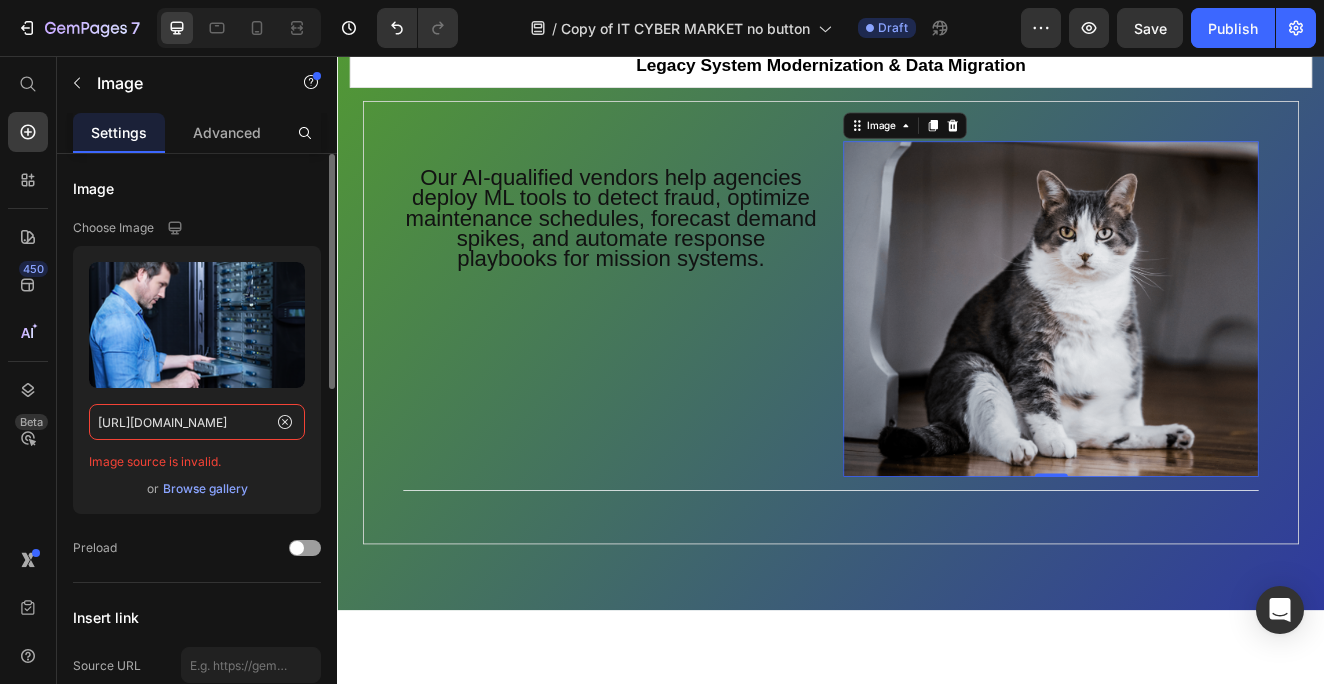 click on "https://cdn.shopify.com/s/files/1/0583/2513/9502/files/19.png?v=1752096856" 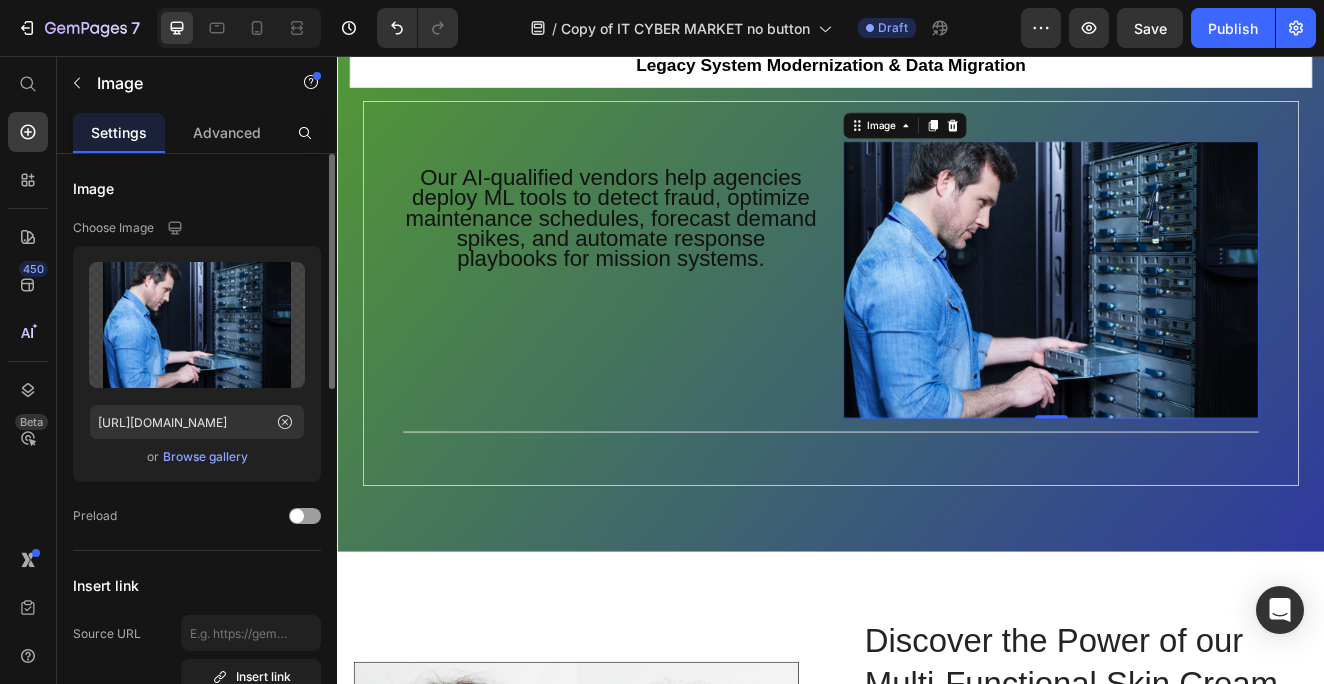 click on "Image Choose Image Upload Image https://cdn.shopify.com/s/files/1/0583/2513/9502/files/19.png?v=1752096856  or   Browse gallery  Preload" 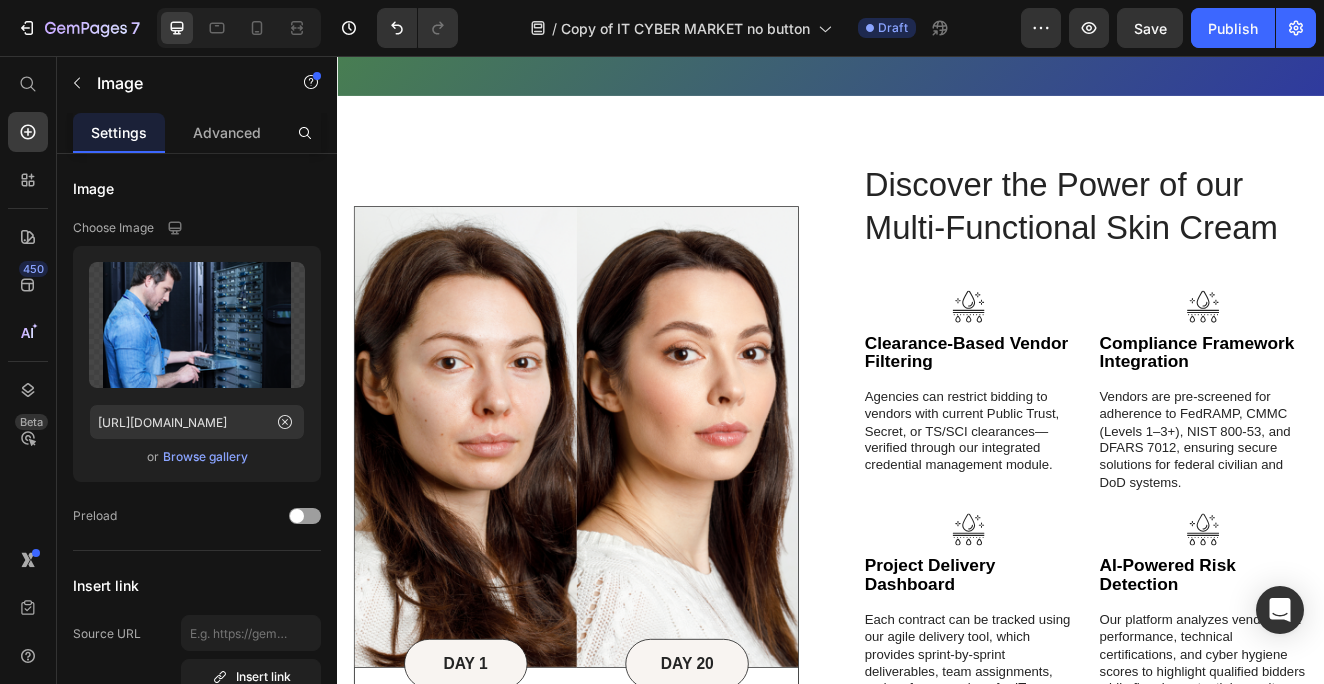 scroll, scrollTop: 4813, scrollLeft: 0, axis: vertical 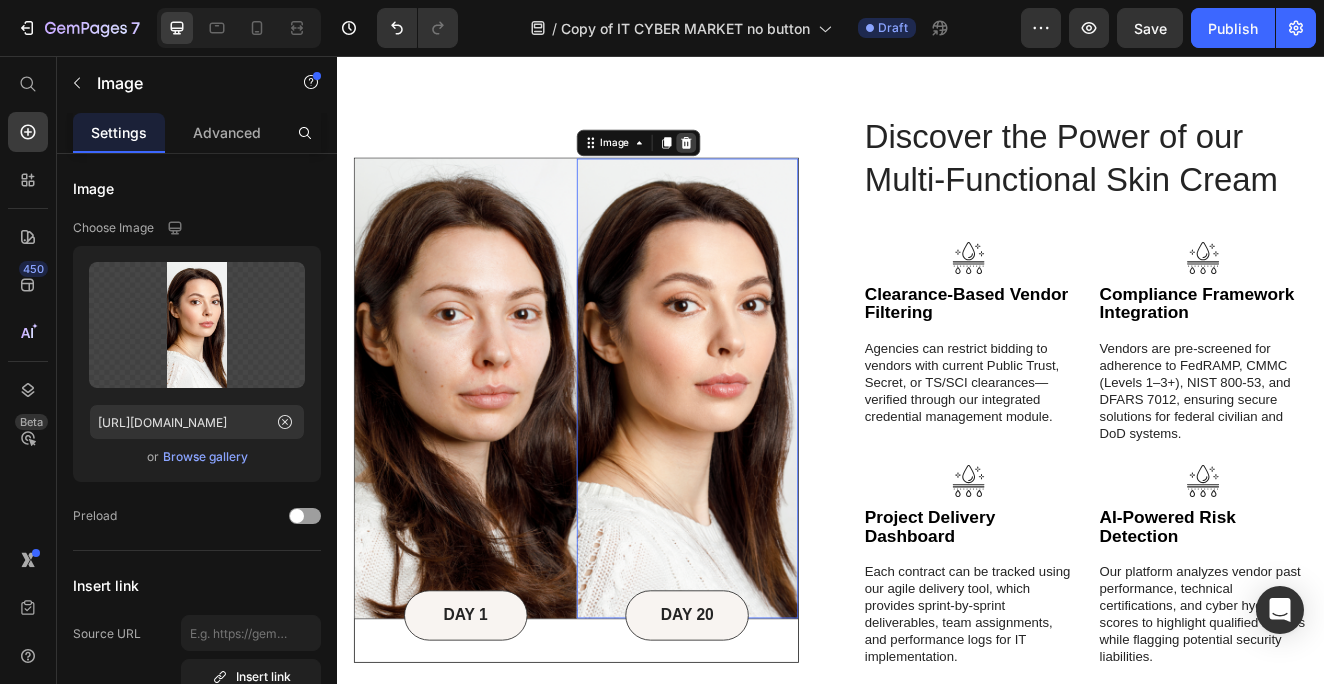 click 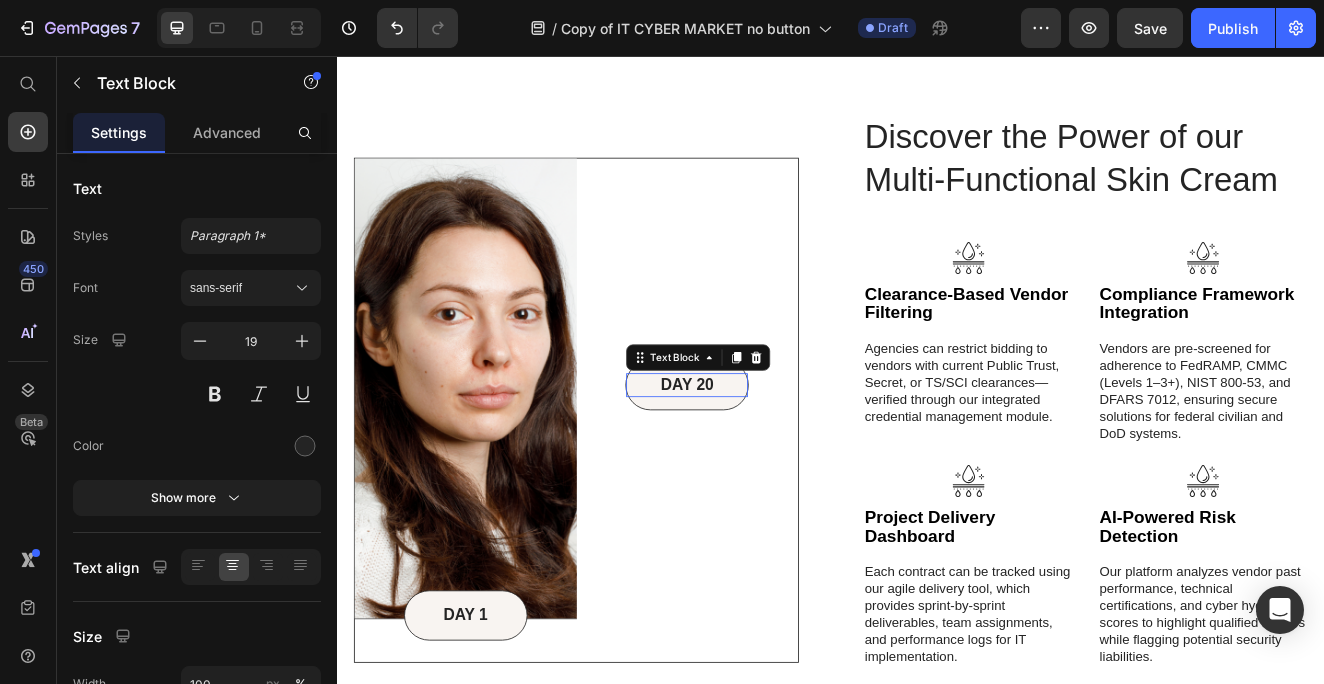 click on "Text Block" at bounding box center [775, 423] 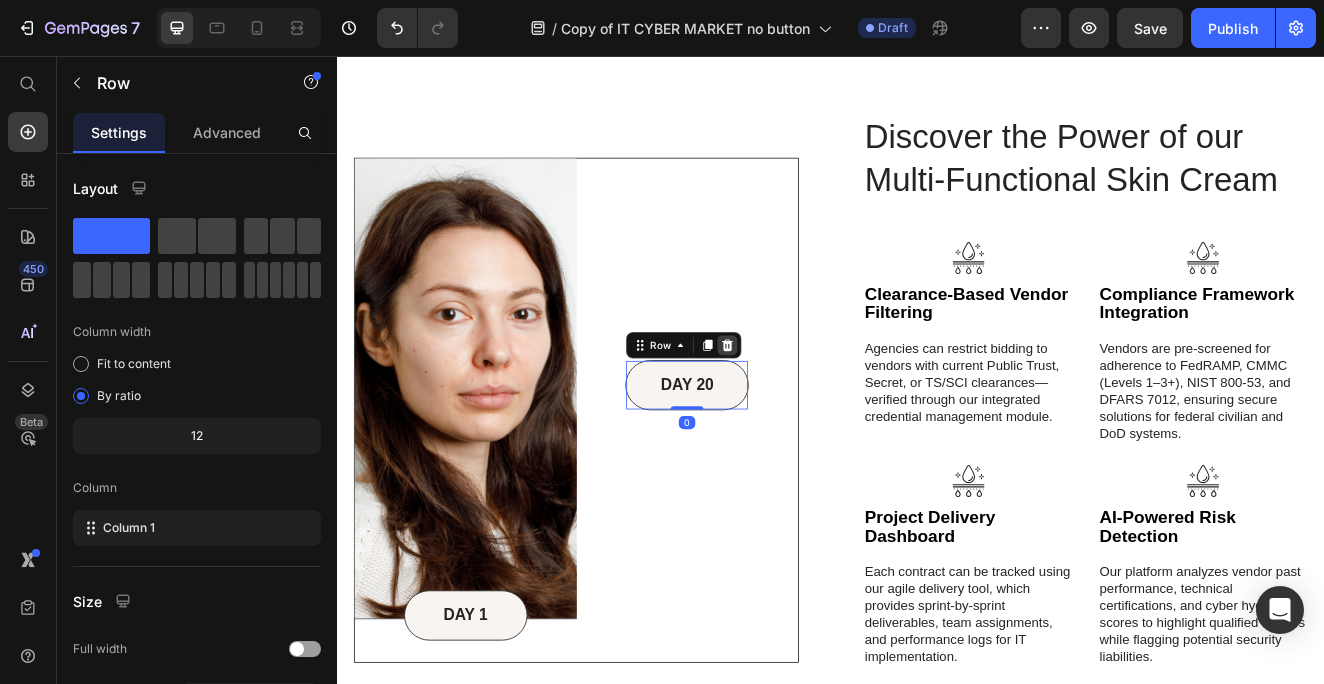 click 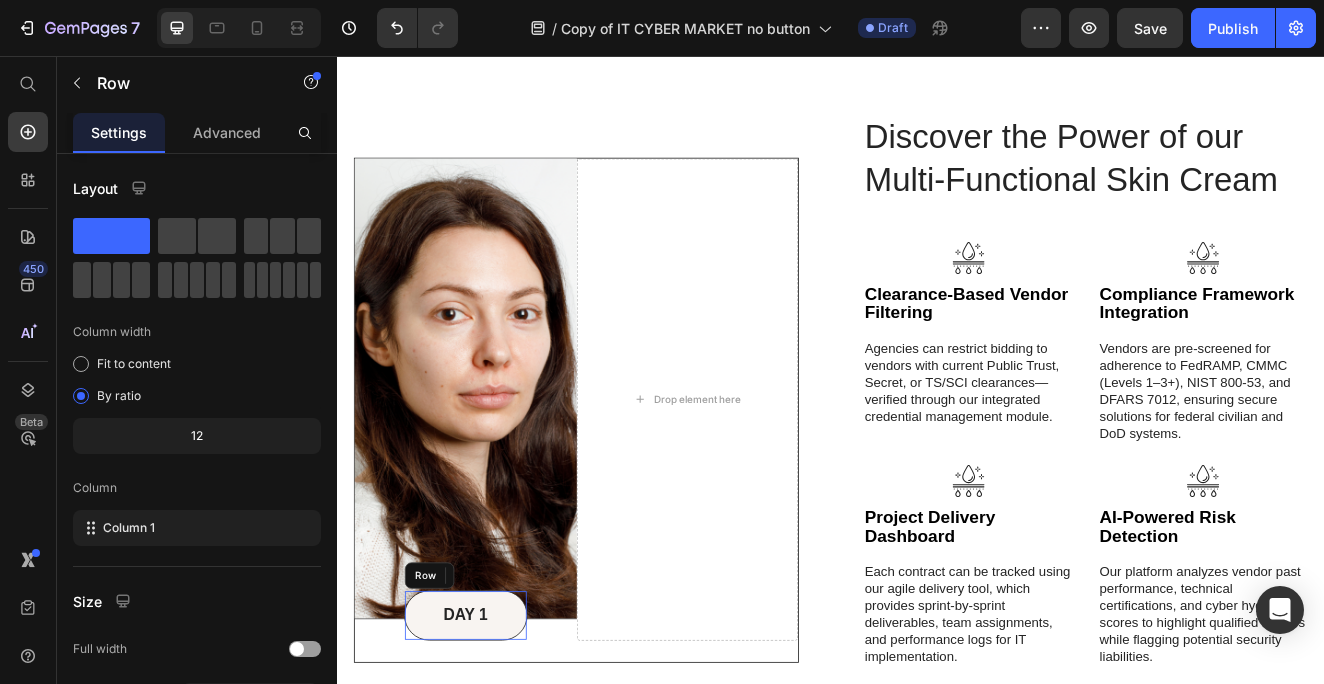 click on "DAY 1 Text Block Row" at bounding box center [493, 736] 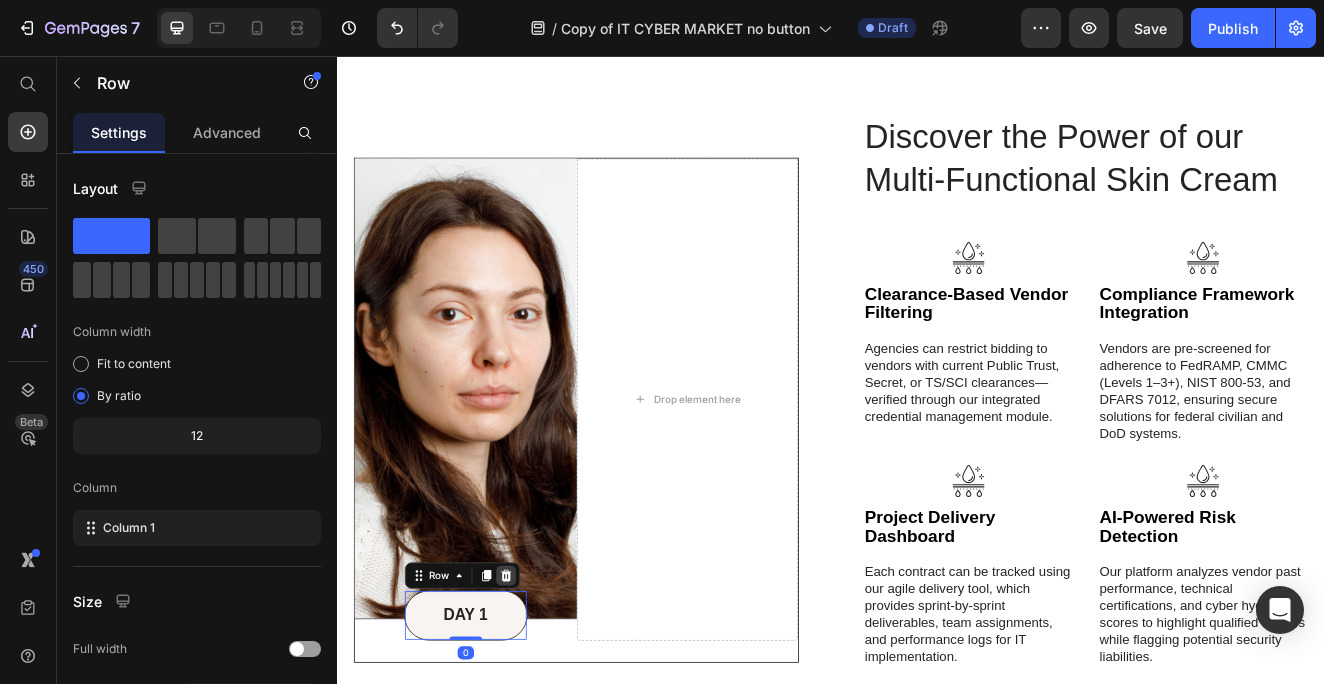 click 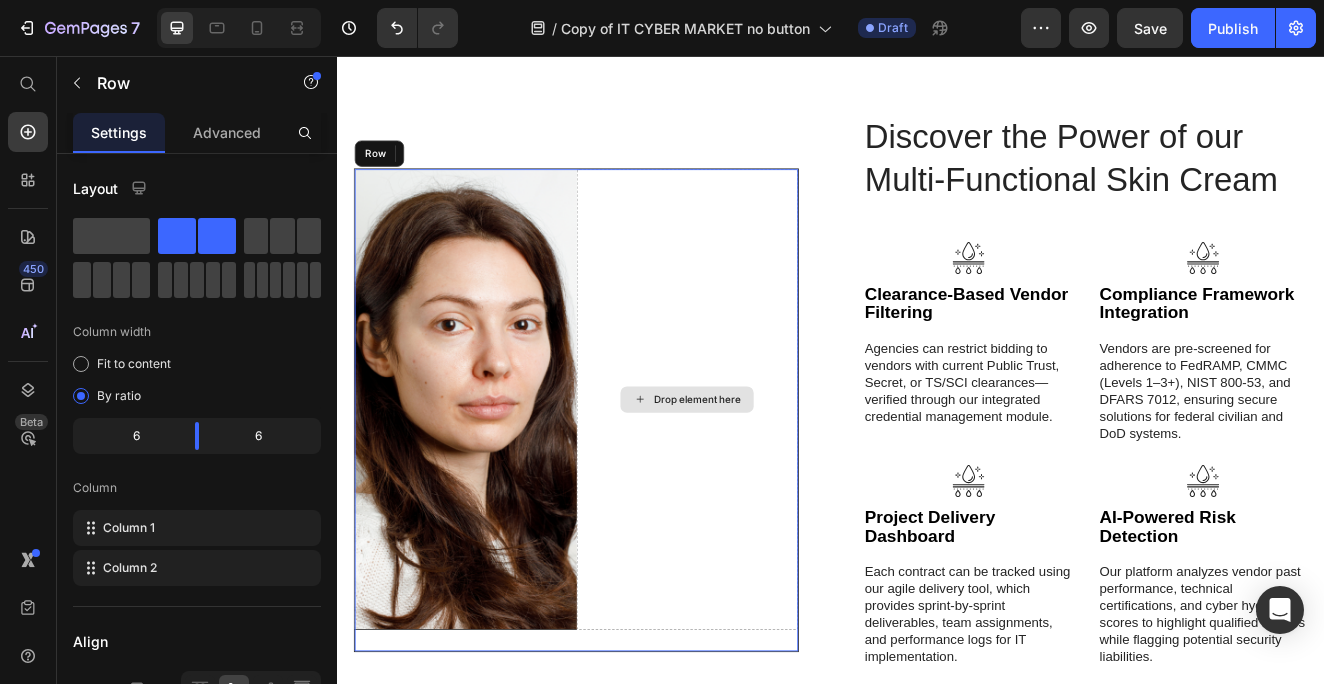 click on "Drop element here" at bounding box center (763, 474) 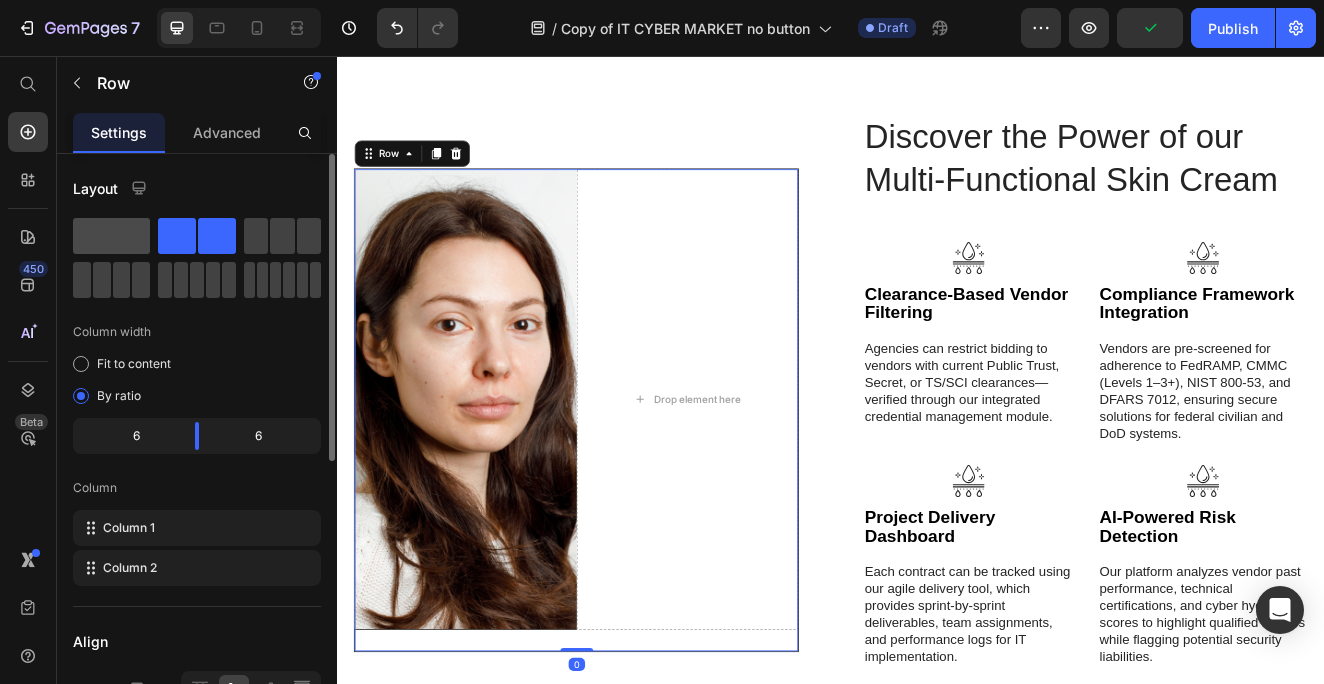 click 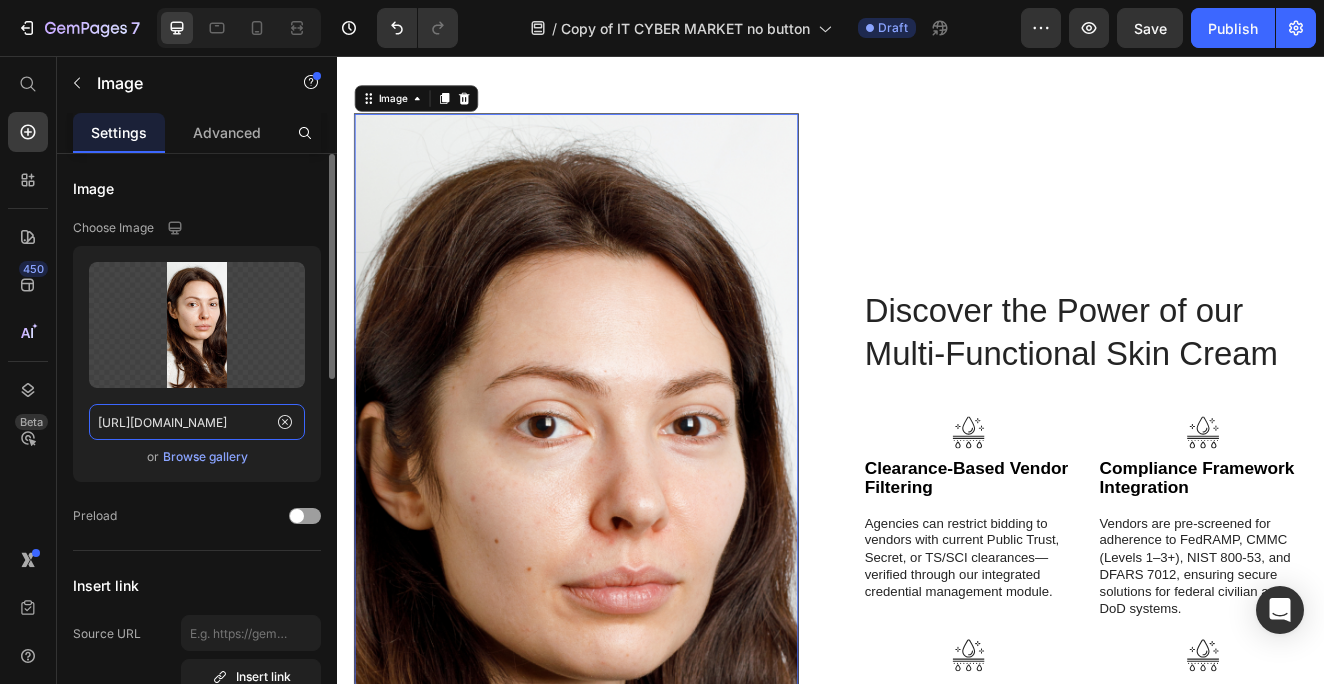 click on "[URL][DOMAIN_NAME]" 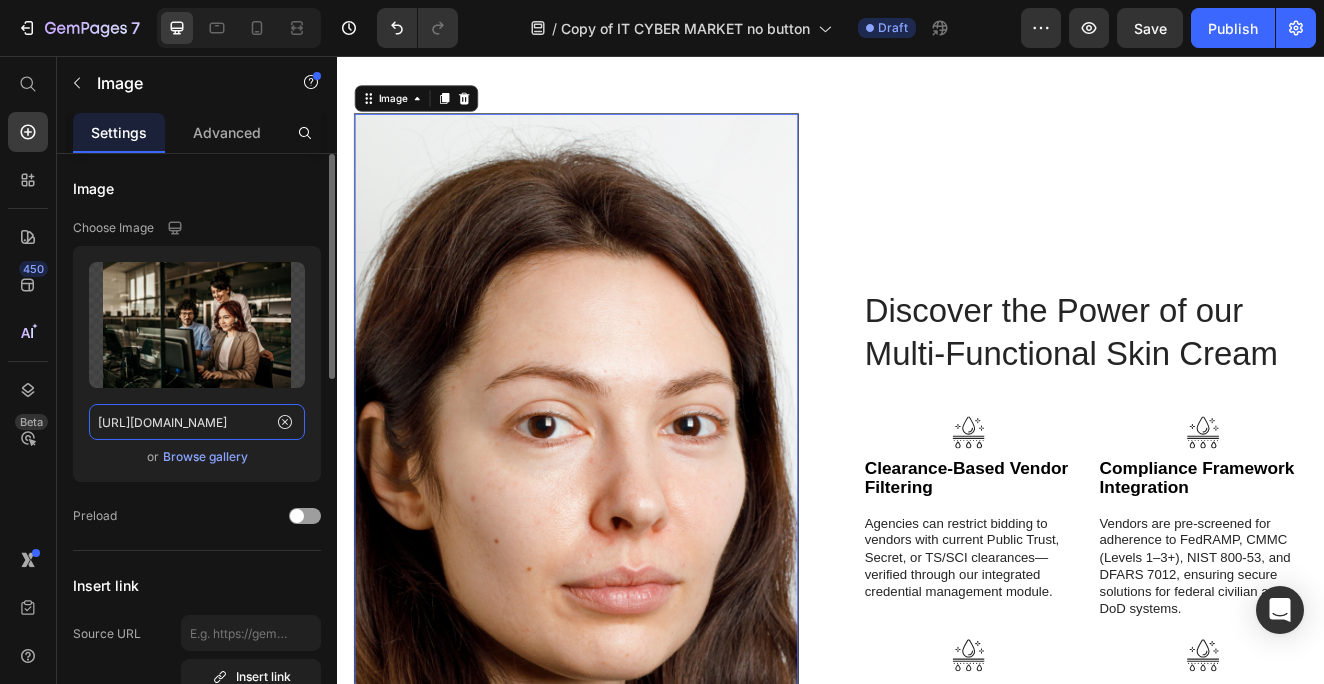 click on "https://cdn.shopify.com/s/files/1/0583/2513/9502/files/20.png?v=1752096832" 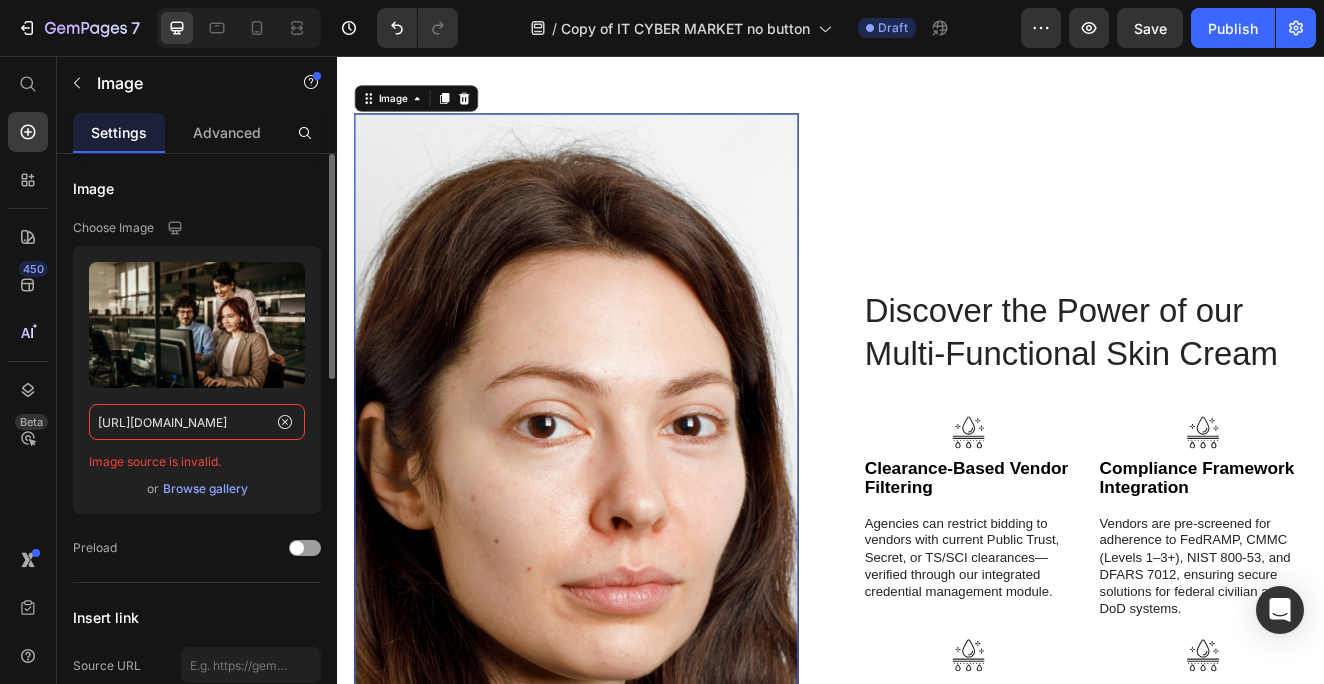 paste 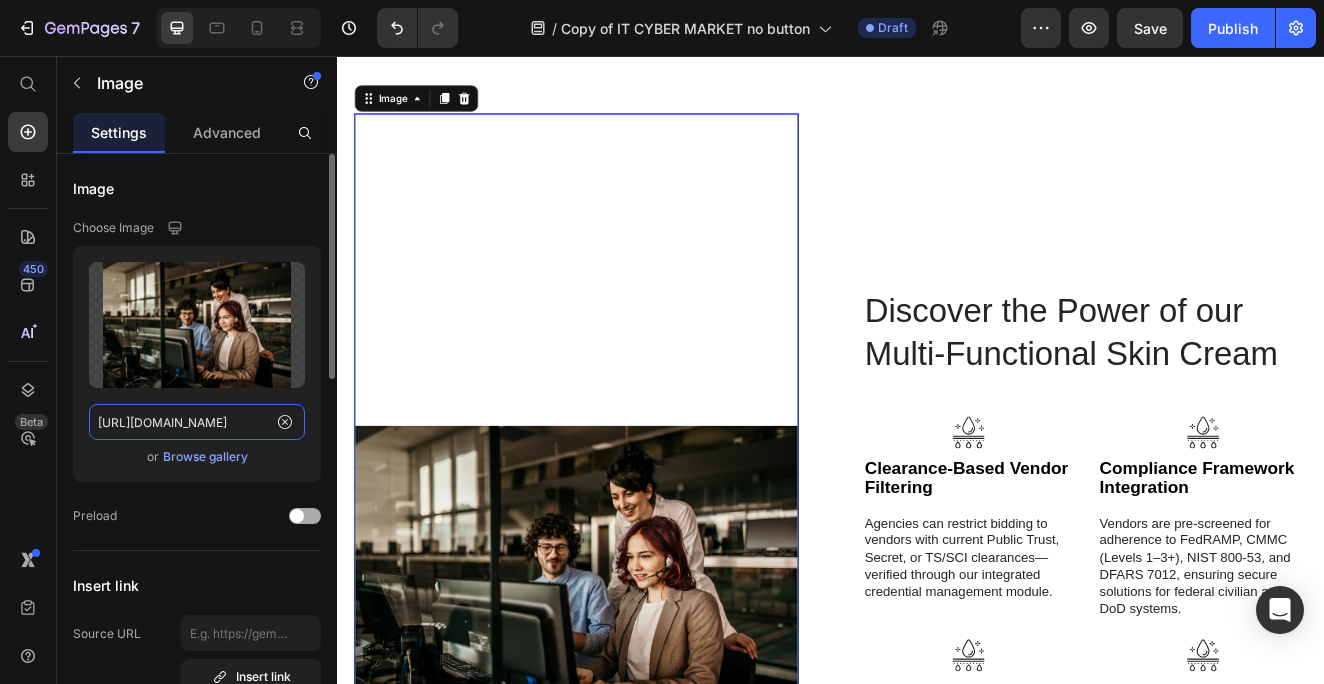 type on "https://cdn.shopify.com/s/files/1/0583/2513/9502/files/20.png?v=1752096832" 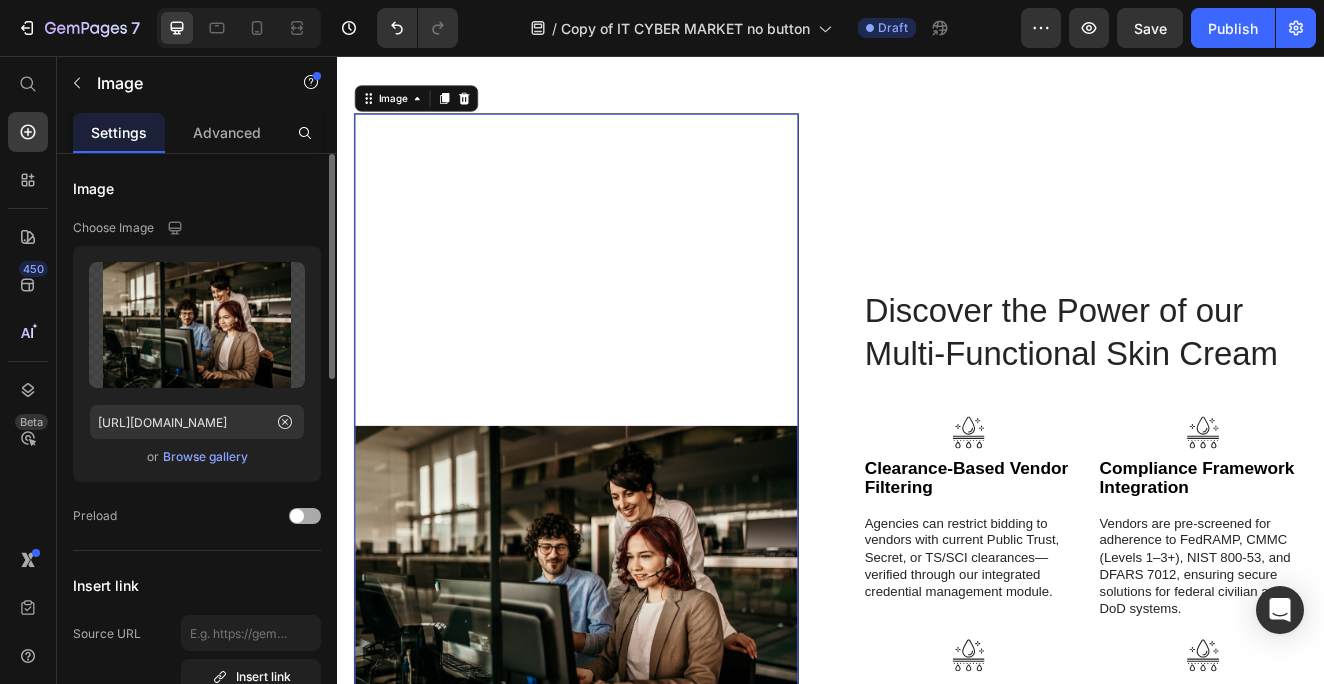 click on "Preload" 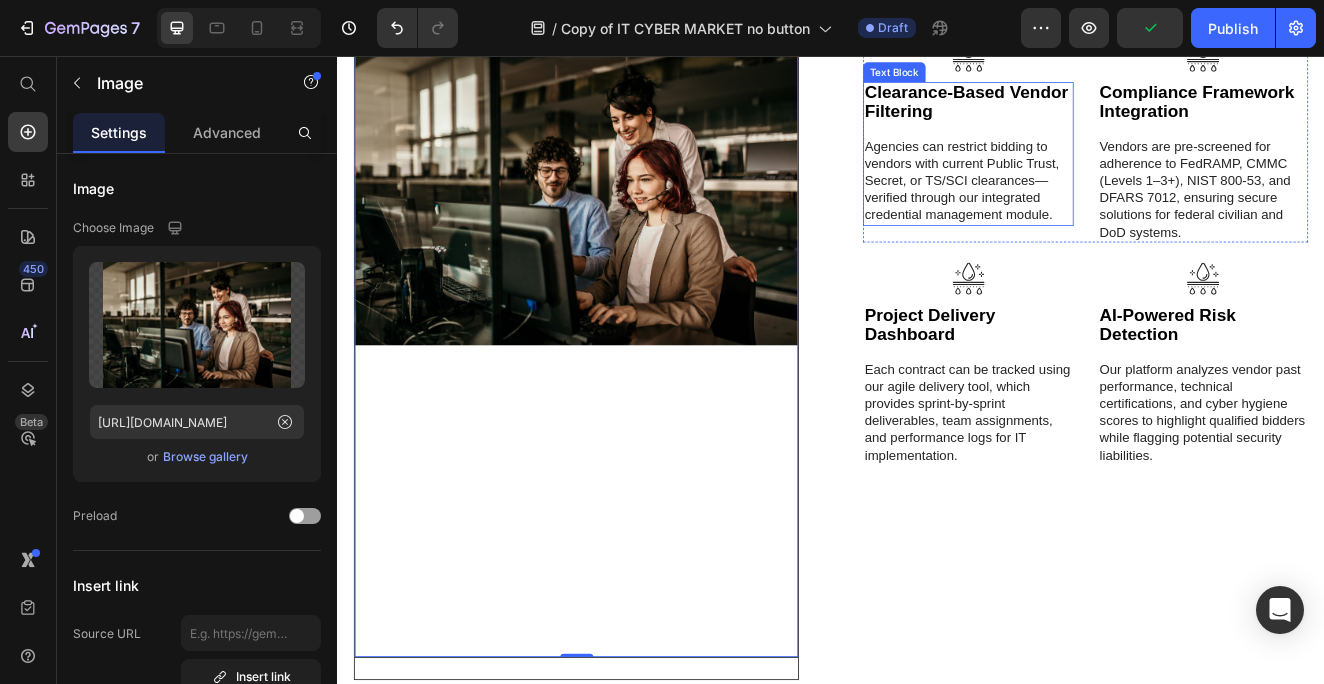 scroll, scrollTop: 4892, scrollLeft: 0, axis: vertical 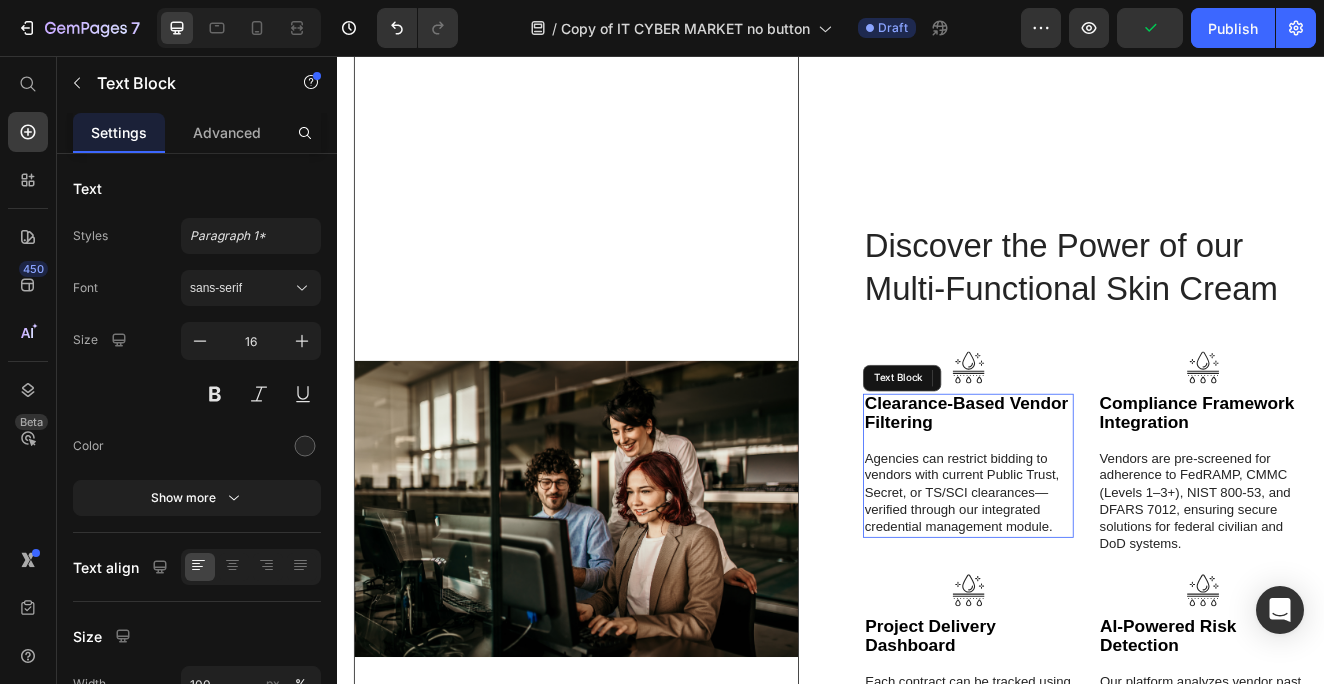 click on "Icon Clearance-Based Vendor Filtering   Agencies can restrict bidding to vendors with current Public Trust, Secret, or TS/SCI clearances—verified through our integrated credential management module. Text Block" at bounding box center (1104, 538) 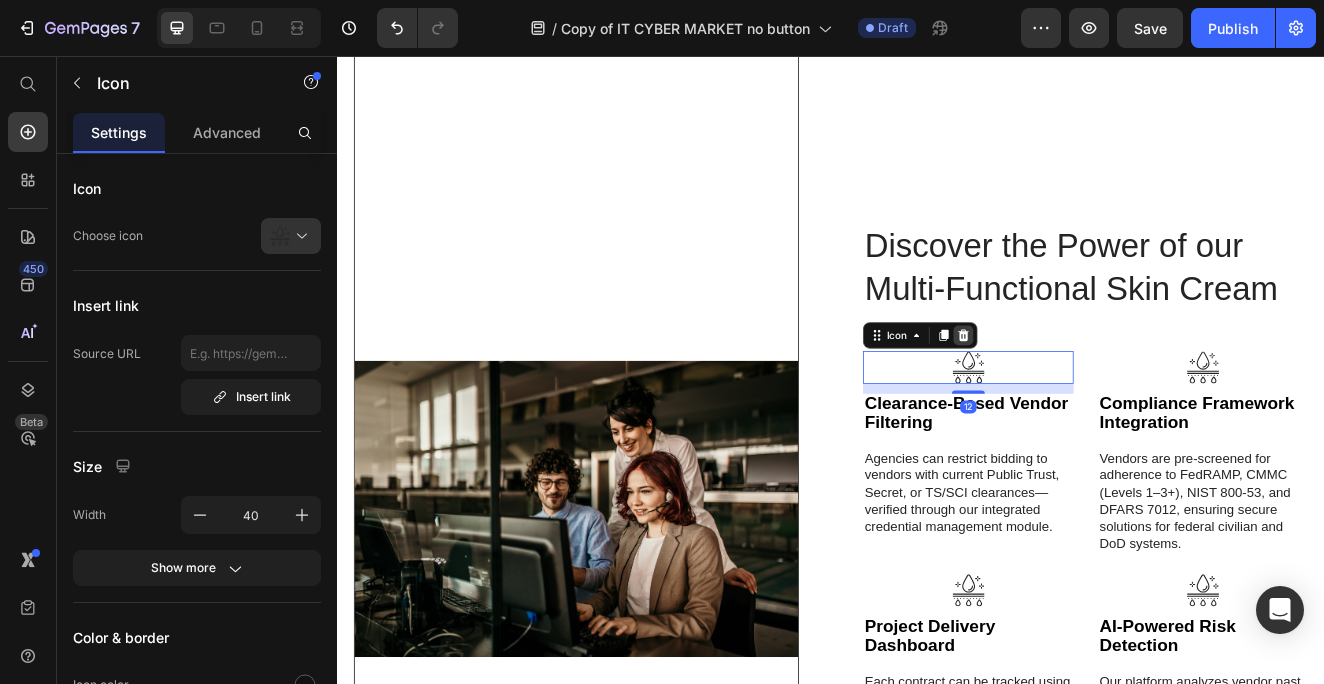click 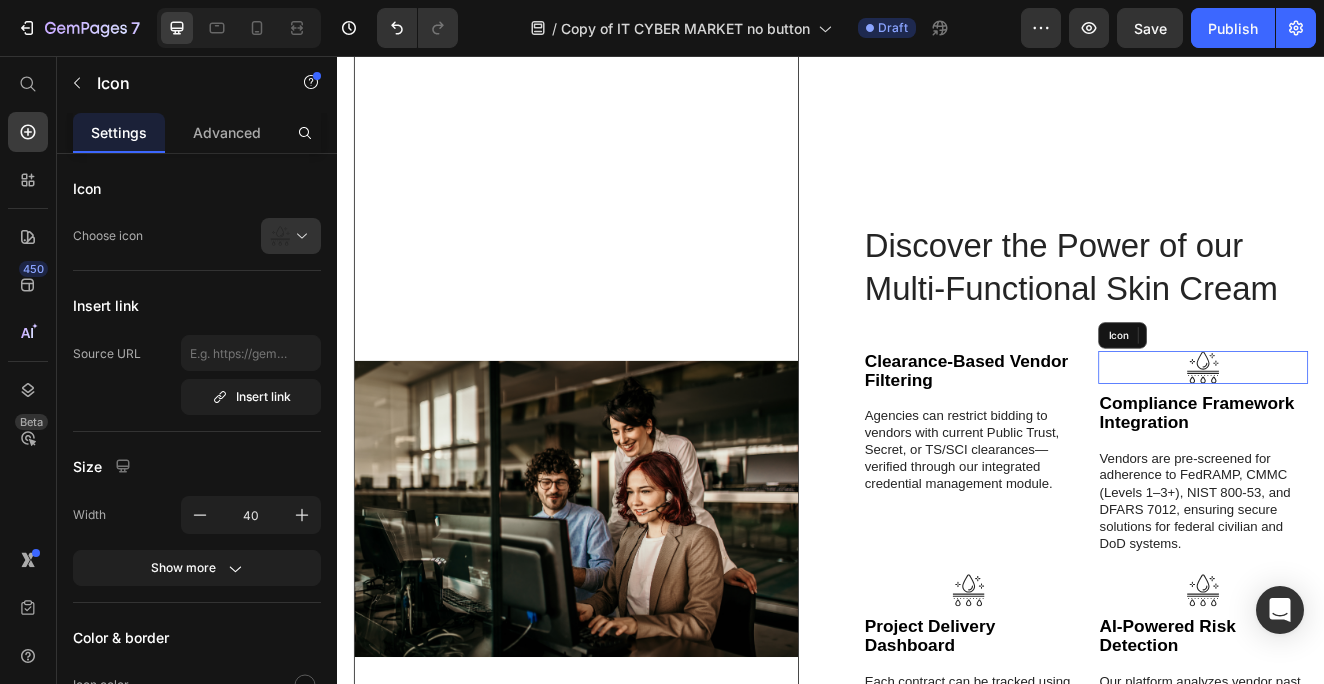click 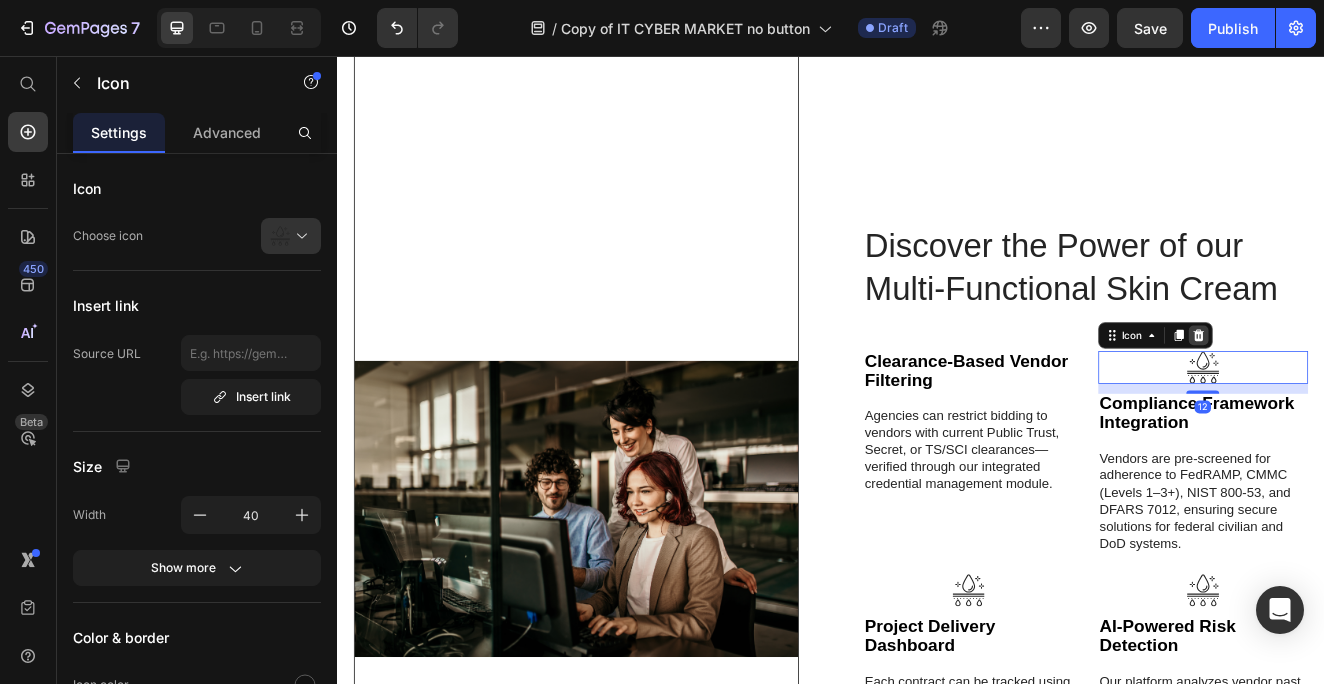 click 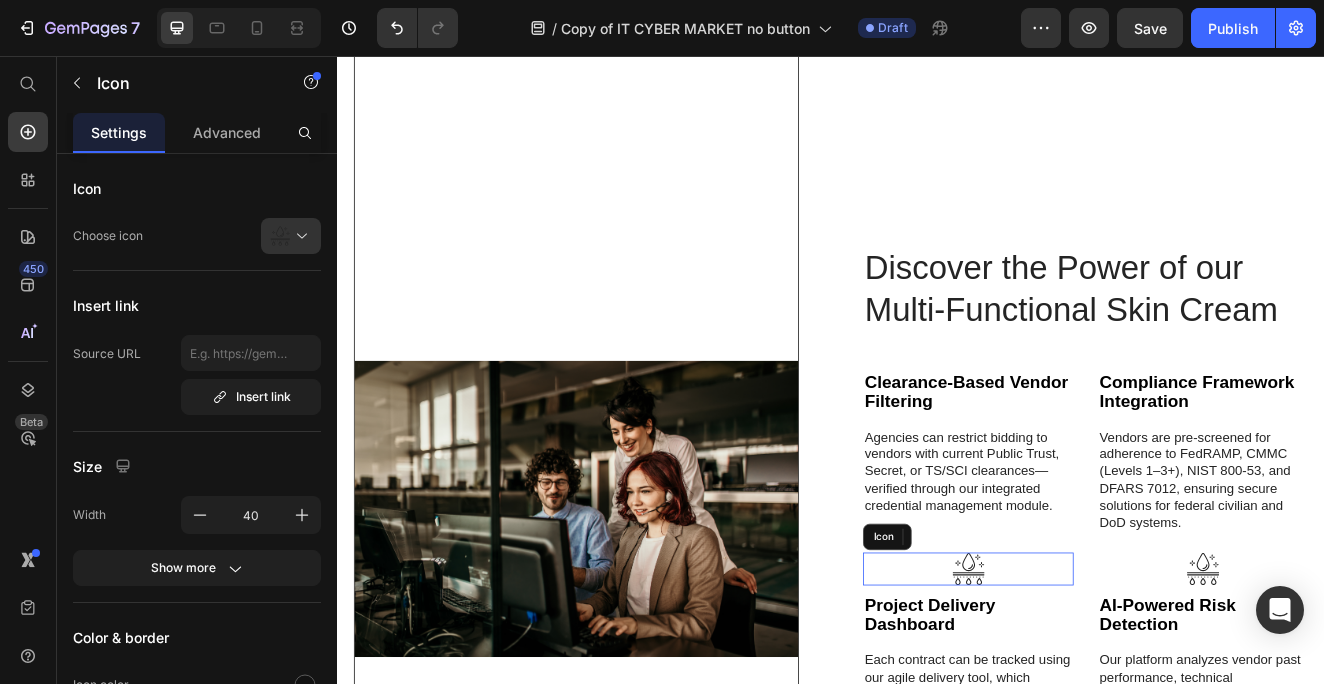 click on "Icon" at bounding box center [1104, 680] 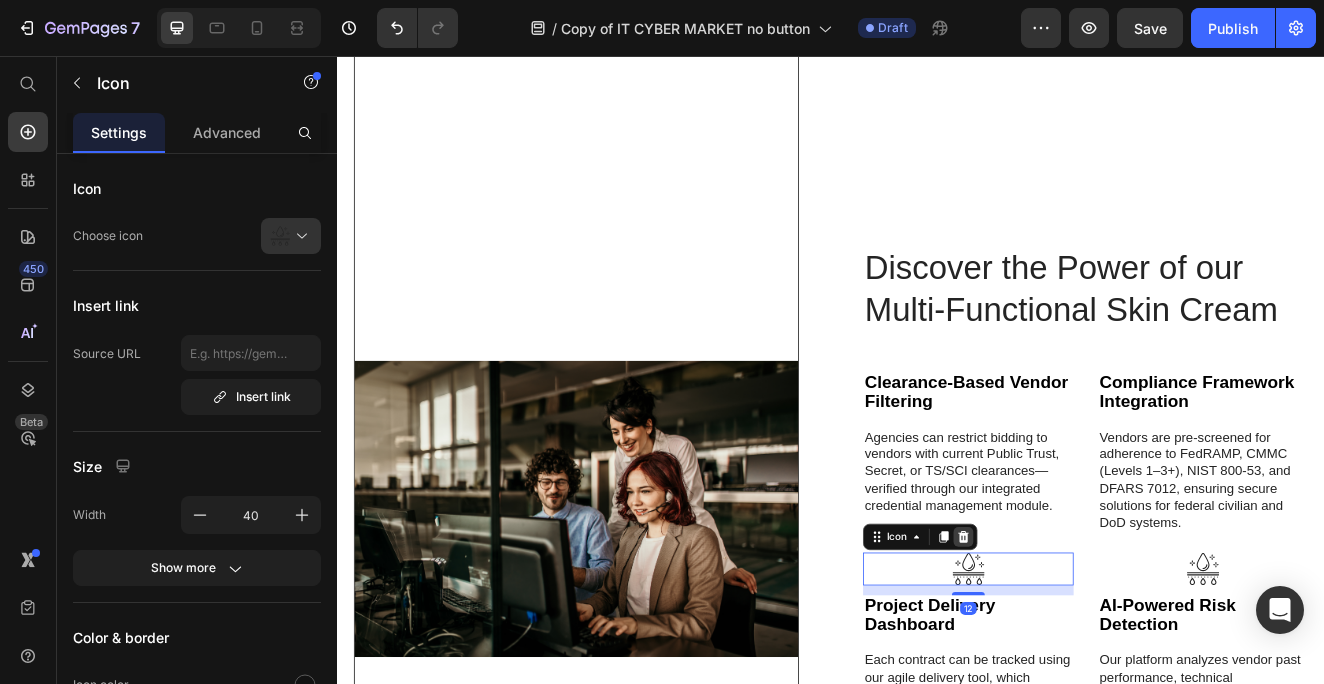 click 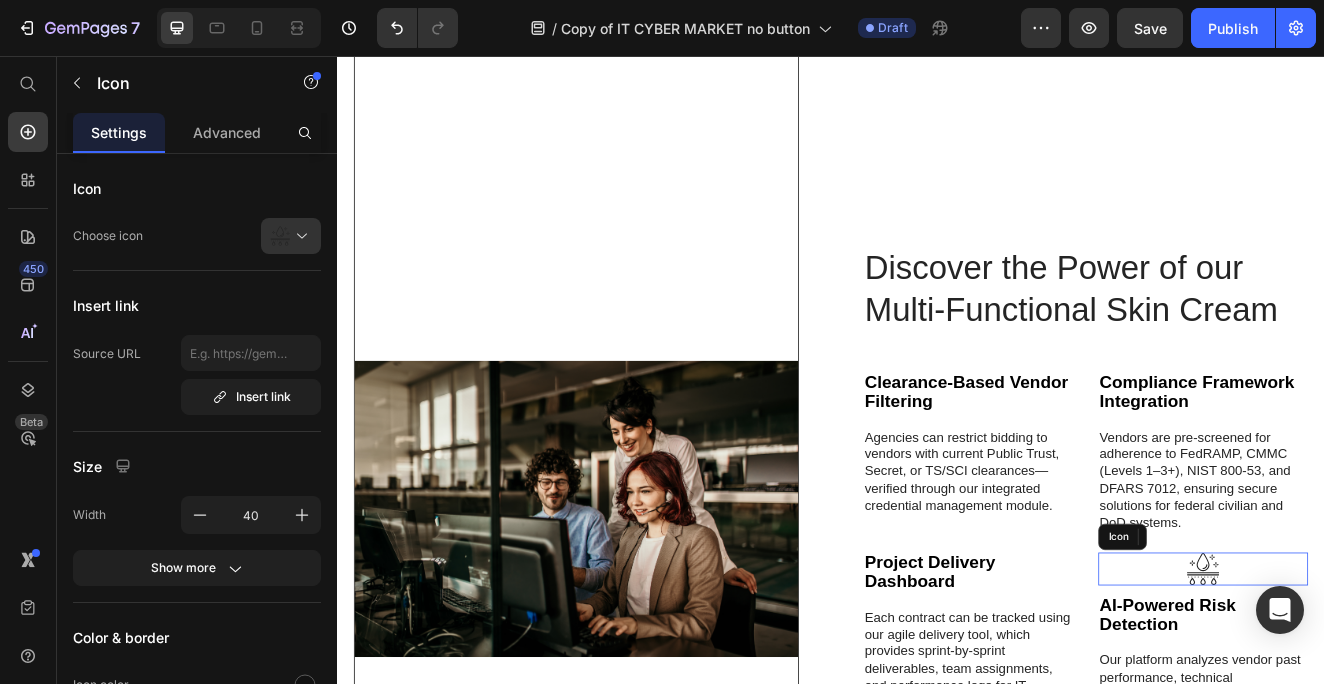 click on "Icon" at bounding box center [1390, 680] 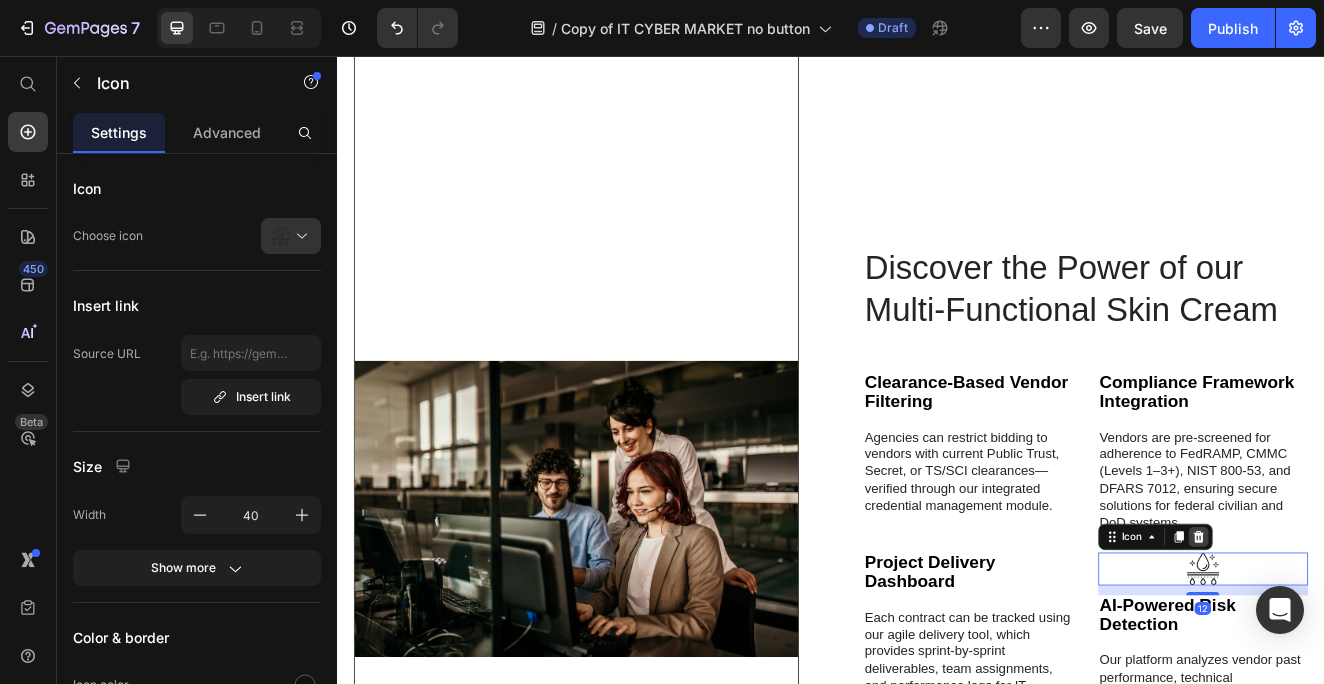 click 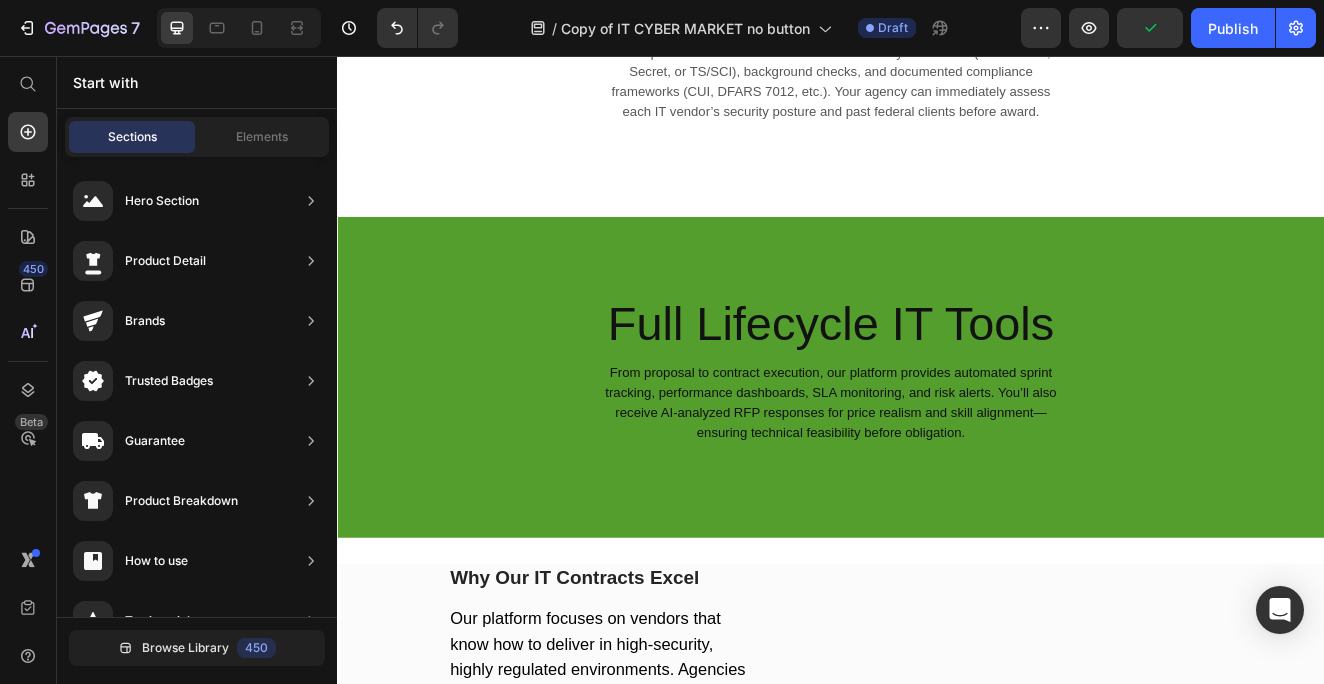 scroll, scrollTop: 3460, scrollLeft: 0, axis: vertical 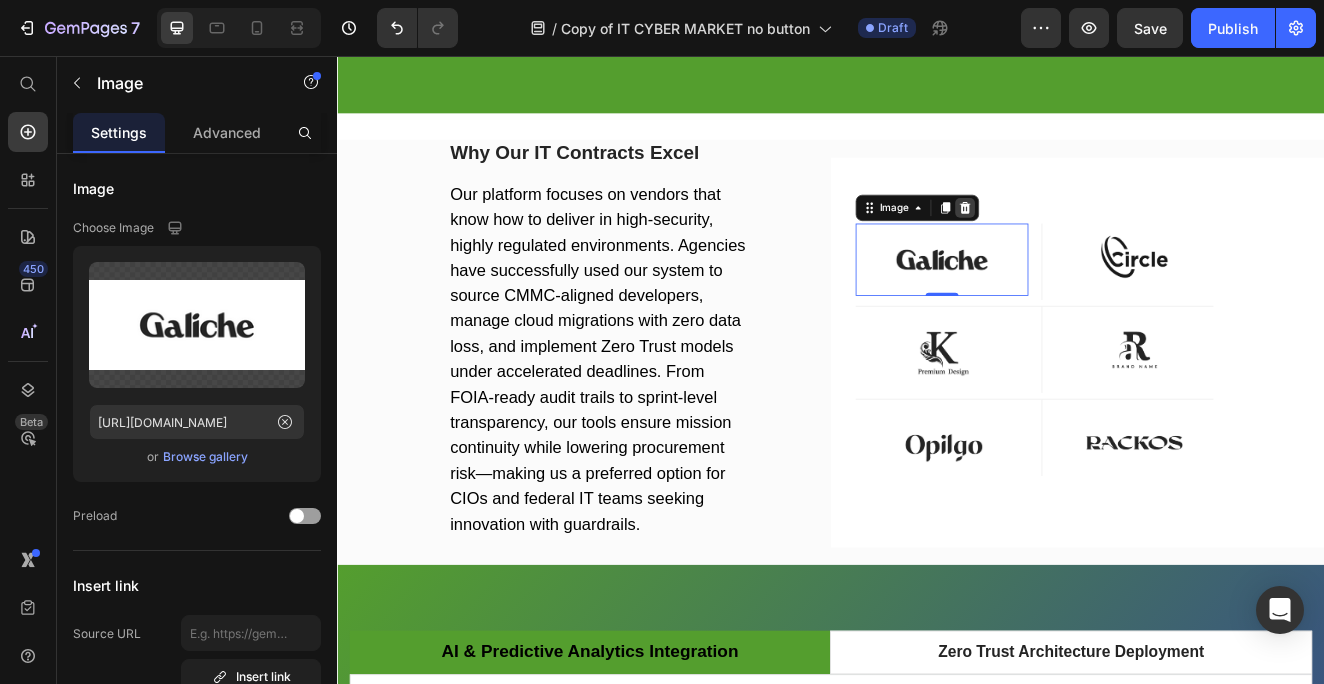 click 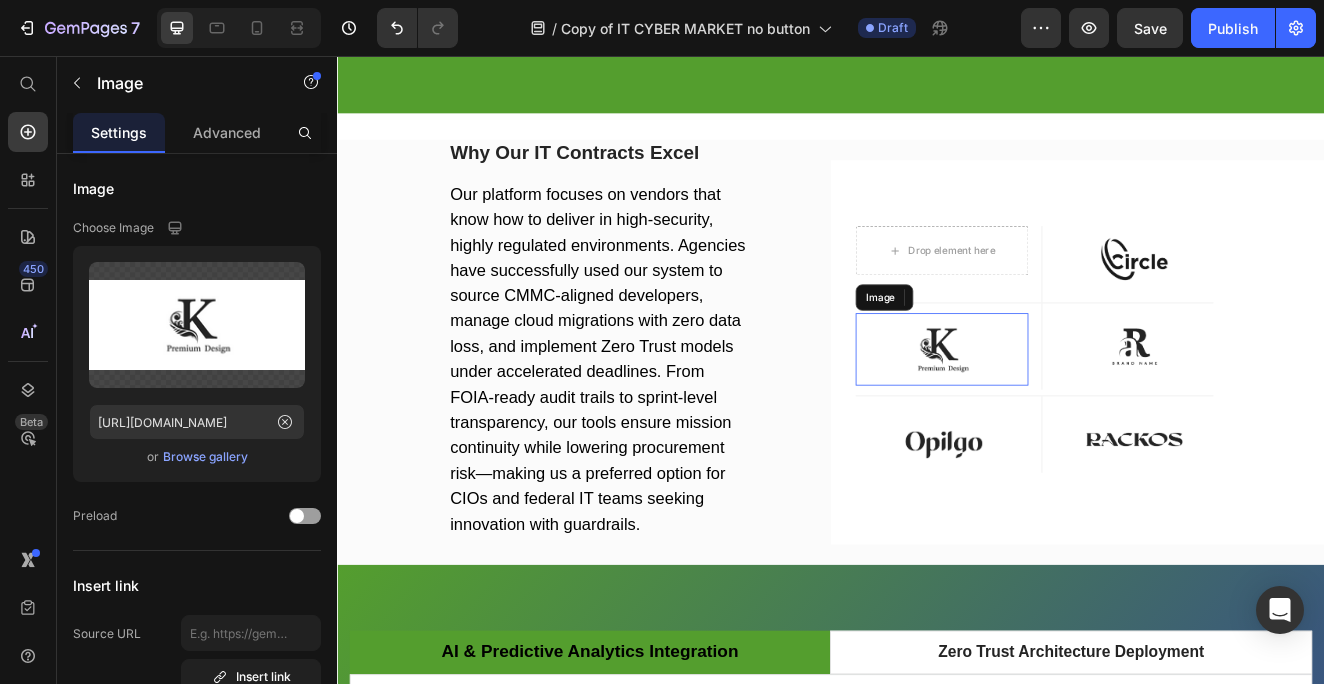 click at bounding box center [1072, 413] 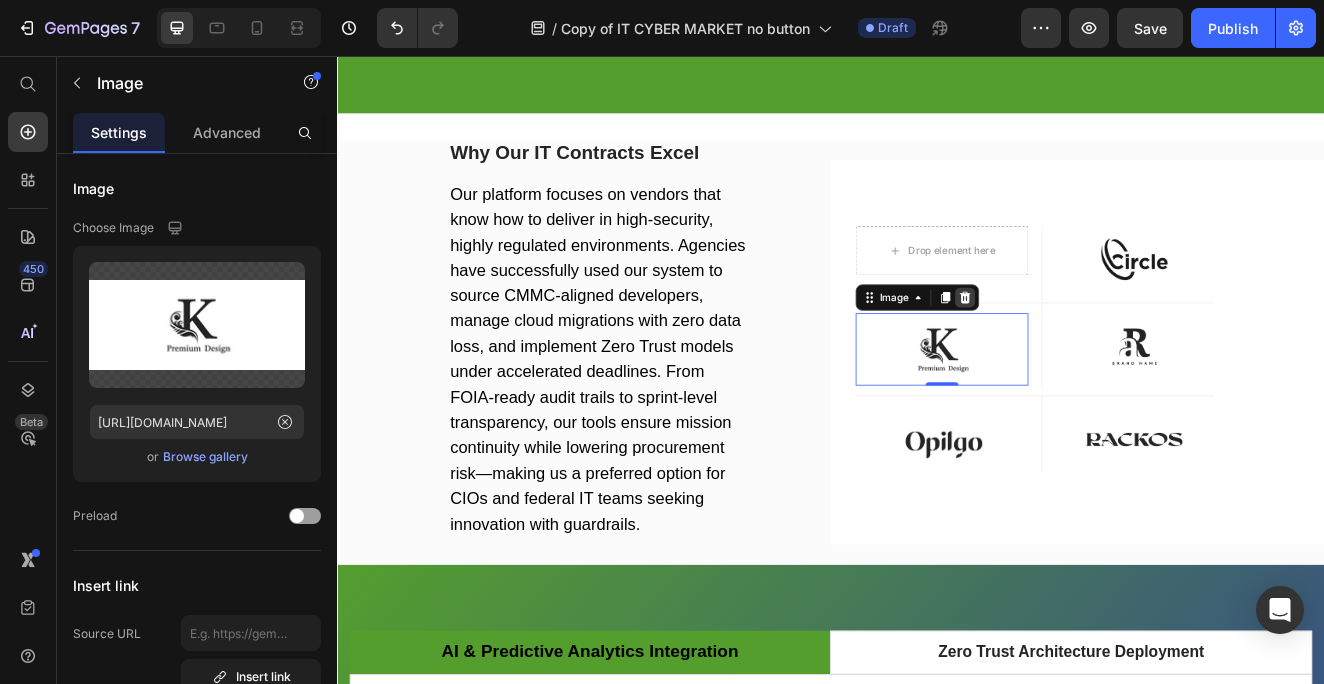 click 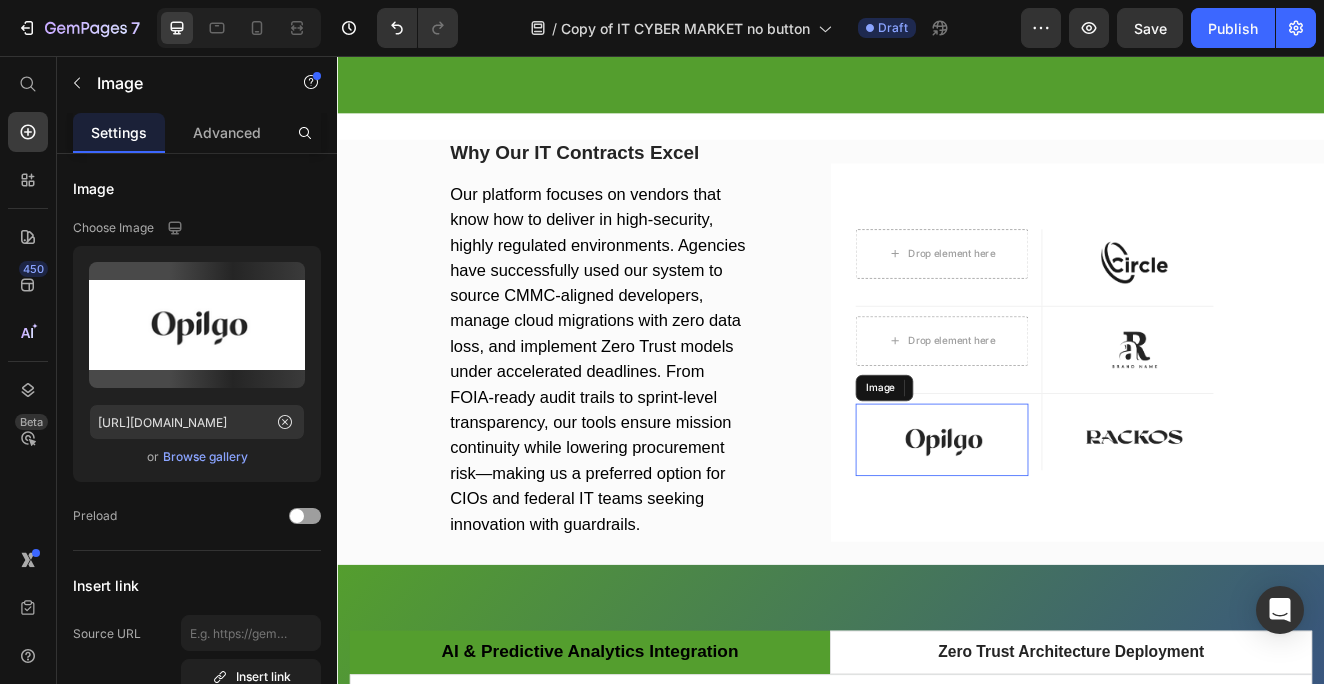 click at bounding box center [1072, 523] 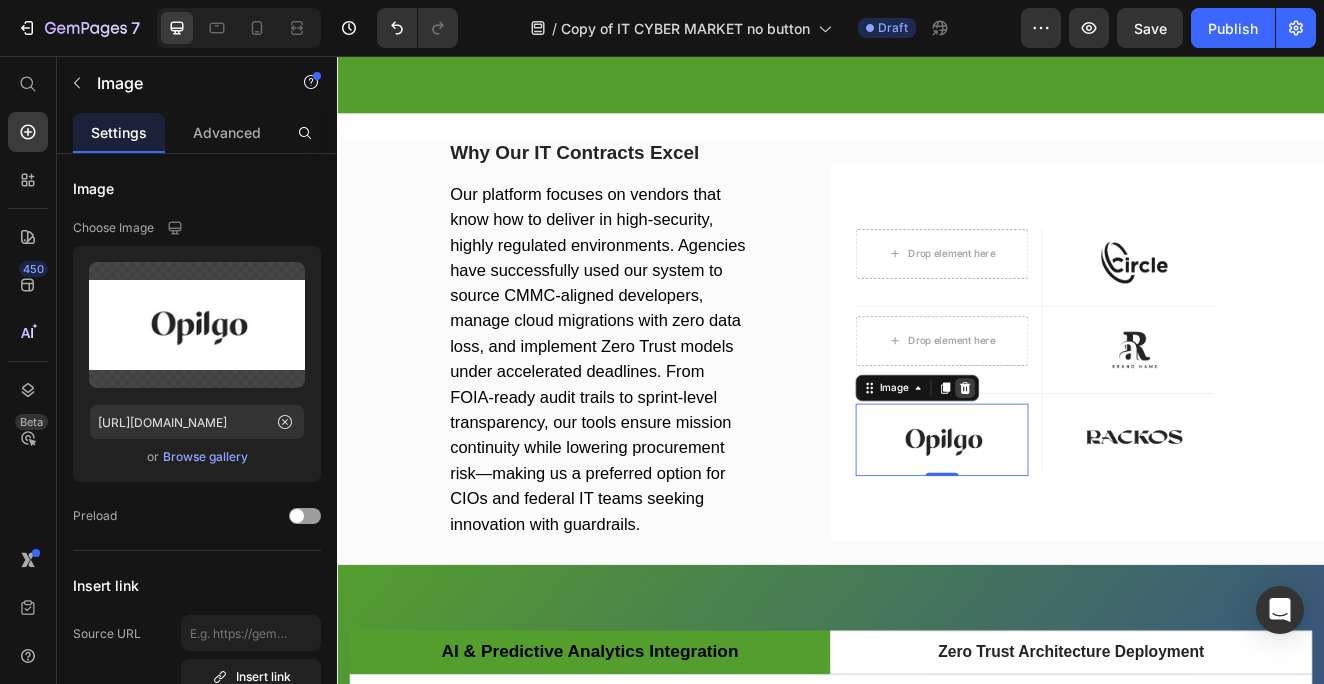 click 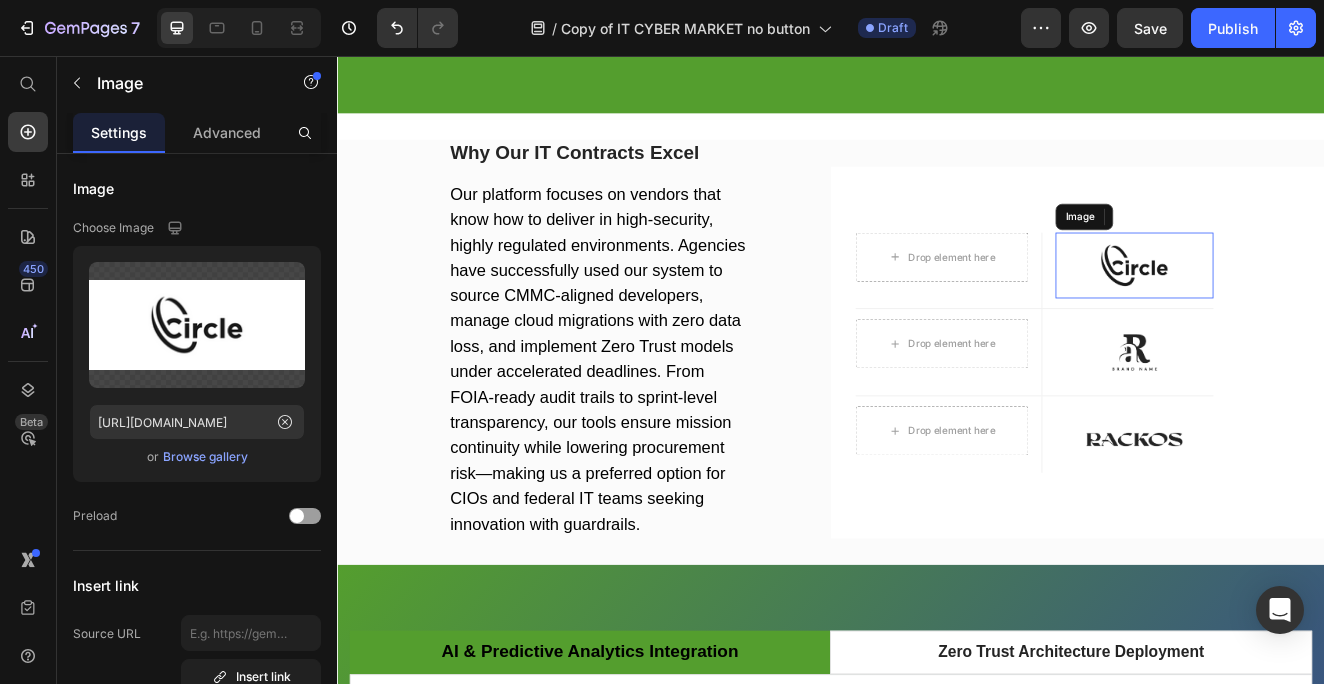 click at bounding box center (1306, 311) 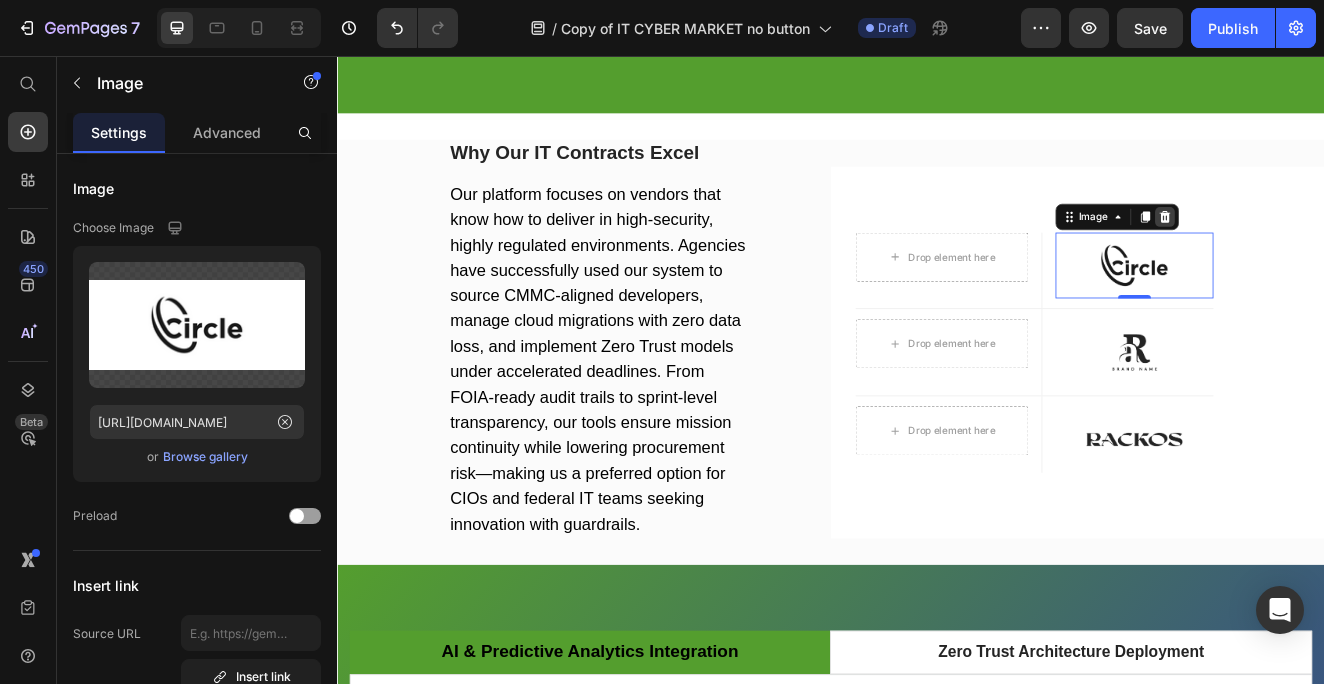 click at bounding box center [1343, 252] 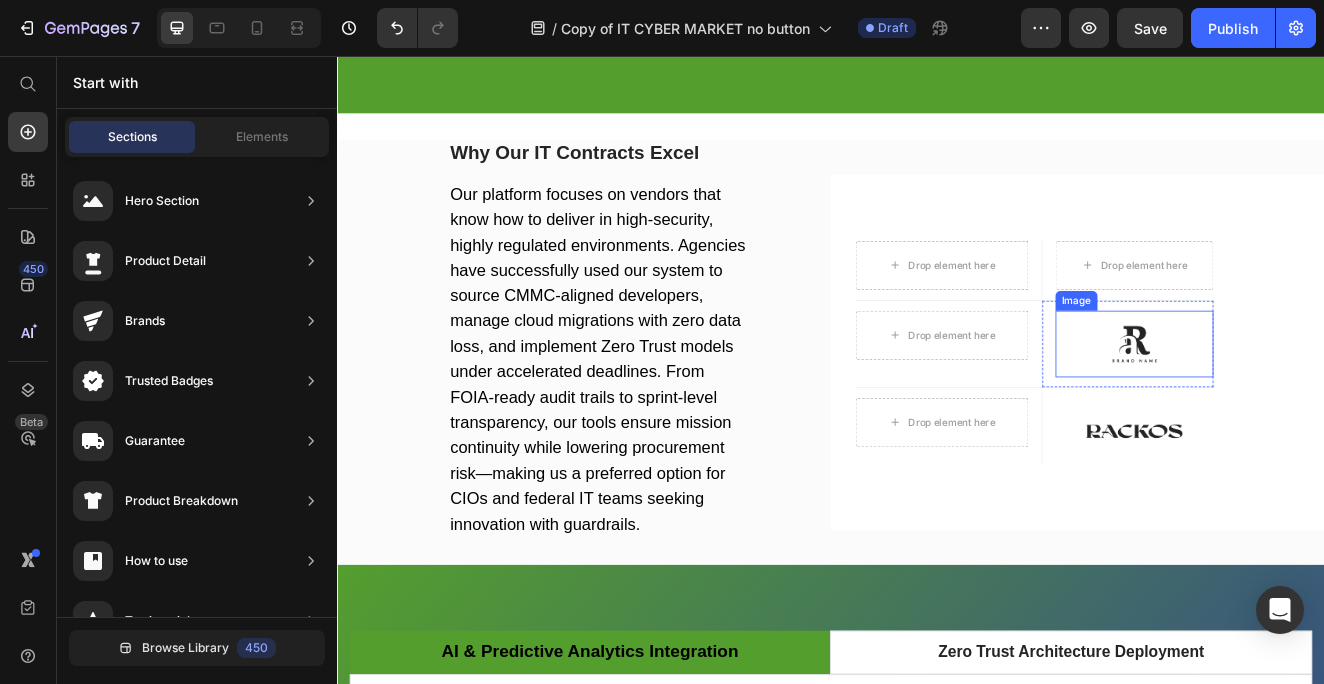 click at bounding box center (1306, 406) 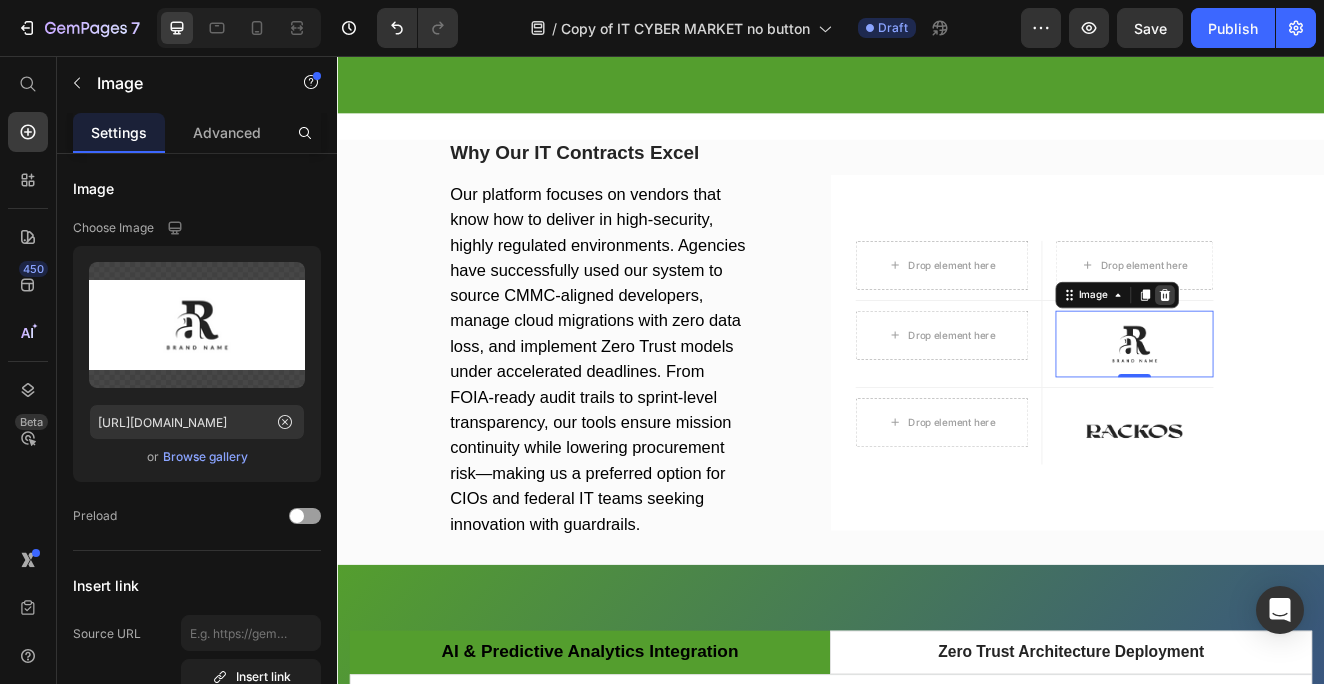 click at bounding box center (1343, 347) 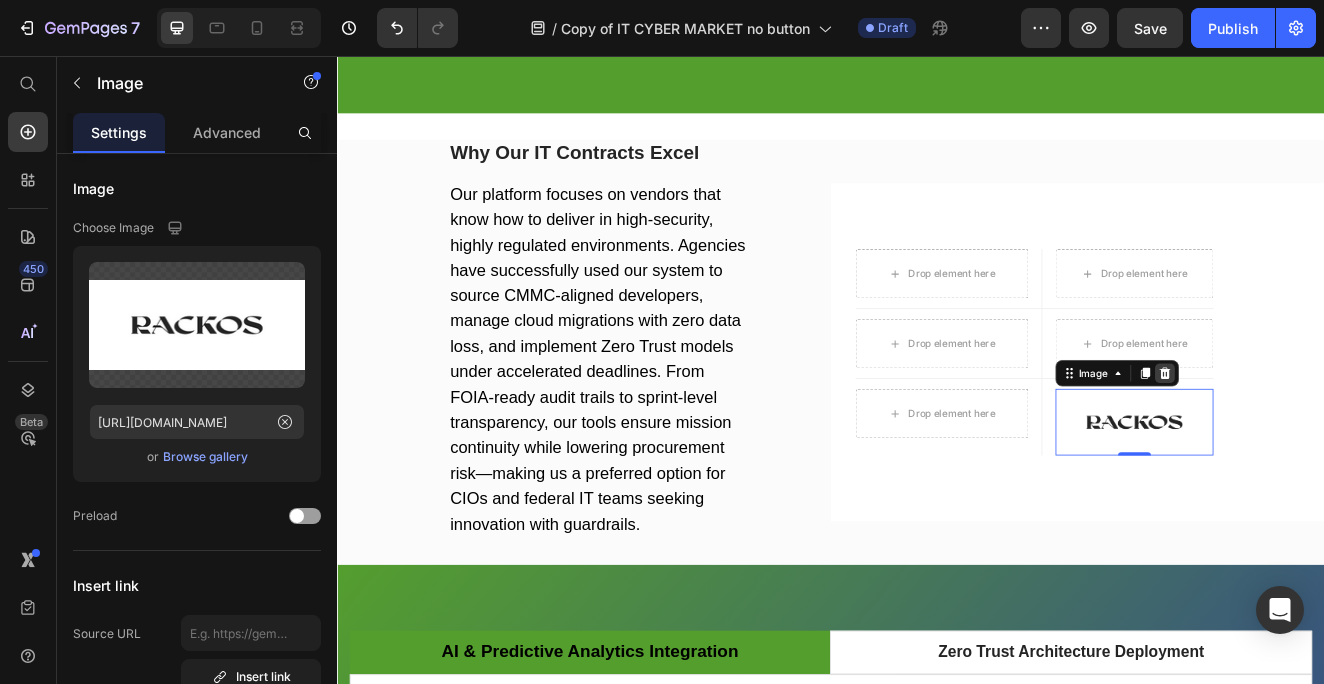 click 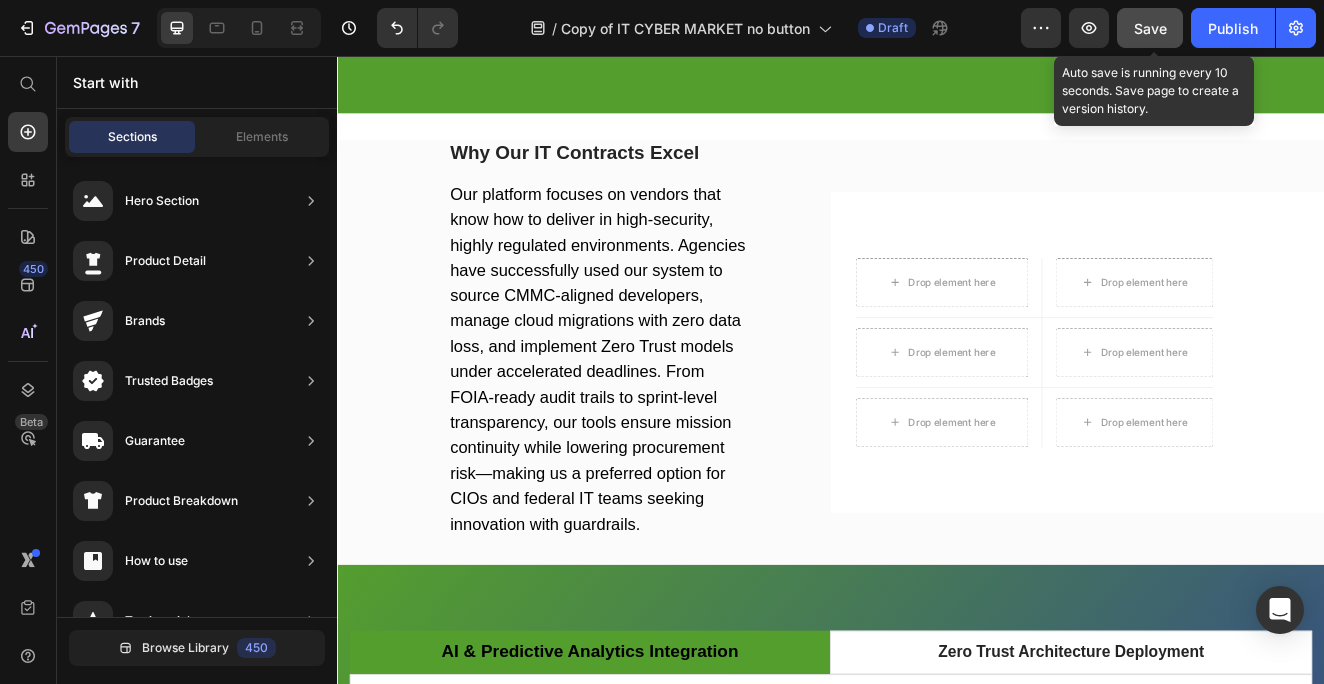 click on "Save" at bounding box center (1150, 28) 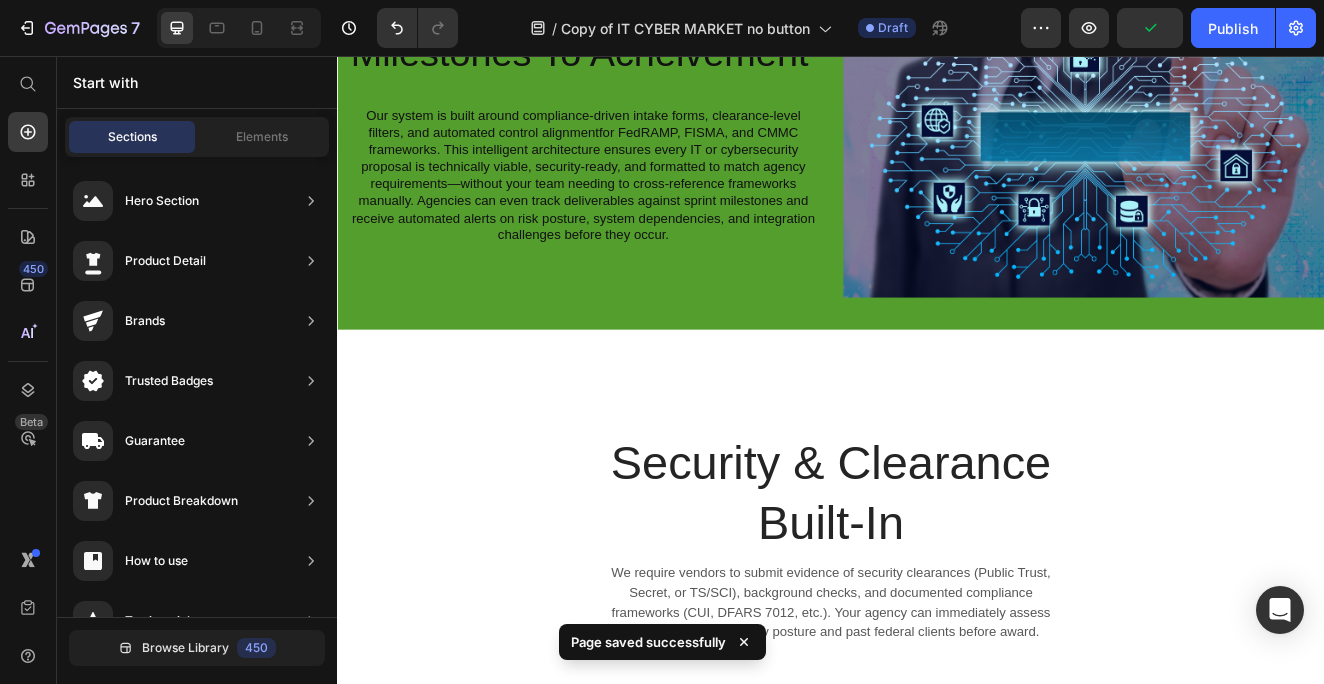 scroll, scrollTop: 0, scrollLeft: 0, axis: both 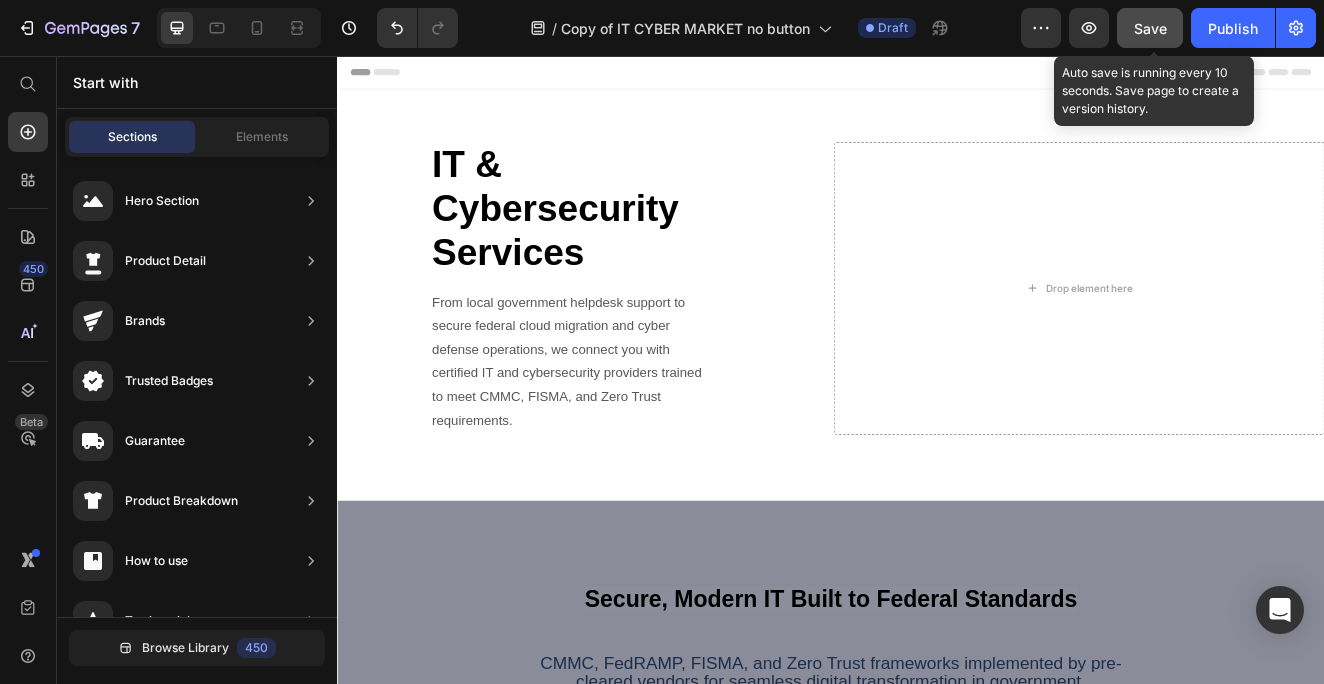 click on "Save" at bounding box center (1150, 28) 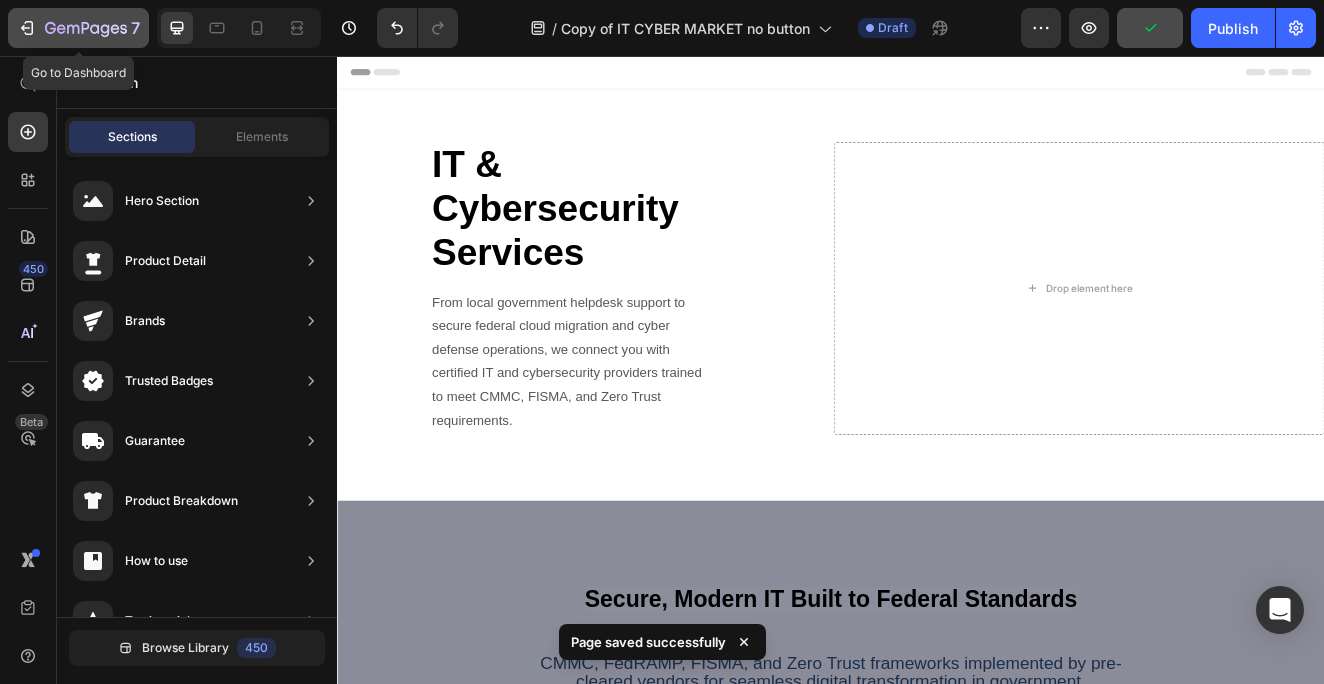 click on "7" 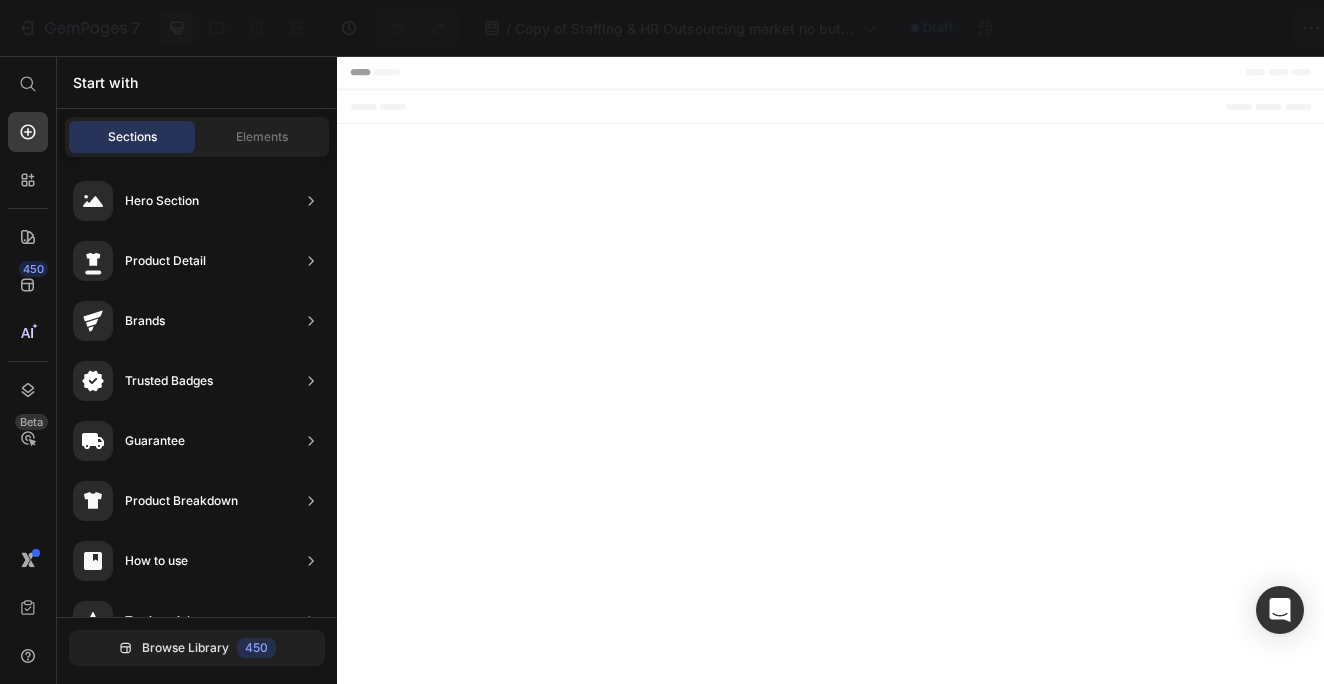 scroll, scrollTop: 0, scrollLeft: 0, axis: both 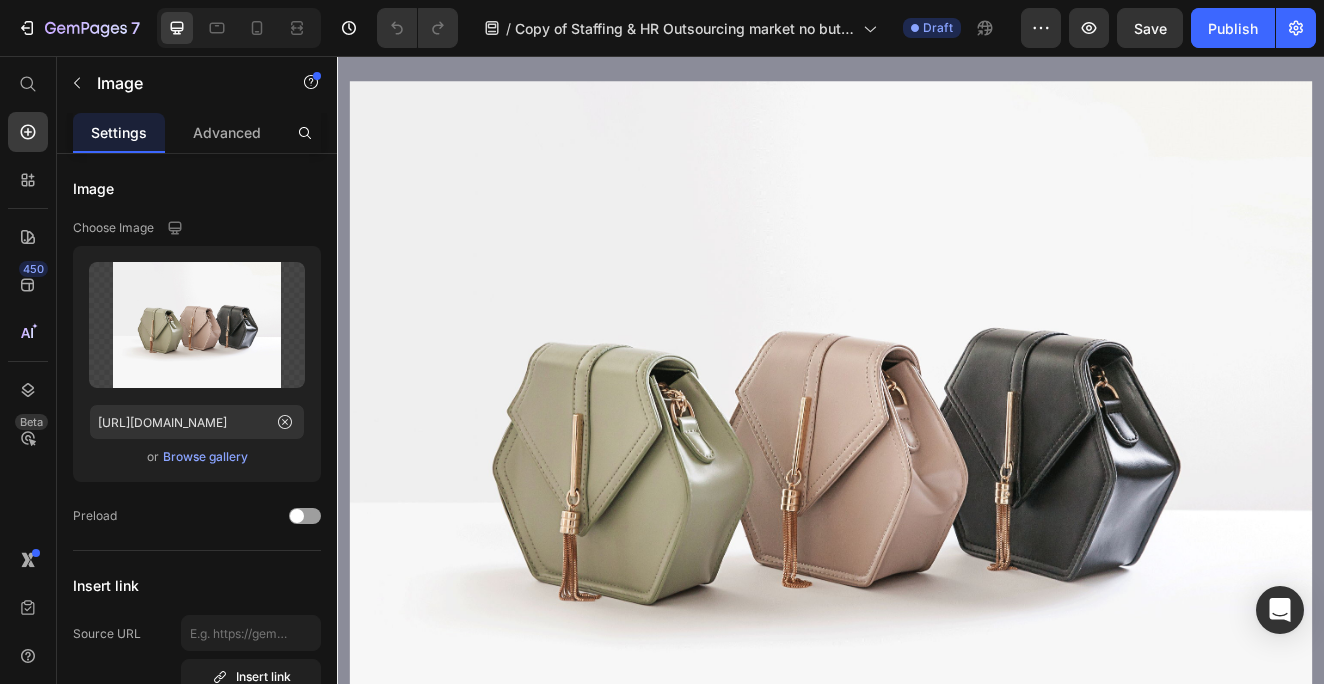 click at bounding box center (937, 526) 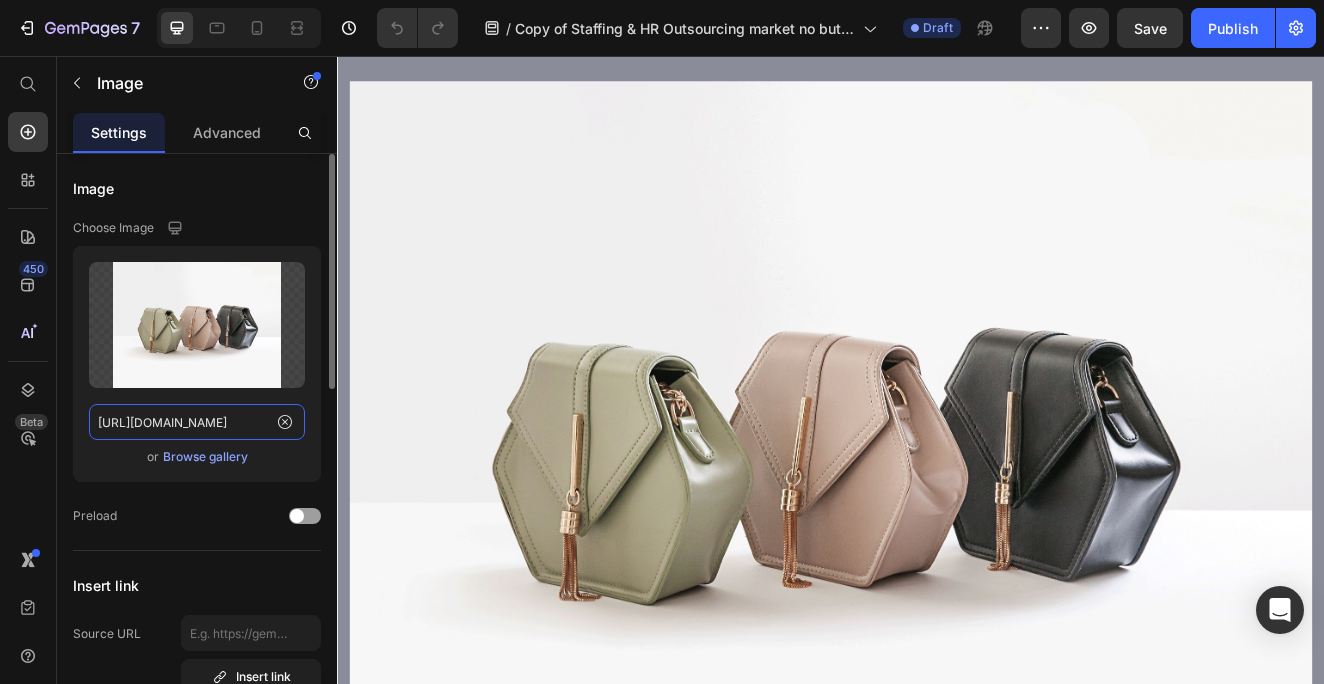 click on "[URL][DOMAIN_NAME]" 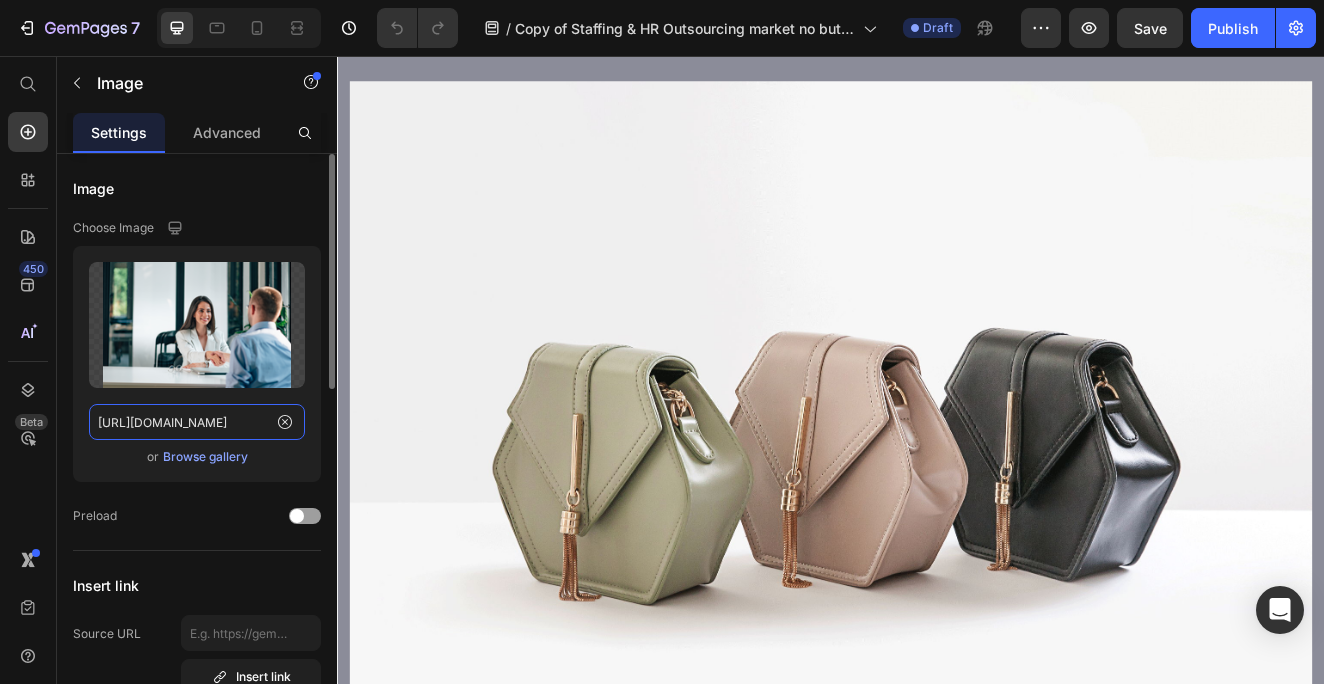 click on "https://cdn.shopify.com/s/files/1/0583/2513/9502/files/14_40c1044b-af45-4707-894e-a701fe18eddb.png?v=1752098060" 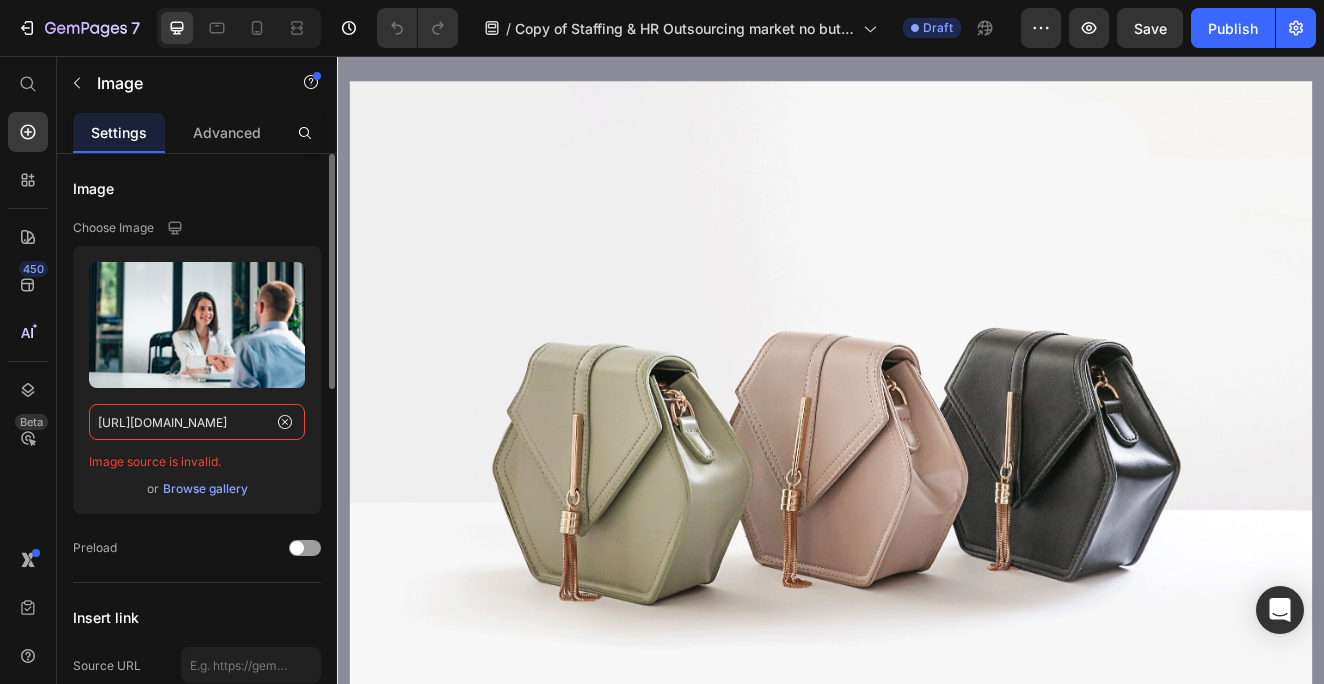 click on "https://cdn.shopify.com/s/files/1/0583/2513/9502/files/14_40c1044b-af45-4707-894e-a701fe18eddb.png?v=1752098060" 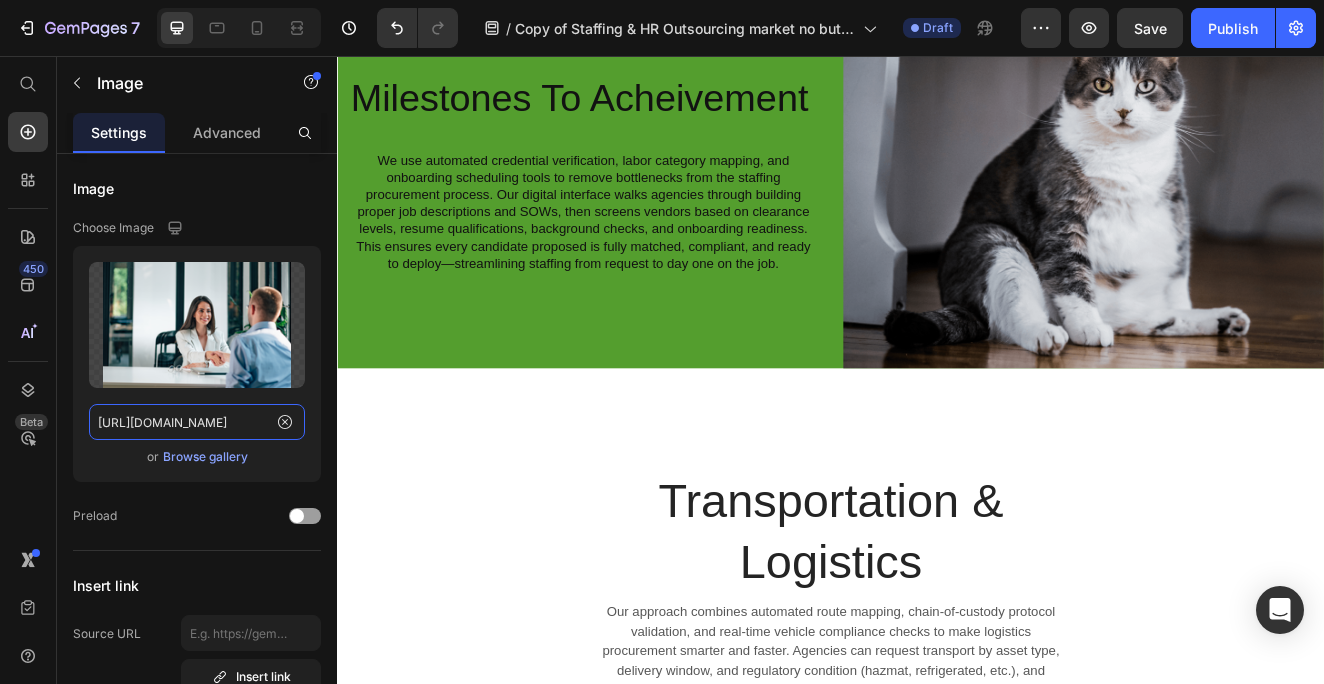 scroll, scrollTop: 2180, scrollLeft: 0, axis: vertical 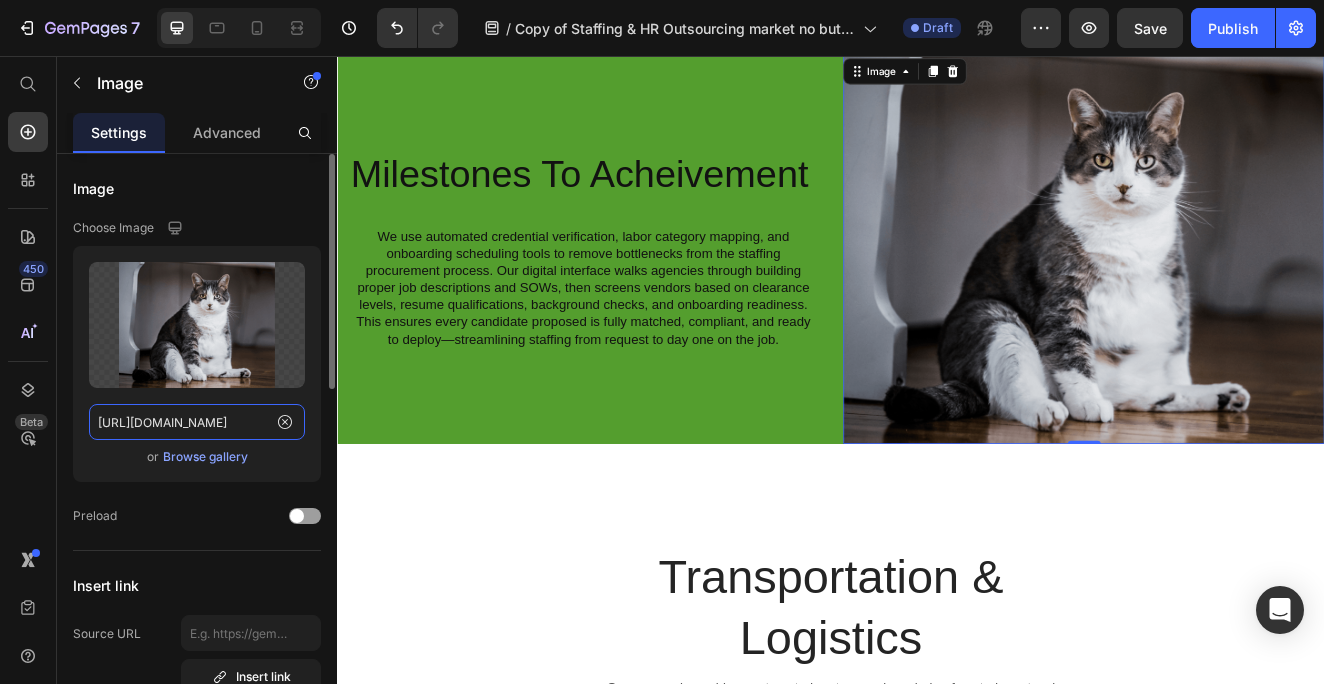 click on "[URL][DOMAIN_NAME]" 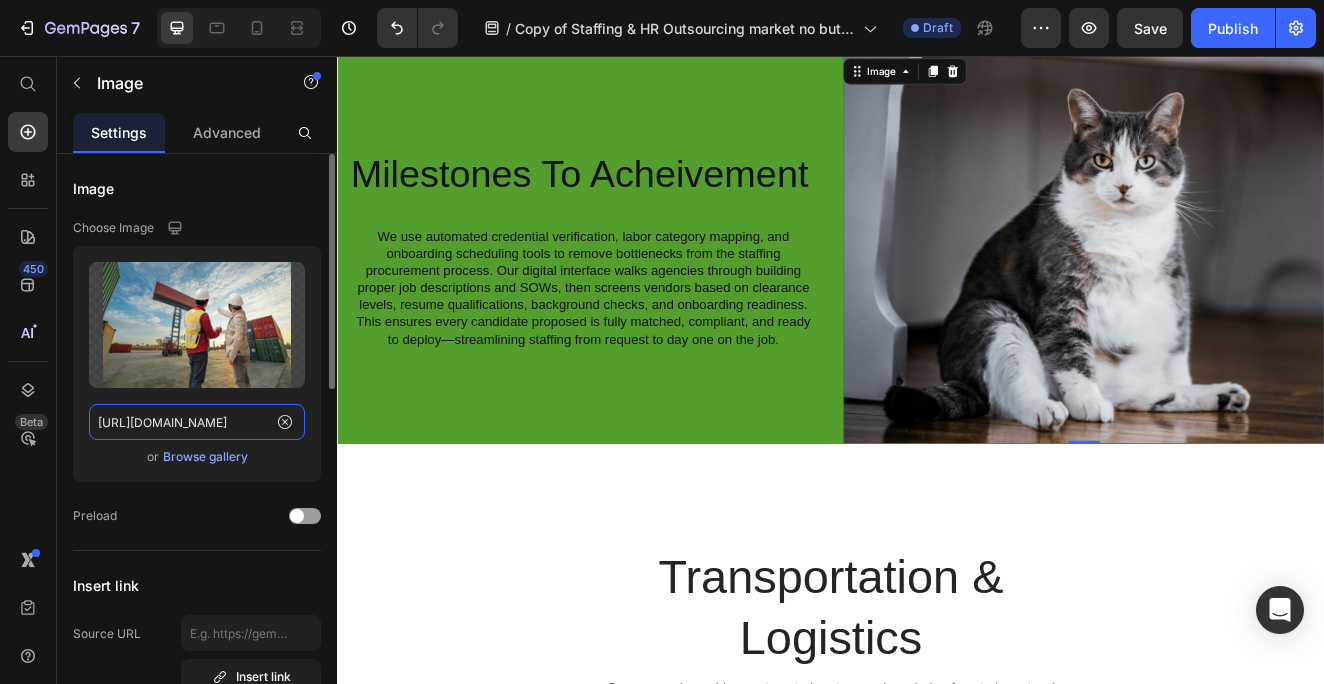 type on "https://cdn.shopify.com/s/files/1/0583/2513/9502/files/15.png?v=1752096868" 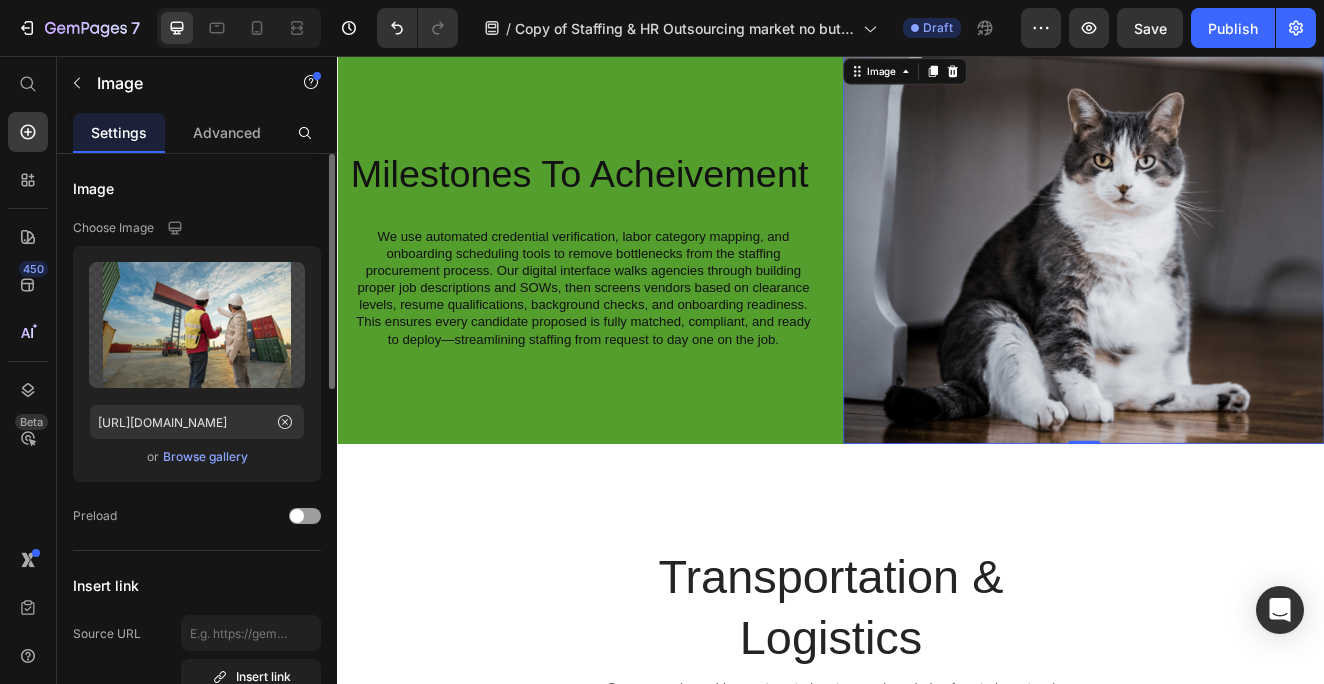 click on "or   Browse gallery" at bounding box center [197, 457] 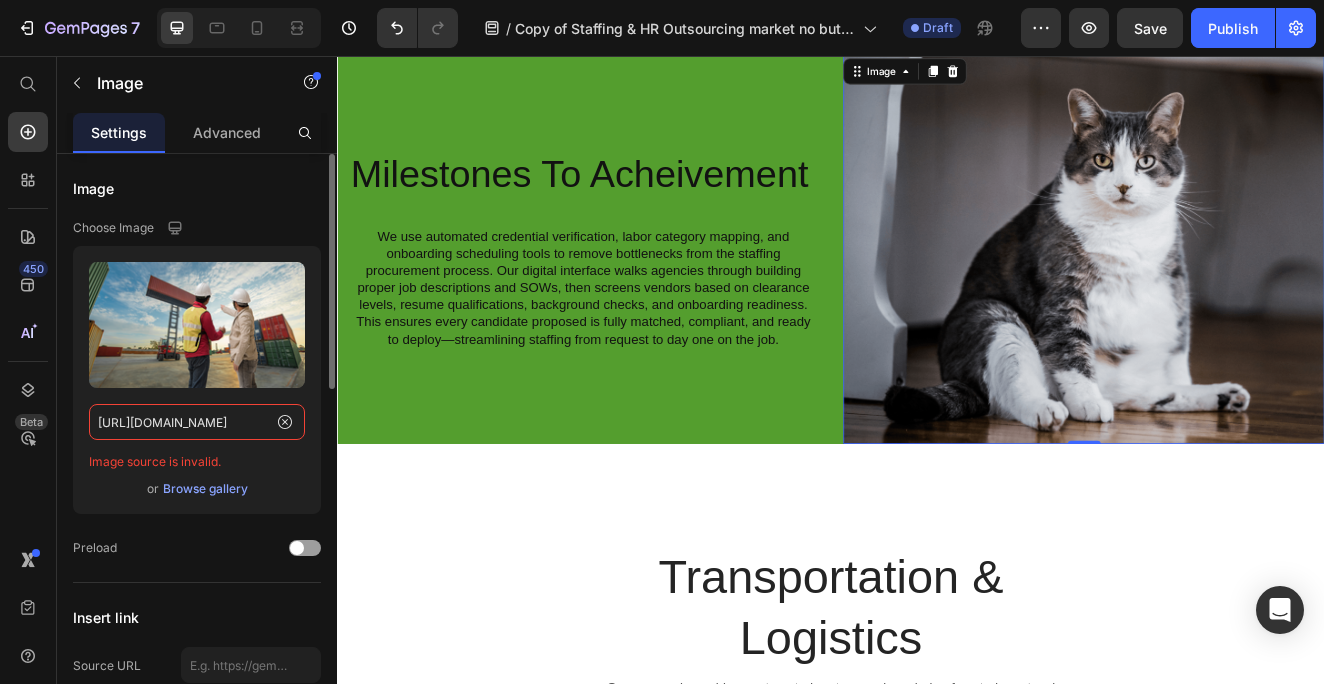 click on "https://cdn.shopify.com/s/files/1/0583/2513/9502/files/15.png?v=1752096868" 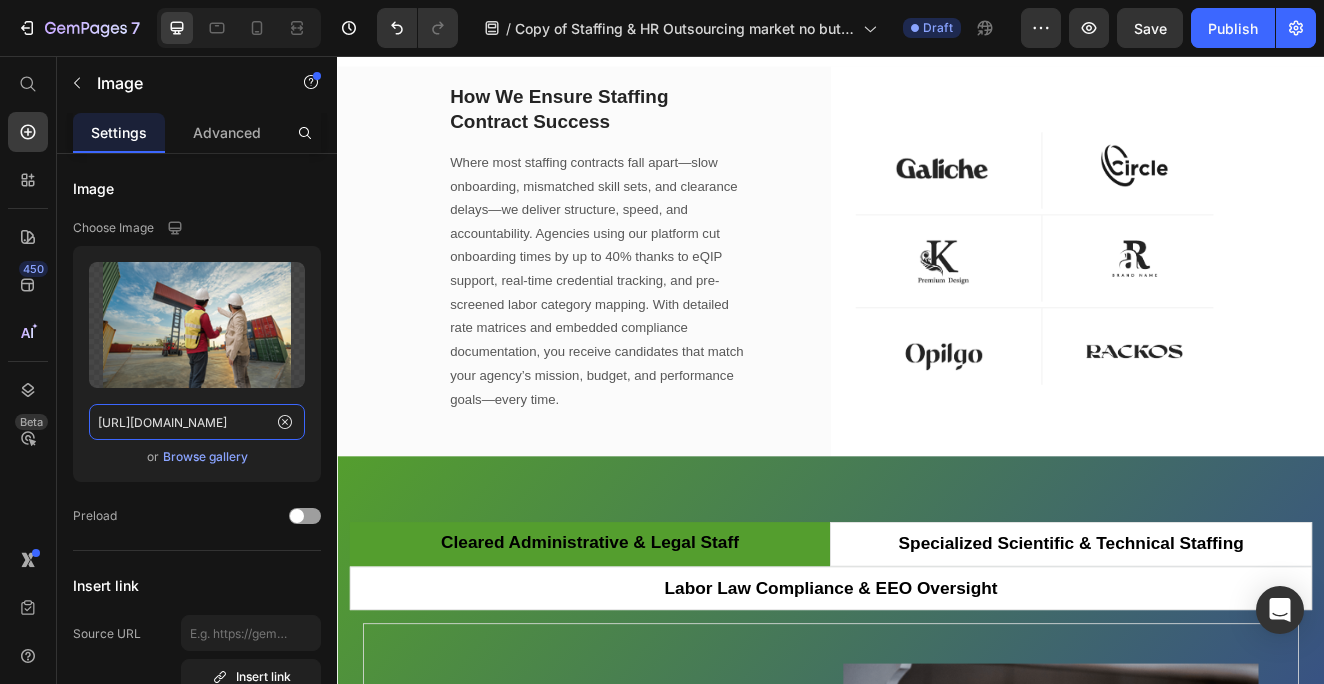 scroll, scrollTop: 4296, scrollLeft: 0, axis: vertical 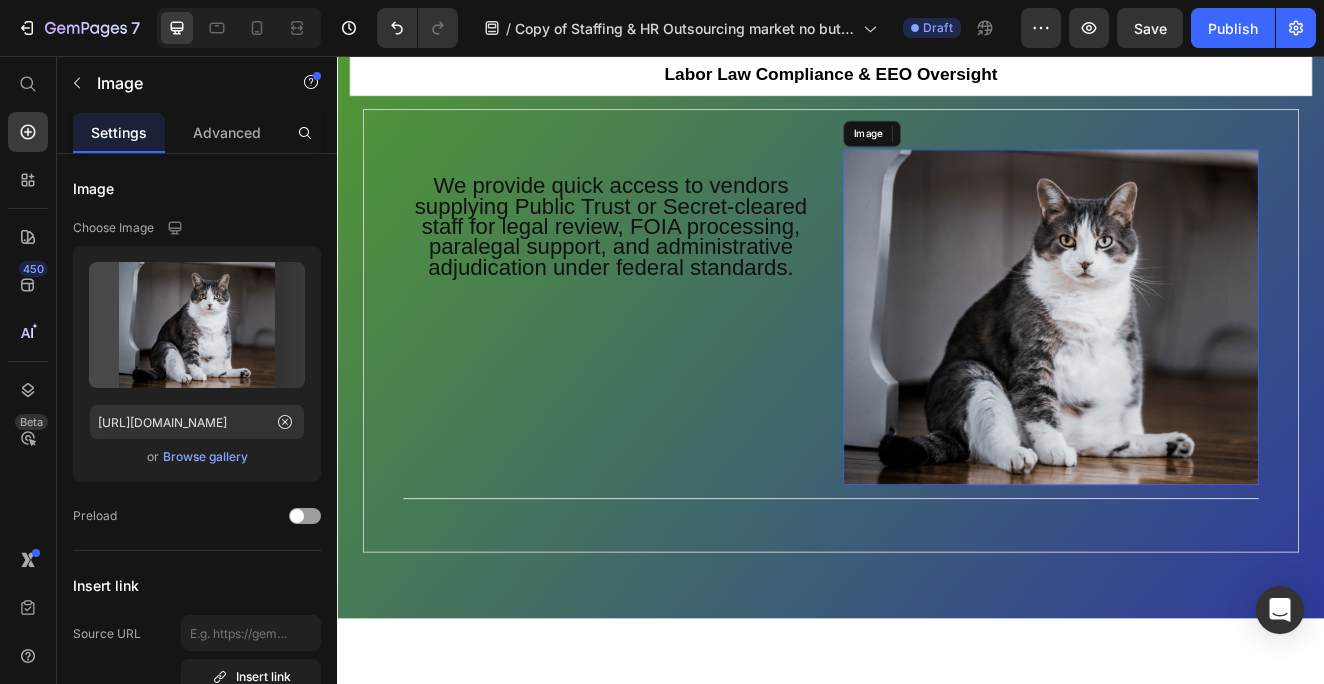 click at bounding box center (1204, 374) 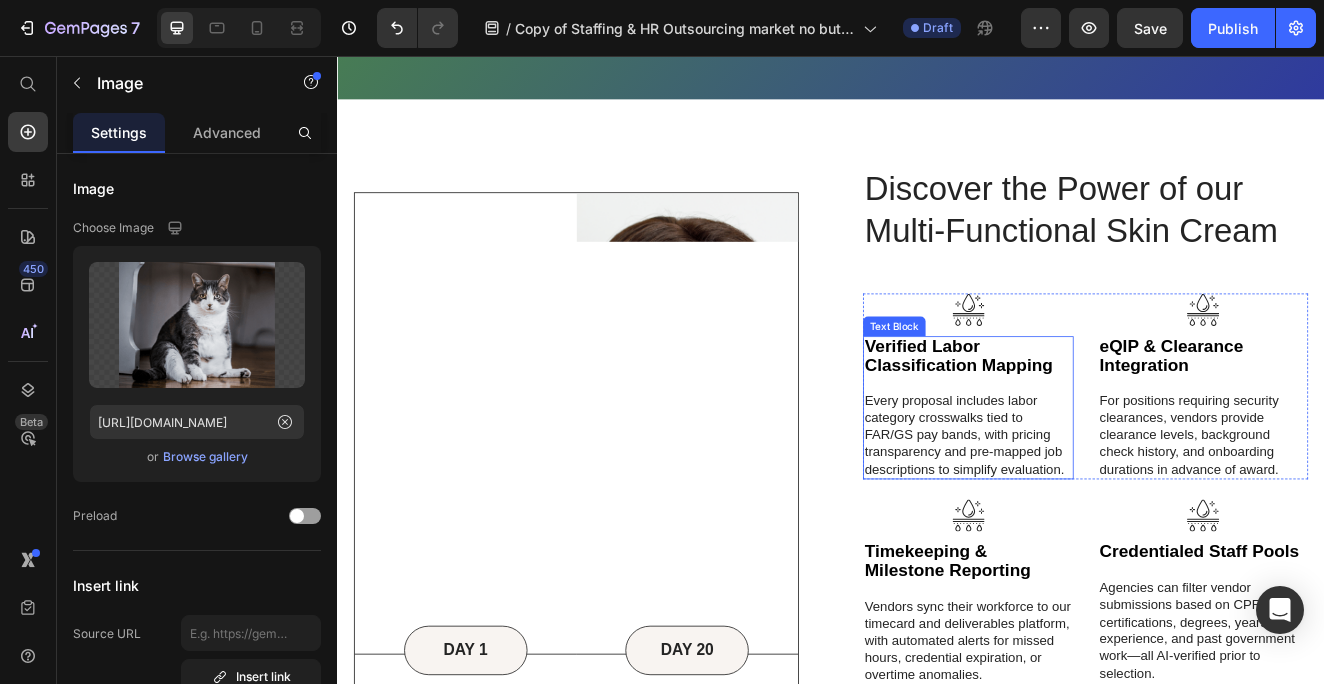 scroll, scrollTop: 5051, scrollLeft: 0, axis: vertical 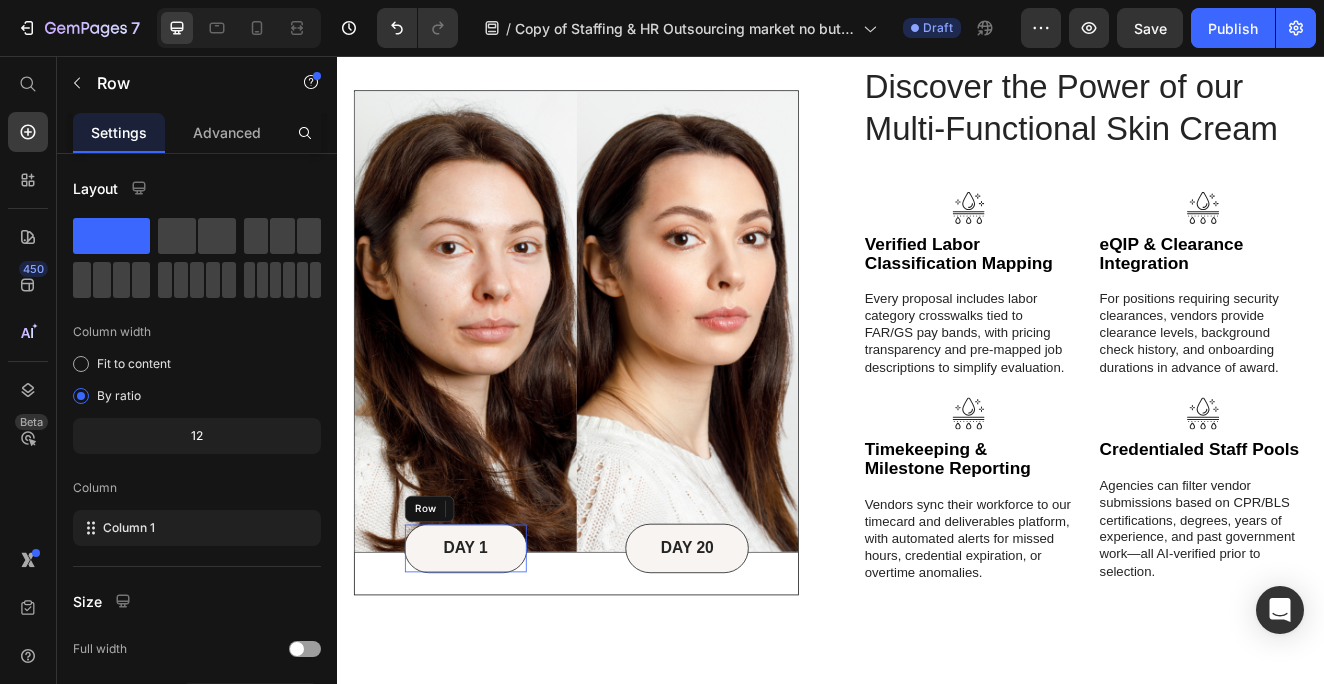 click on "DAY 1 Text Block Row" at bounding box center (493, 655) 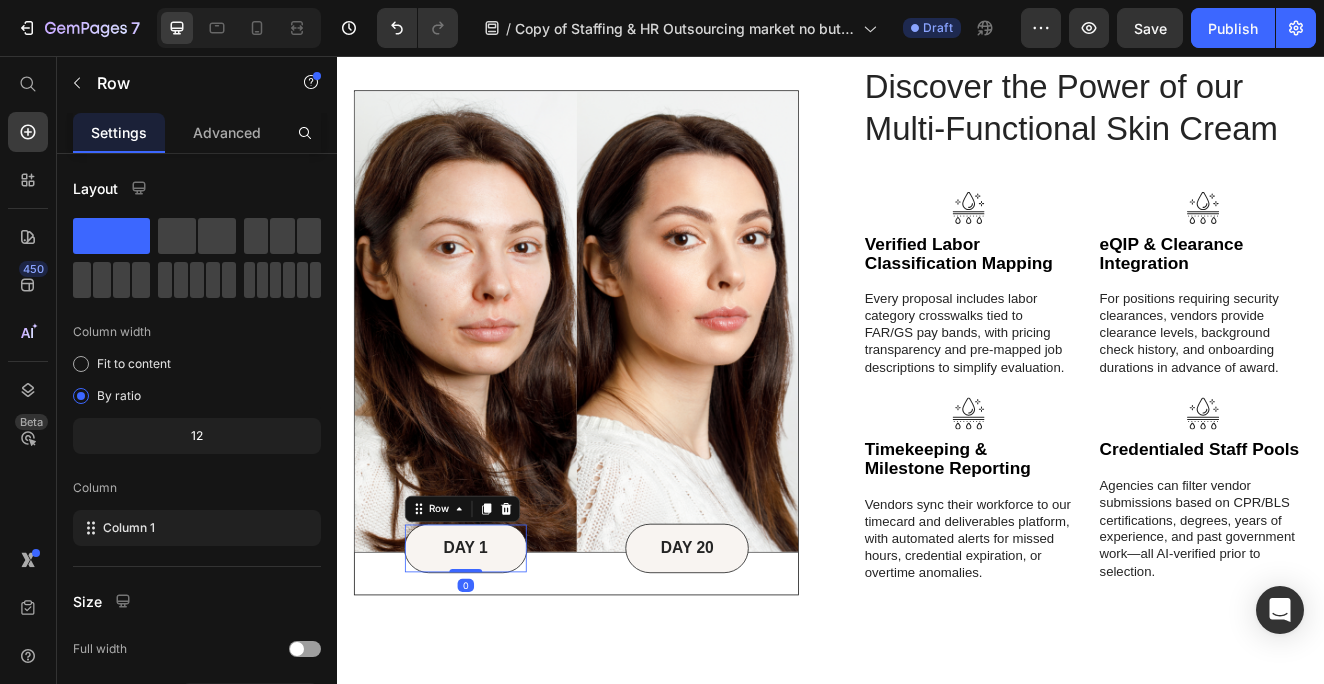 click on "Row" at bounding box center [489, 607] 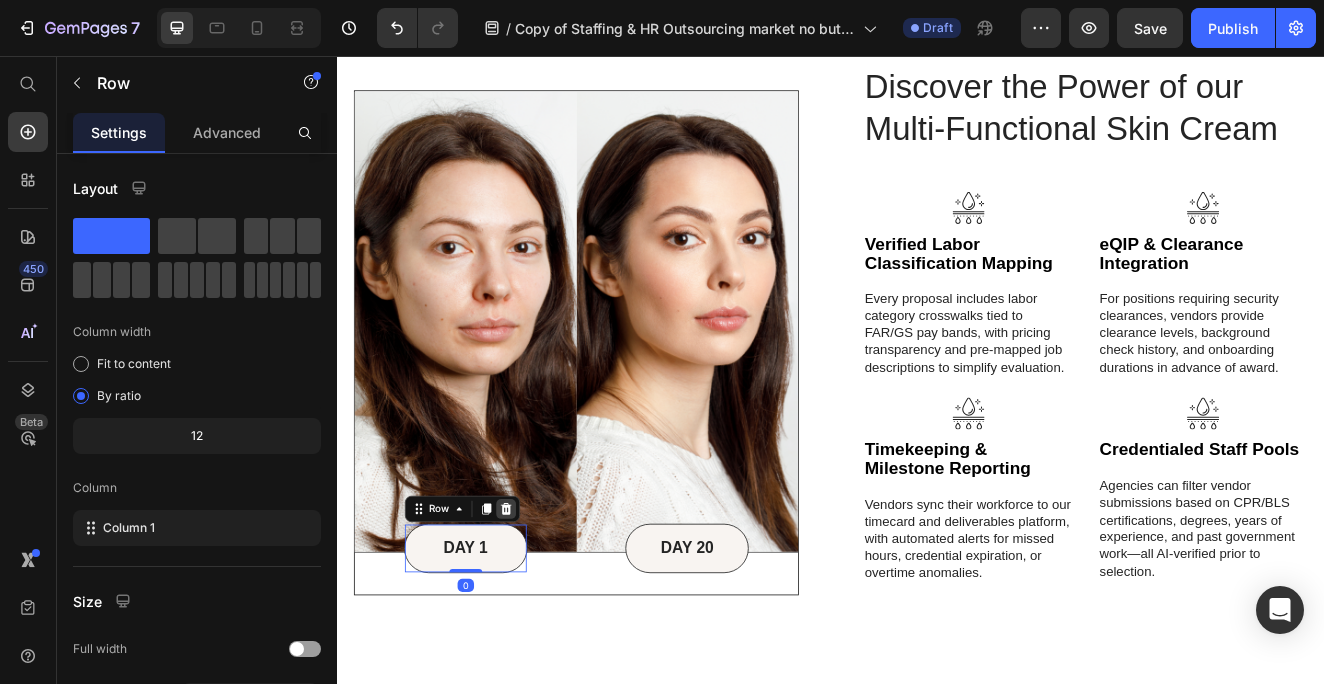 click 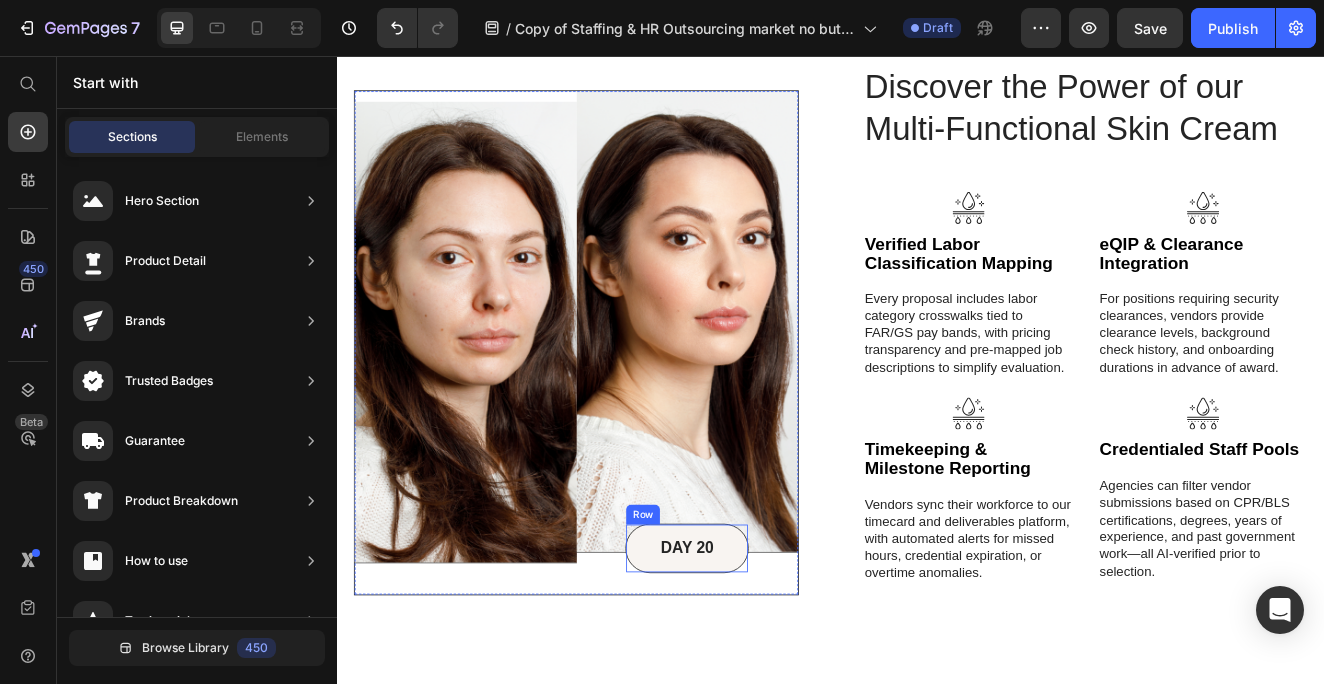 click on "DAY 20 Text Block Row" at bounding box center [762, 655] 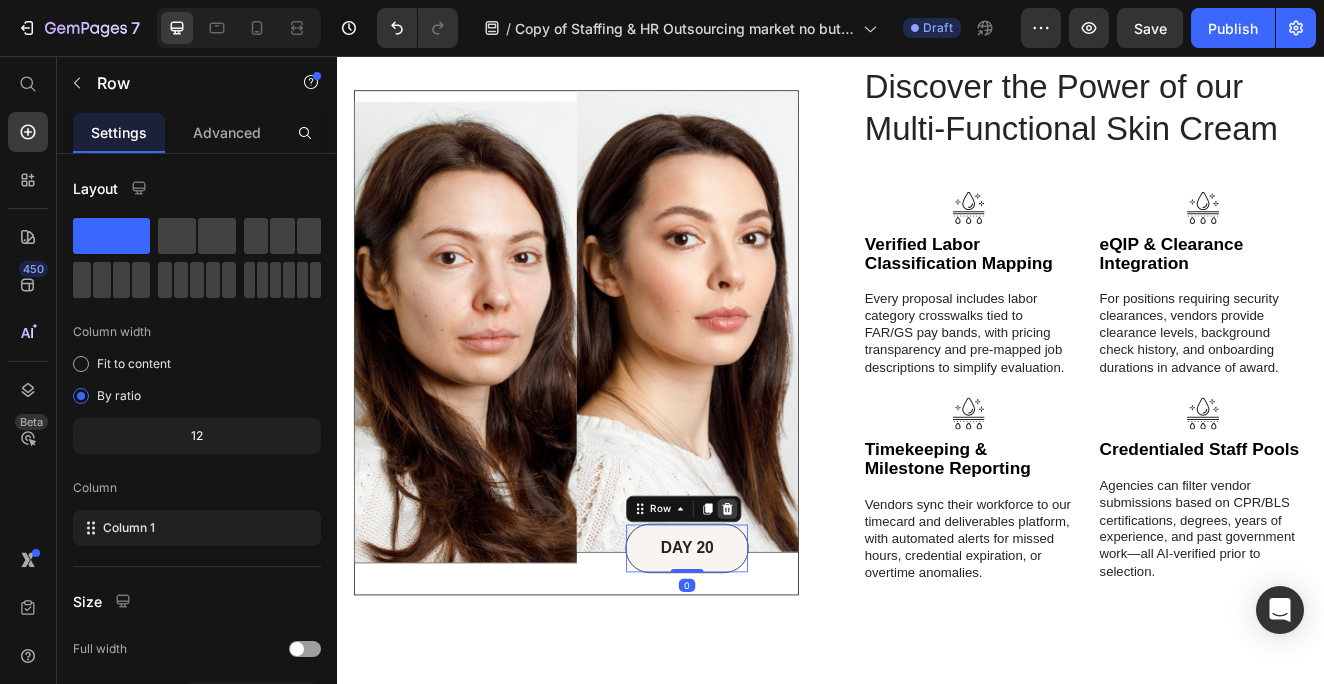click at bounding box center (811, 607) 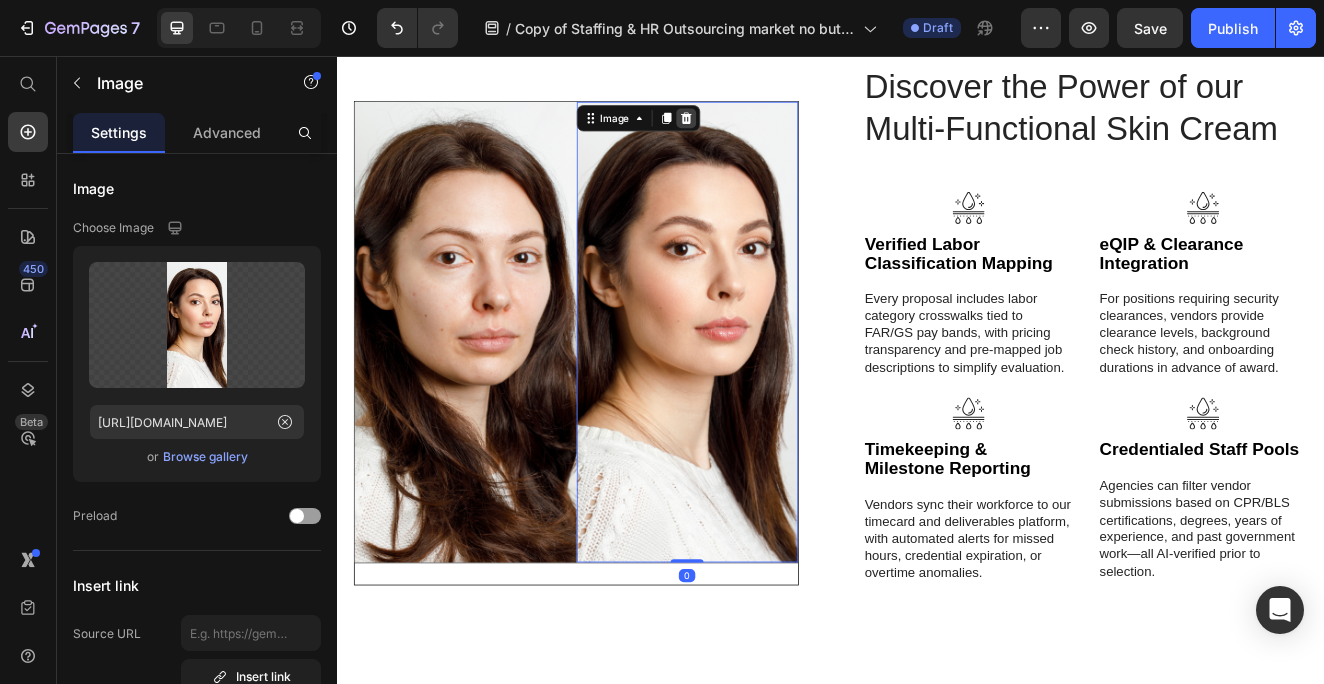 click 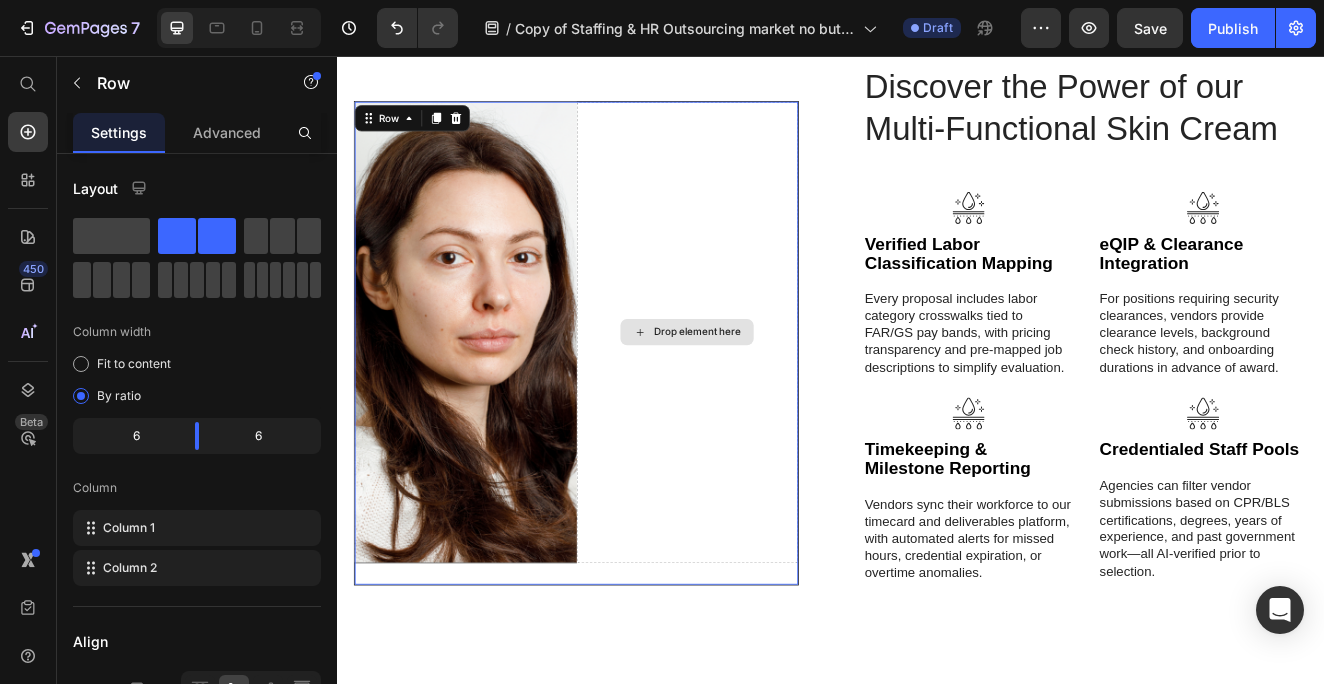 click on "Drop element here" at bounding box center [763, 392] 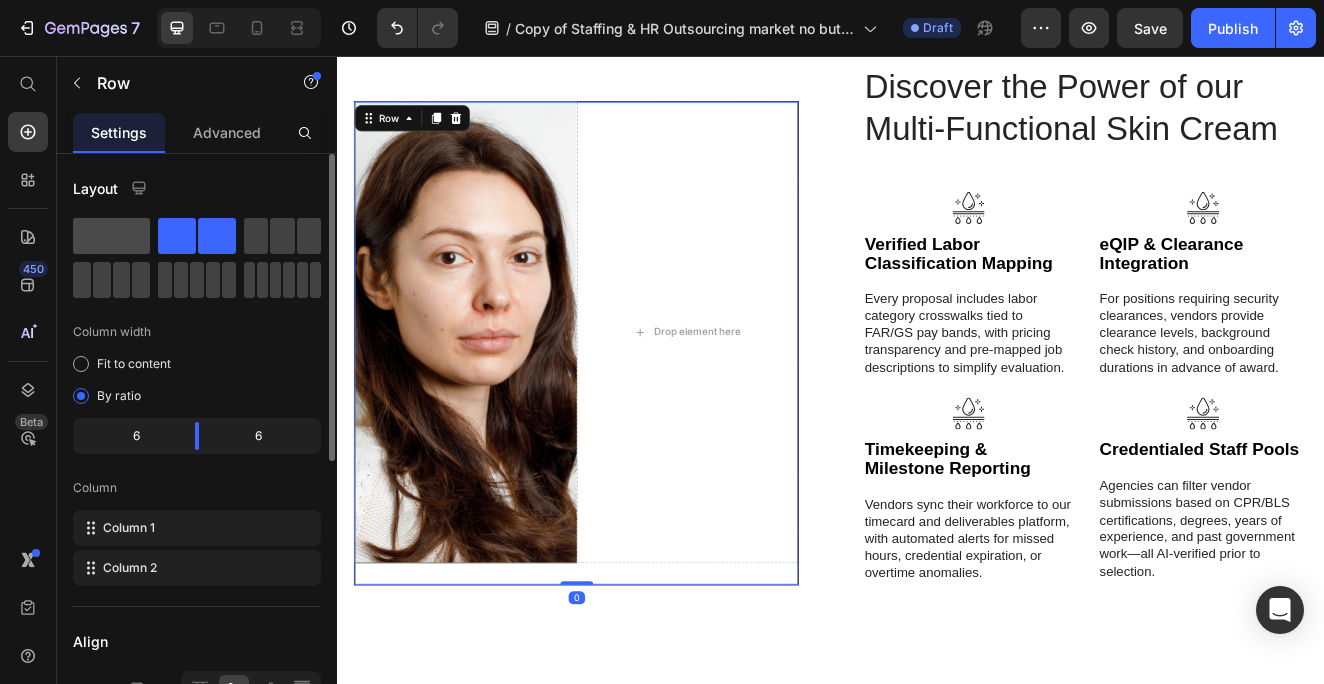 click 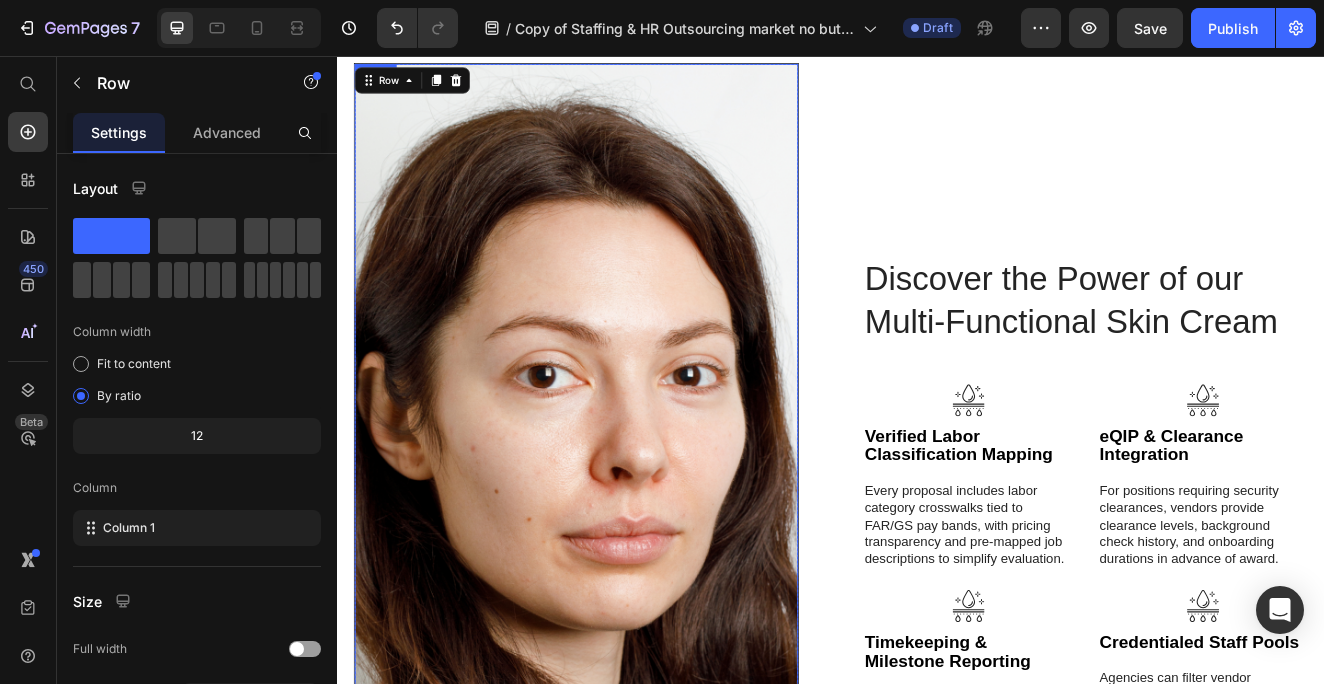 click at bounding box center [627, 625] 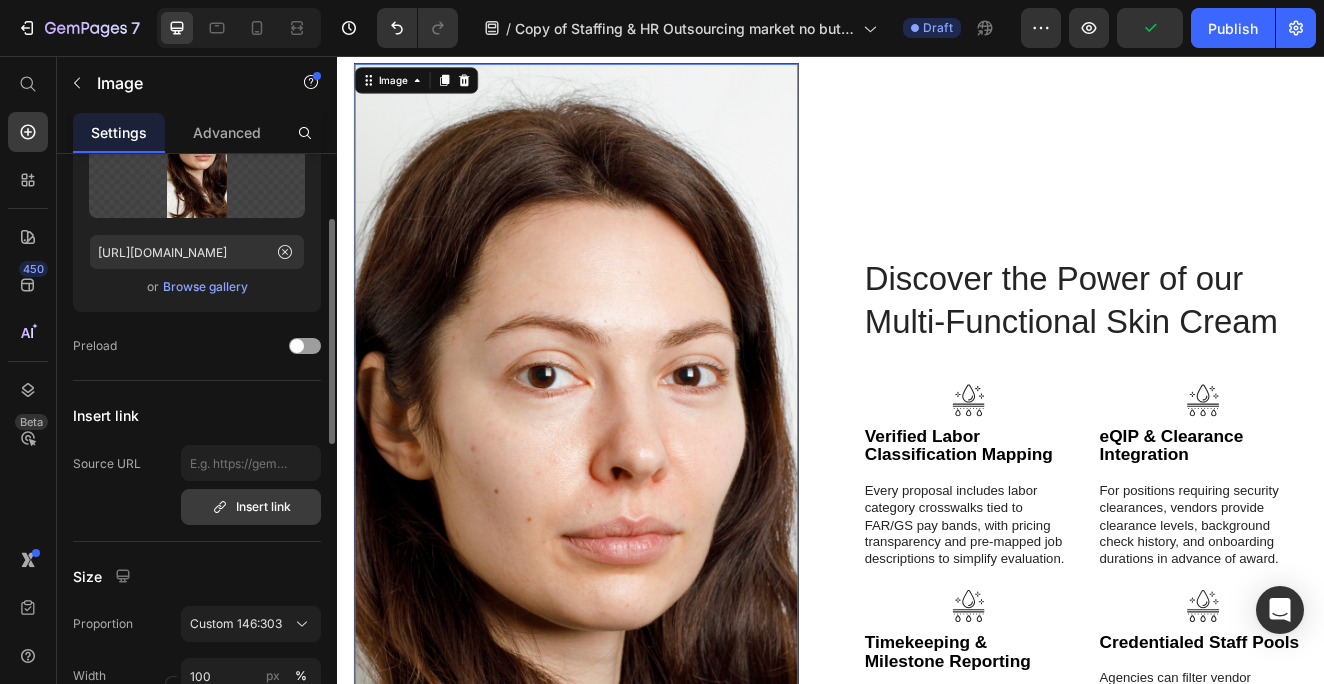 scroll, scrollTop: 137, scrollLeft: 0, axis: vertical 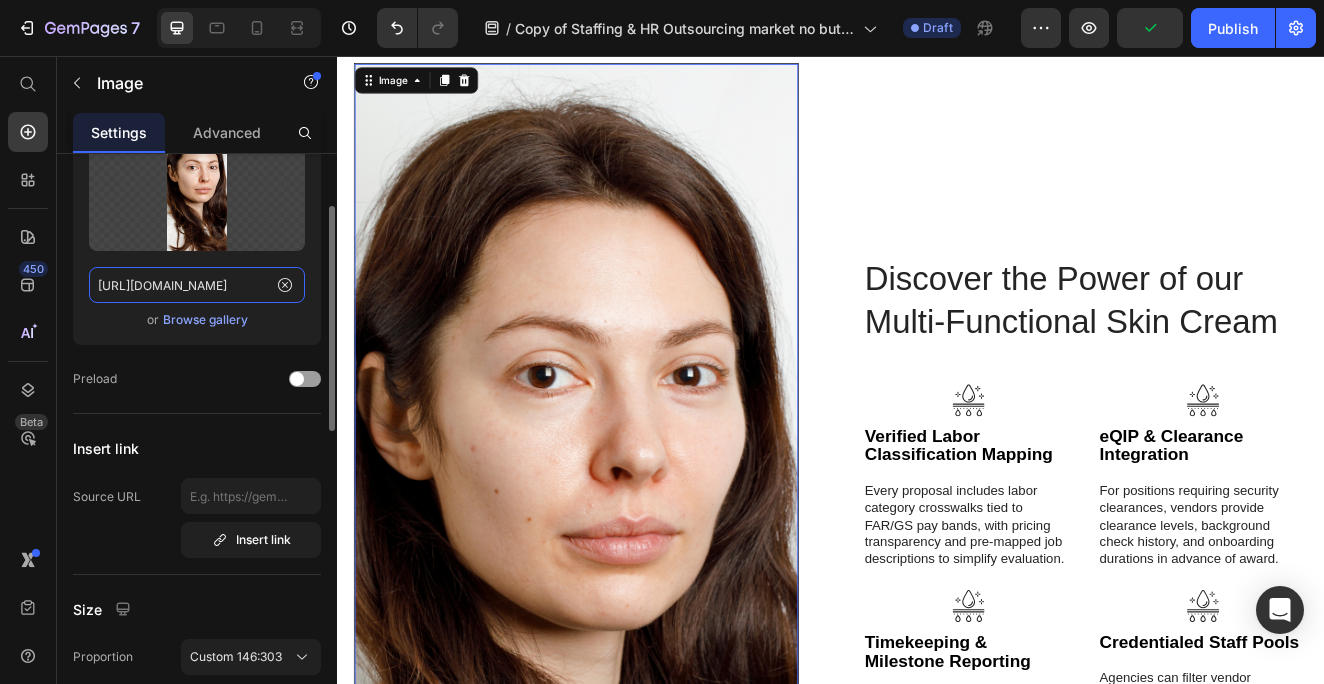 click on "[URL][DOMAIN_NAME]" 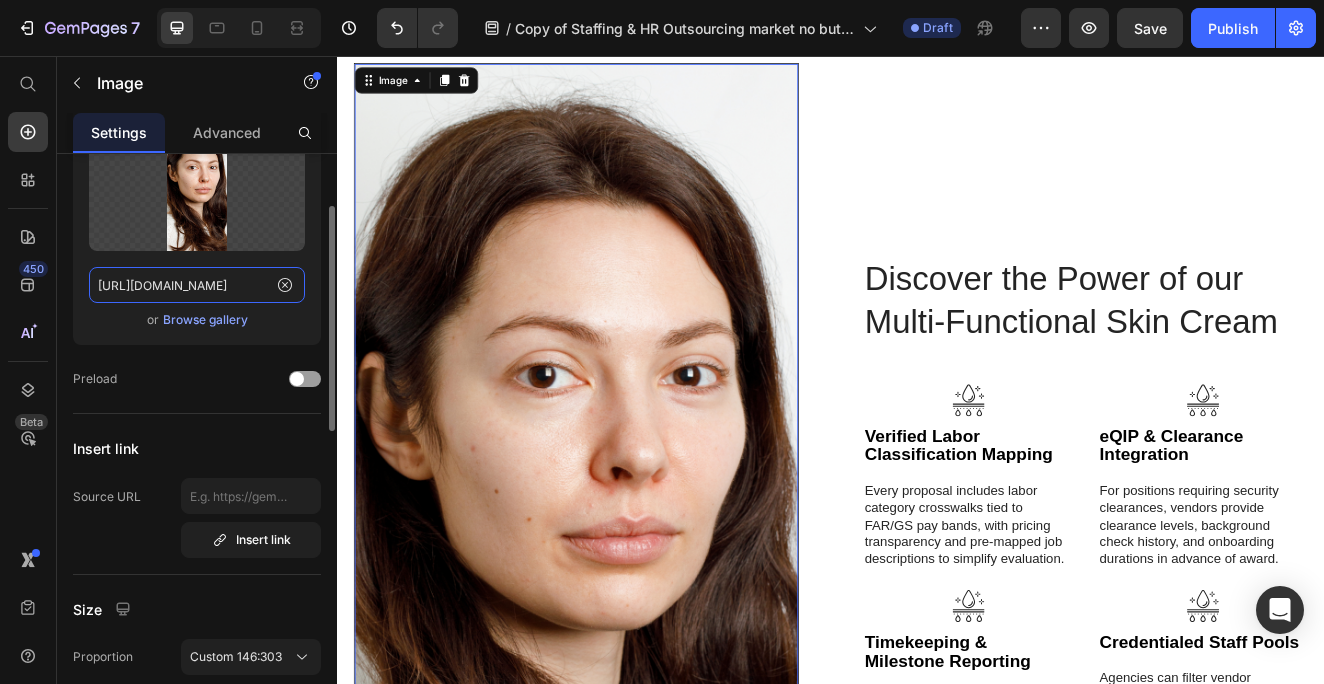 click on "[URL][DOMAIN_NAME]" 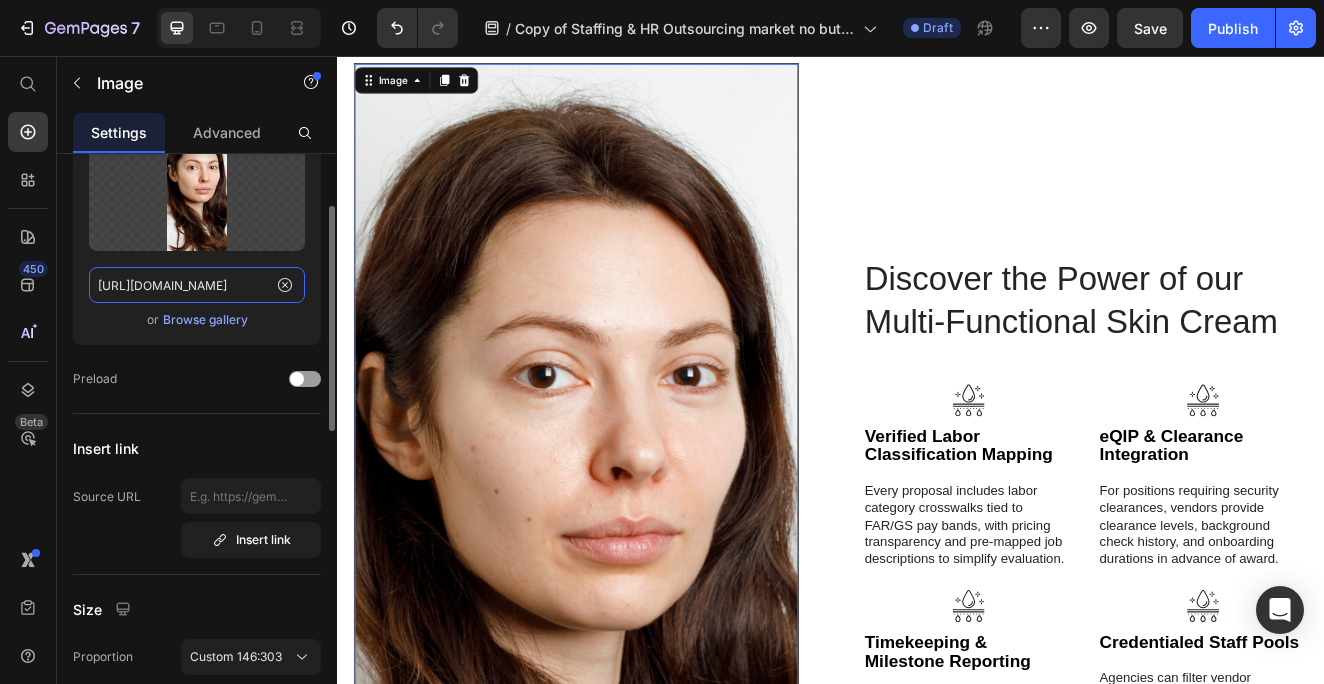 paste on "0583/2513/9502/files/16.png?v=1752096870" 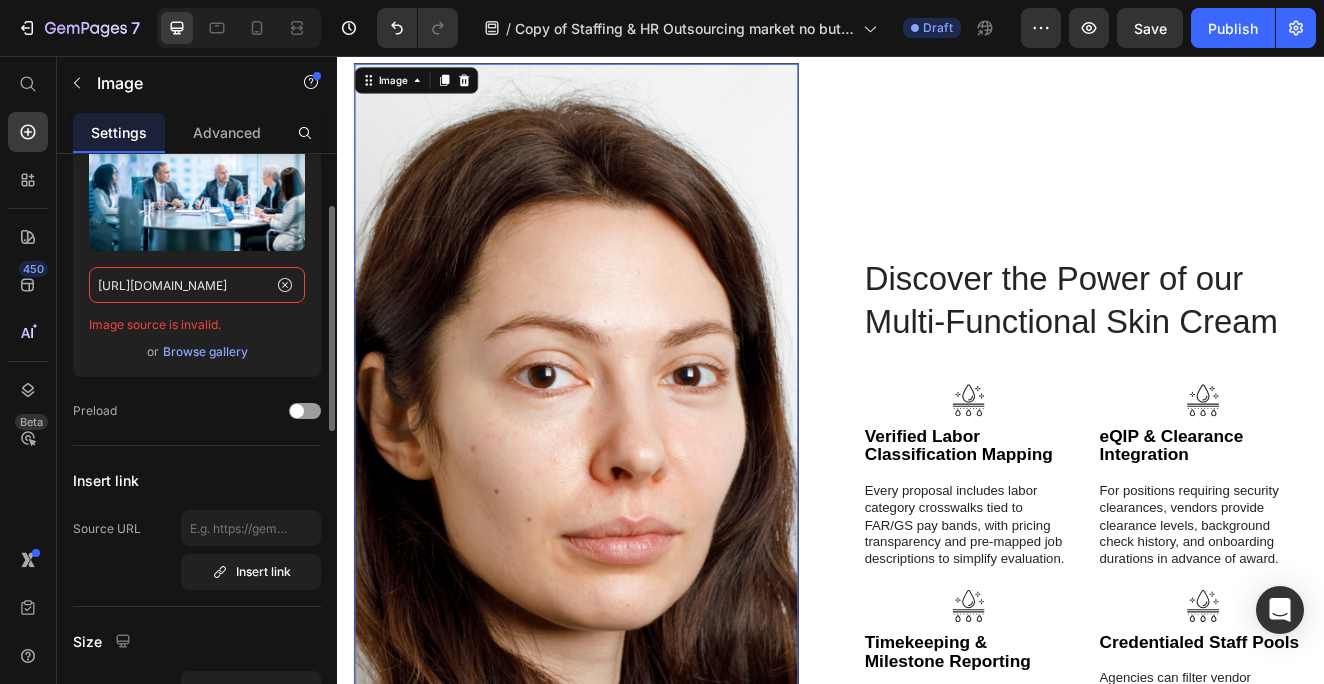 click on "https://cdn.shopify.com/s/files/1/0583/2513/9502/files/16.png?v=1752096870" 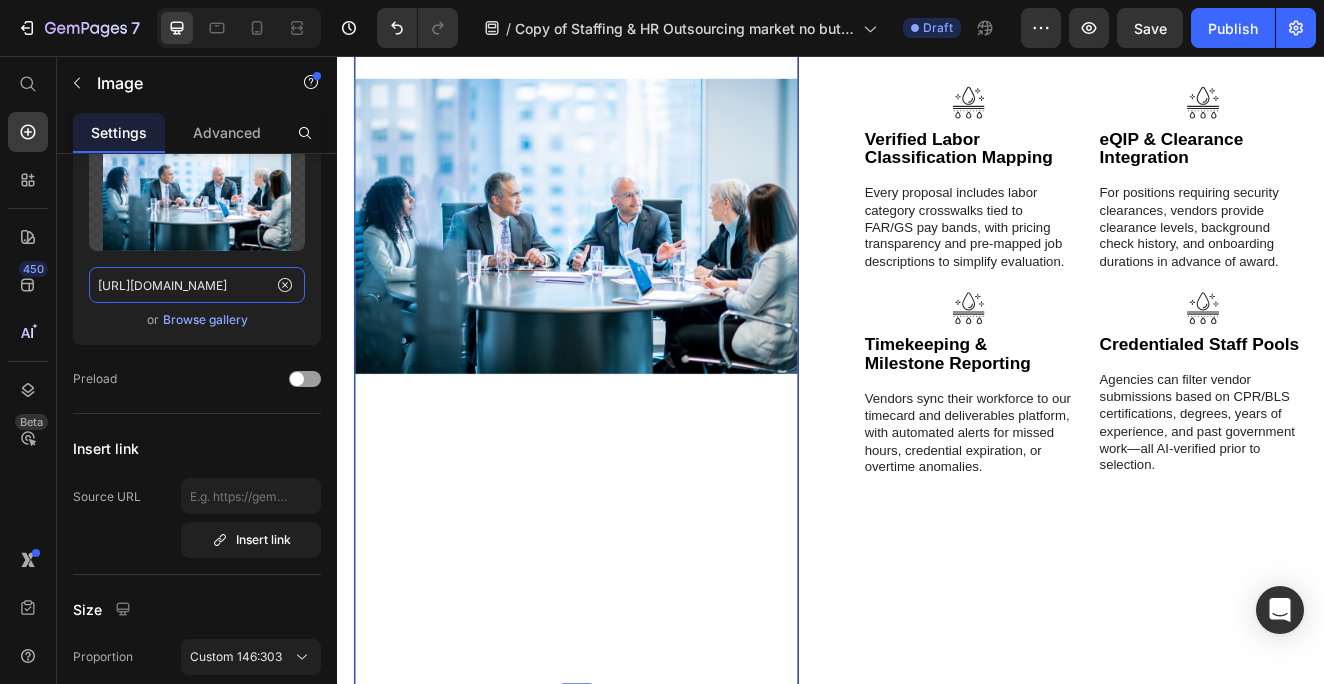 scroll, scrollTop: 5399, scrollLeft: 0, axis: vertical 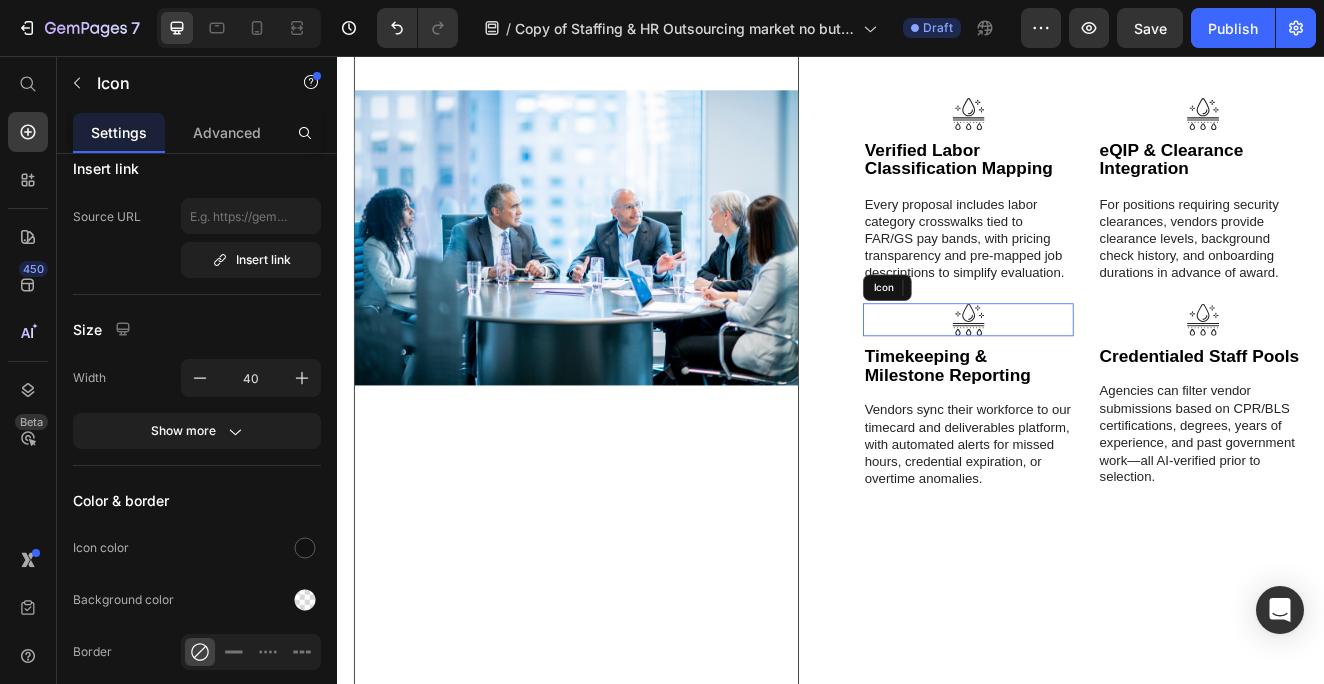 click on "Icon" at bounding box center (1104, 377) 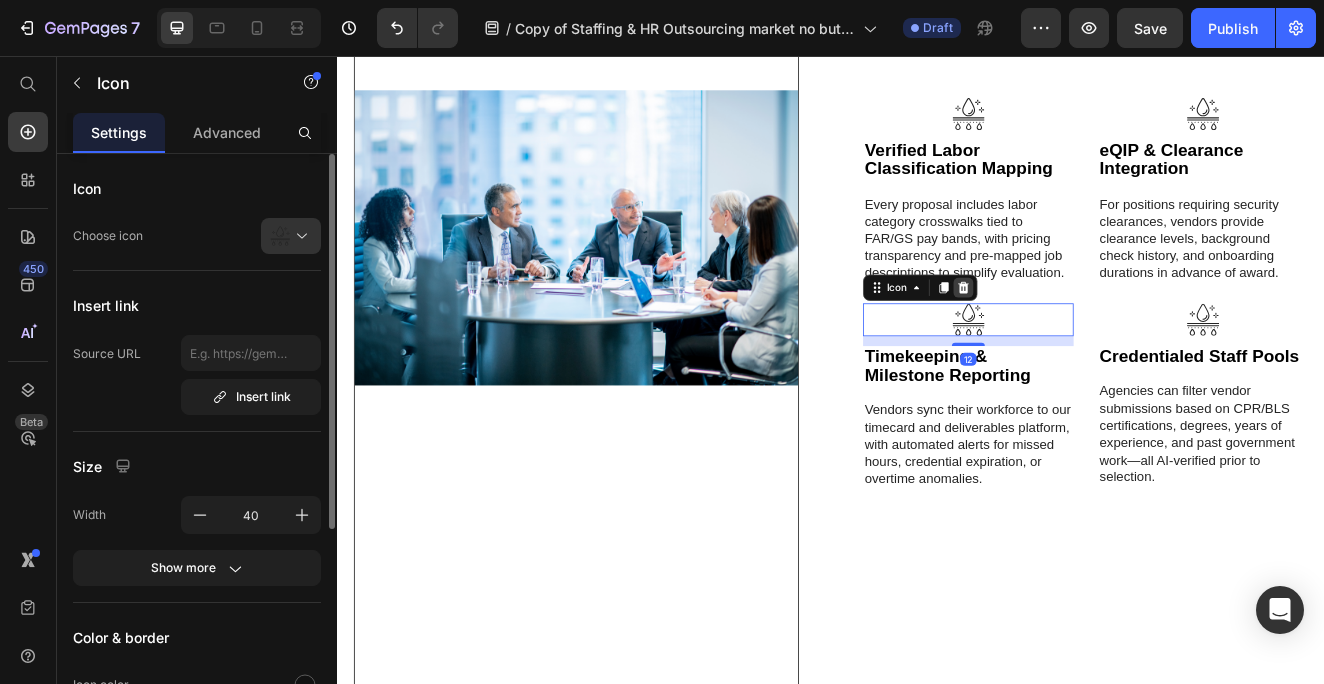 click at bounding box center [1098, 338] 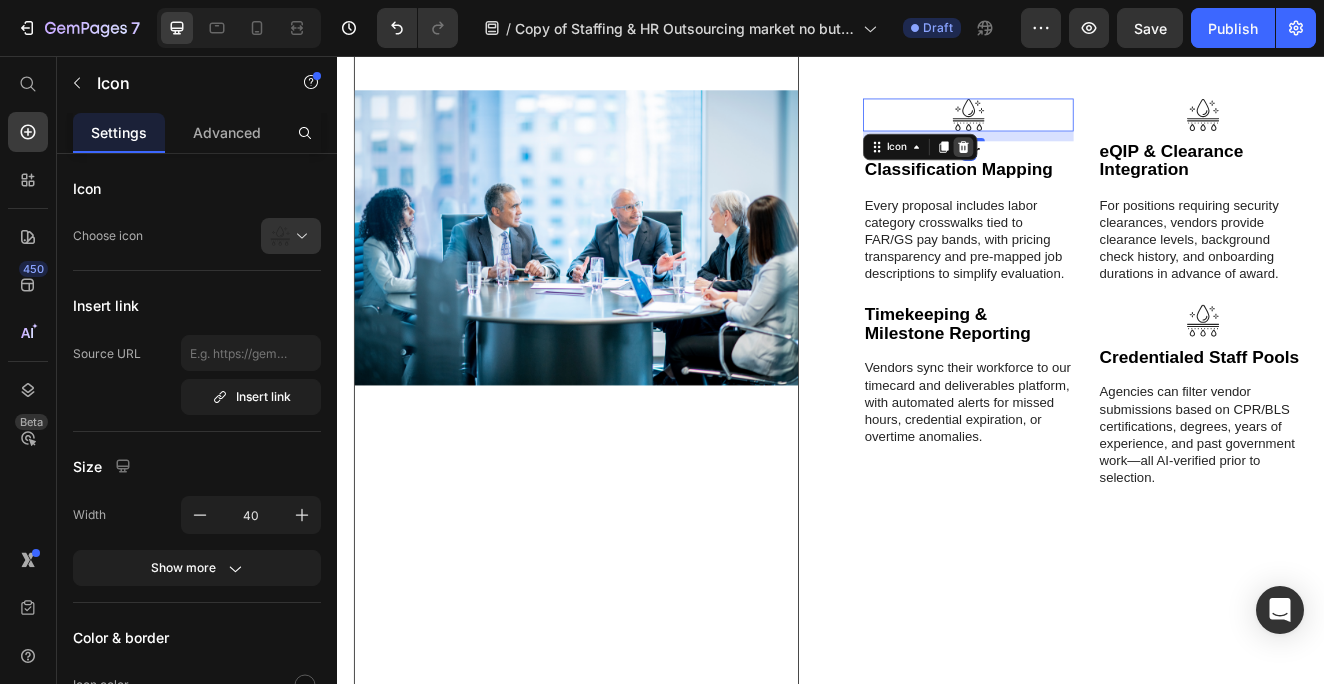 click 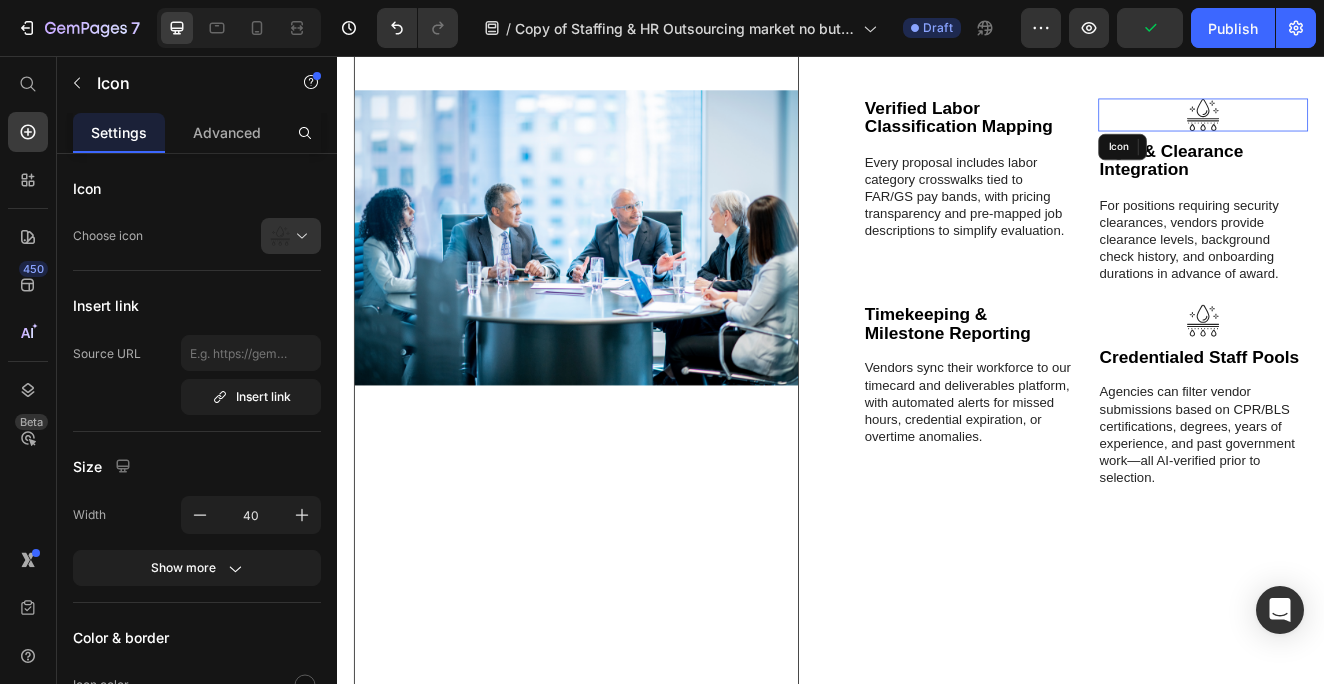click on "Icon" at bounding box center [1390, 128] 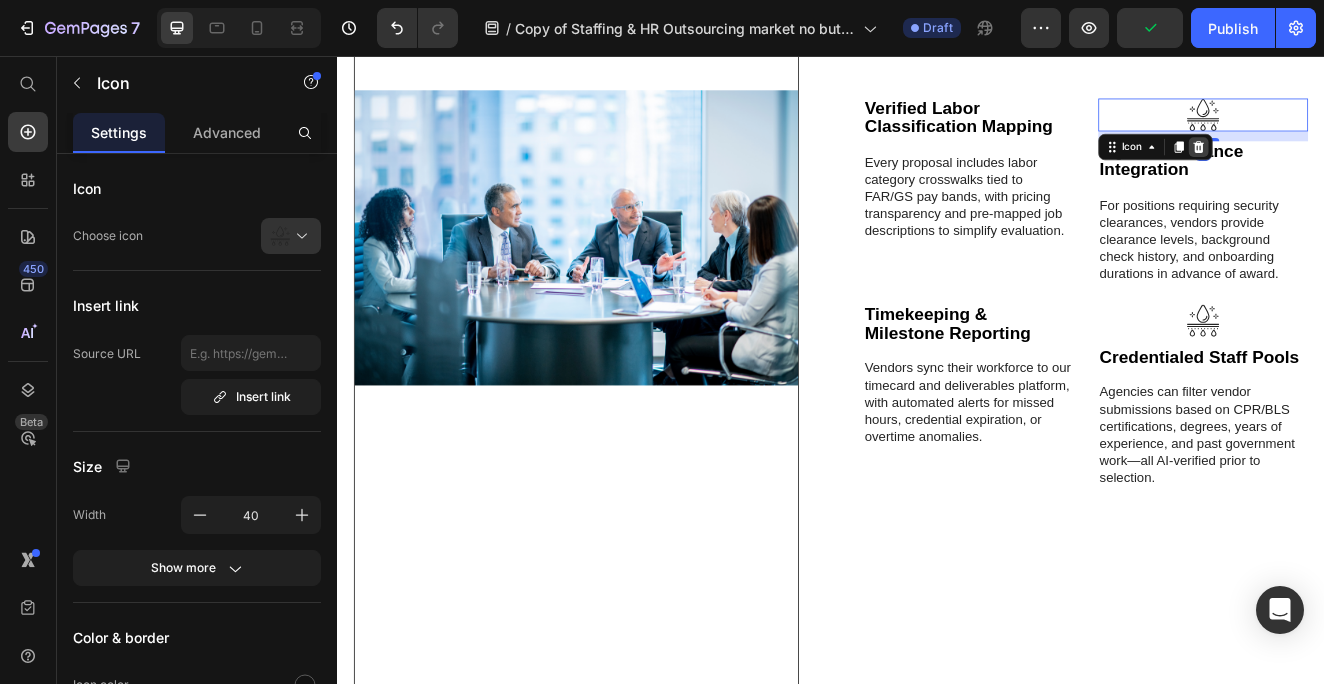 click 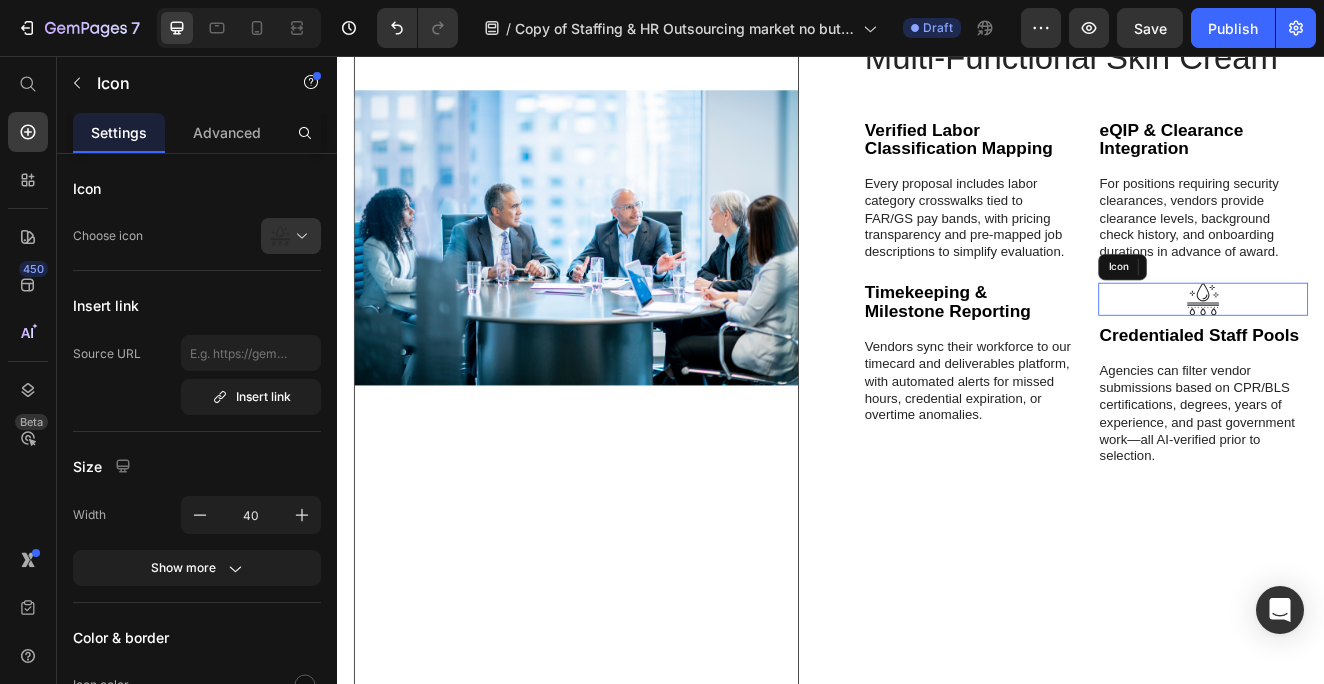 click on "Icon" at bounding box center [1390, 352] 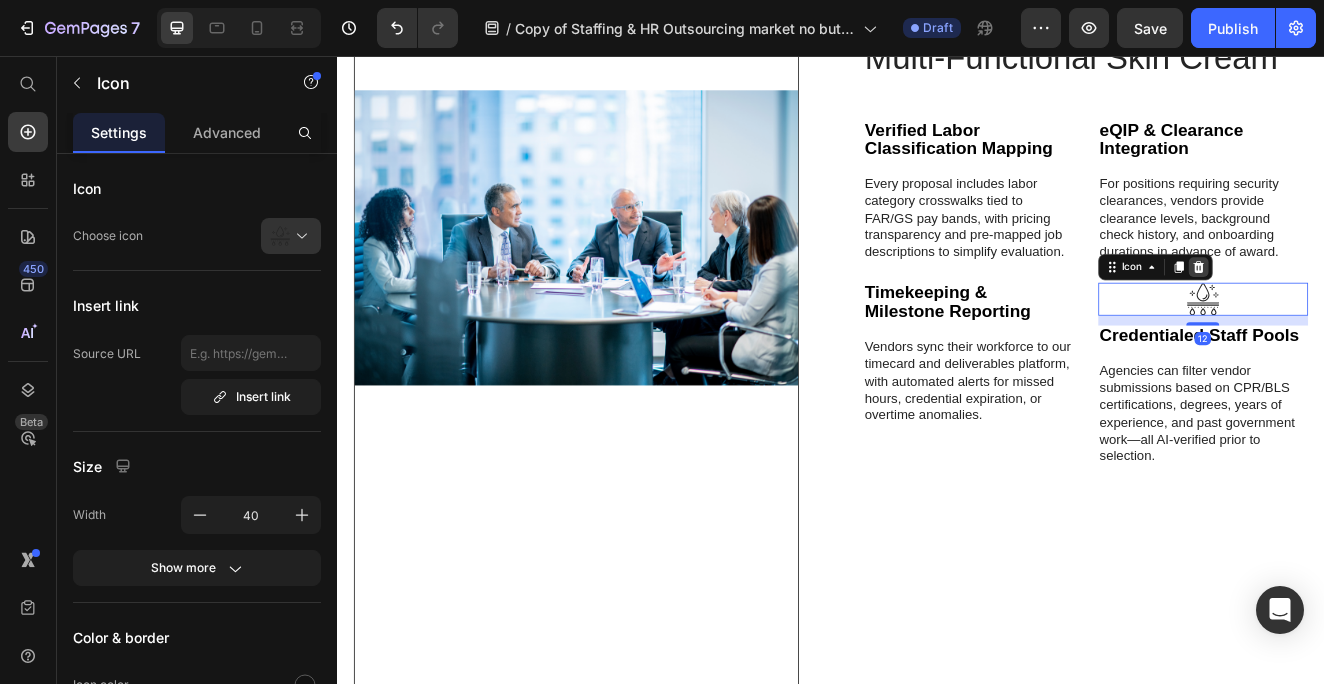 click 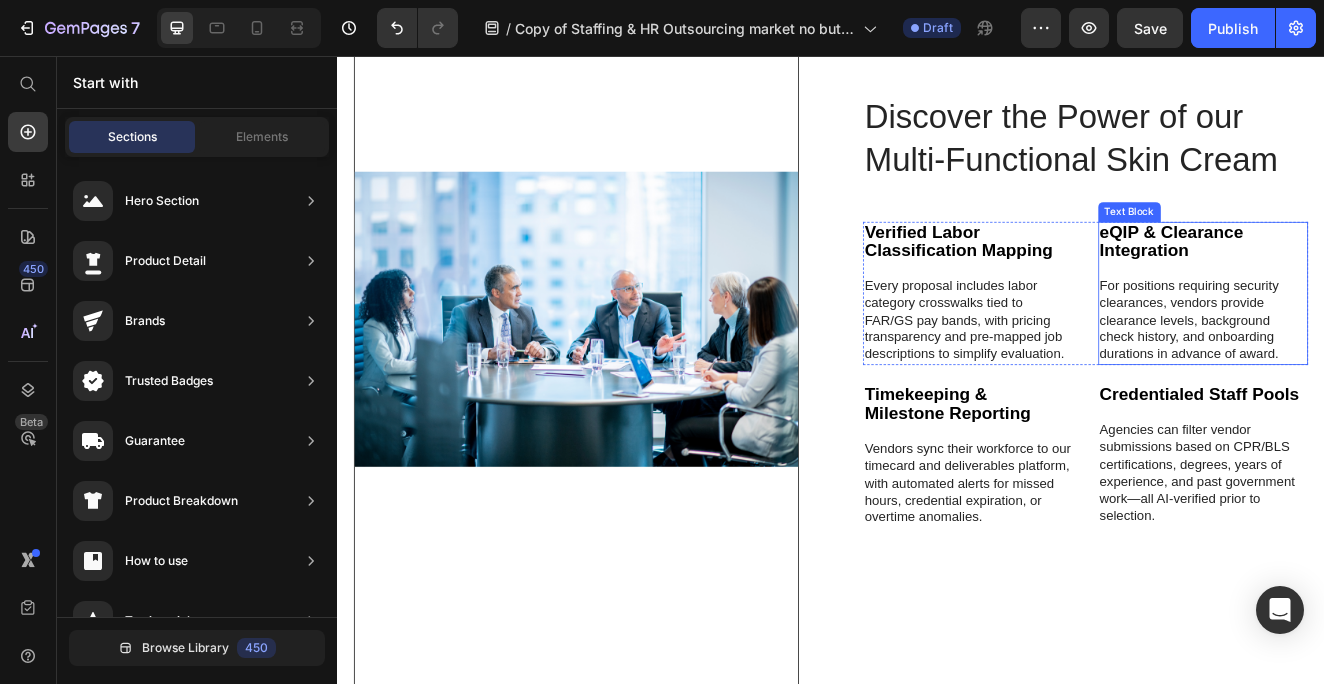 scroll, scrollTop: 5139, scrollLeft: 0, axis: vertical 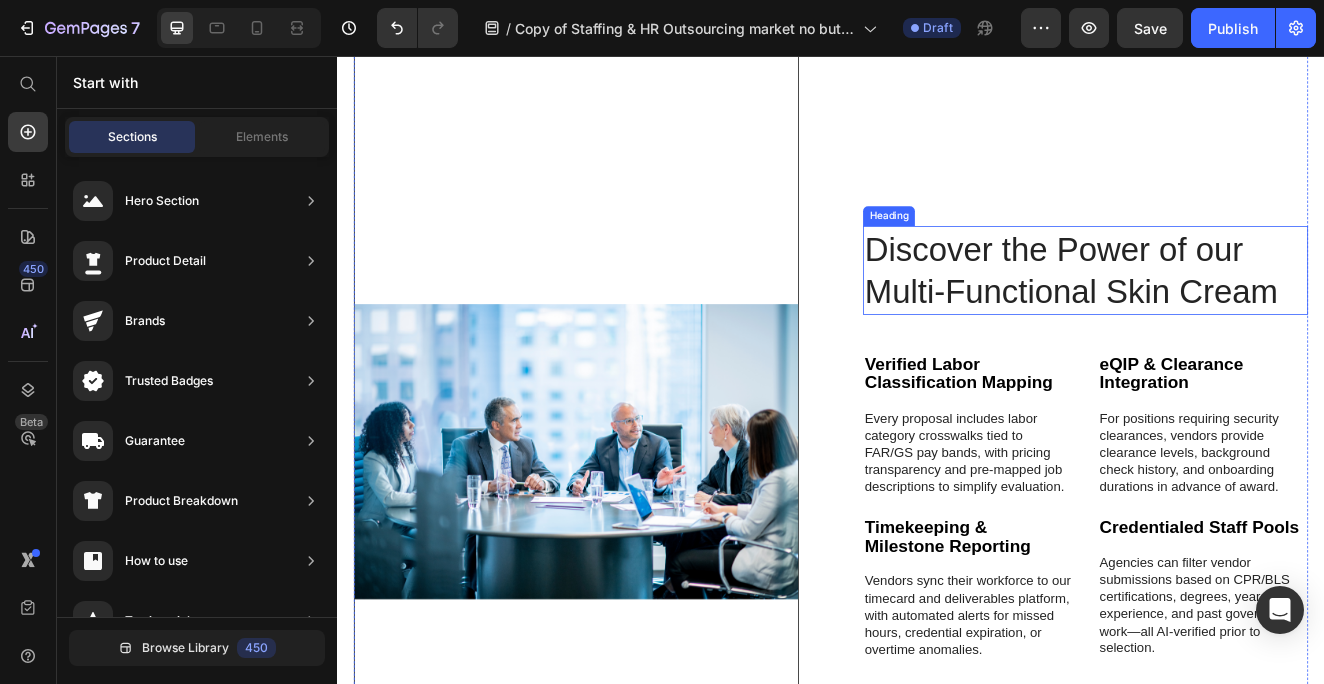 click on "Discover the Power of our Multi-Functional Skin Cream" at bounding box center [1246, 317] 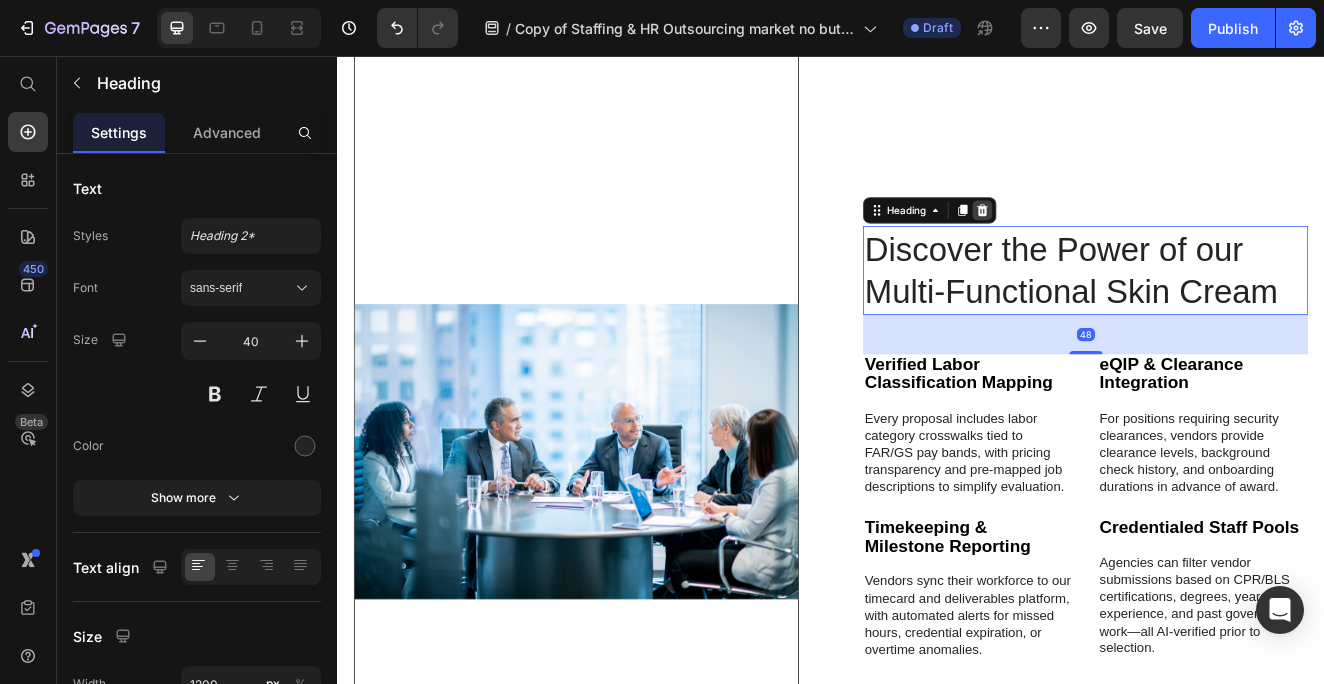 click at bounding box center [1121, 244] 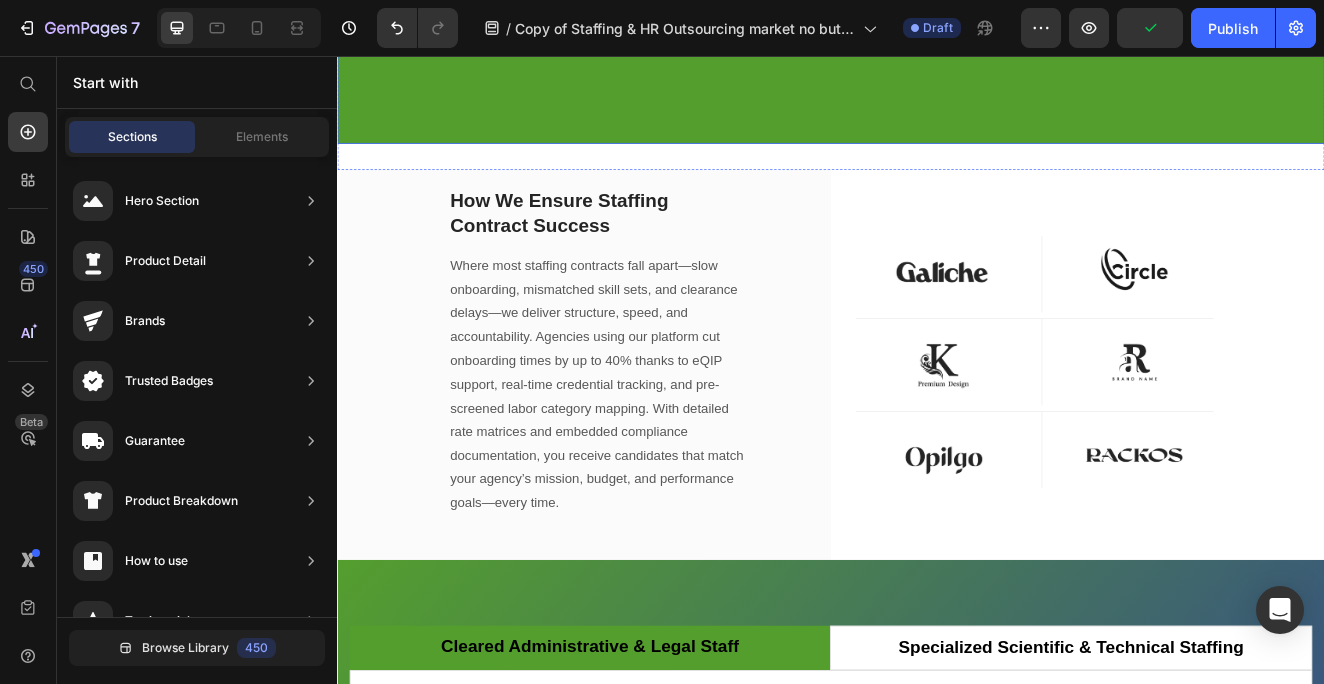 scroll, scrollTop: 3429, scrollLeft: 0, axis: vertical 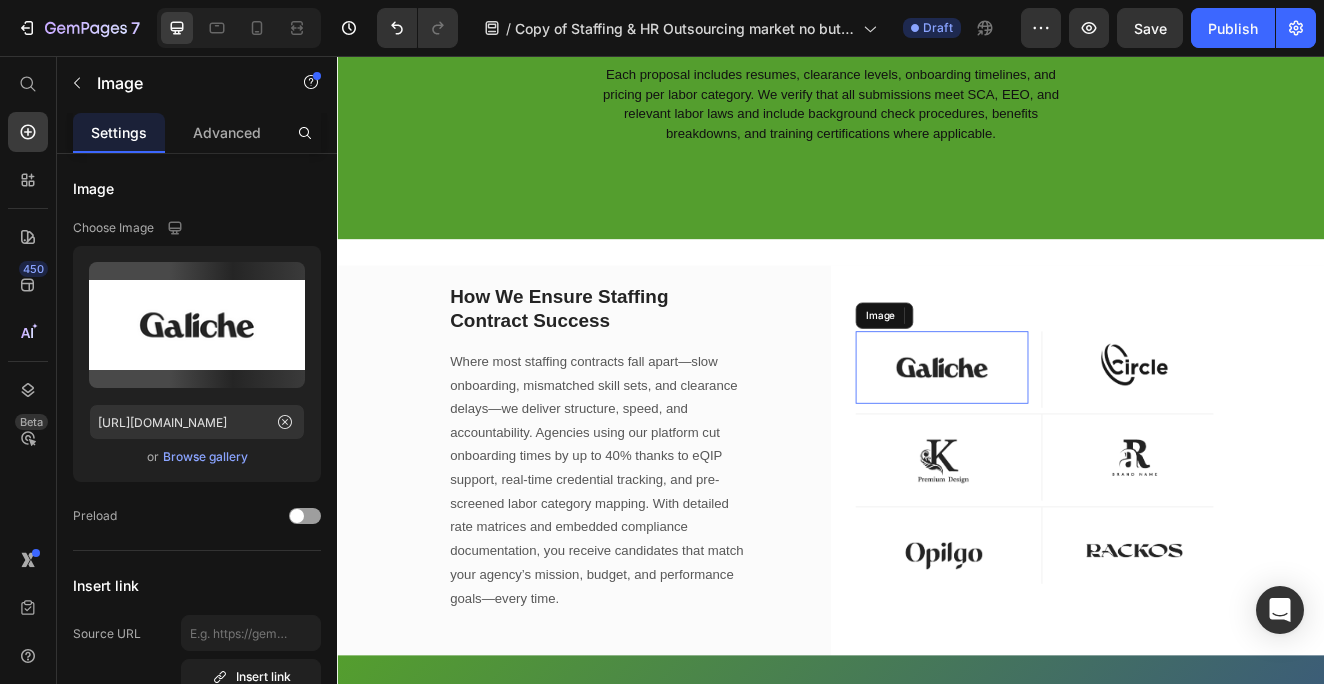 click at bounding box center (1072, 435) 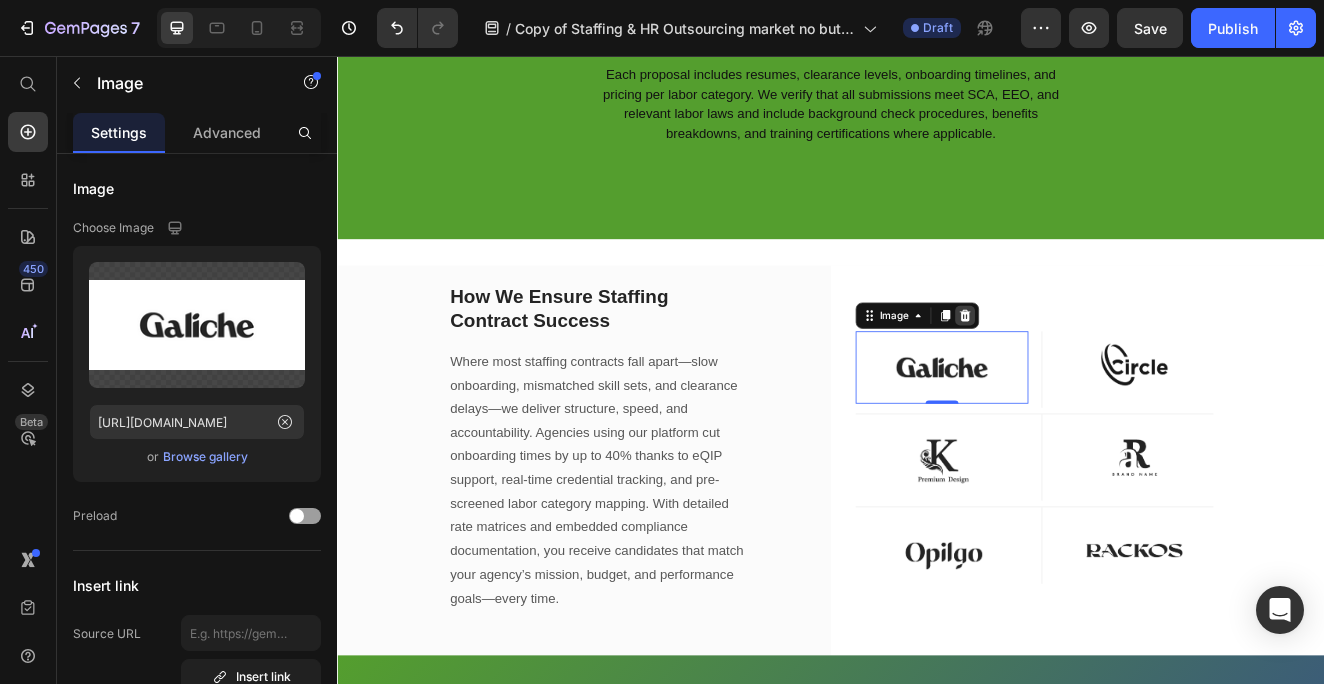click 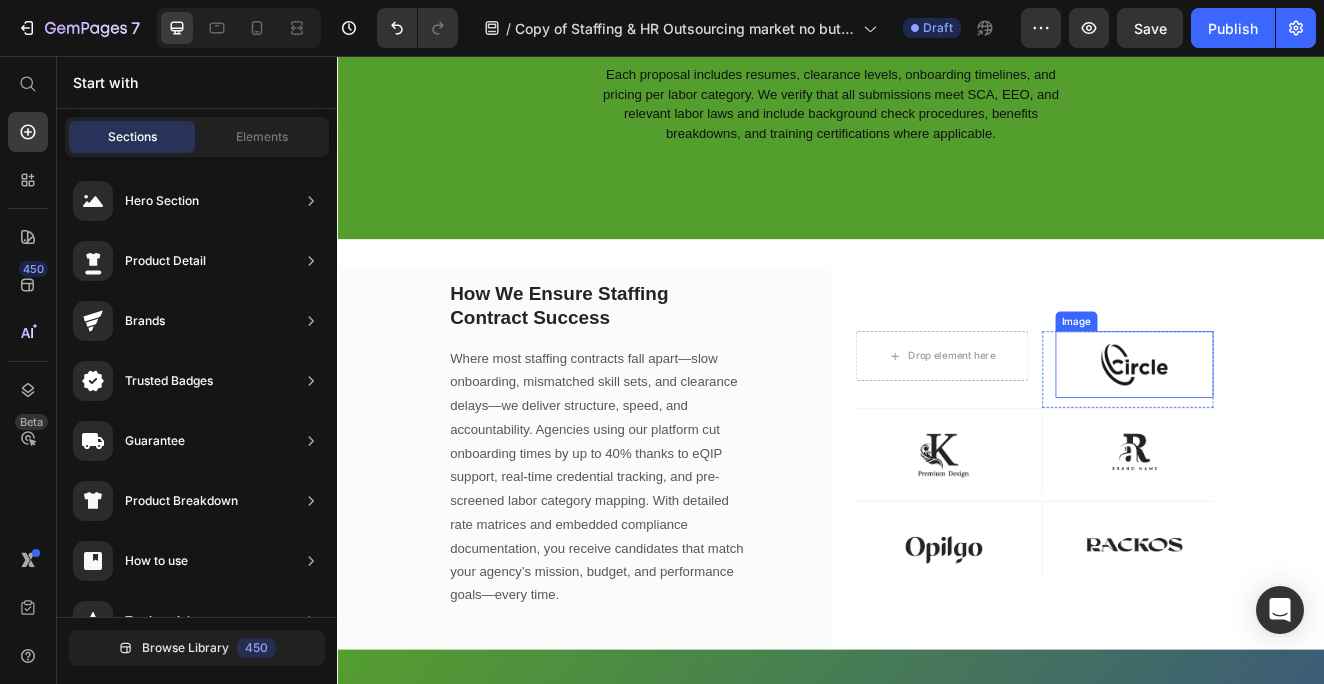 click at bounding box center (1306, 431) 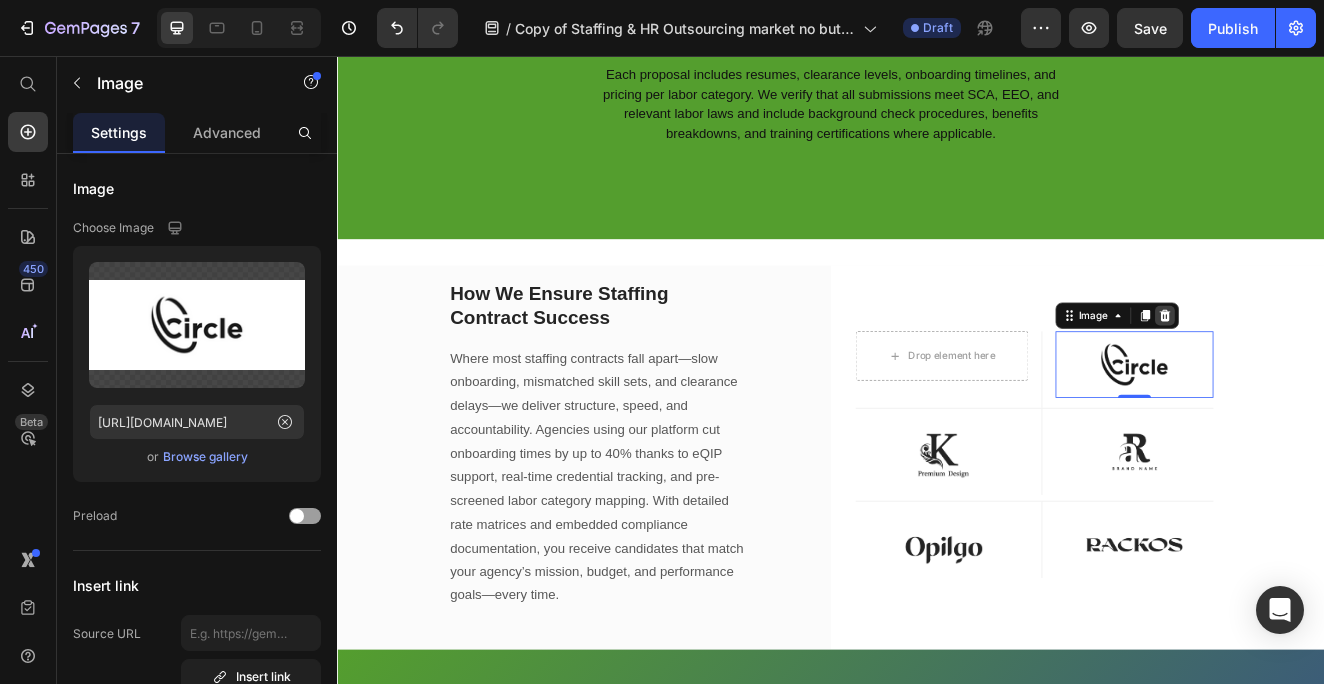 click 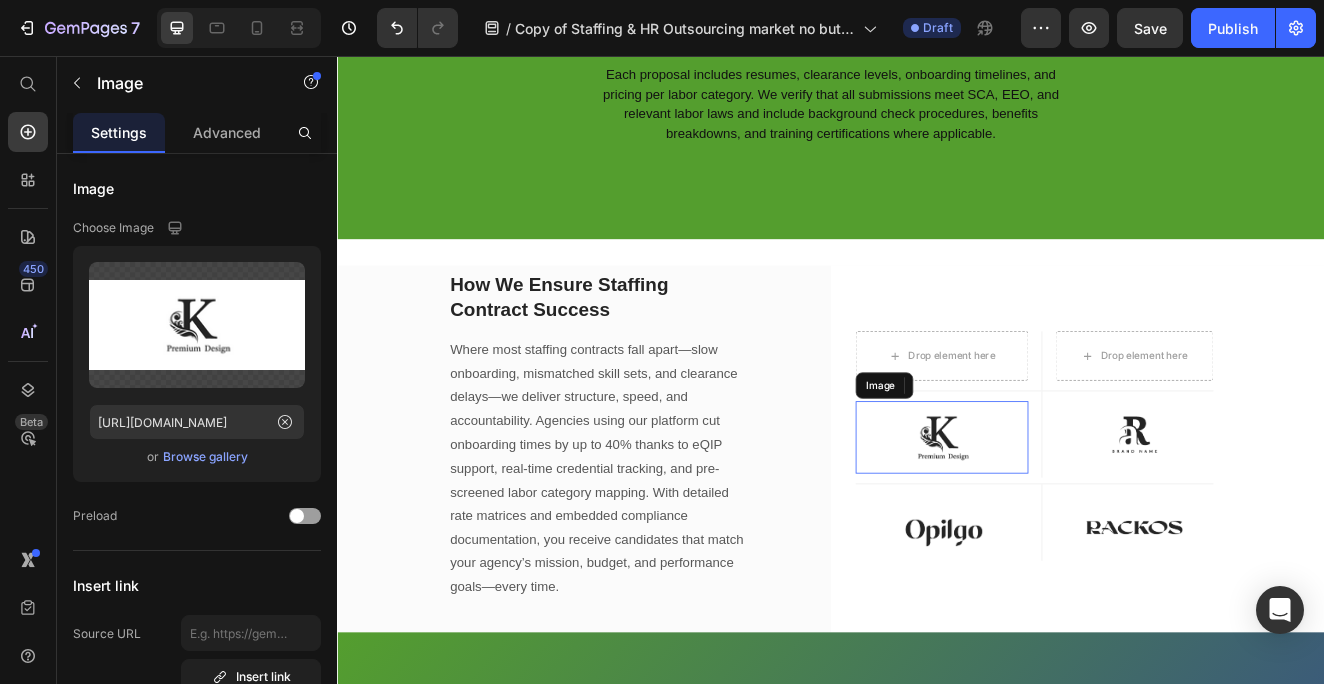 click at bounding box center (1072, 520) 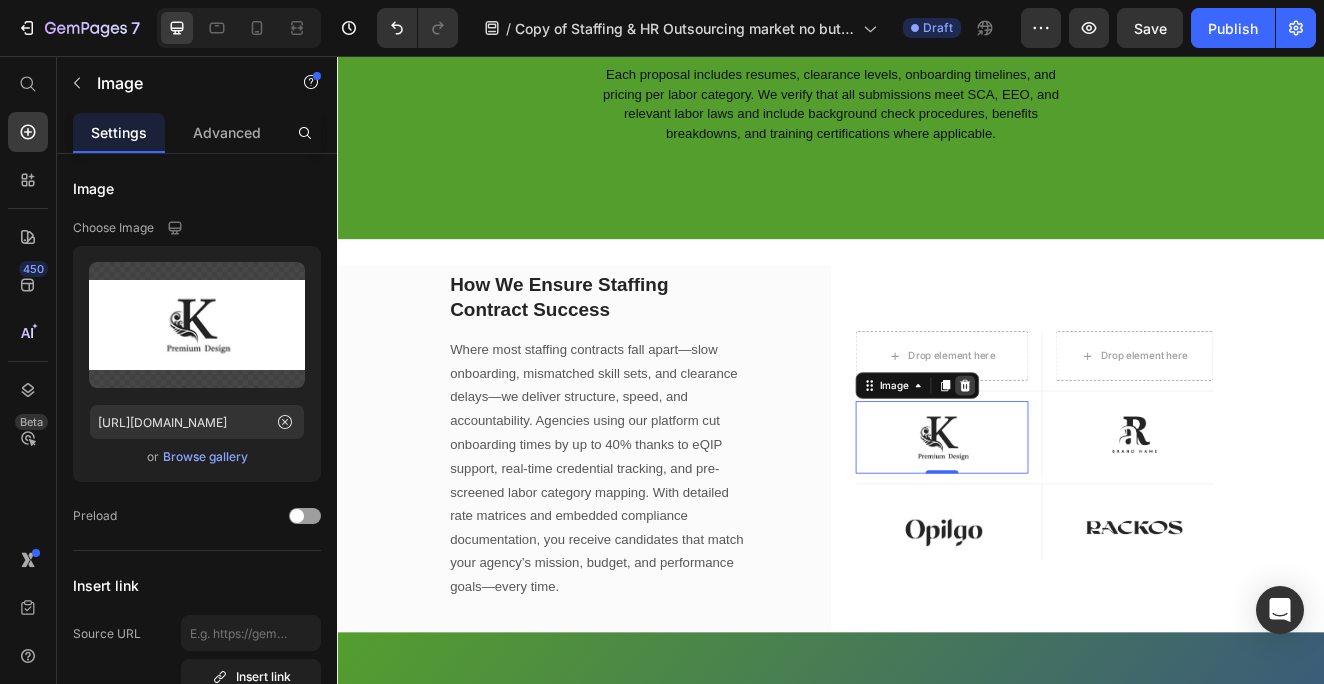click 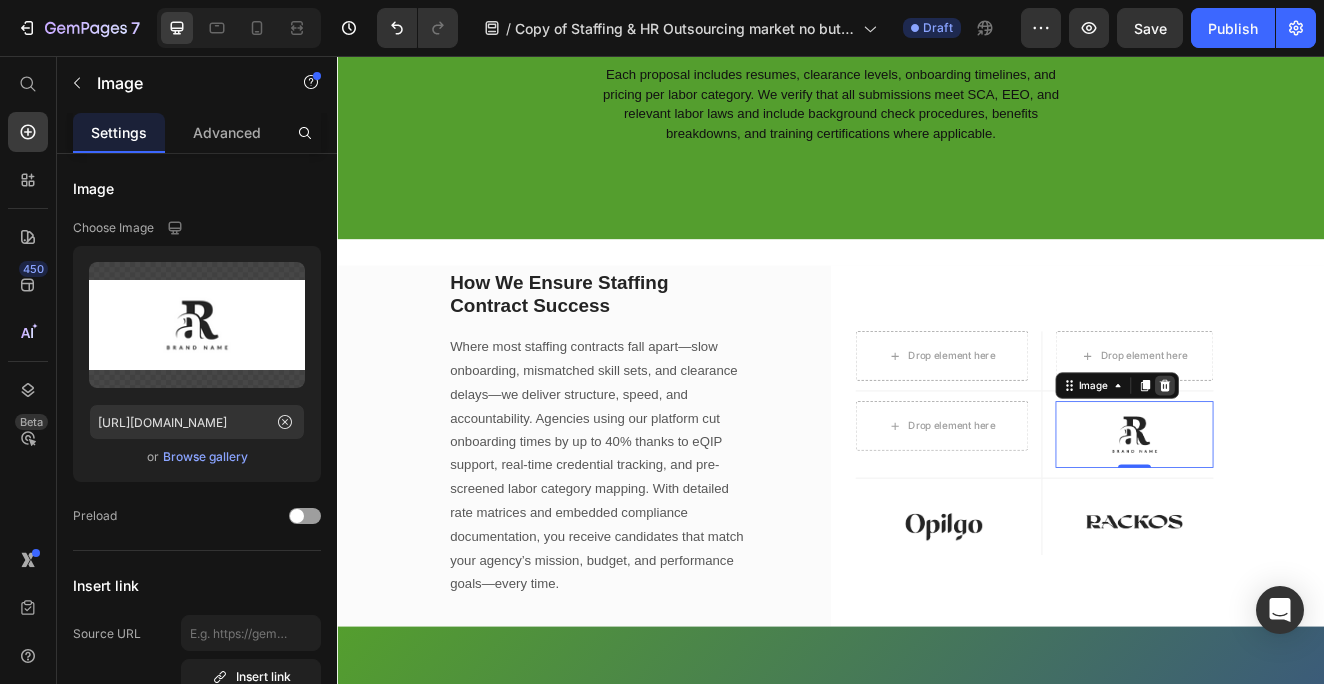 click 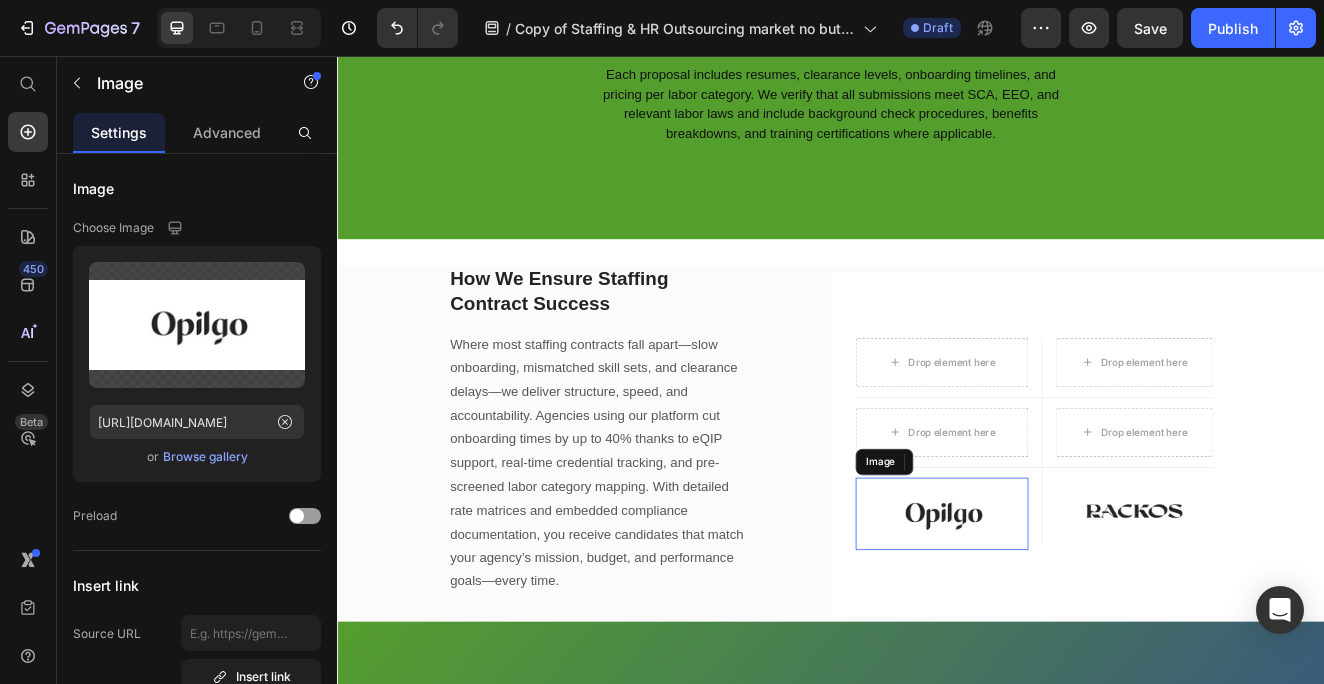 click at bounding box center (1072, 613) 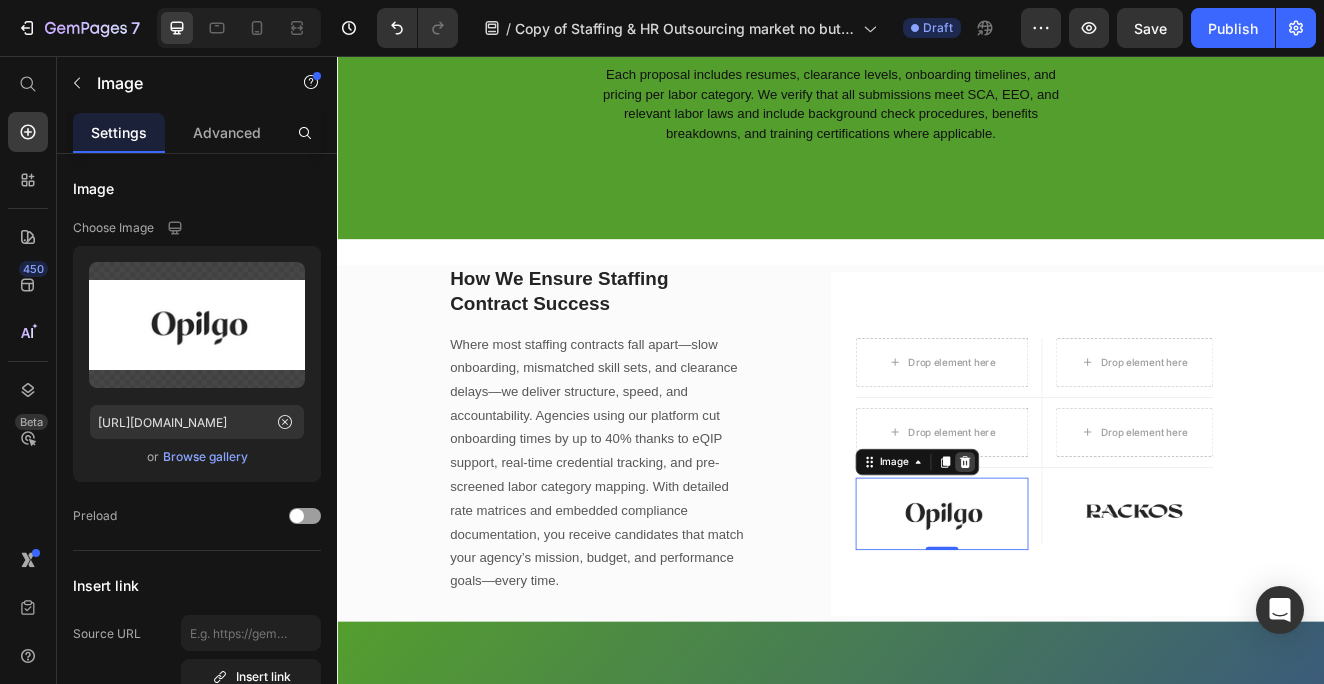 click 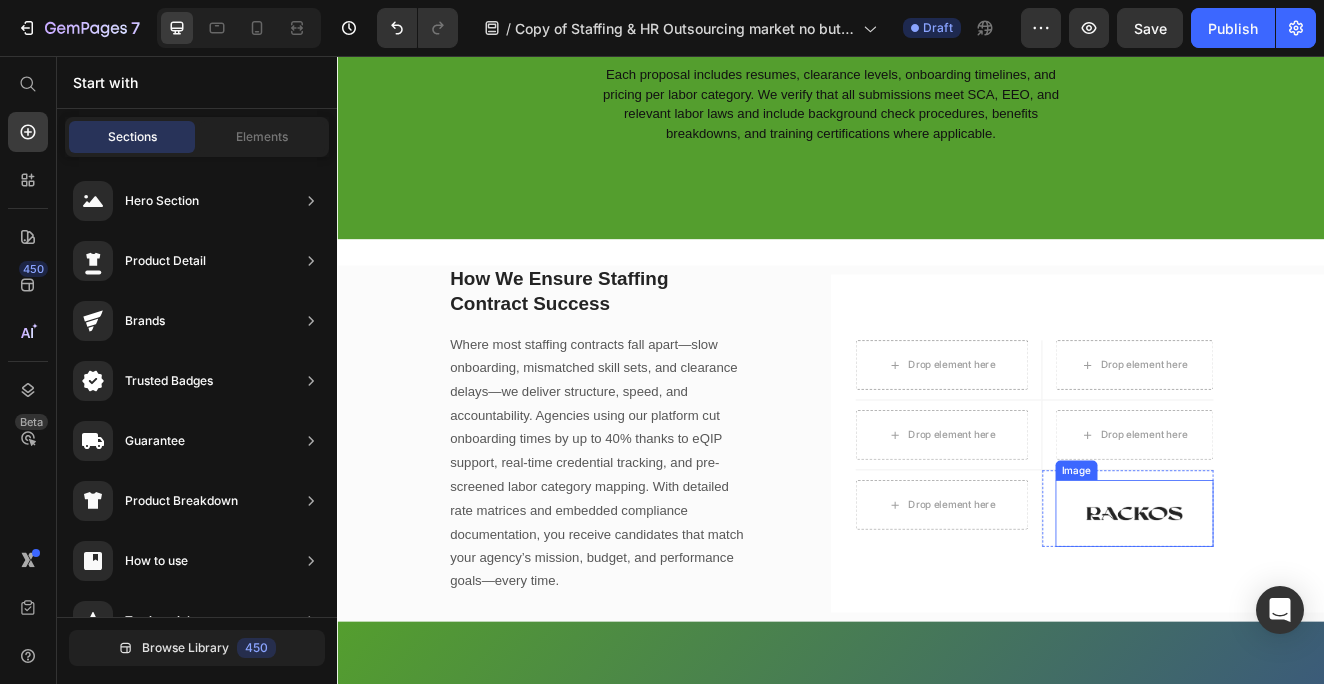click at bounding box center (1306, 612) 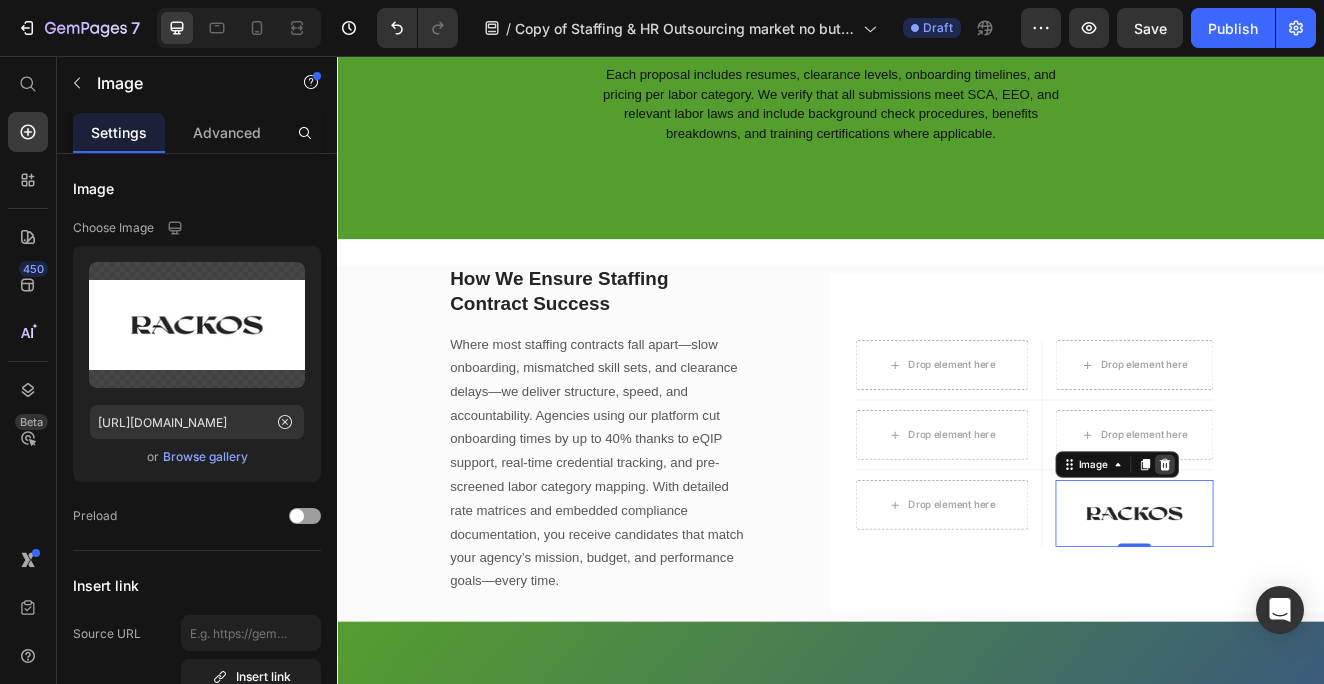 click 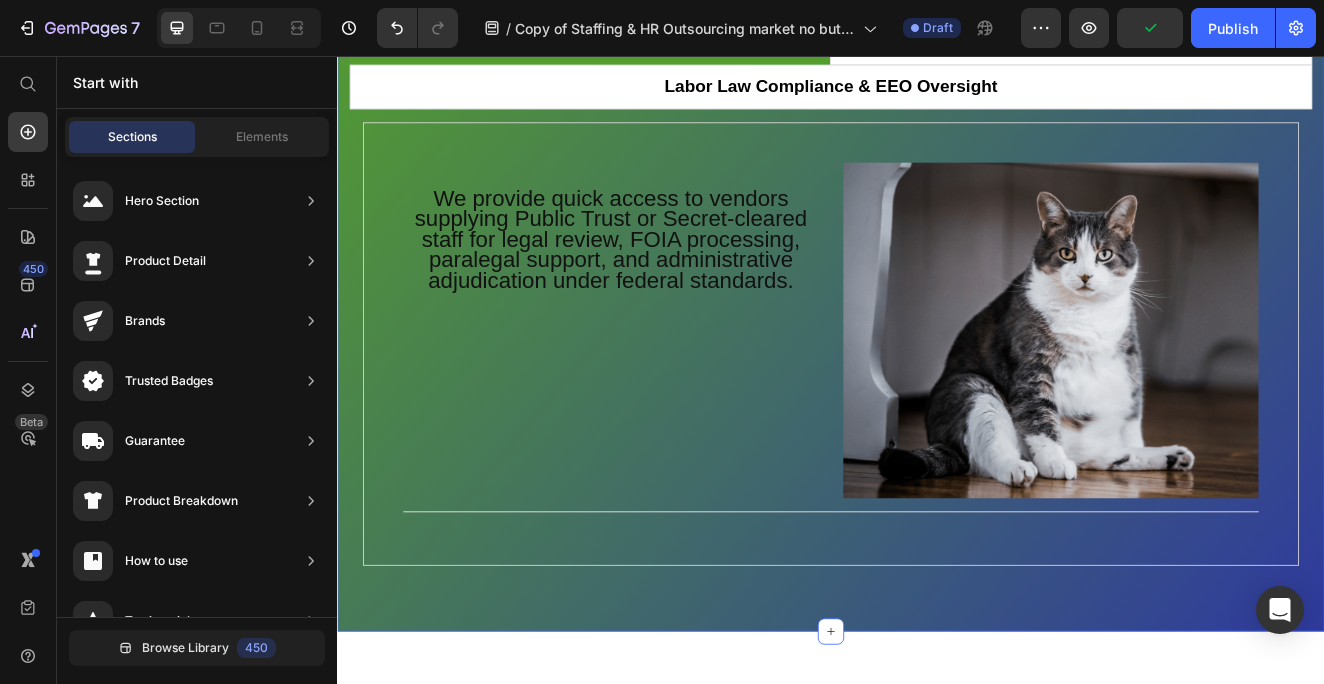 scroll, scrollTop: 4237, scrollLeft: 0, axis: vertical 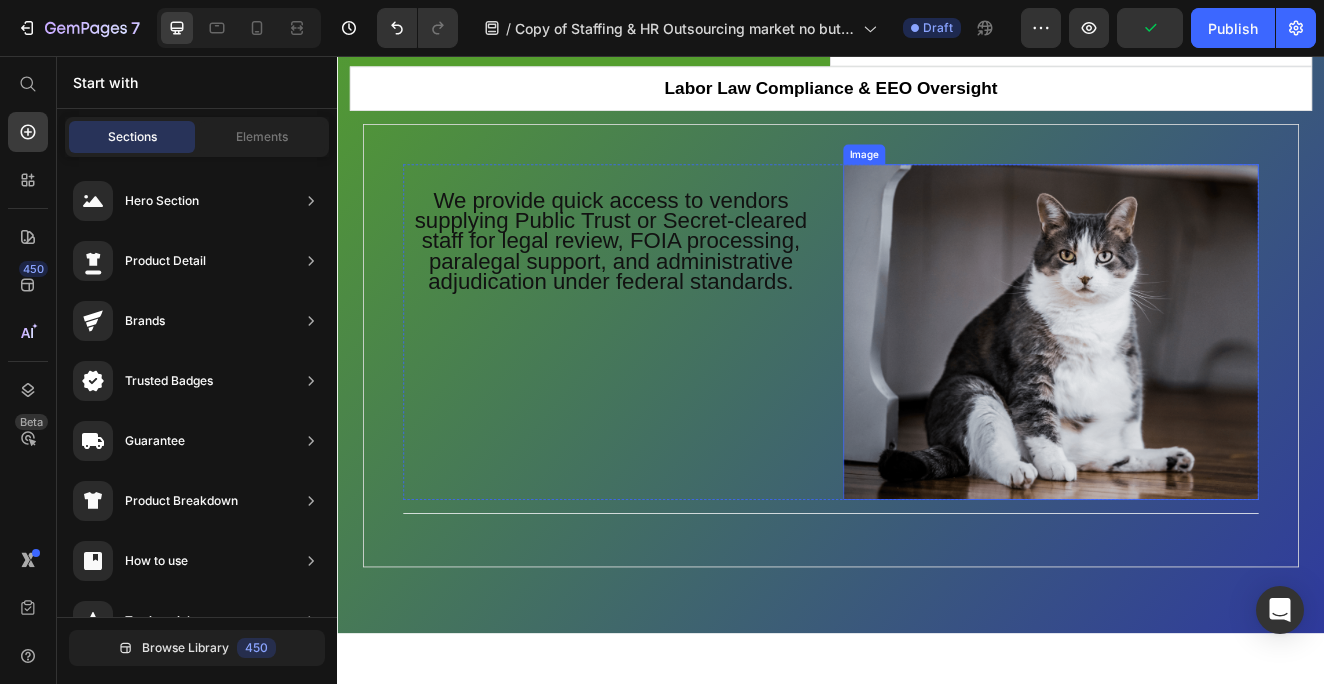 click at bounding box center (1204, 392) 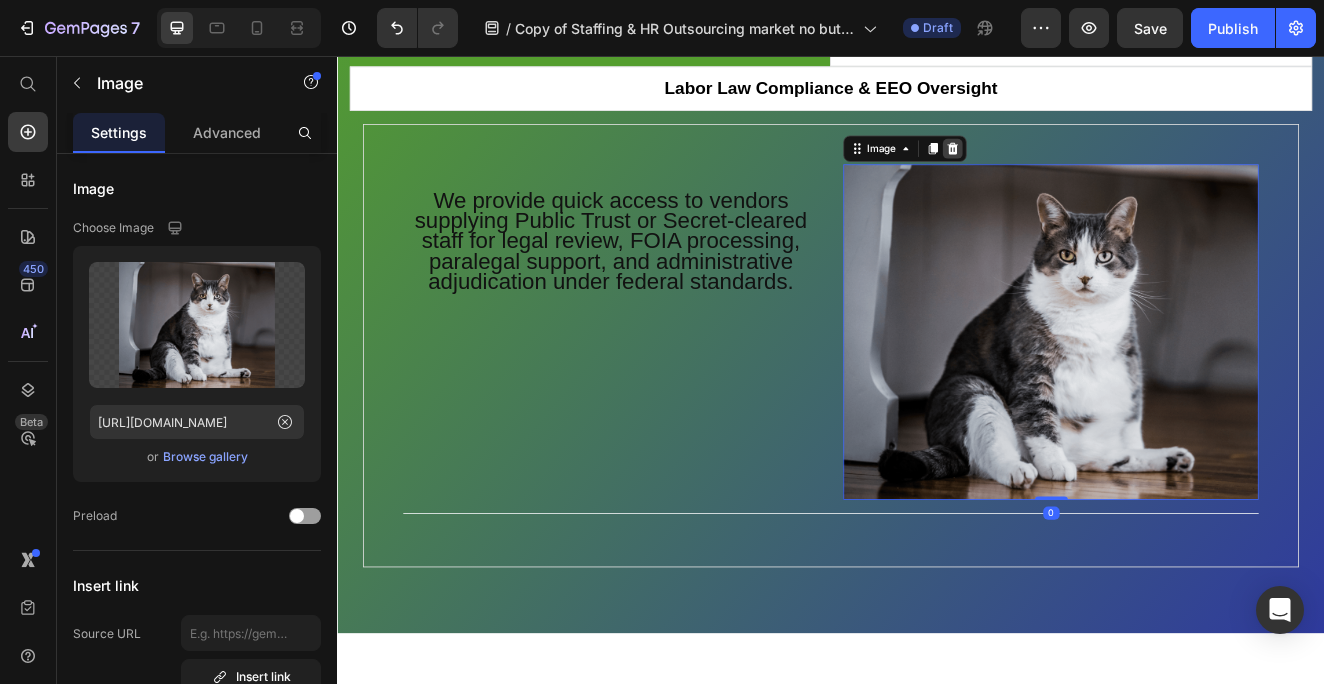click 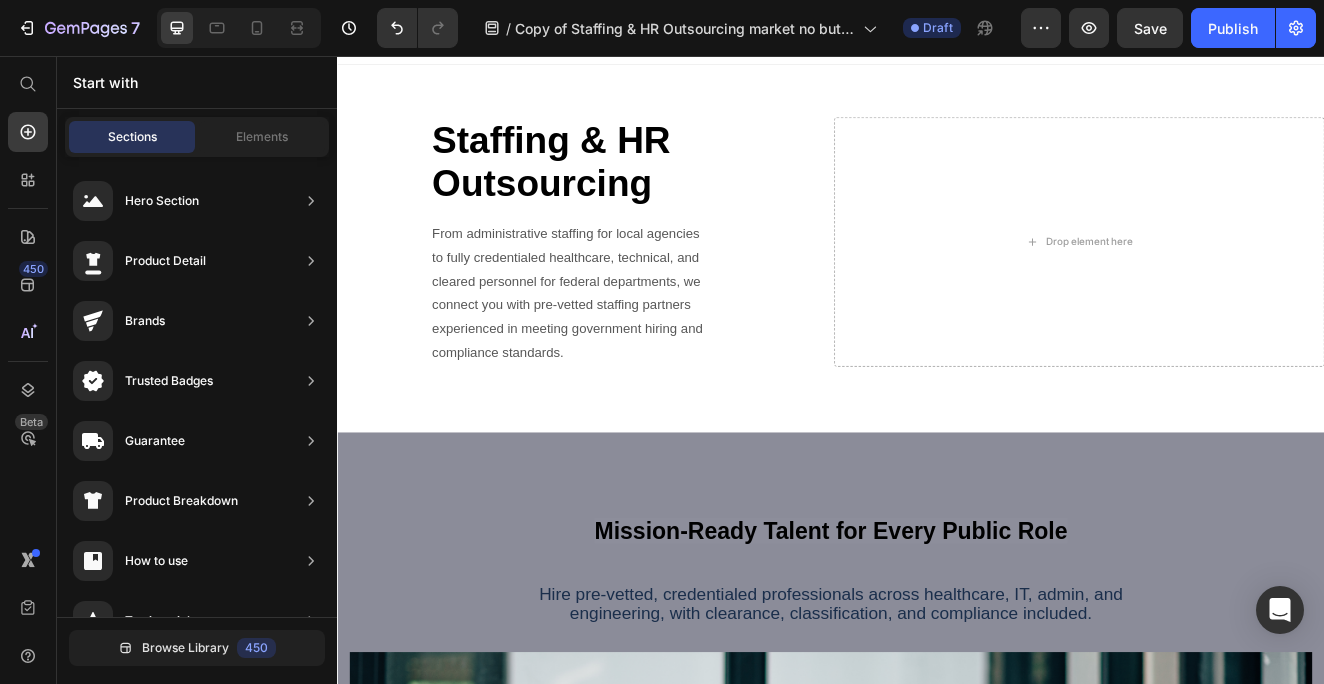 scroll, scrollTop: 0, scrollLeft: 0, axis: both 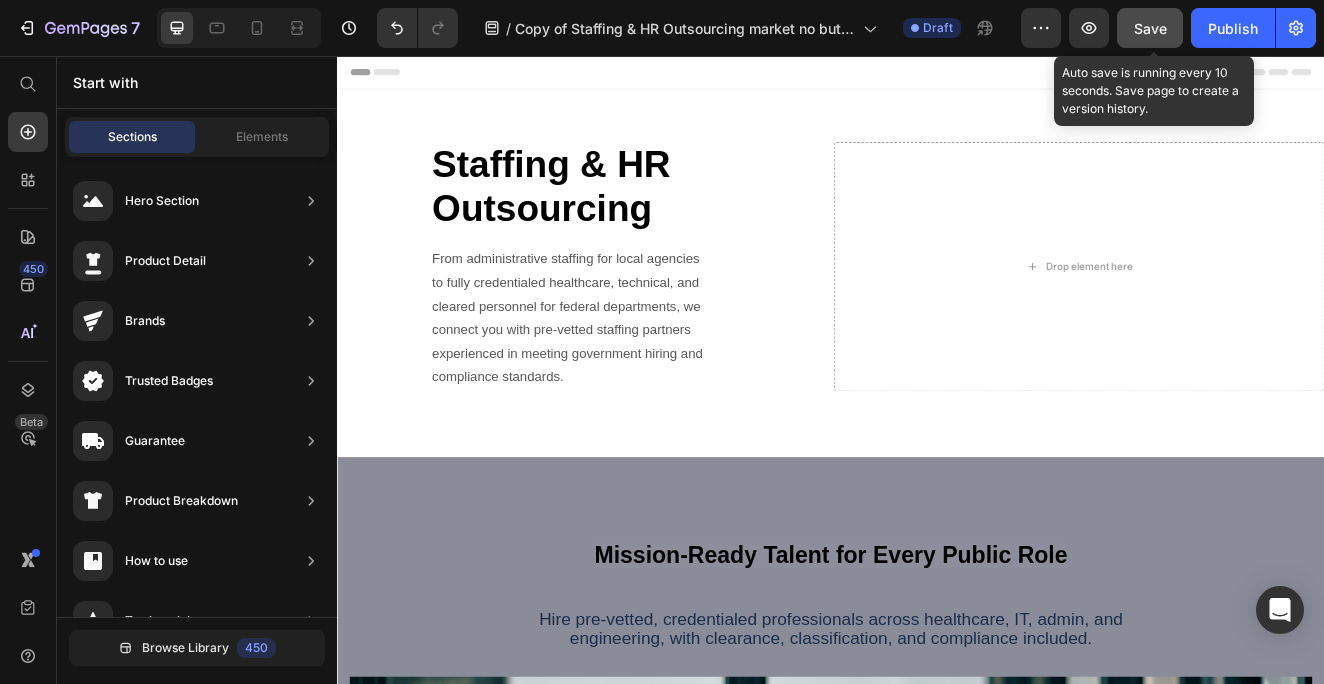 click on "Save" 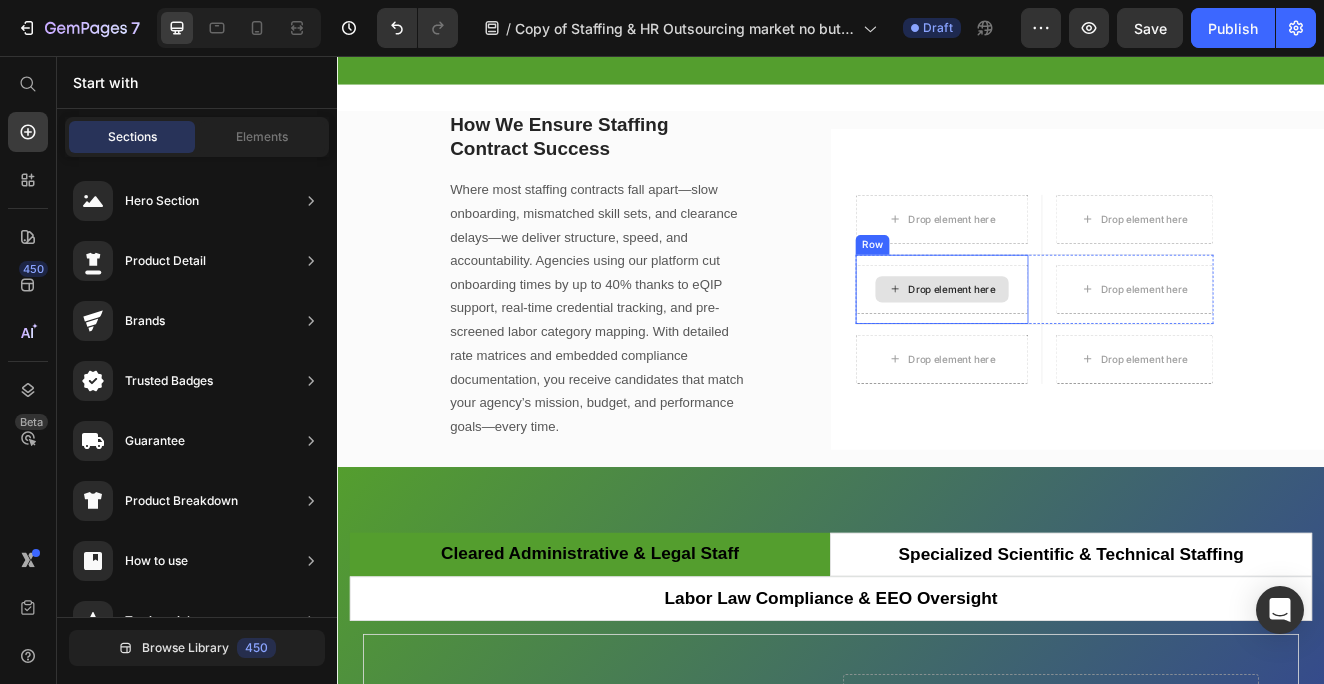 scroll, scrollTop: 3952, scrollLeft: 0, axis: vertical 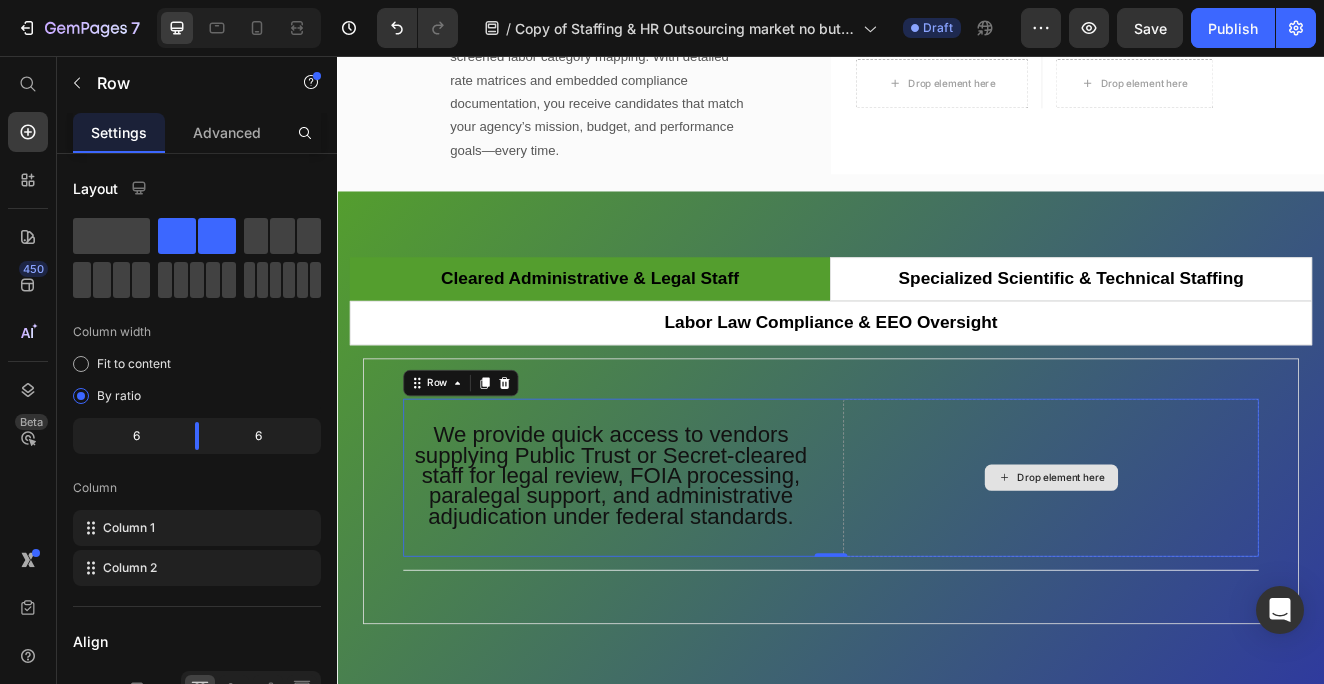 click on "Drop element here" at bounding box center (1205, 569) 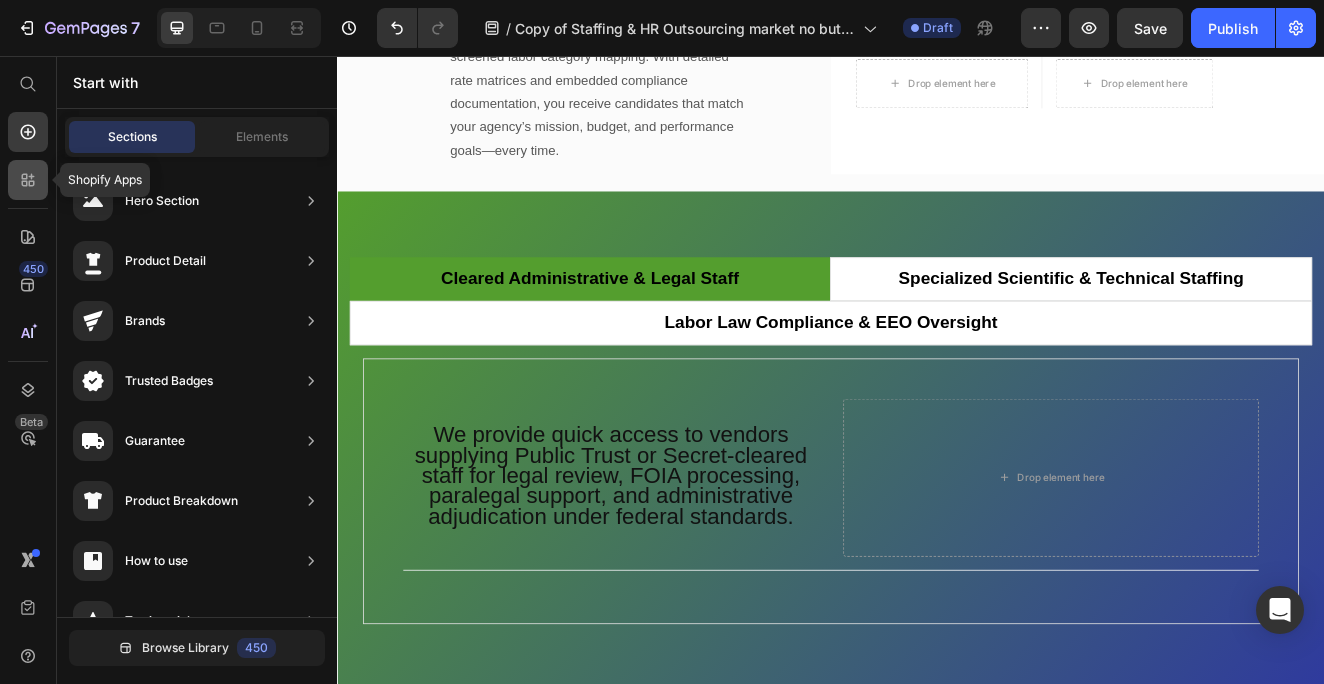 click 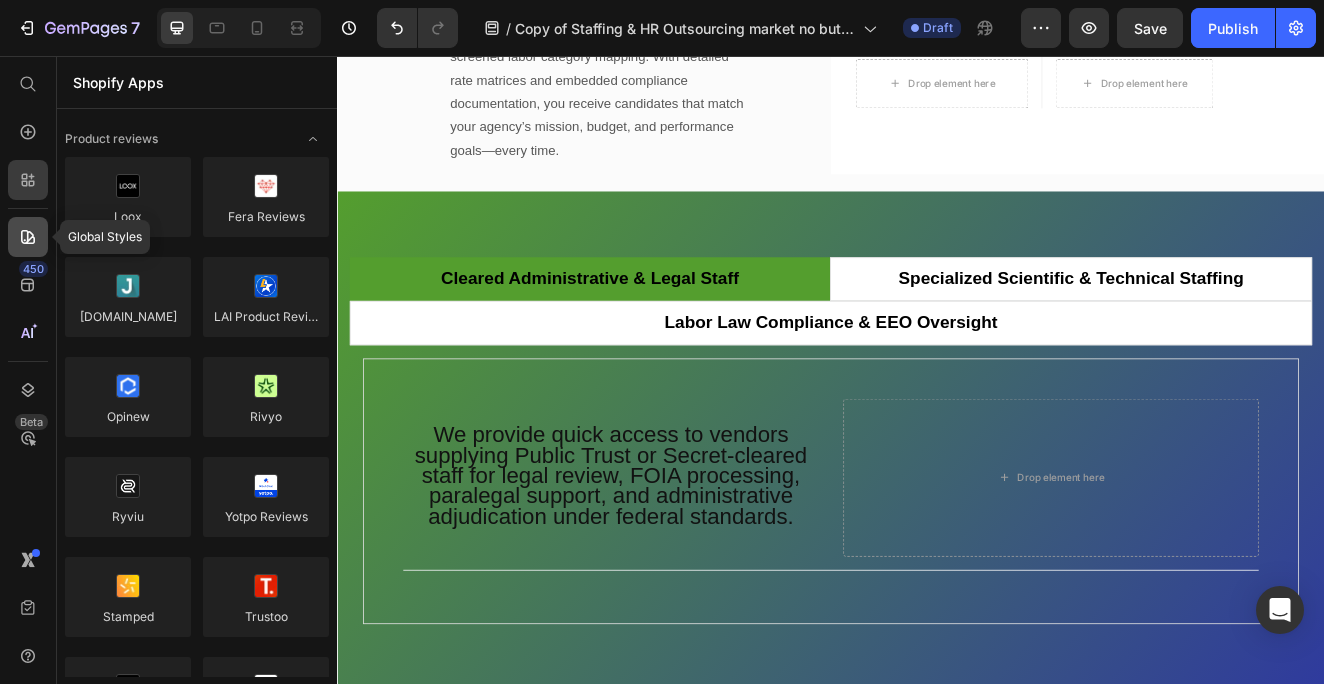 click 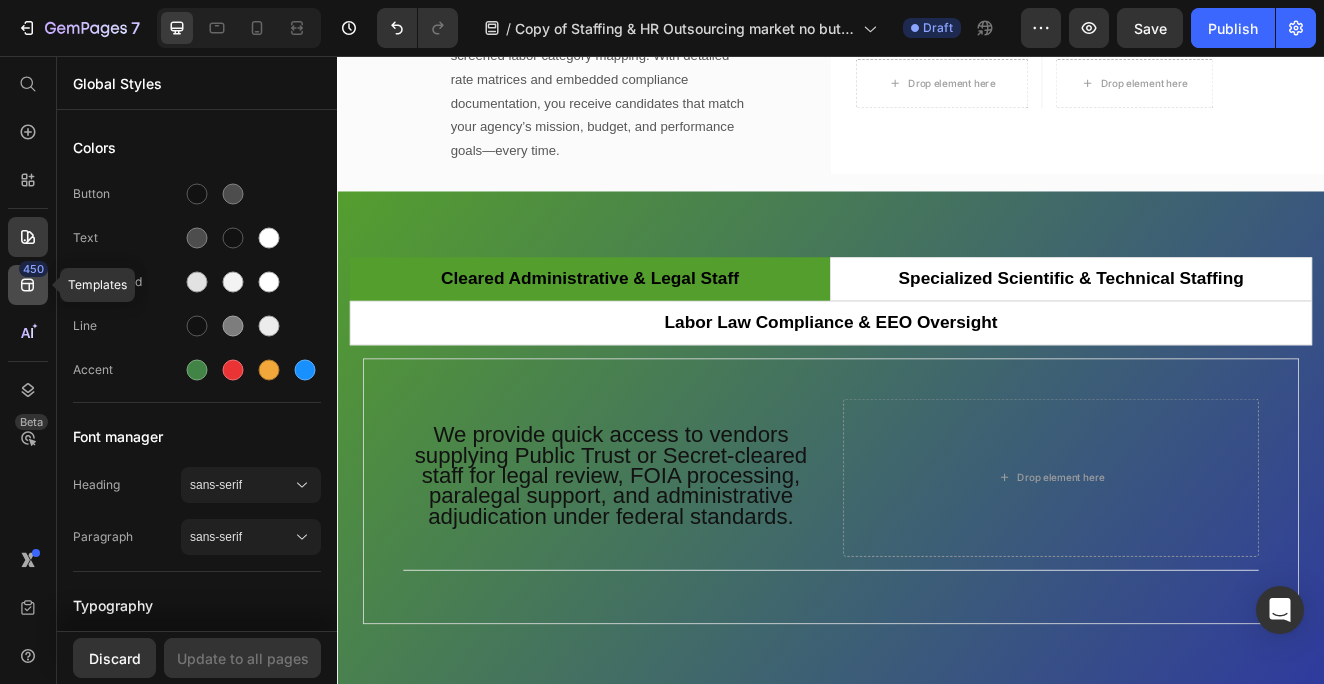 click 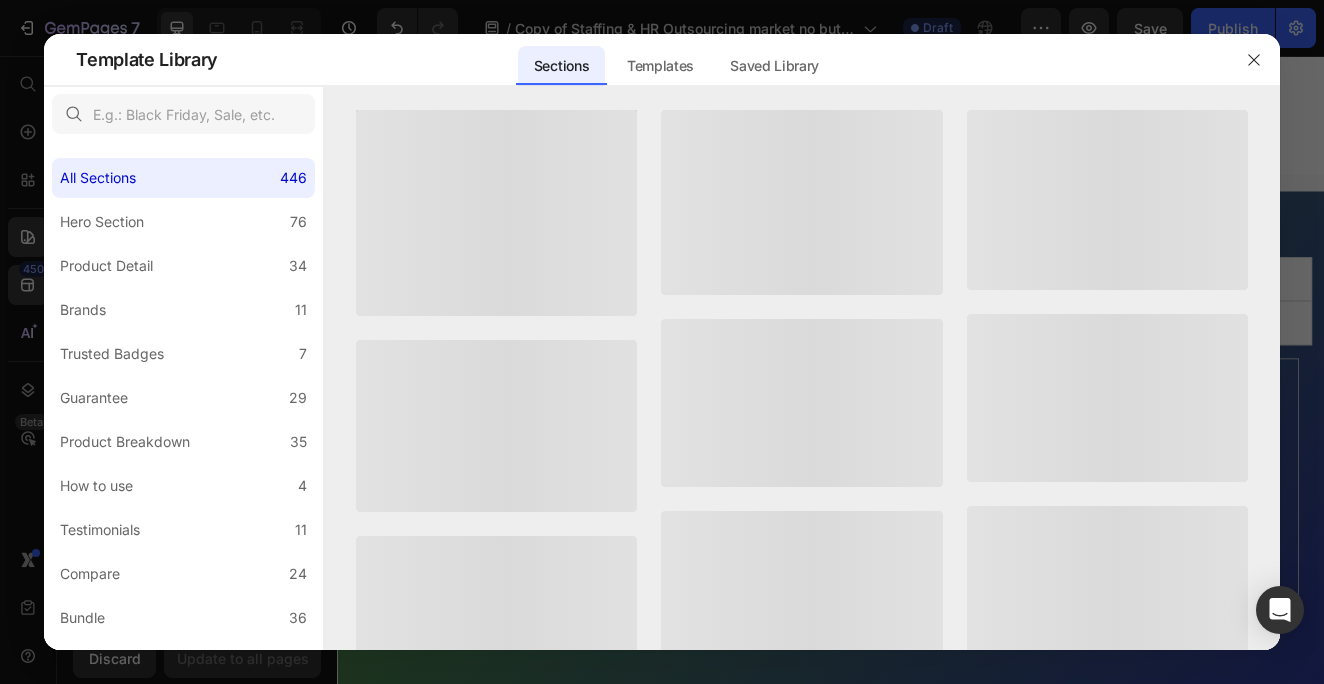 click at bounding box center [662, 342] 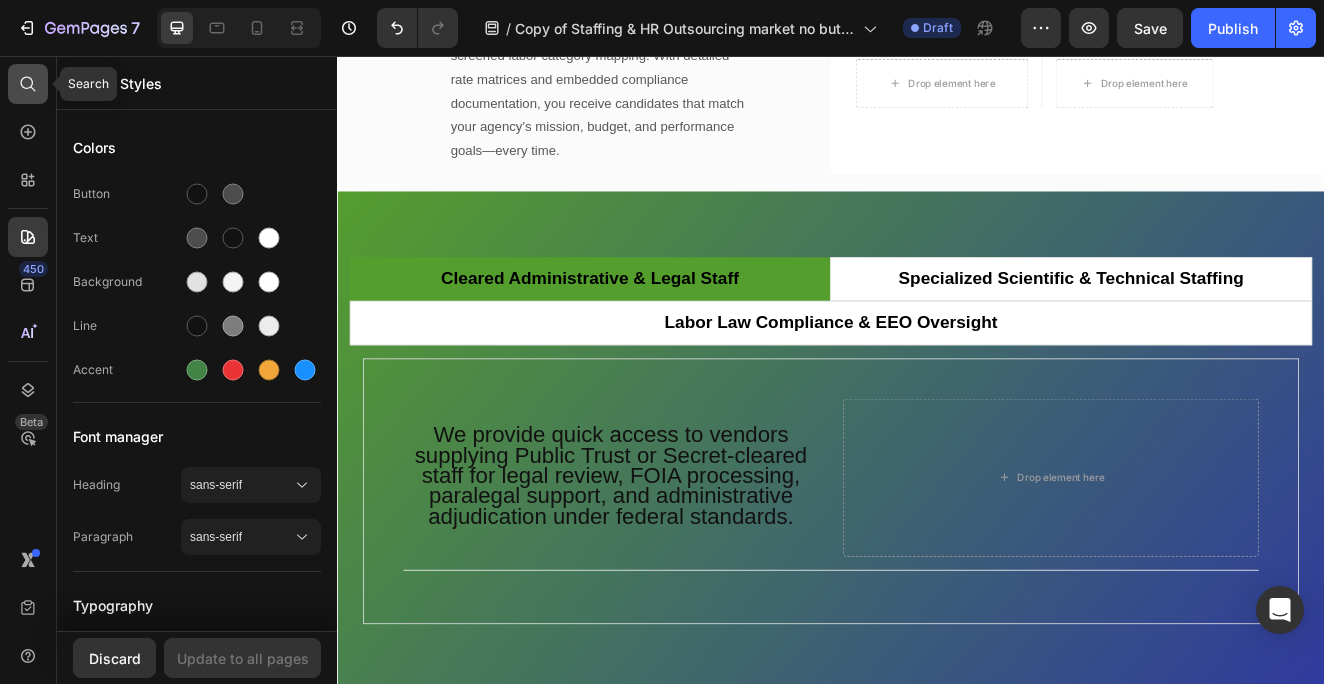 click 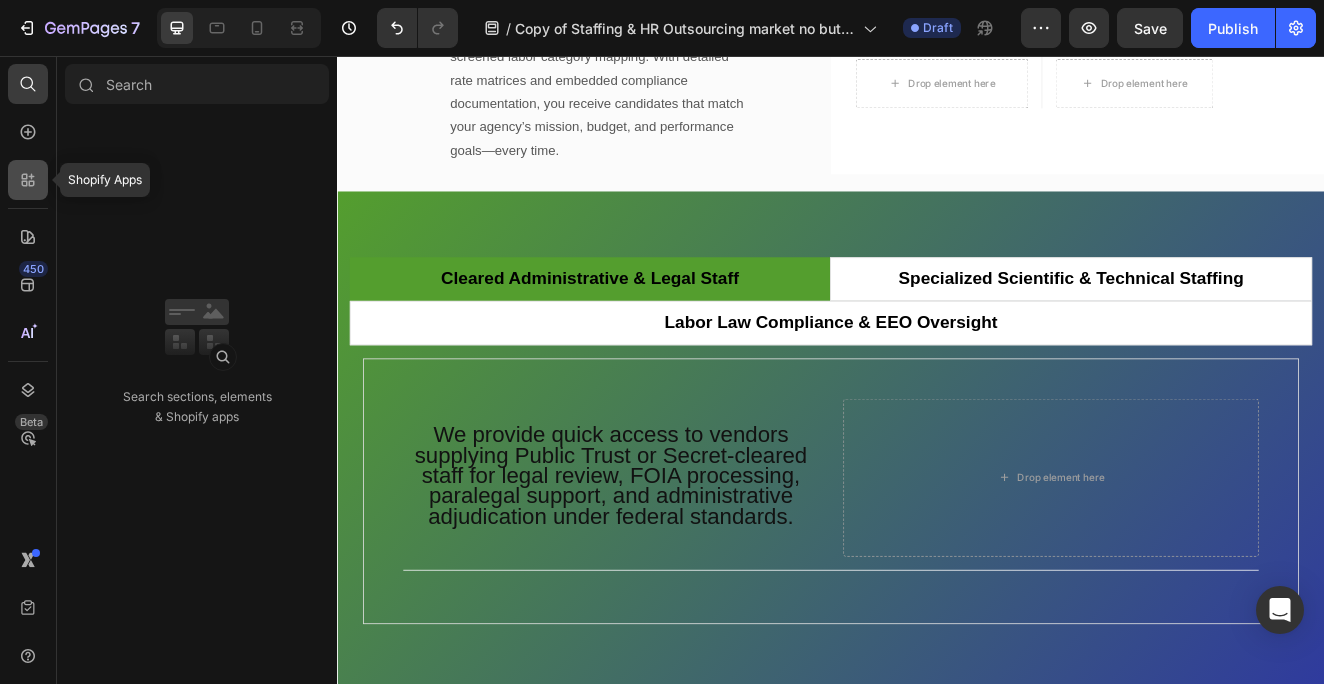 click 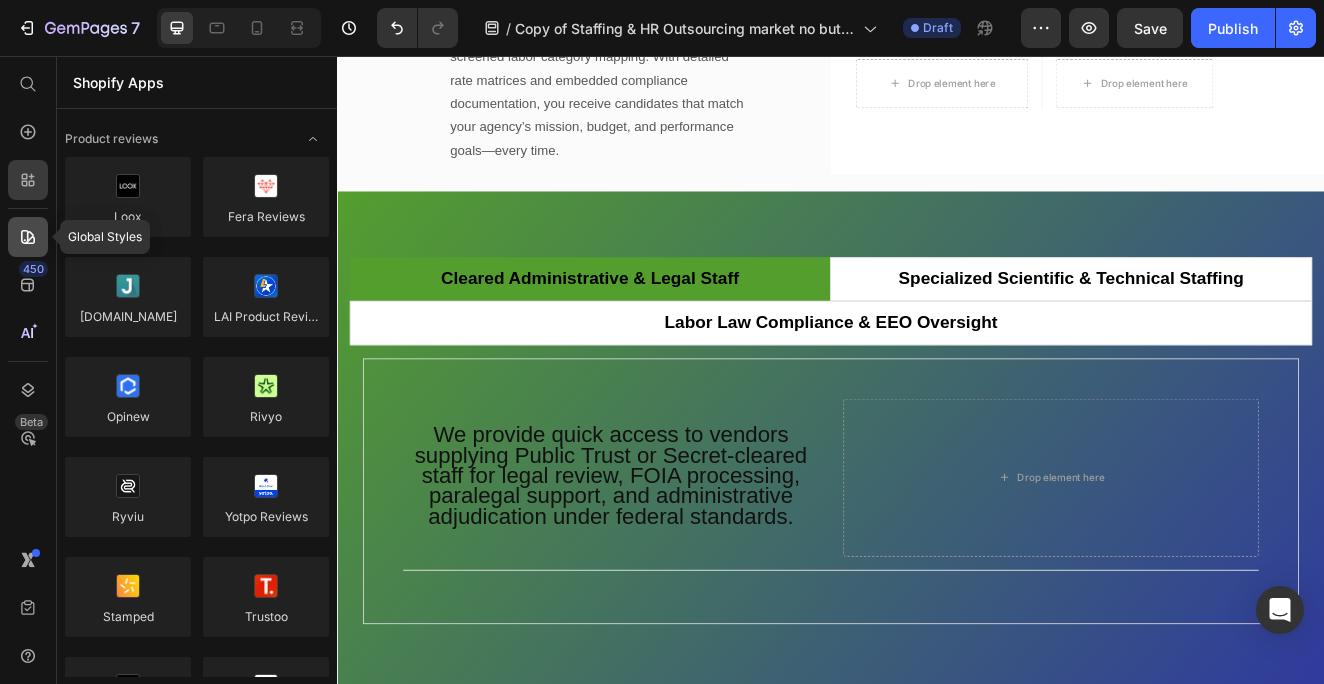 click 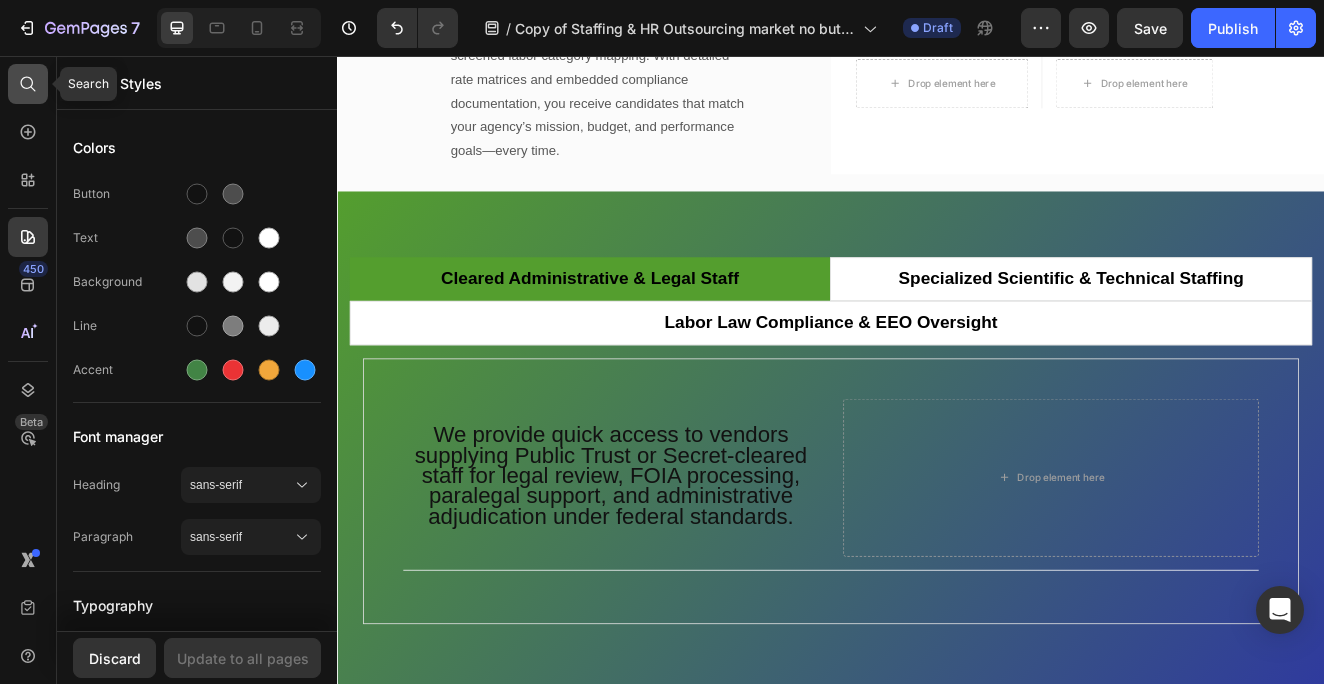 click 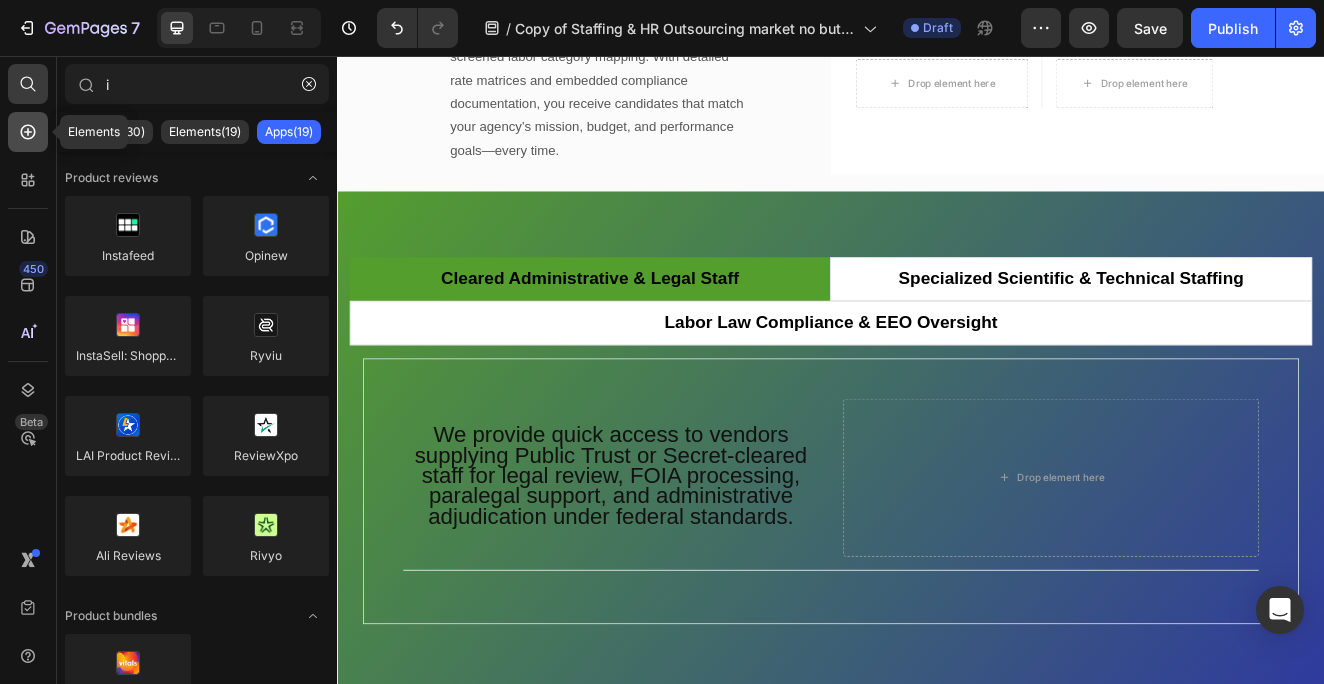 type on "i" 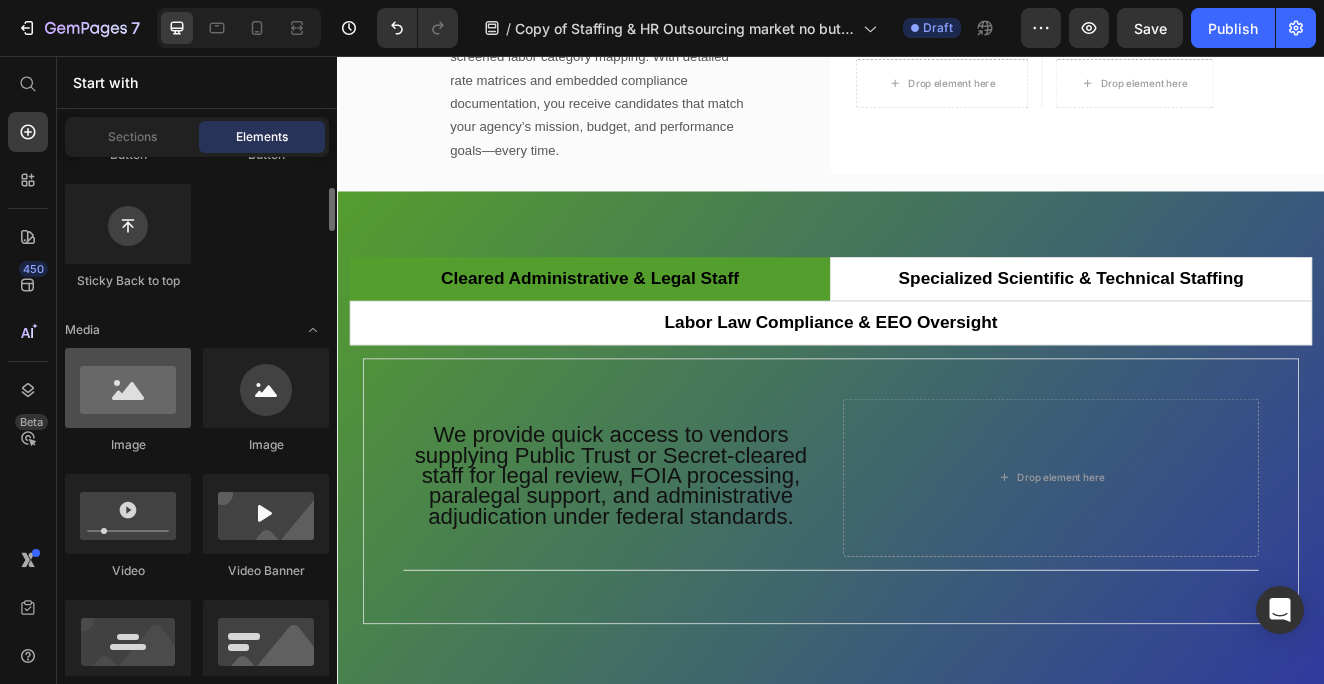 scroll, scrollTop: 599, scrollLeft: 0, axis: vertical 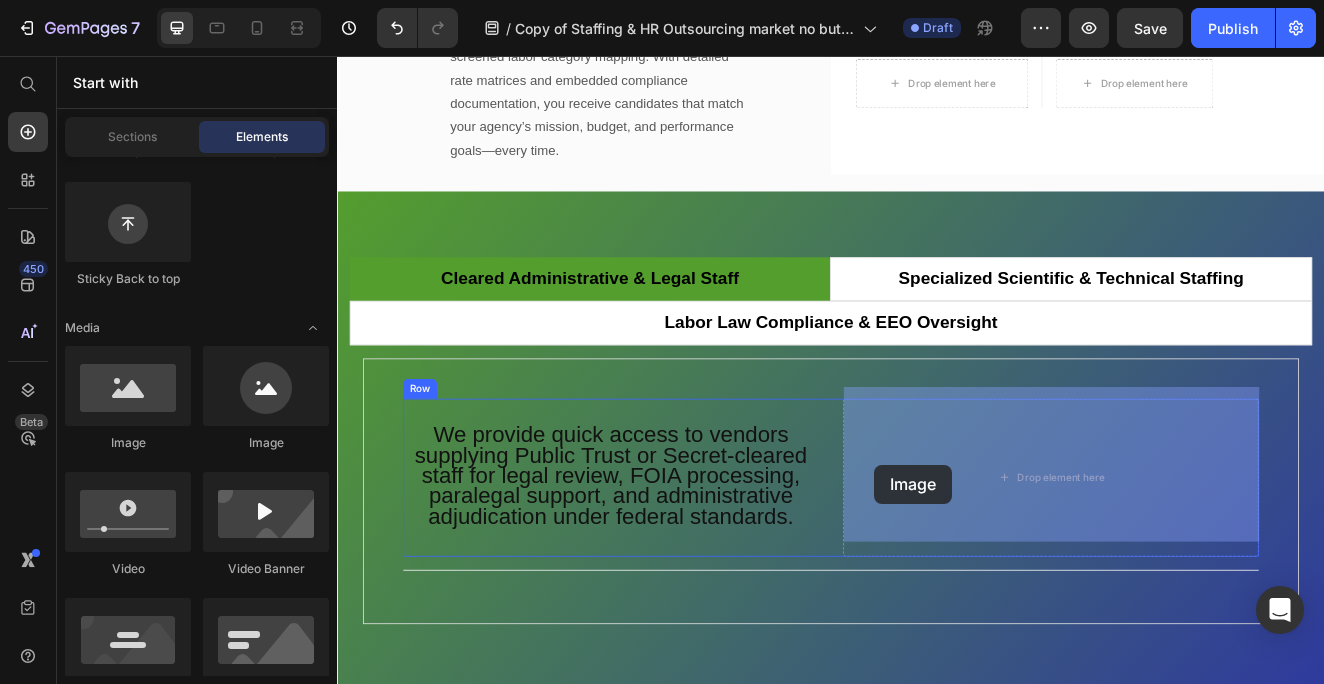 drag, startPoint x: 703, startPoint y: 480, endPoint x: 990, endPoint y: 553, distance: 296.1385 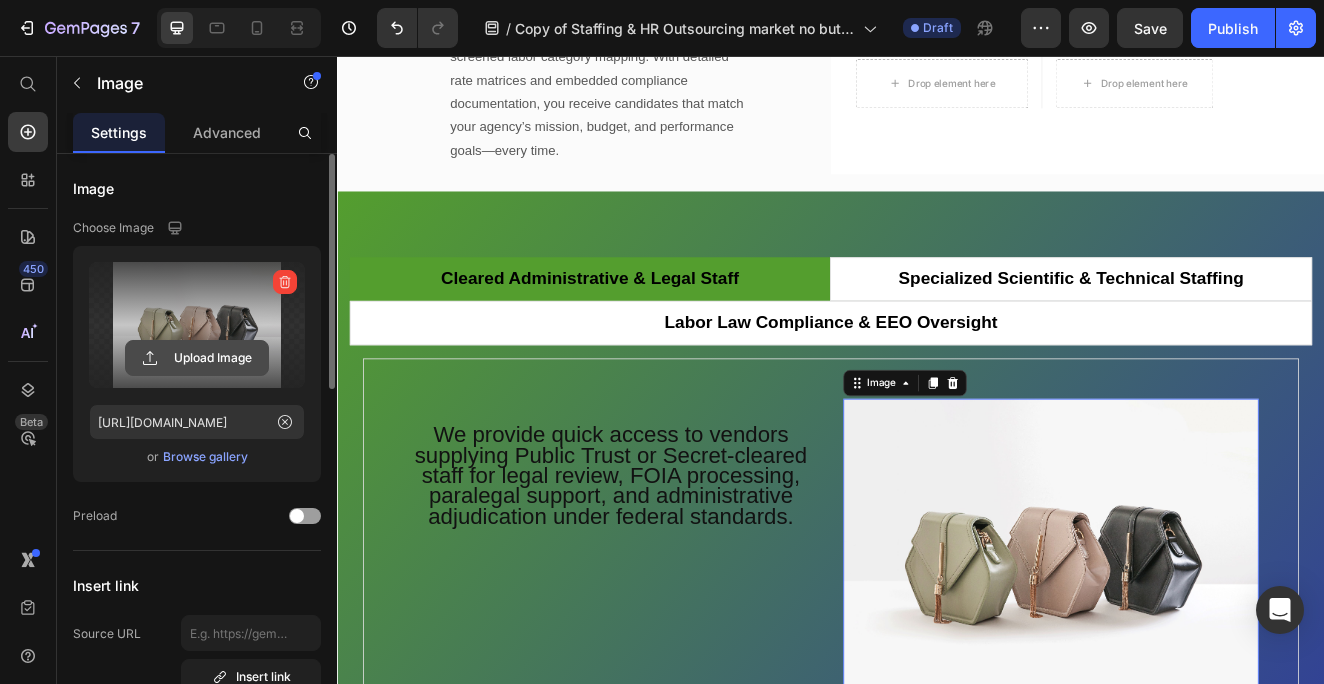 click 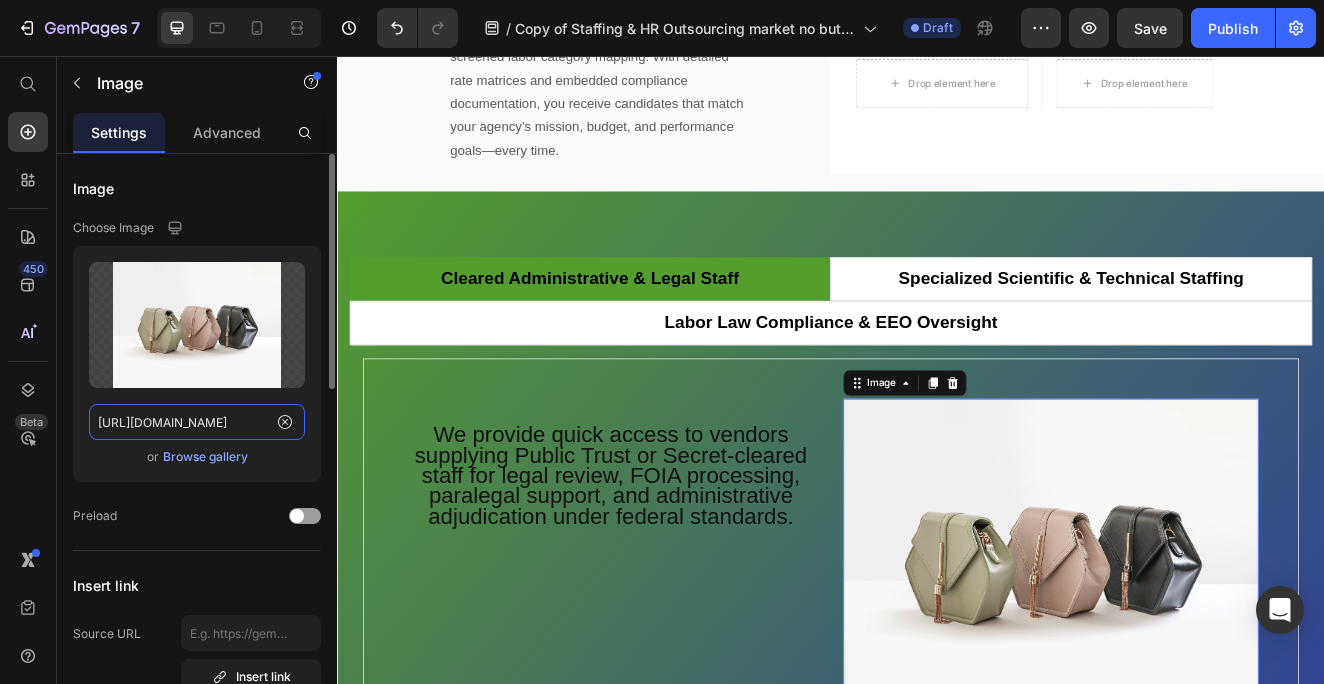 click on "https://ucarecdn.com/ee6d5074-1640-4cc7-8933-47c8589c3dee/-/format/auto/" 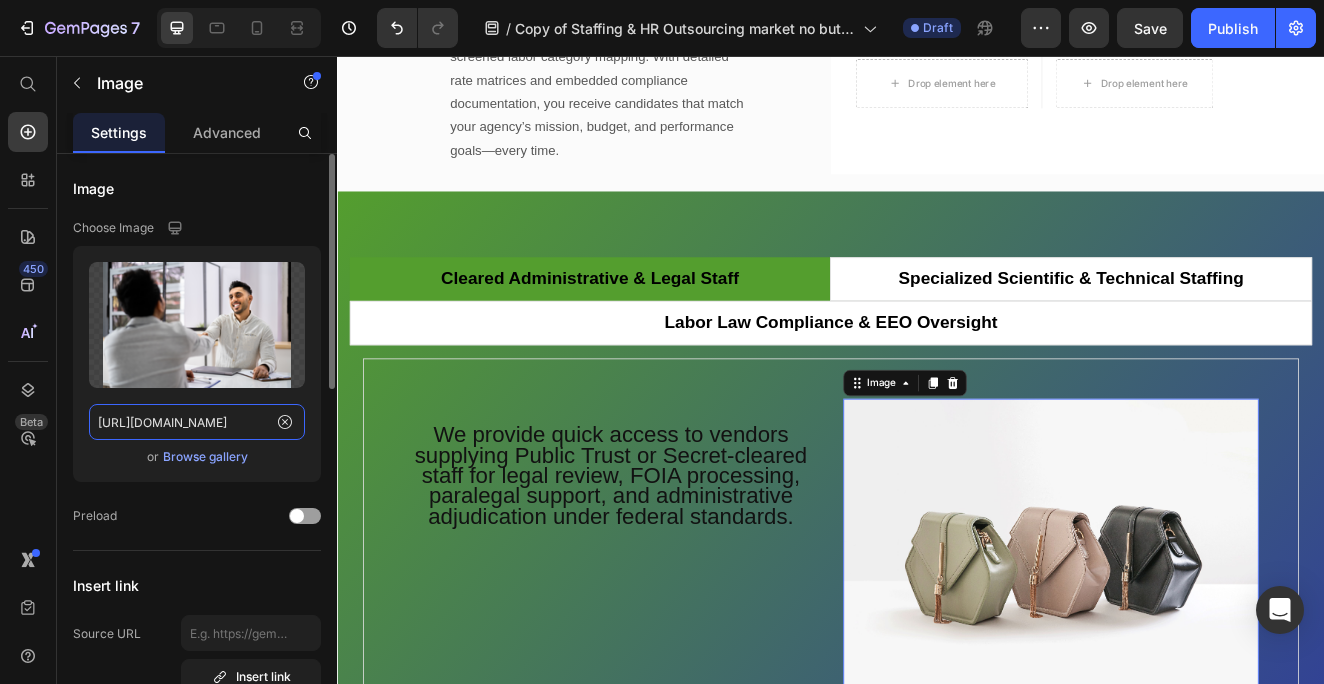 type on "https://cdn.shopify.com/s/files/1/0583/2513/9502/files/34_5d0ca031-ff26-4944-8f13-c3348df2044b.png?v=1752097946" 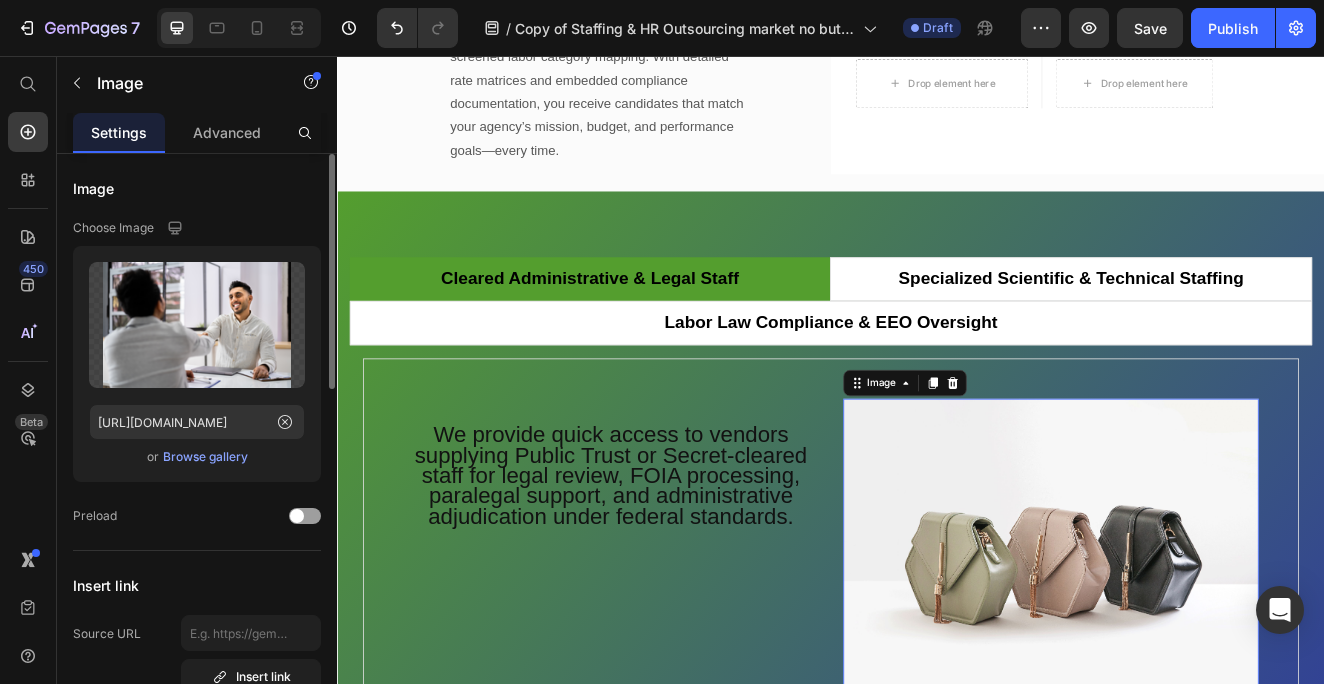 click on "or   Browse gallery" at bounding box center (197, 457) 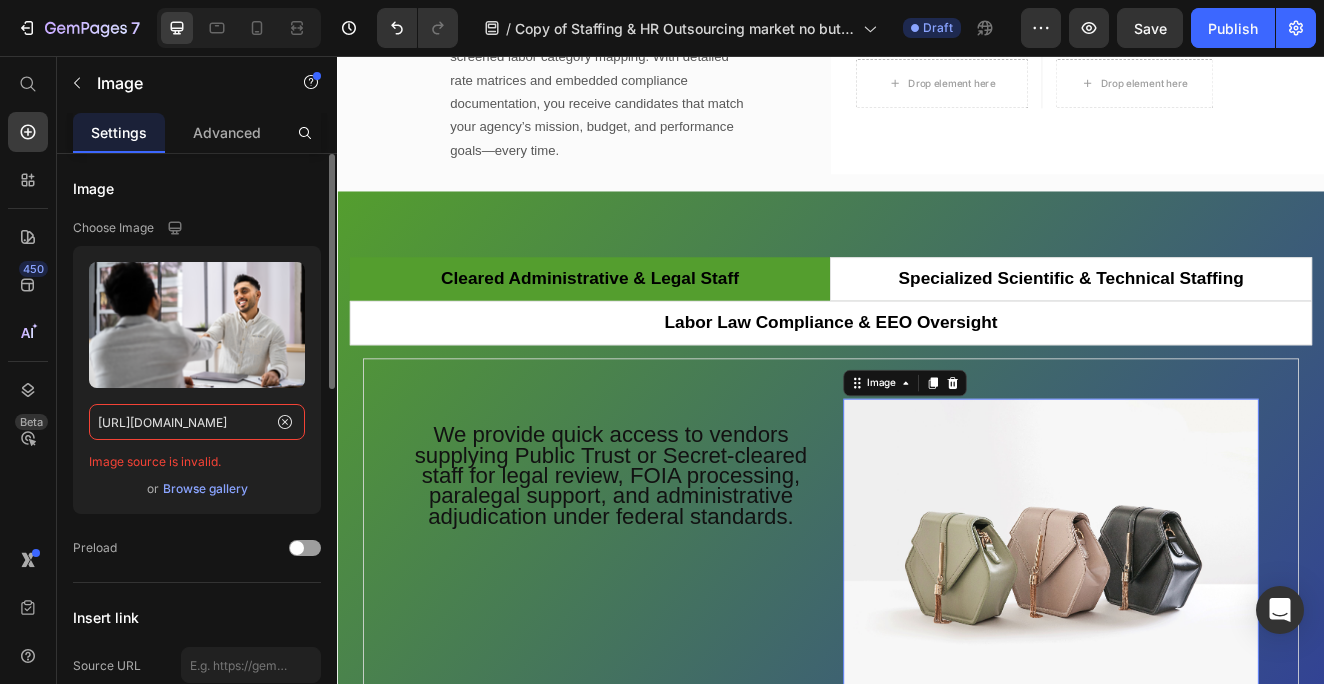 click on "https://cdn.shopify.com/s/files/1/0583/2513/9502/files/34_5d0ca031-ff26-4944-8f13-c3348df2044b.png?v=1752097946" 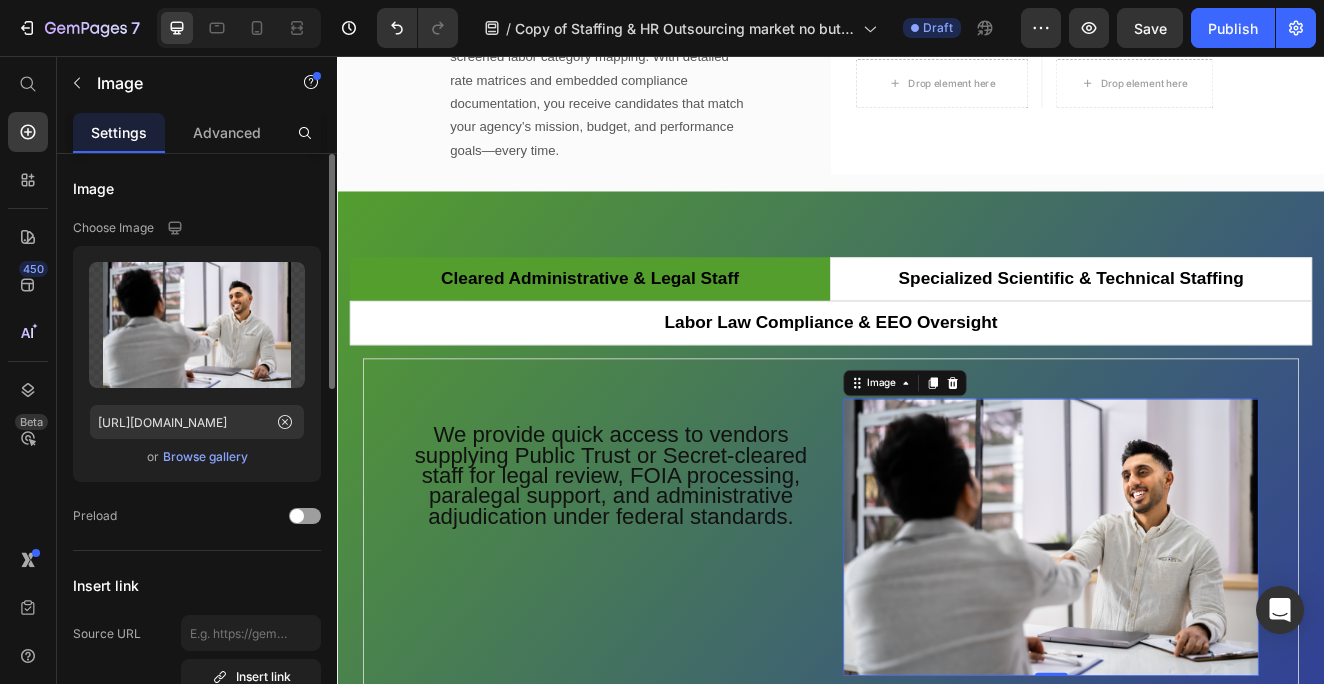 click on "or   Browse gallery" at bounding box center (197, 457) 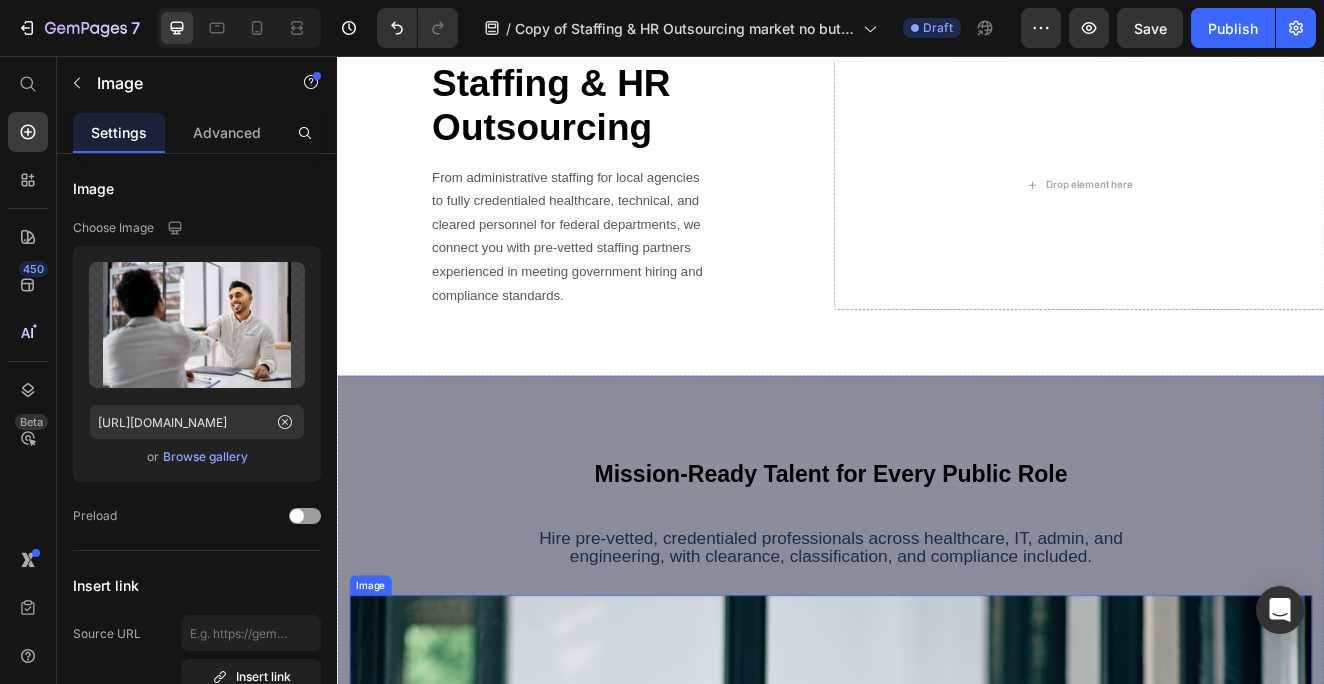 scroll, scrollTop: 87, scrollLeft: 0, axis: vertical 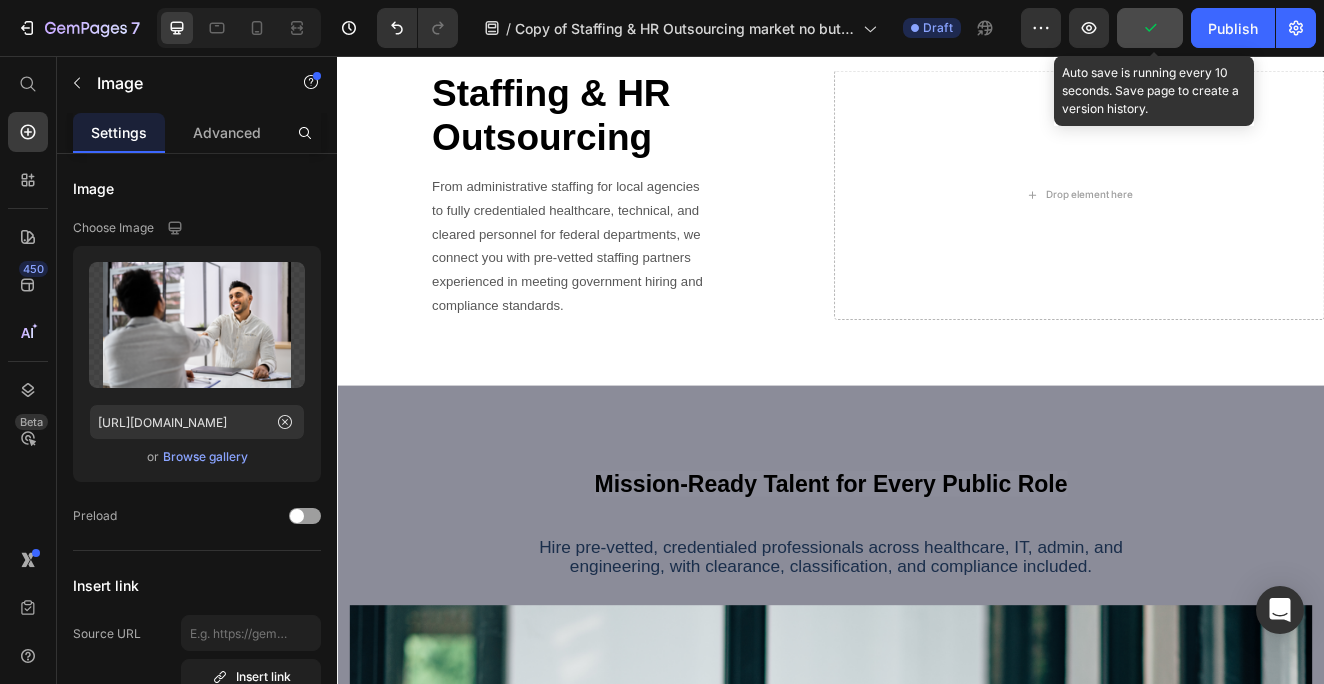 click 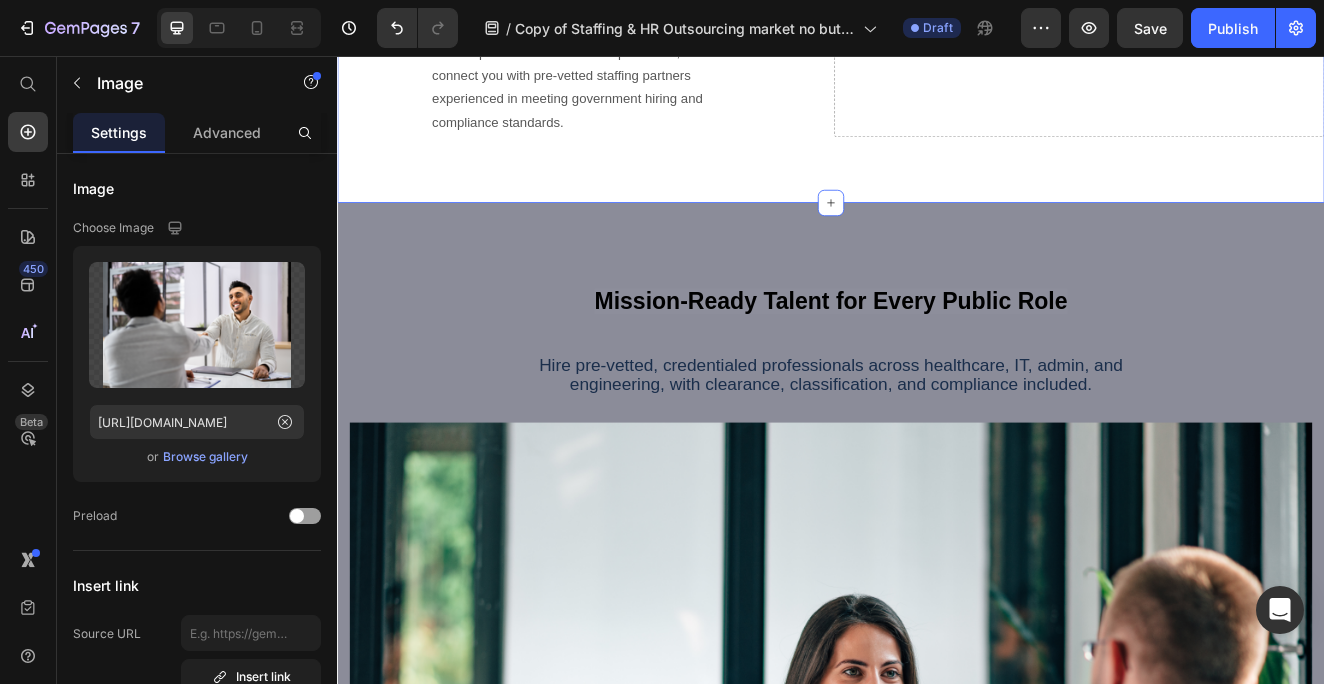 scroll, scrollTop: 698, scrollLeft: 0, axis: vertical 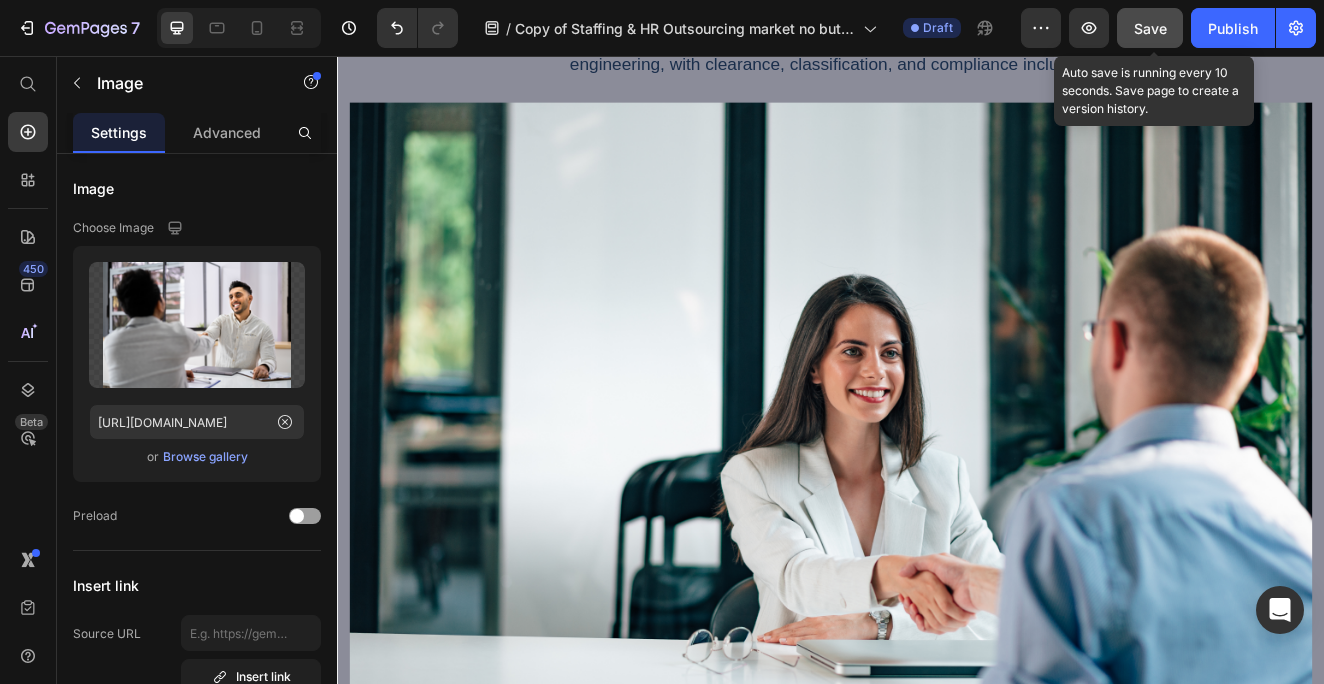click on "Save" at bounding box center [1150, 28] 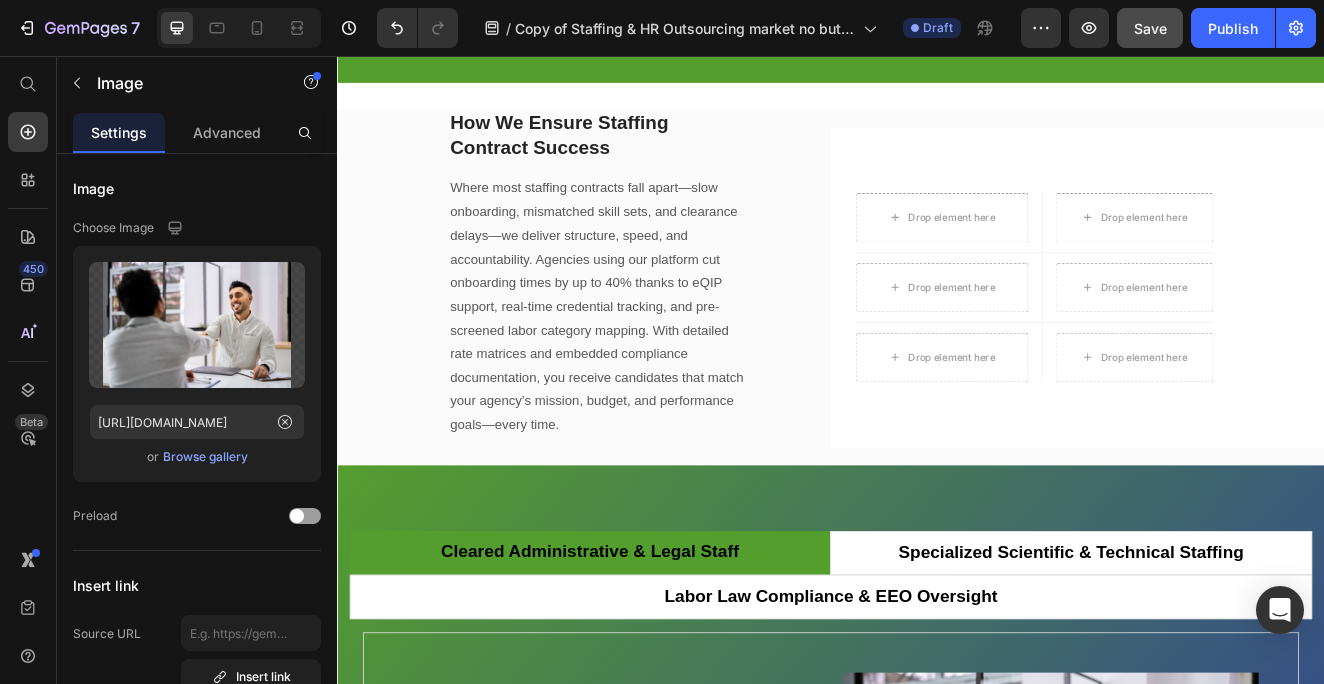 scroll, scrollTop: 3614, scrollLeft: 0, axis: vertical 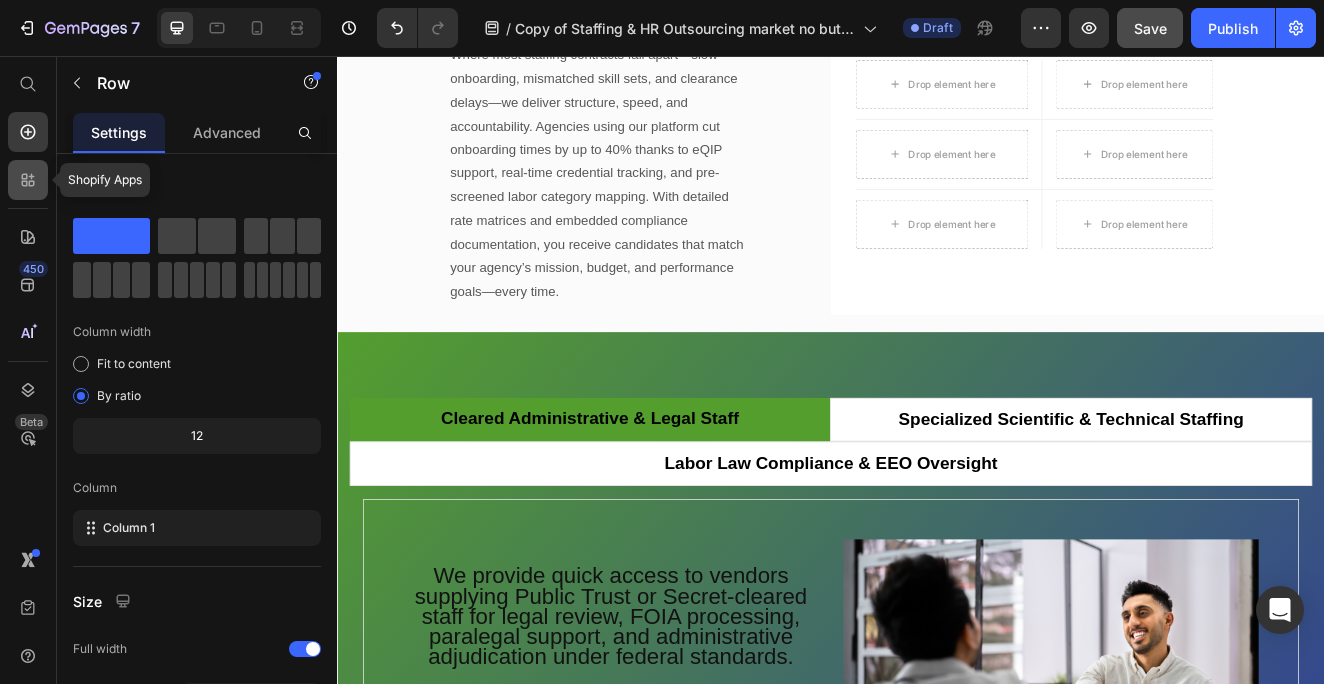 click 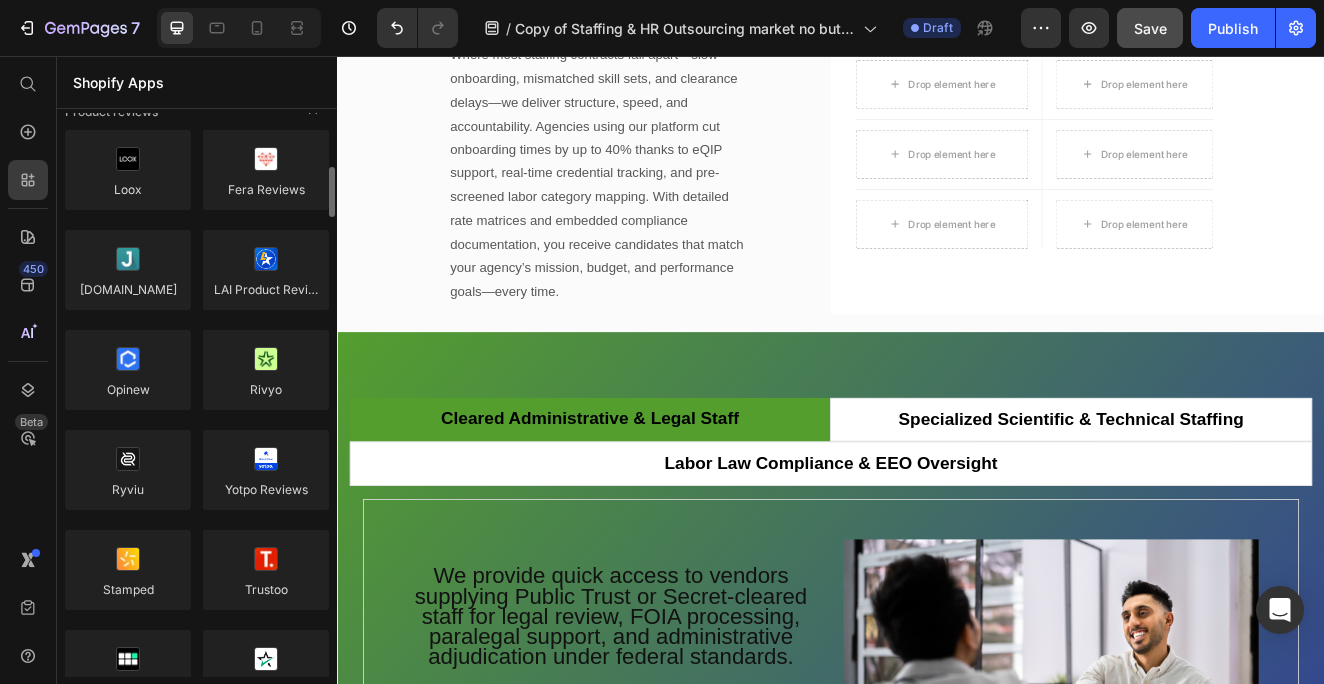 scroll, scrollTop: 0, scrollLeft: 0, axis: both 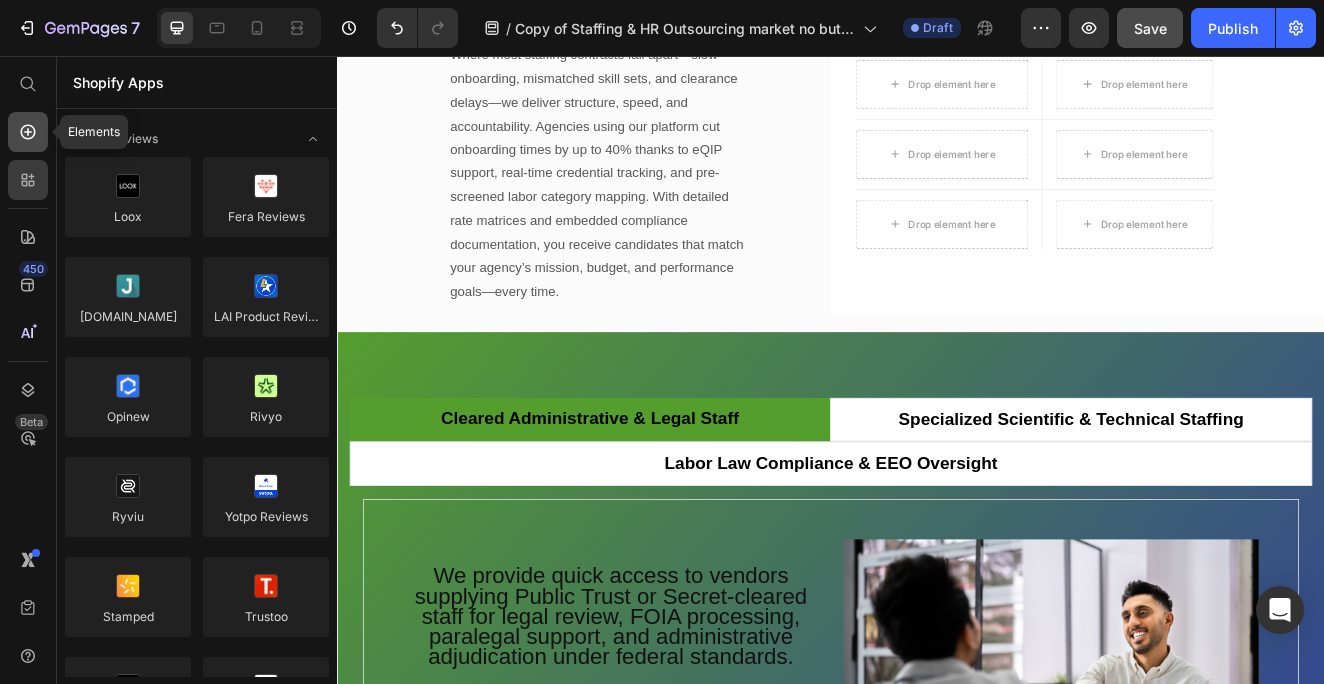 click 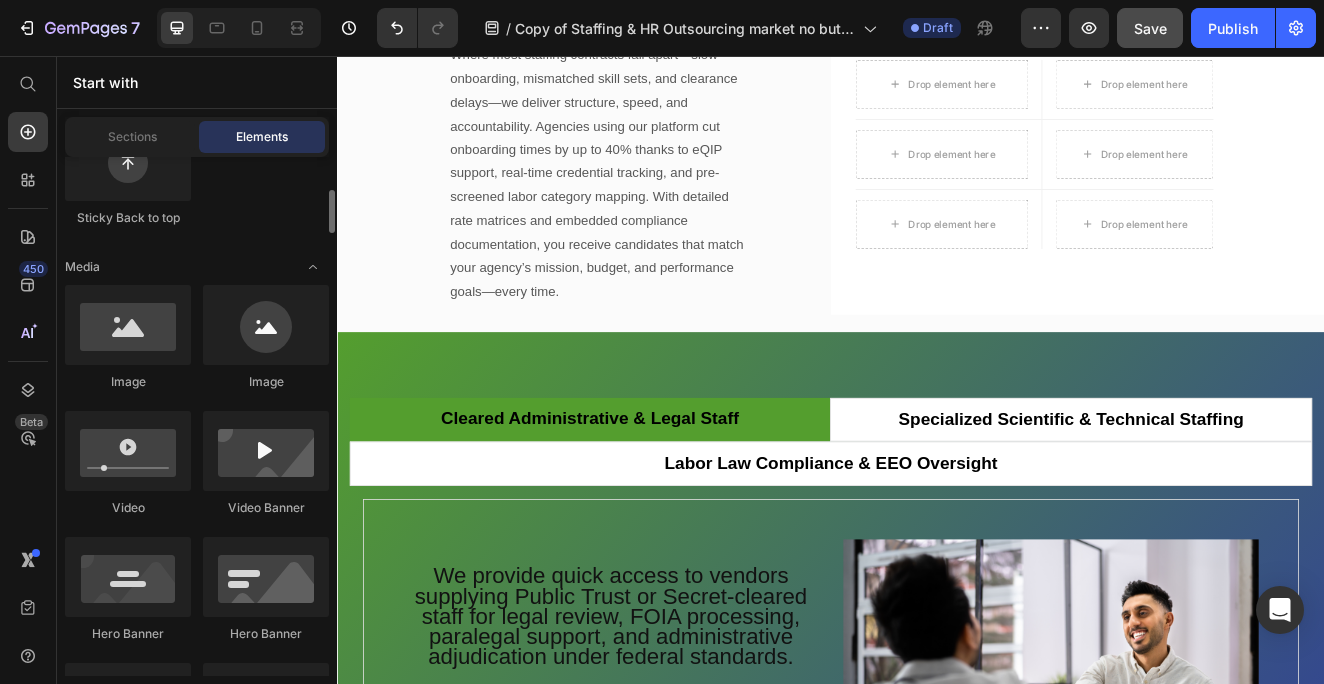 scroll, scrollTop: 676, scrollLeft: 0, axis: vertical 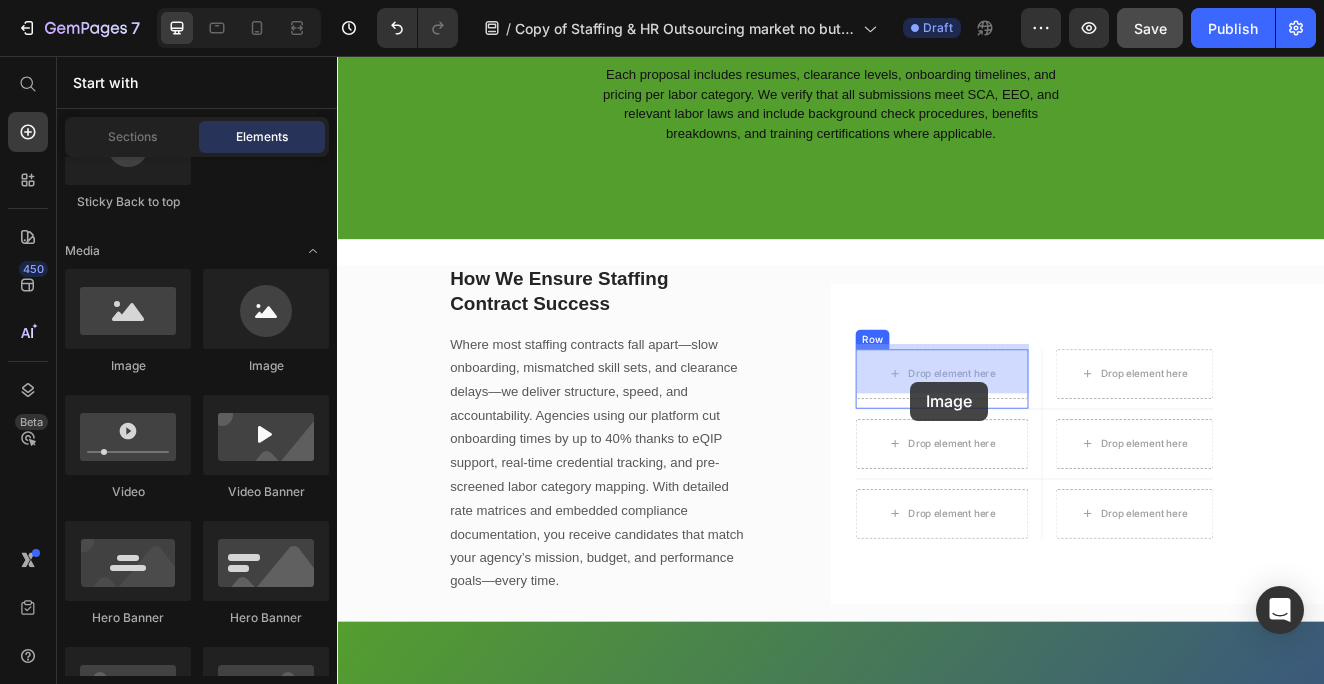 drag, startPoint x: 471, startPoint y: 392, endPoint x: 1034, endPoint y: 452, distance: 566.1881 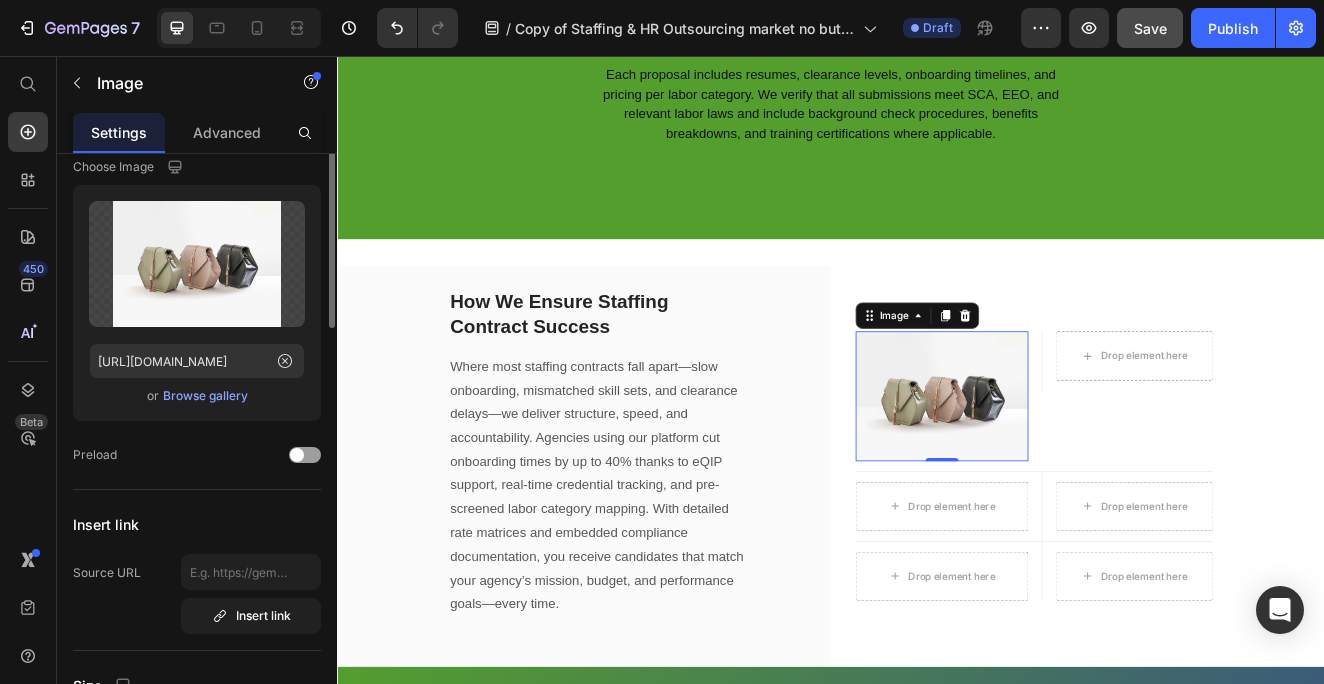 scroll, scrollTop: 0, scrollLeft: 0, axis: both 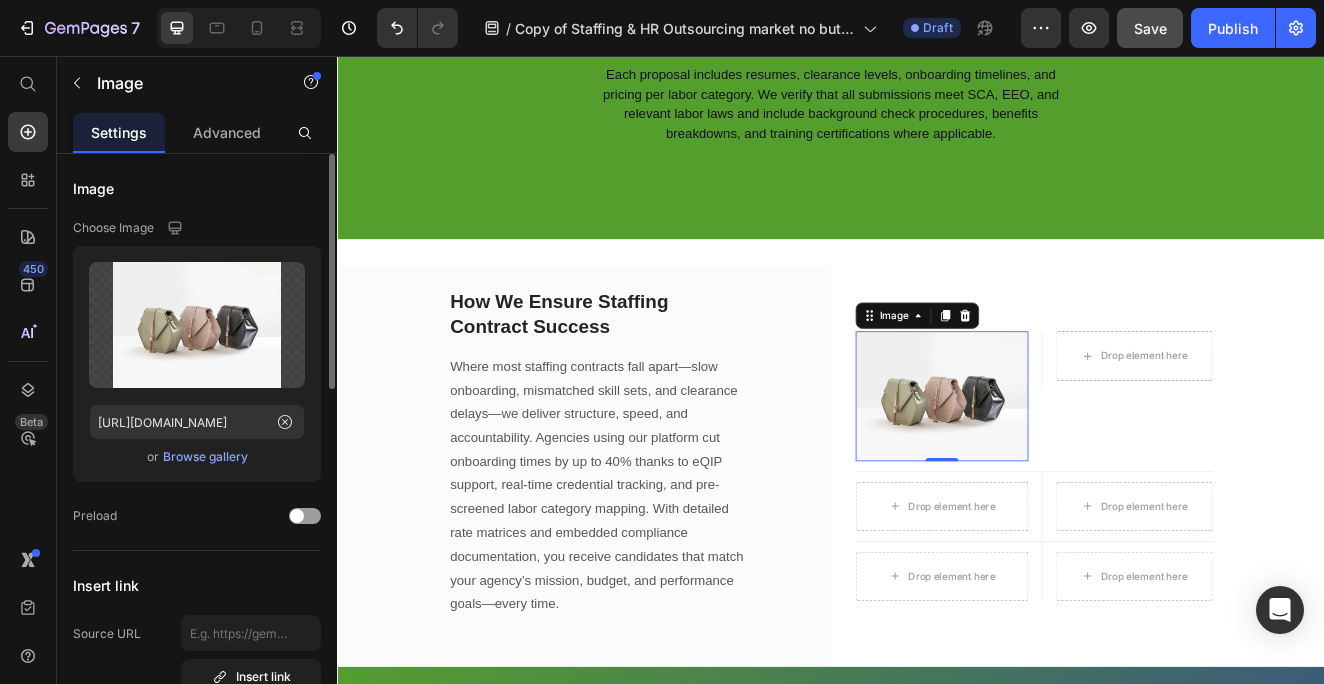 click on "Browse gallery" at bounding box center [205, 457] 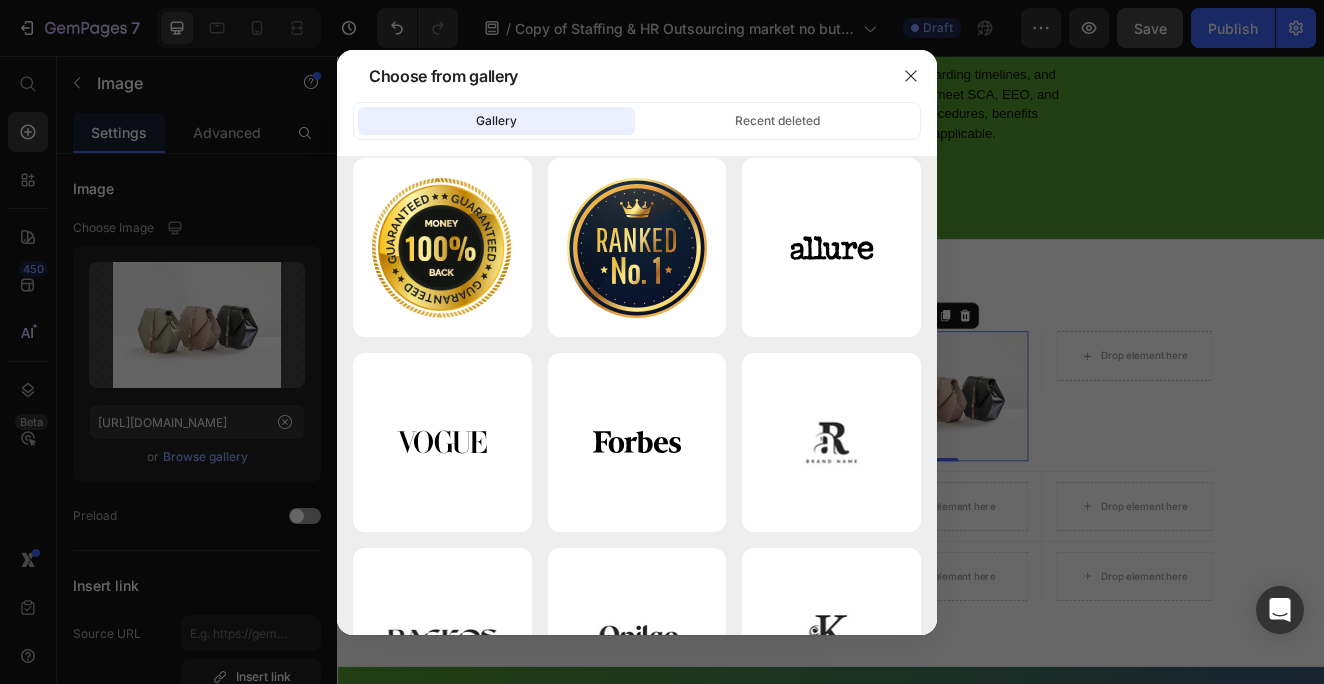 scroll, scrollTop: 0, scrollLeft: 0, axis: both 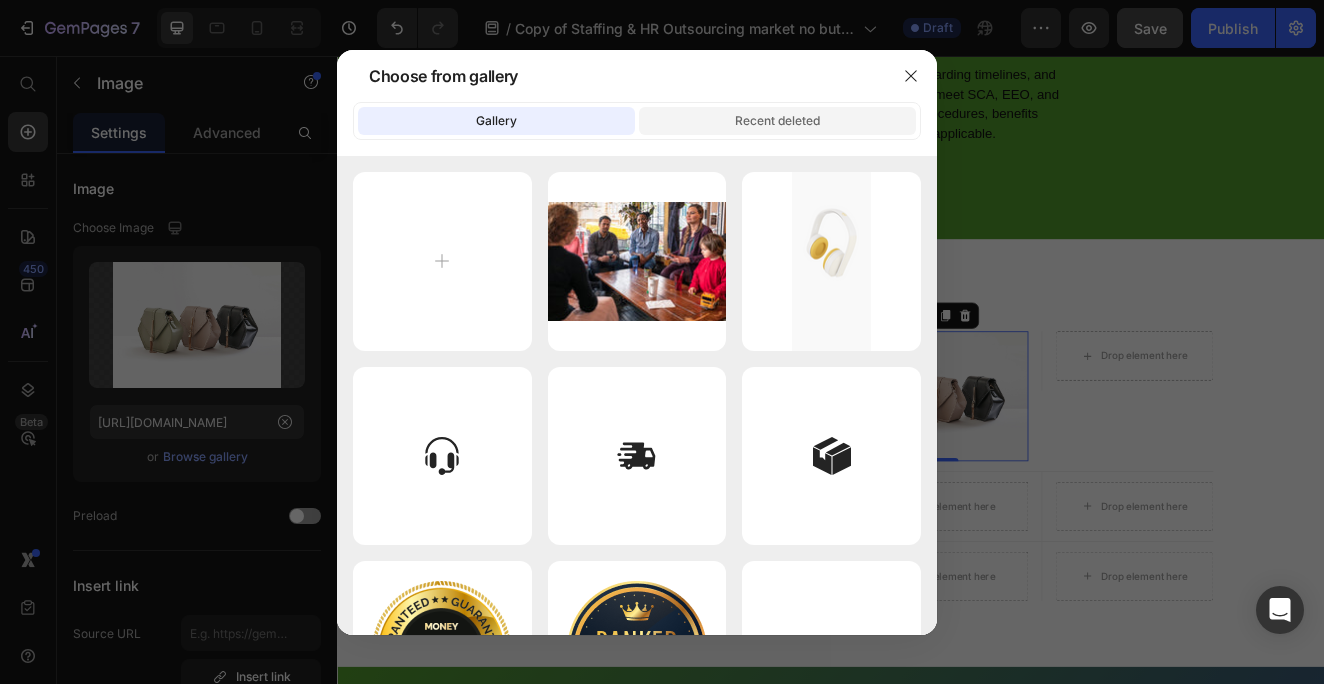 click on "Recent deleted" 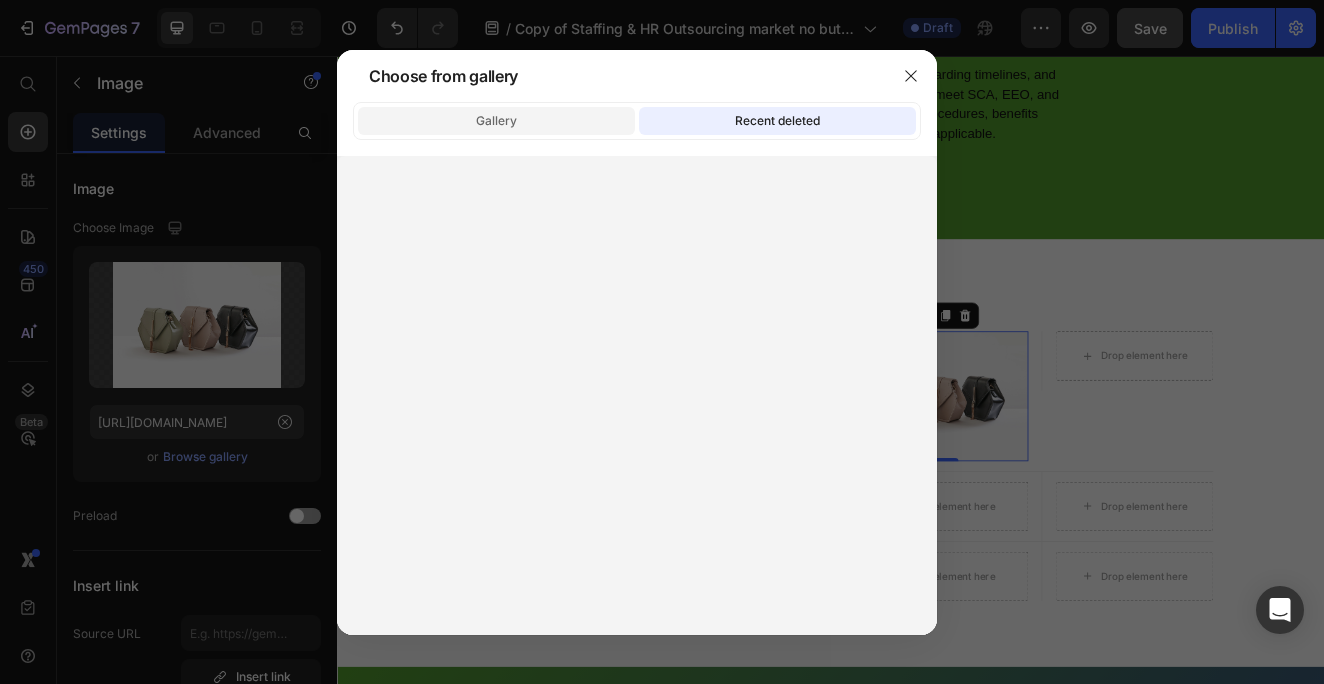 click on "Gallery" 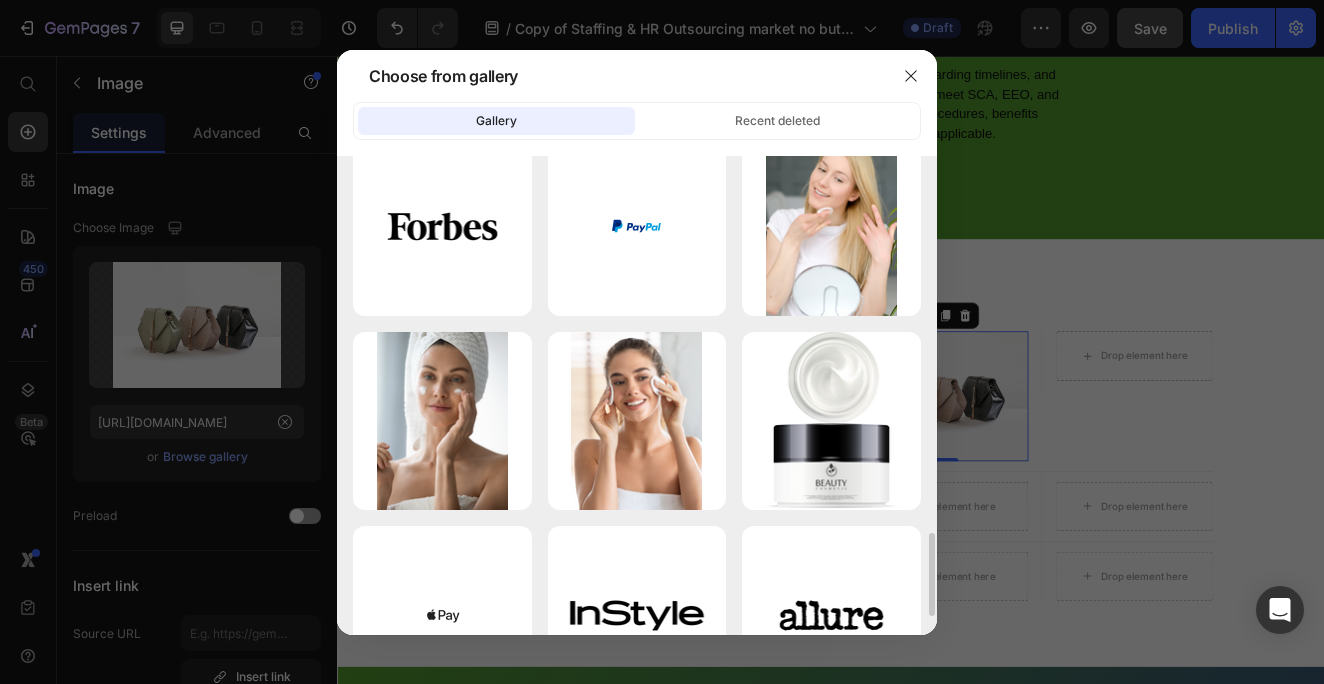 scroll, scrollTop: 2262, scrollLeft: 0, axis: vertical 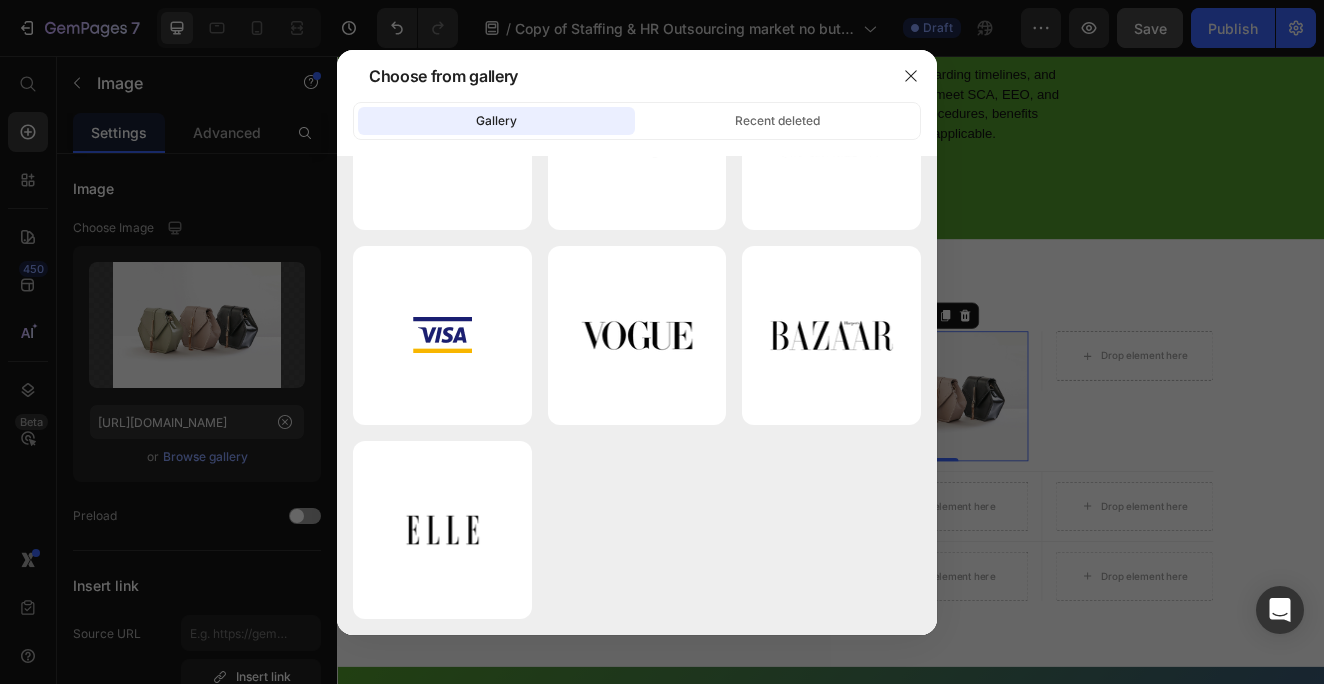 click at bounding box center (662, 342) 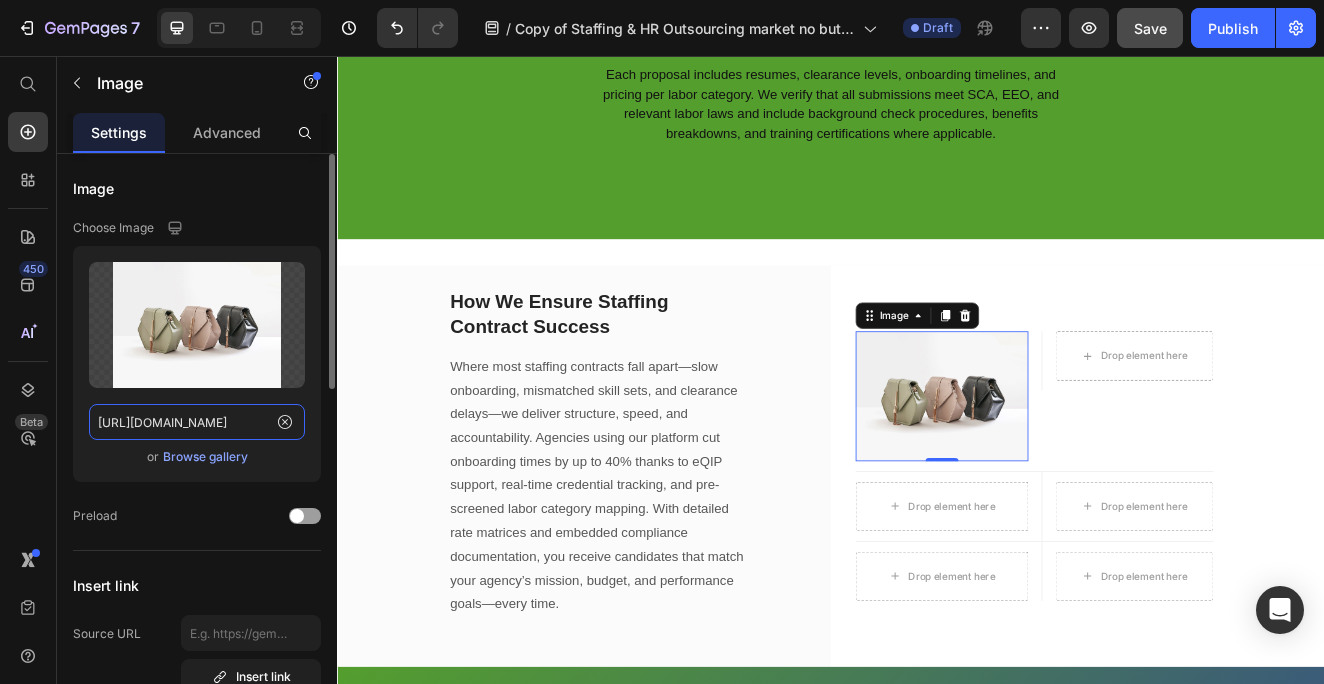 click on "https://ucarecdn.com/ee6d5074-1640-4cc7-8933-47c8589c3dee/-/format/auto/" 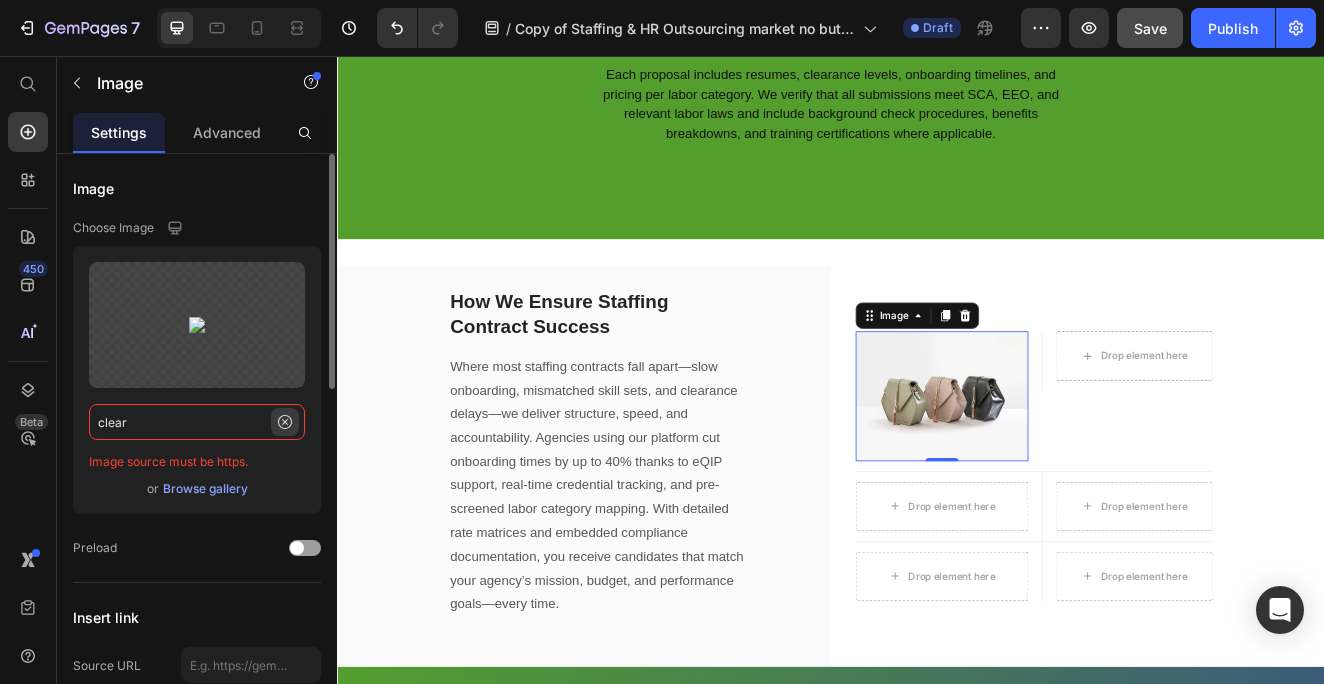 type on "clear" 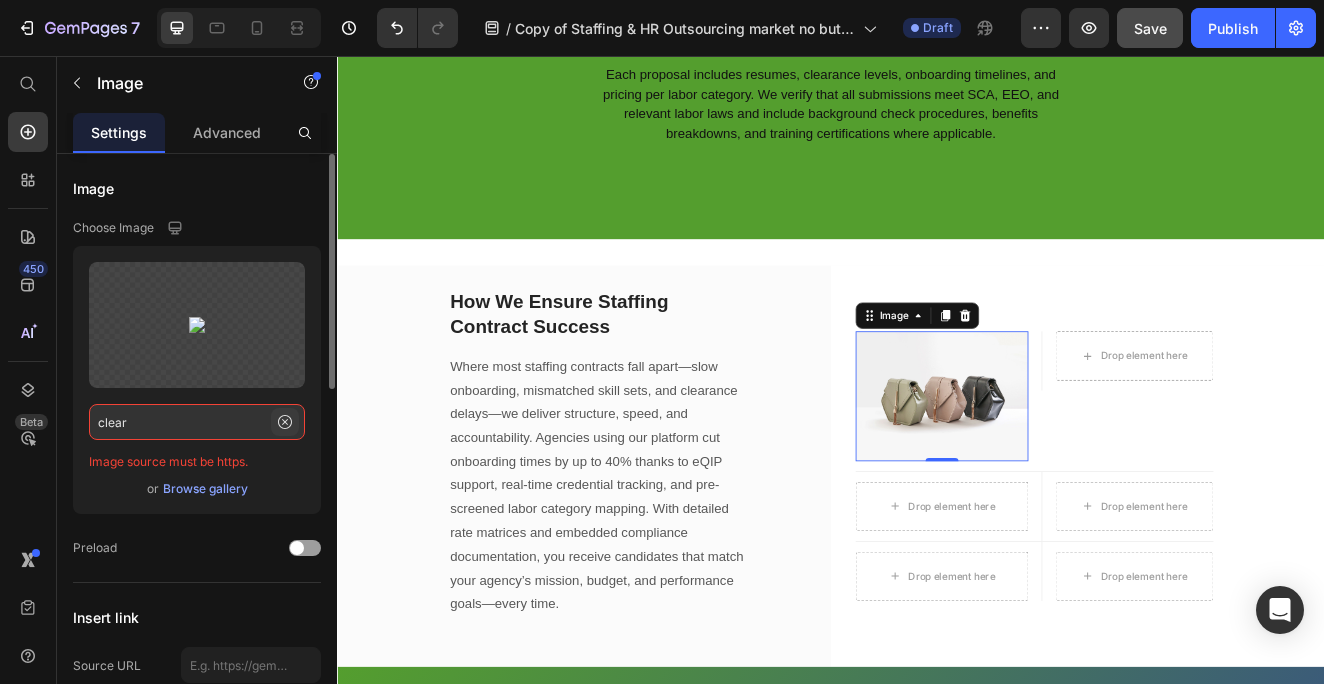 click 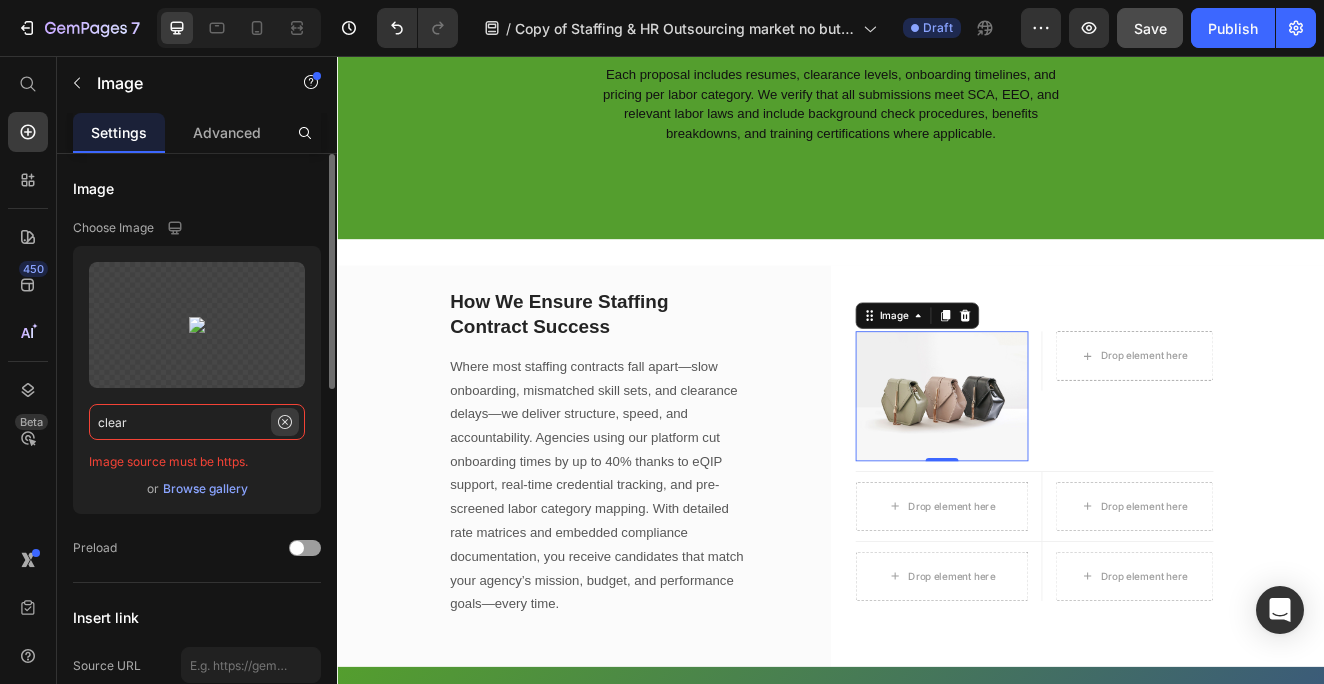 type 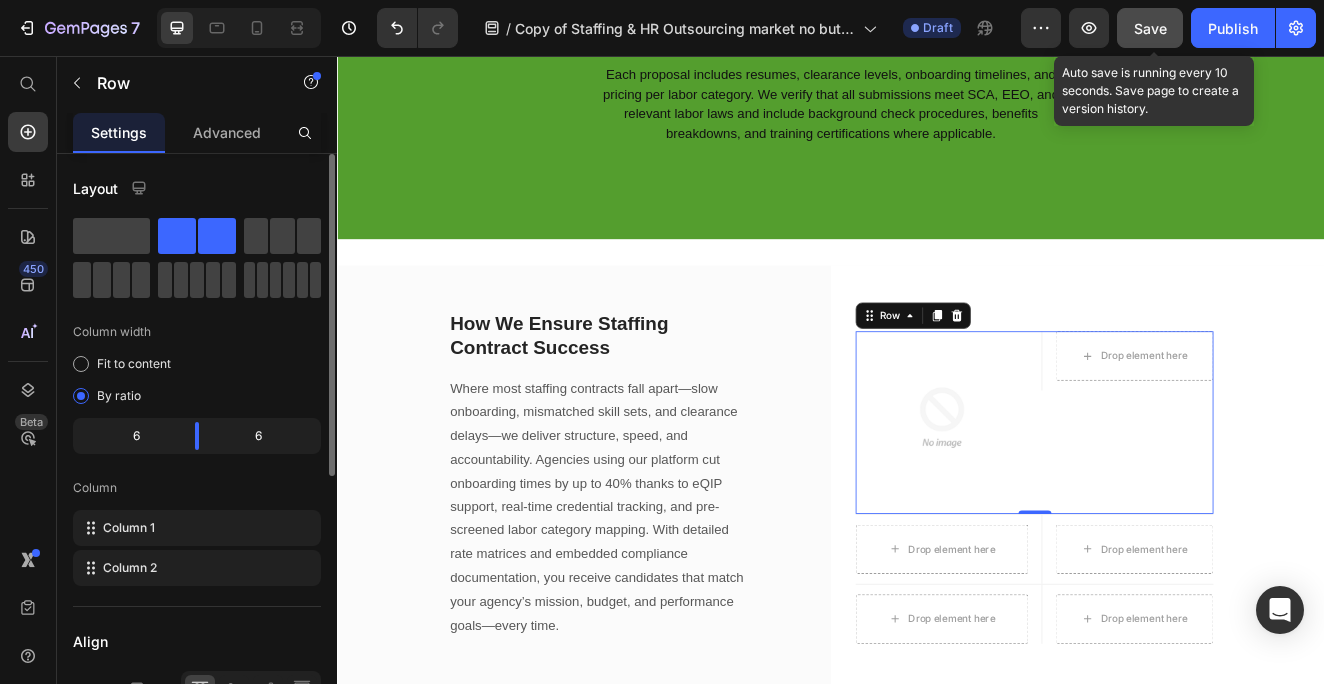 click on "Save" at bounding box center [1150, 28] 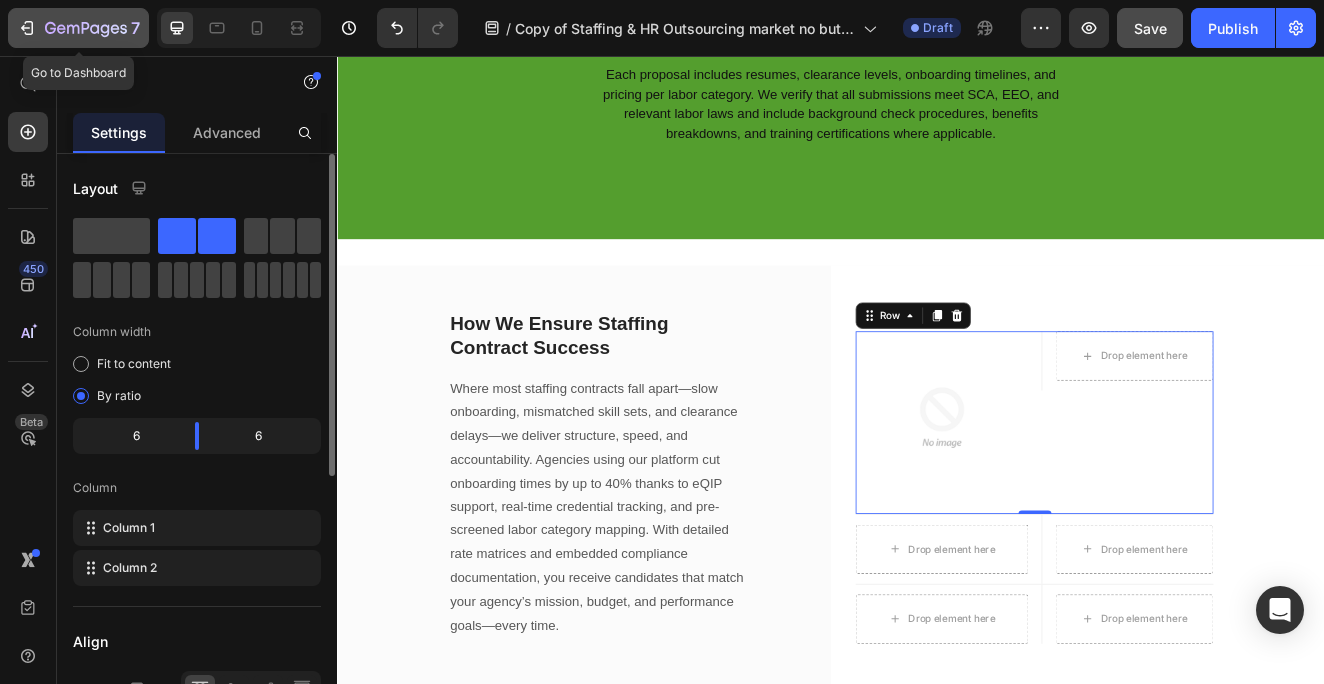 click 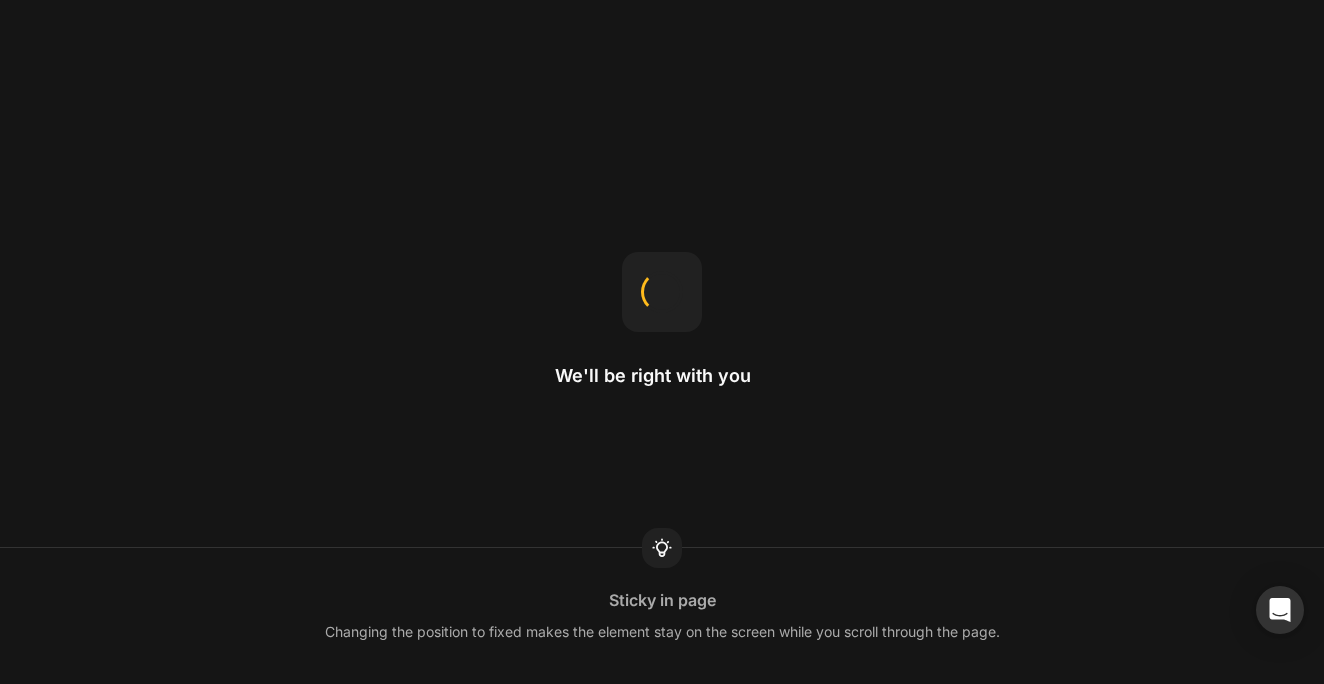 scroll, scrollTop: 0, scrollLeft: 0, axis: both 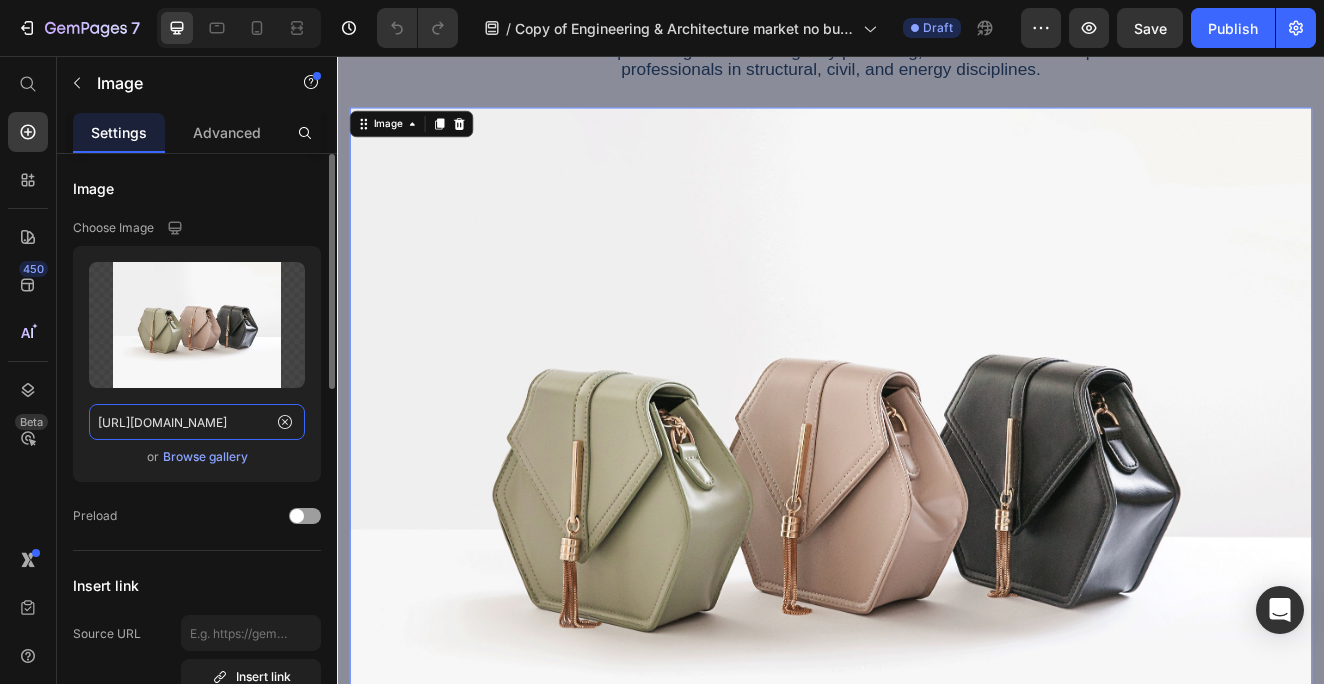 click on "[URL][DOMAIN_NAME]" 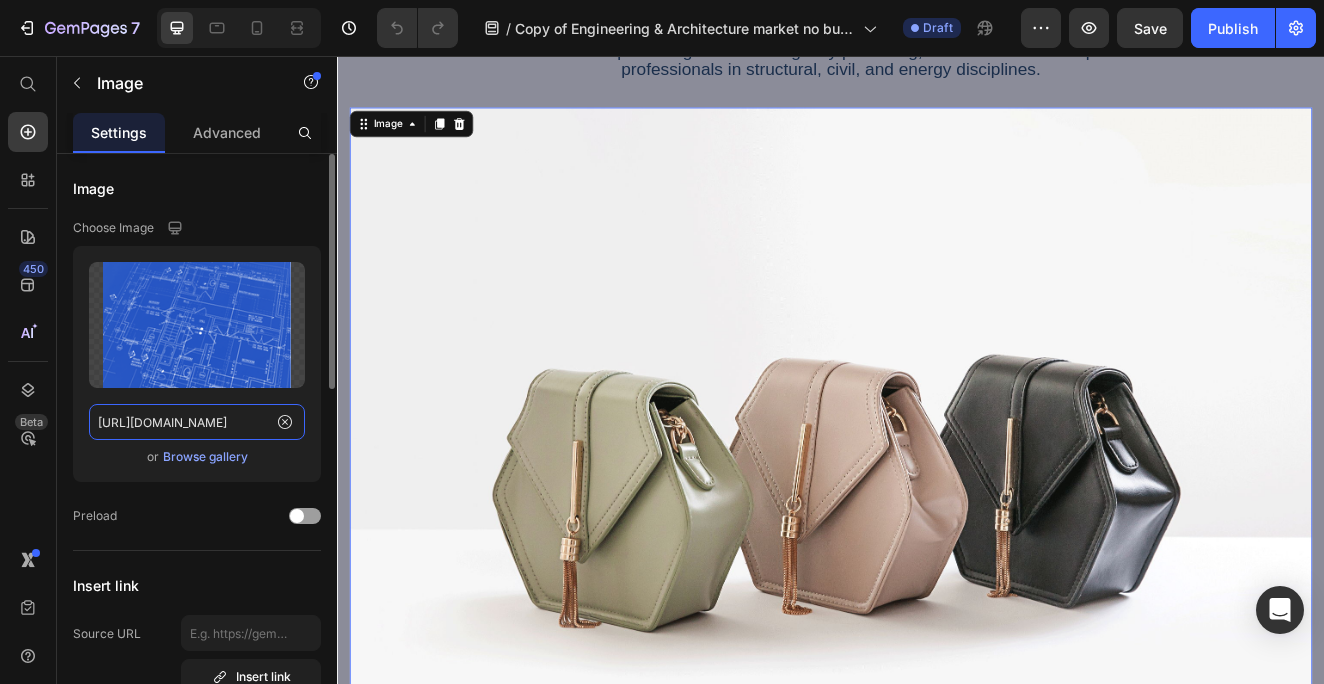 click on "https://cdn.shopify.com/s/files/1/0583/2513/9502/files/7.png?v=1752096788" 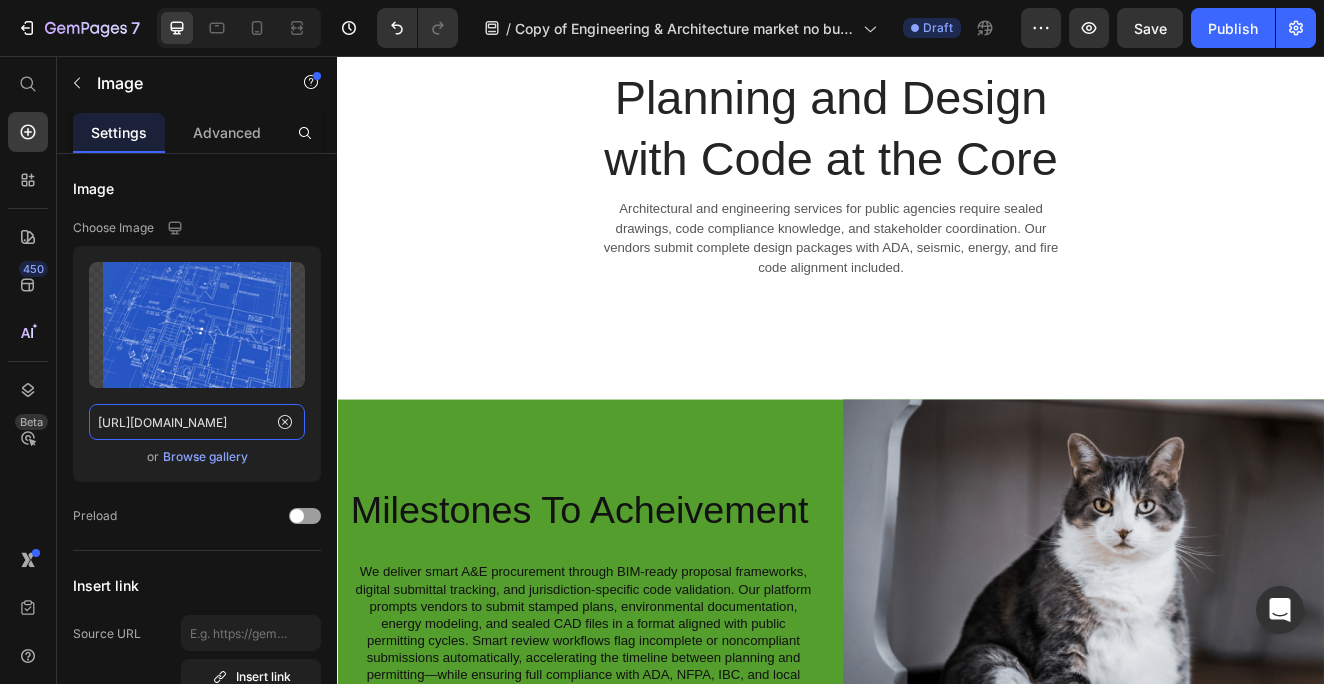 scroll, scrollTop: 2233, scrollLeft: 0, axis: vertical 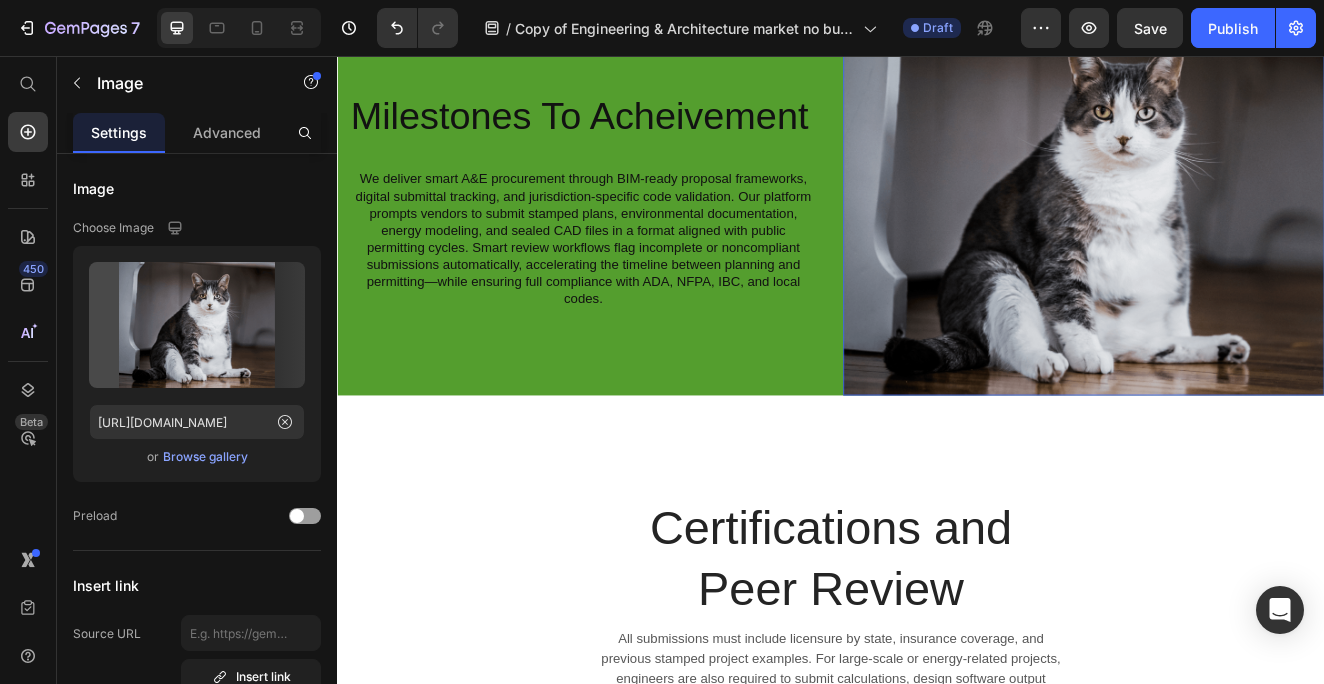 click at bounding box center [1244, 232] 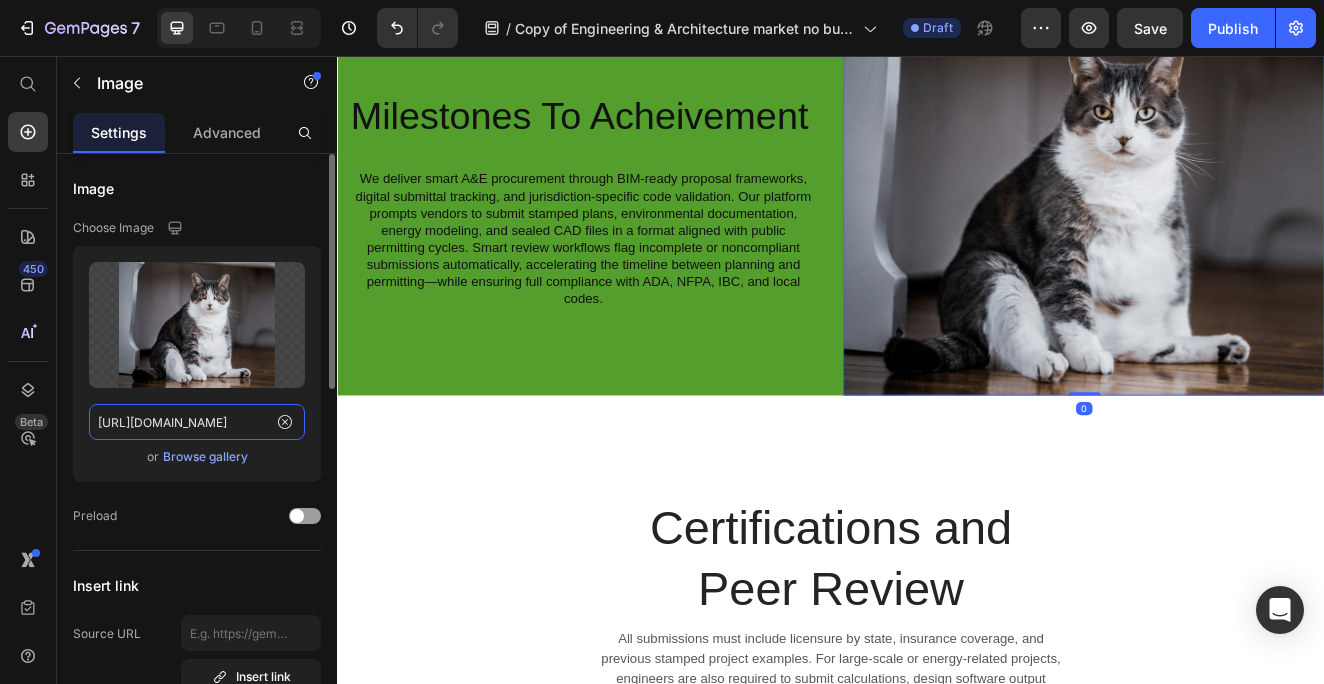 click on "[URL][DOMAIN_NAME]" 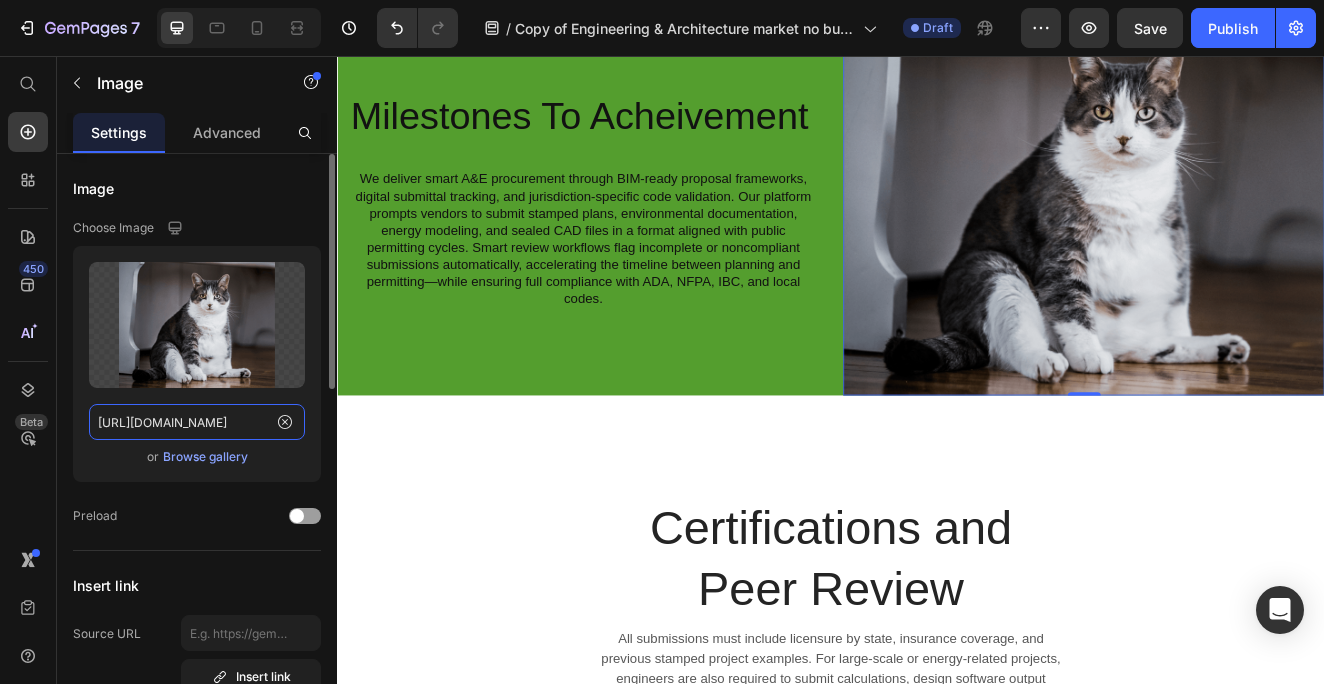 paste on "8.png?v=1752096772" 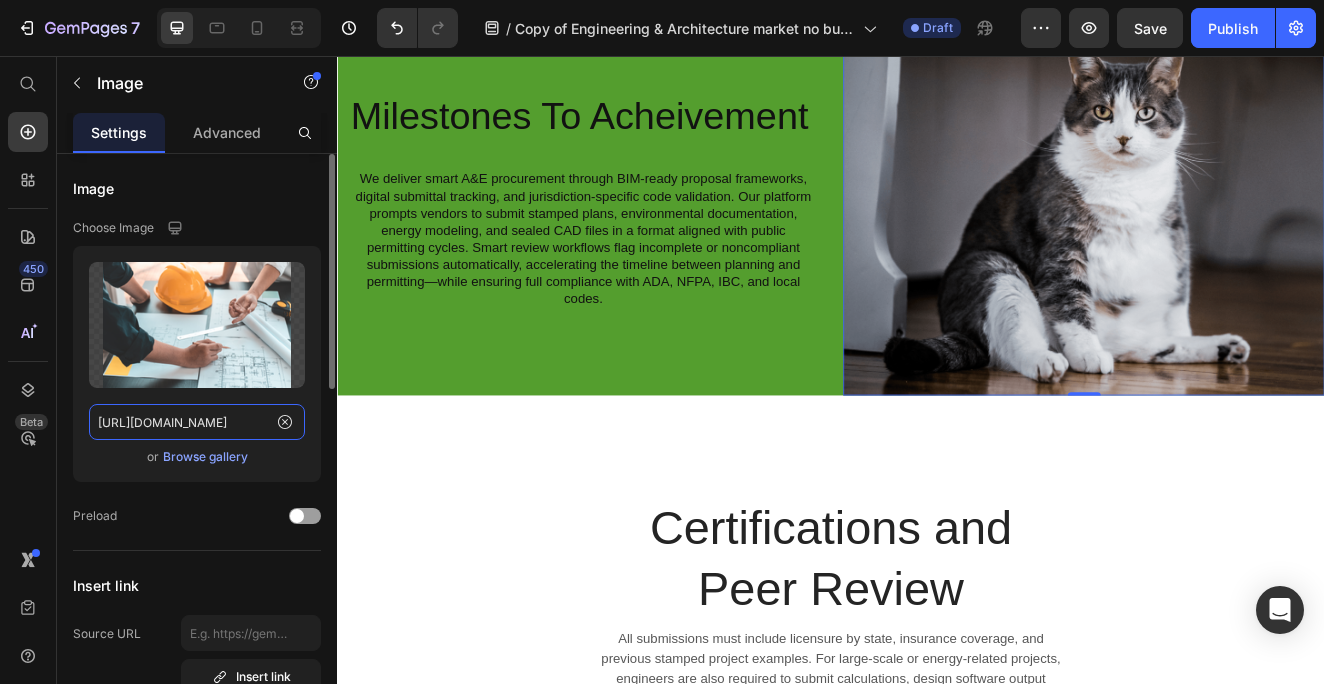 type on "https://cdn.shopify.com/s/files/1/0583/2513/9502/files/8.png?v=1752096772" 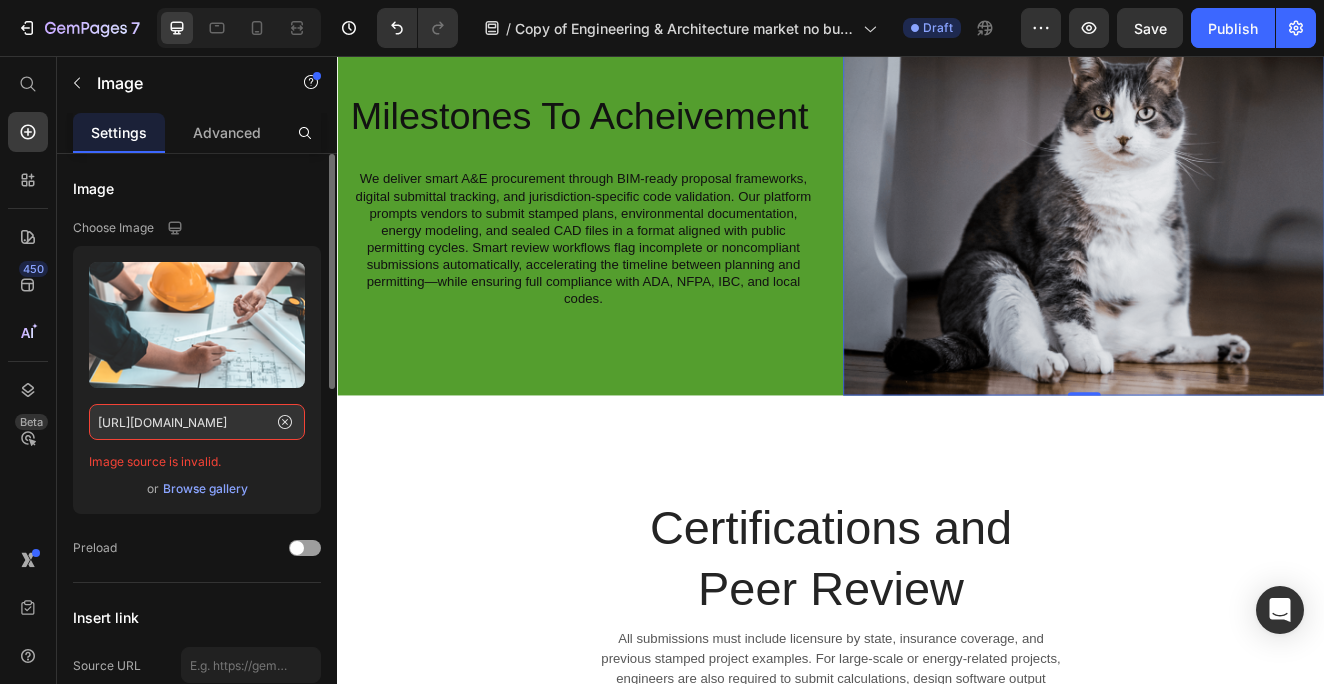 click on "Upload Image https://cdn.shopify.com/s/files/1/0583/2513/9502/files/8.png?v=1752096772 Image source is invalid.  or   Browse gallery" at bounding box center [197, 380] 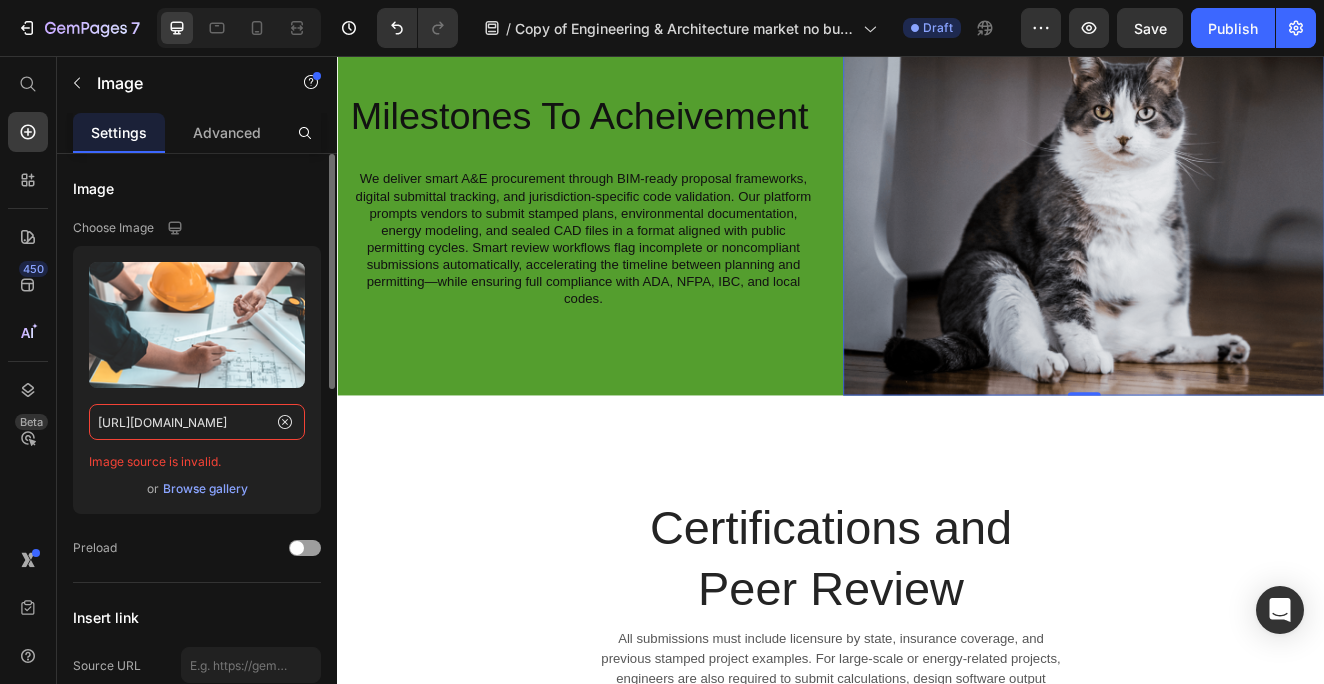 click on "https://cdn.shopify.com/s/files/1/0583/2513/9502/files/8.png?v=1752096772" 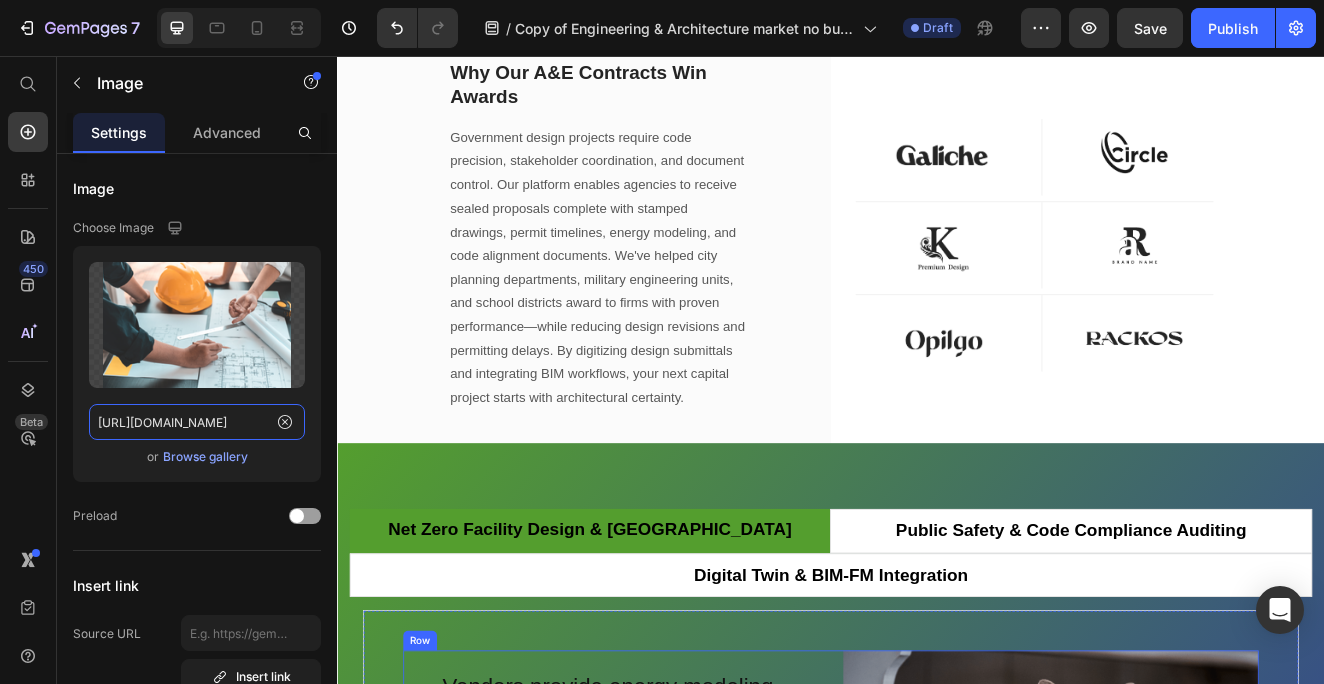 scroll, scrollTop: 4202, scrollLeft: 0, axis: vertical 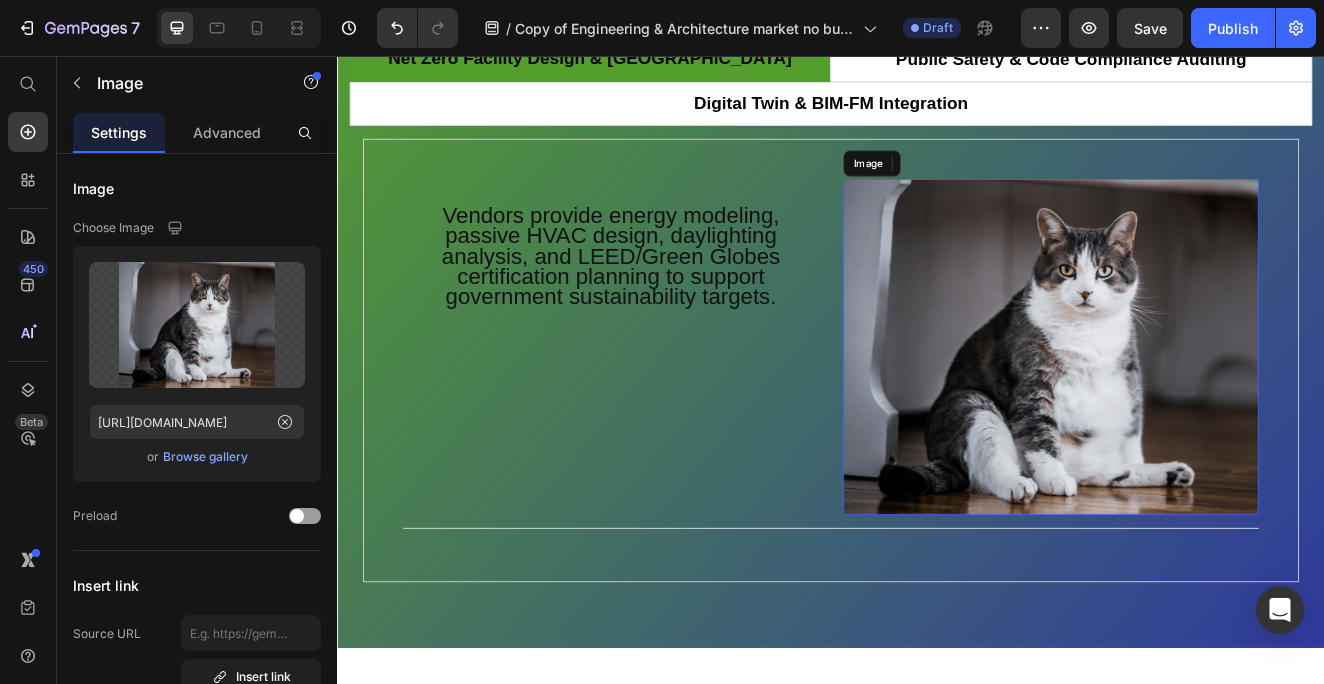 click at bounding box center (1204, 410) 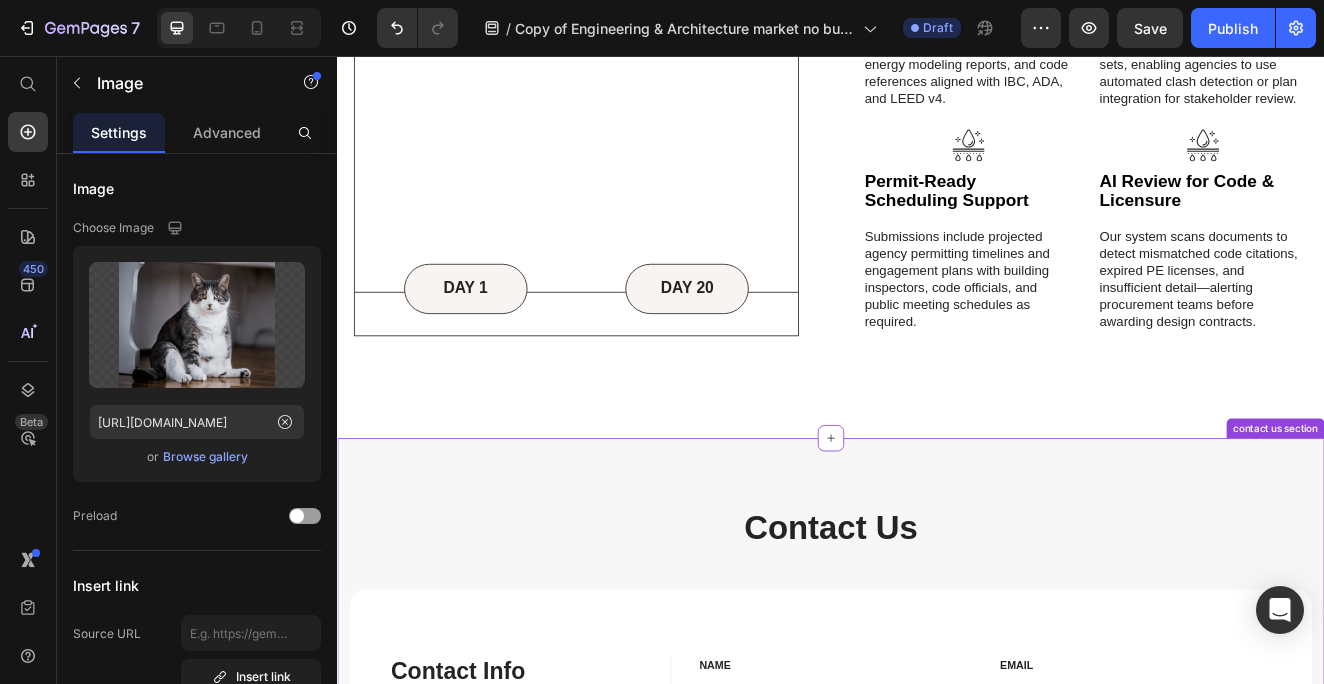 scroll, scrollTop: 5168, scrollLeft: 0, axis: vertical 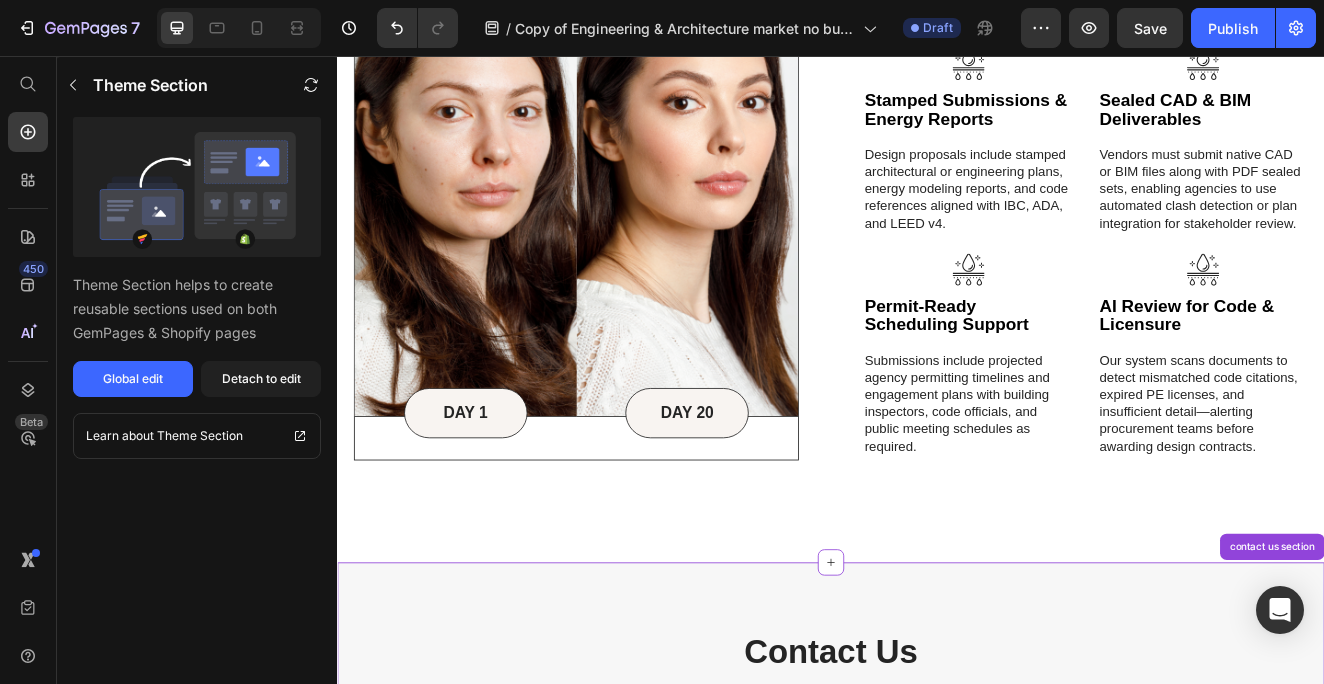 click on "Contact Us Heading Row Contact Info Heading Contact Information Heading At Seven Star Service, we always want to hear how we can provide excellent service Text block Row FIRST NAME Text block NAME Text block Text Field LAST NAME Text block Email Text block Email Field Row MESSAGE Text block MESSAGE Text block Text Field Send Message Submit Button Contact Form Row FIRST NAME Text block NAME Text block Text Field LAST NAME Text block Email Text block Email Field Row MESSAGE Text block MESSAGE Text block Text Field Send Message Submit Button Contact Form Row Row contact us section" at bounding box center (937, 1030) 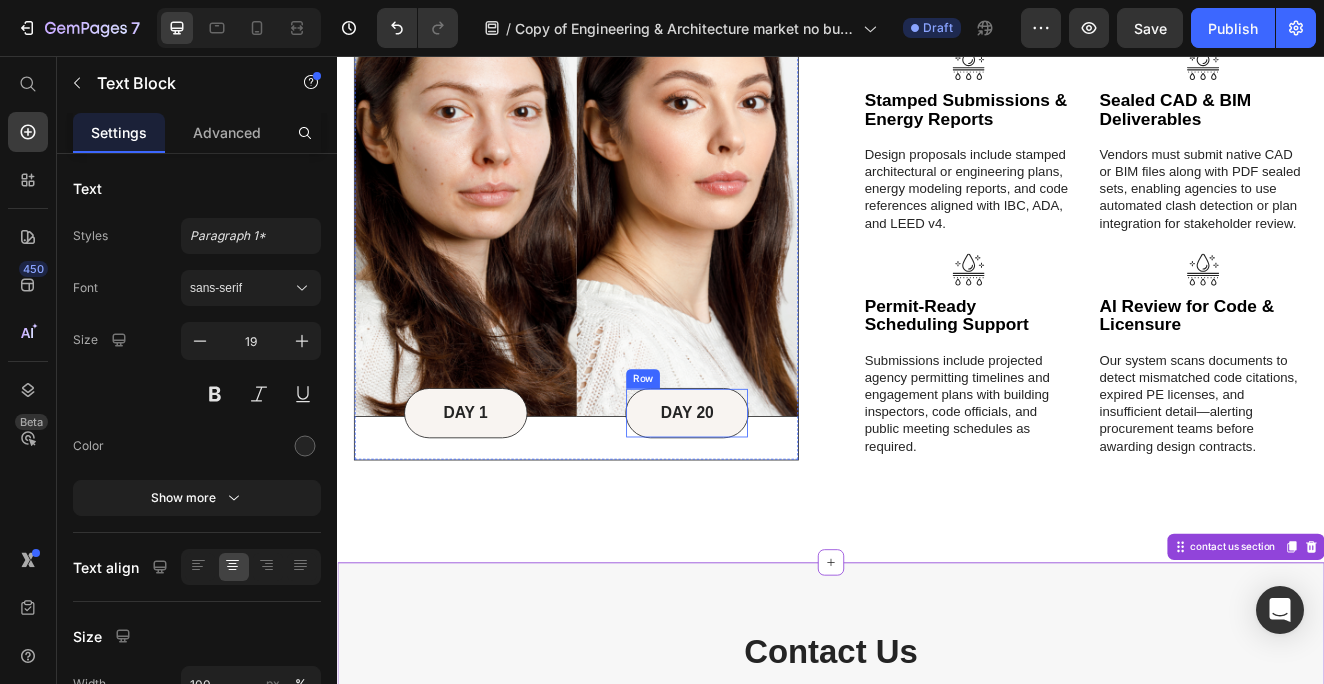 click on "DAY 20" at bounding box center (762, 490) 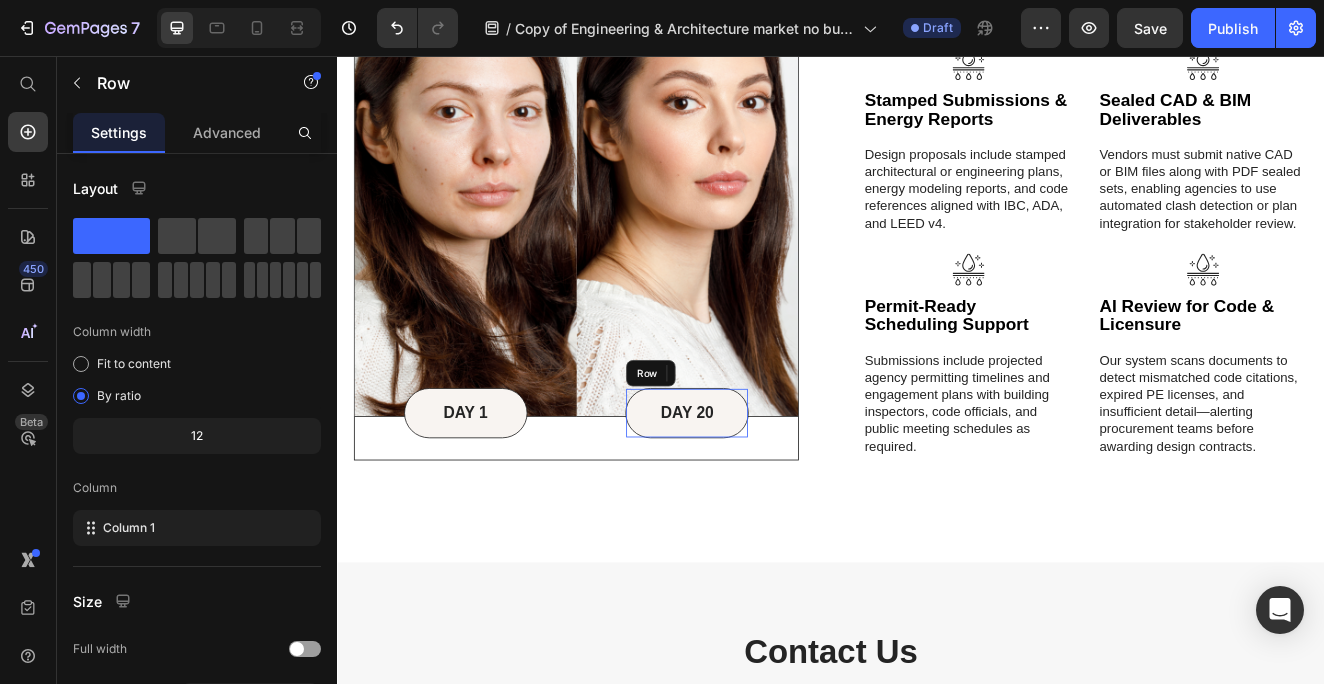 click on "DAY 20 Text Block   0 Row" at bounding box center [762, 490] 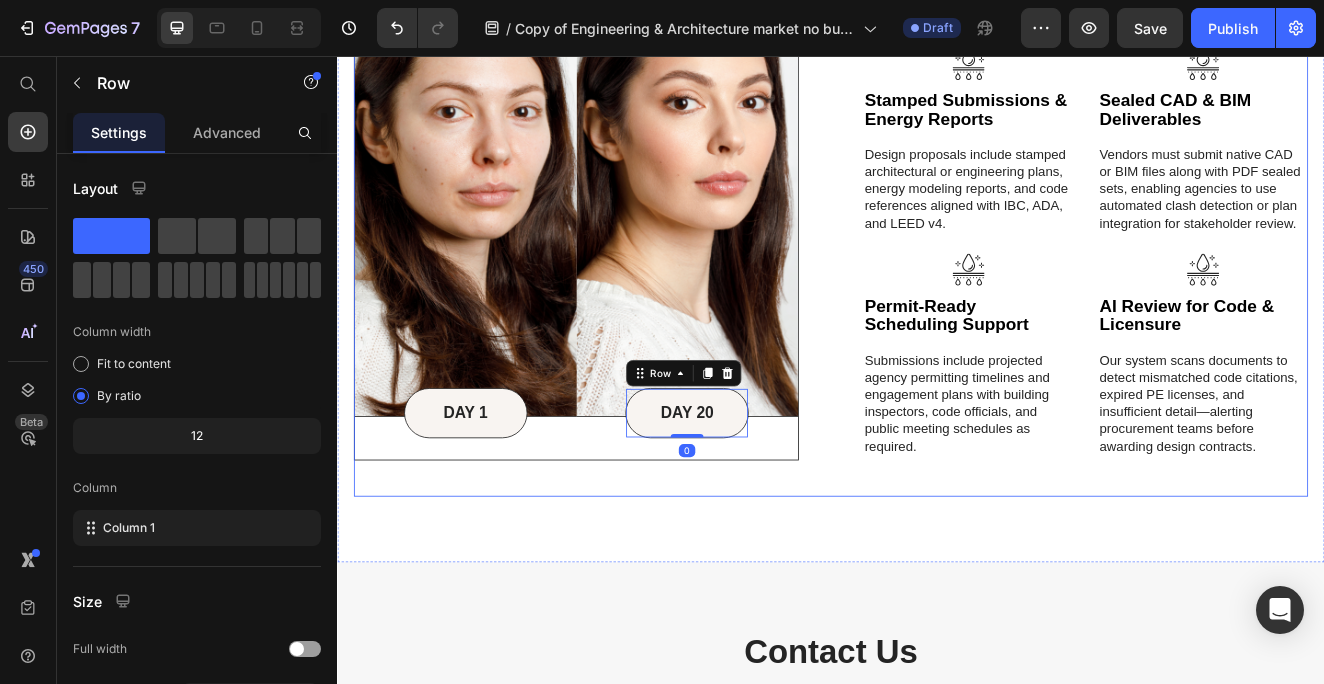 scroll, scrollTop: 4279, scrollLeft: 0, axis: vertical 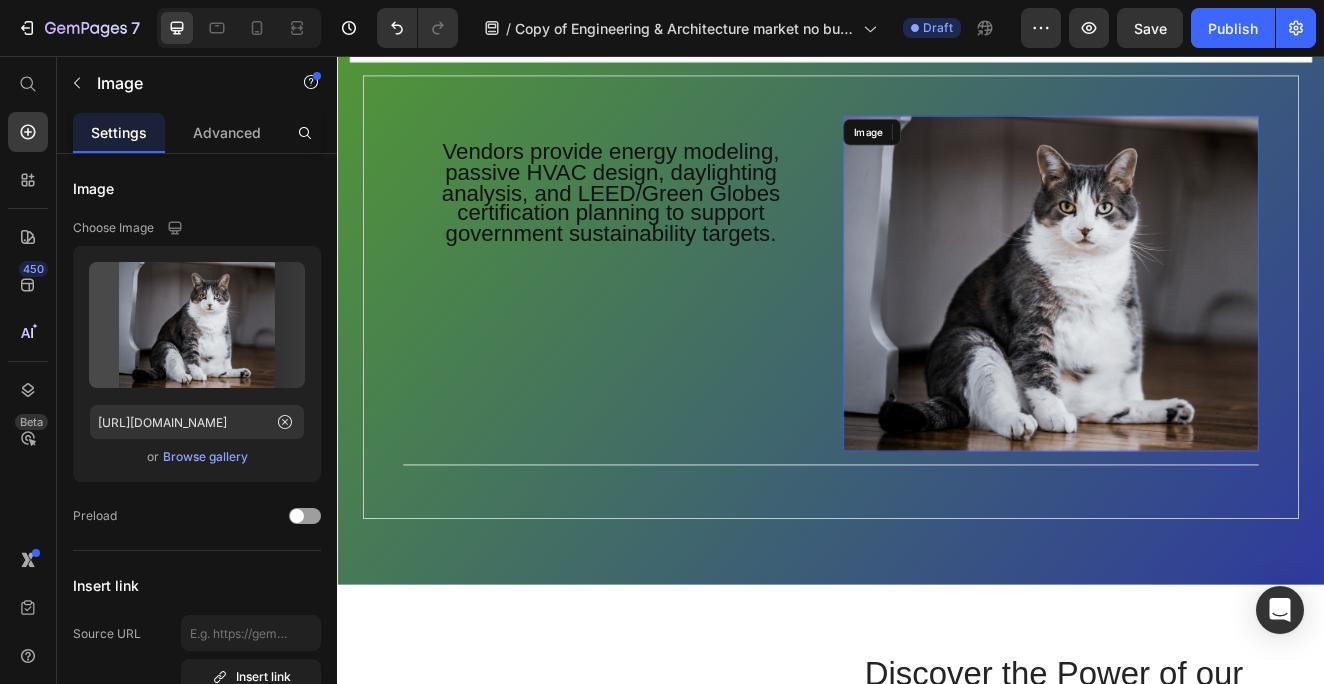 click at bounding box center (1204, 333) 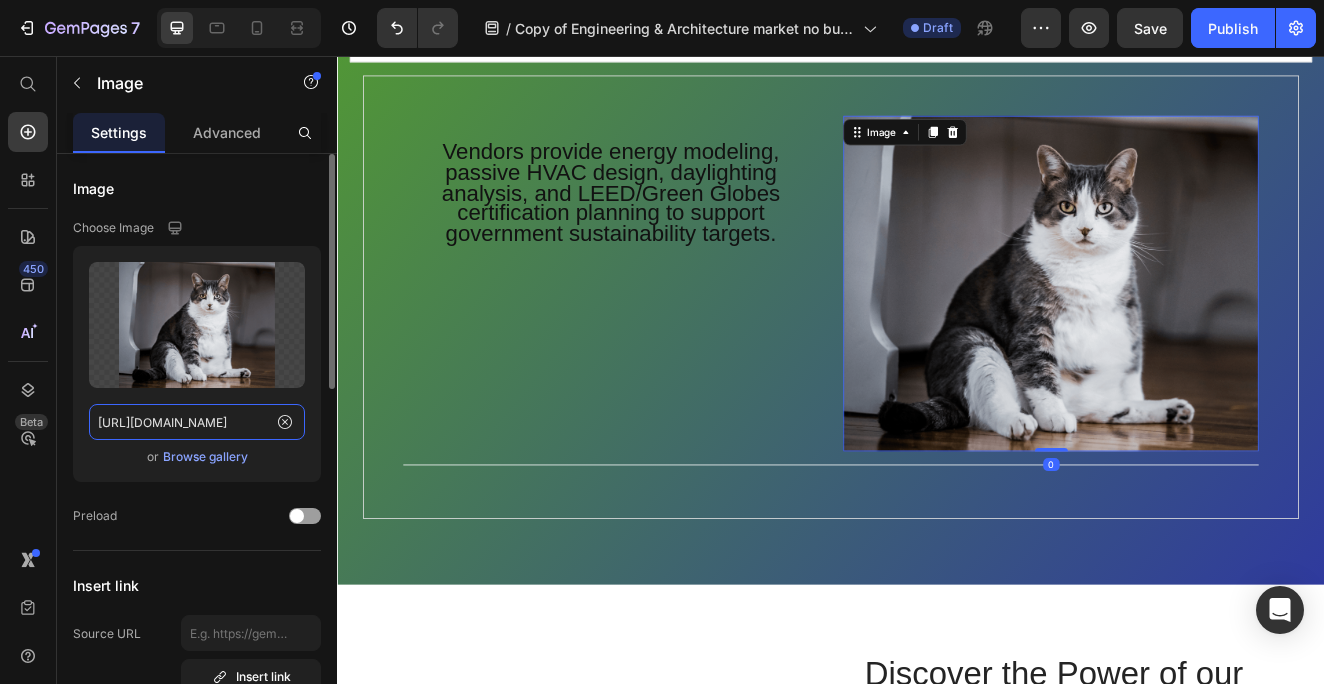 click on "https://cdn.shopify.com/s/files/1/0583/2513/9502/files/gempages_573303063742252257-60d3fd97-0d52-4ca4-8dd2-e6911c30b701.png" 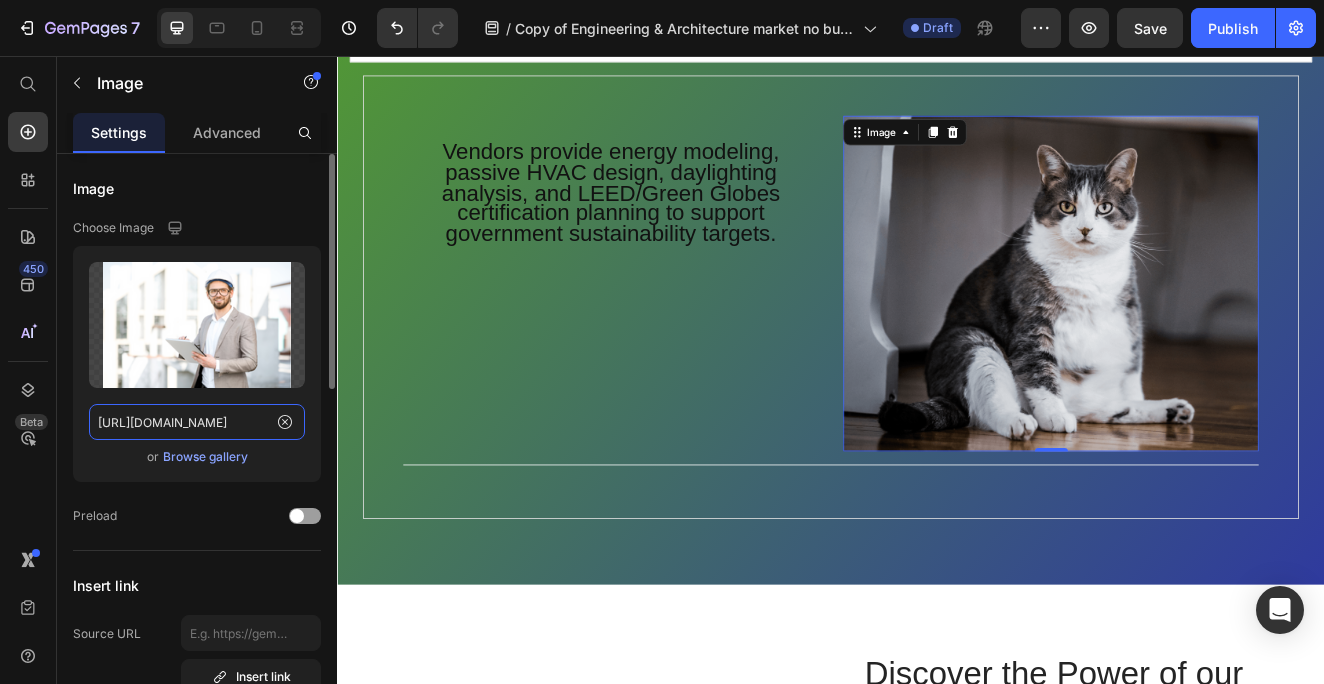 click on "https://cdn.shopify.com/s/files/1/0583/2513/9502/files/9.png?v=1752096730" 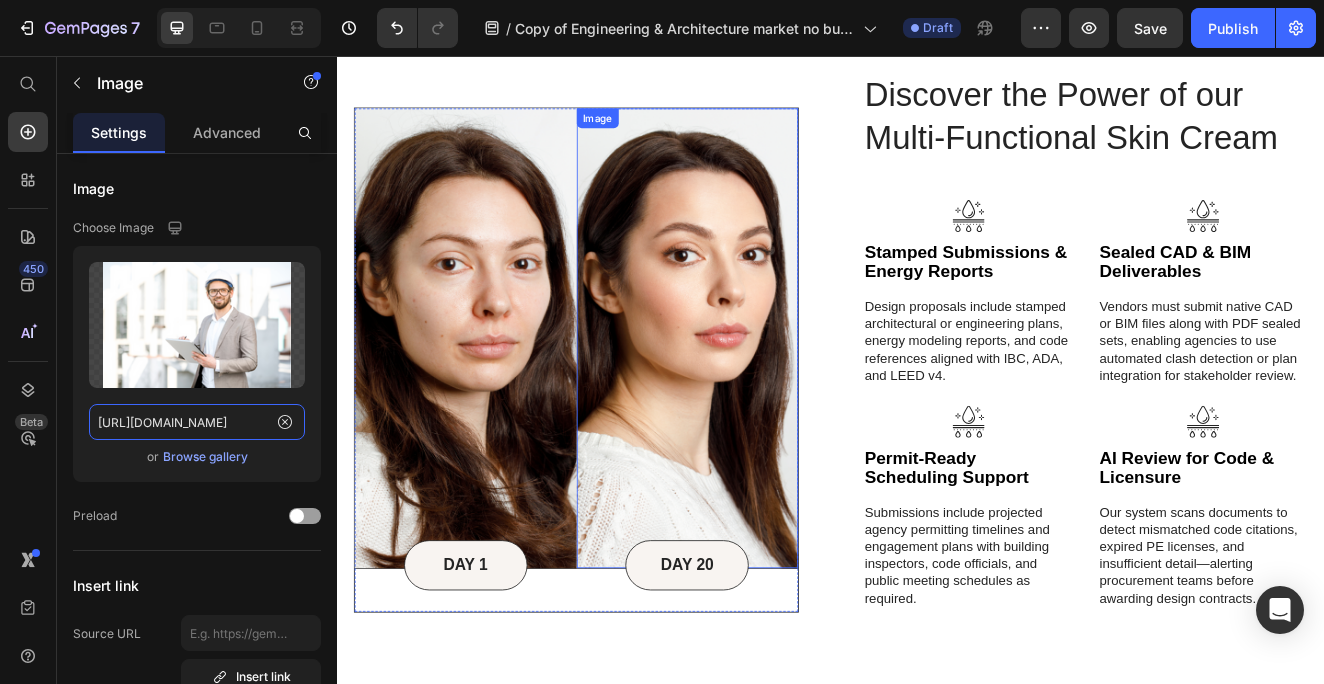 scroll, scrollTop: 5018, scrollLeft: 0, axis: vertical 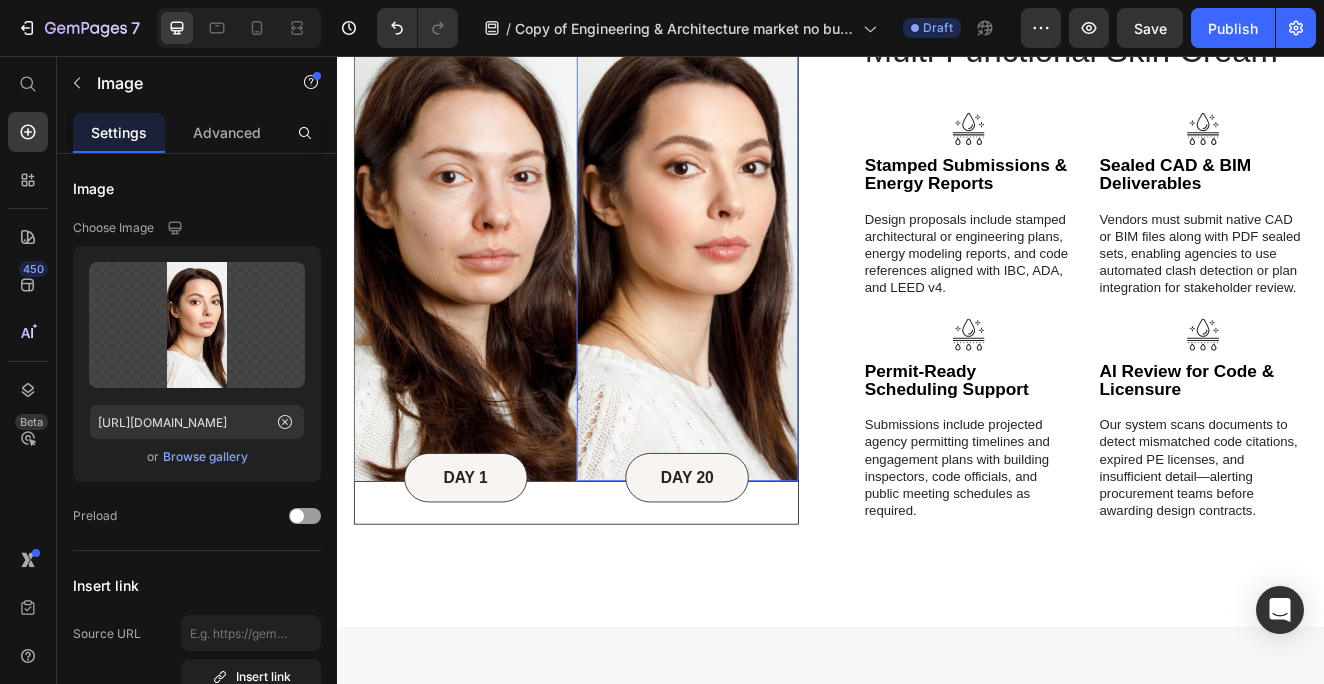 click at bounding box center [763, 292] 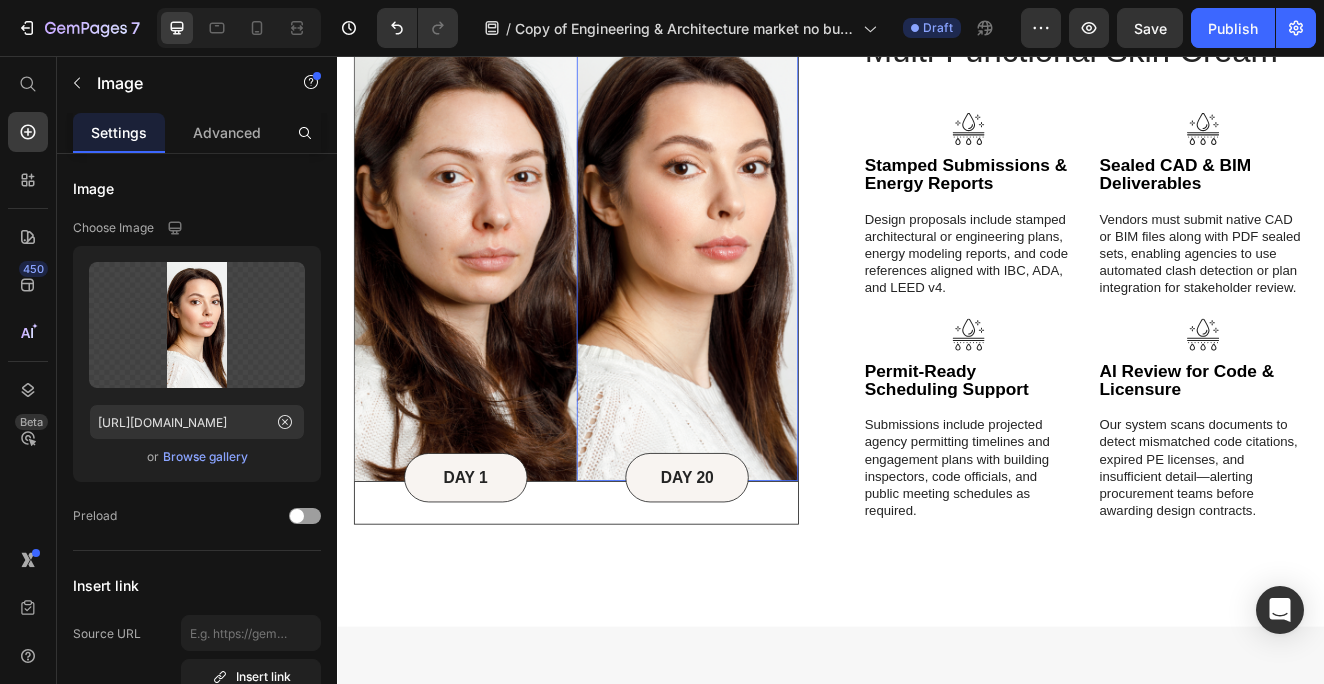 scroll, scrollTop: 4770, scrollLeft: 0, axis: vertical 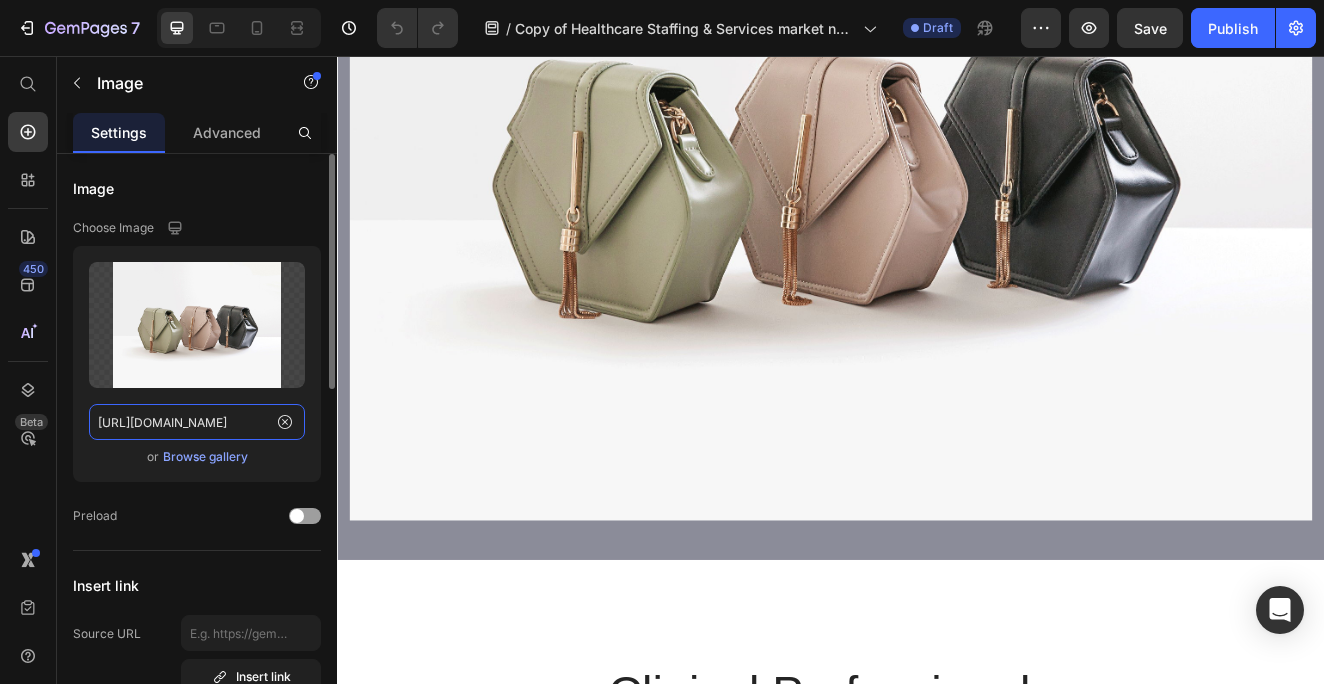 click on "[URL][DOMAIN_NAME]" 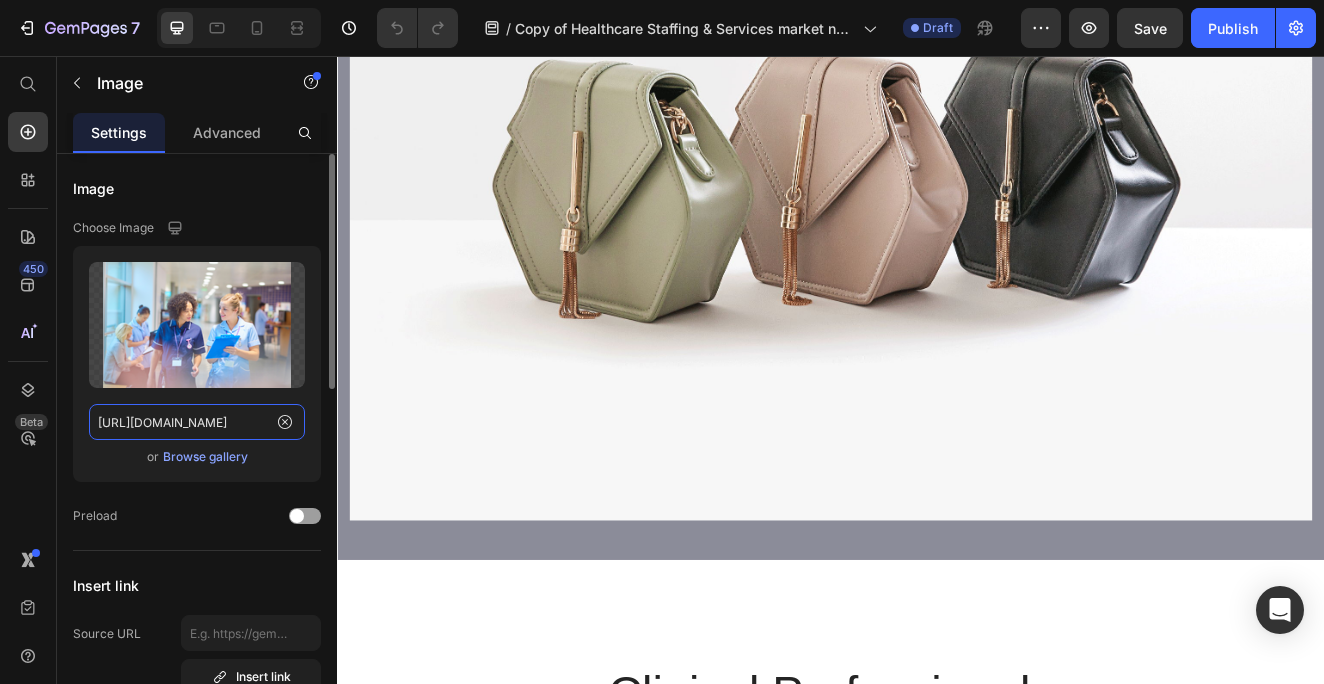 type on "[URL][DOMAIN_NAME]" 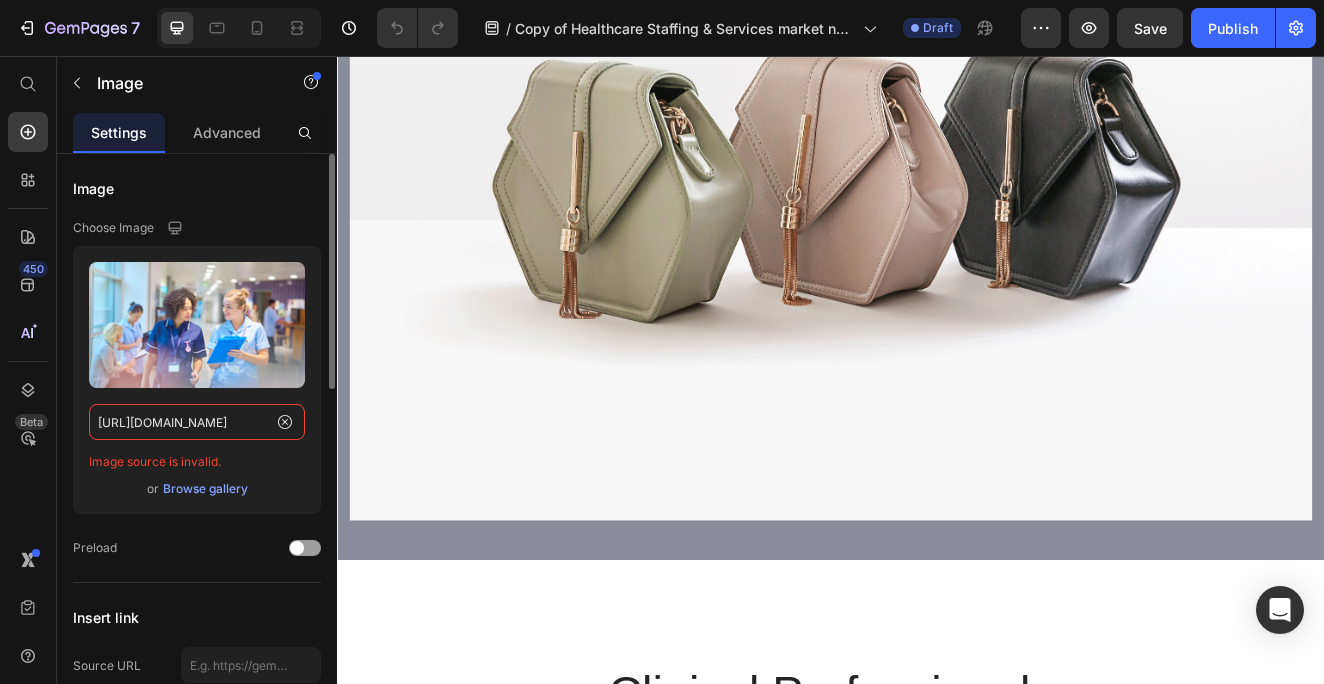 click on "https://cdn.shopify.com/s/files/1/0583/2513/9502/files/4_24b66f14-9c63-4a76-9366-94847067a456.png?v=1752098178" 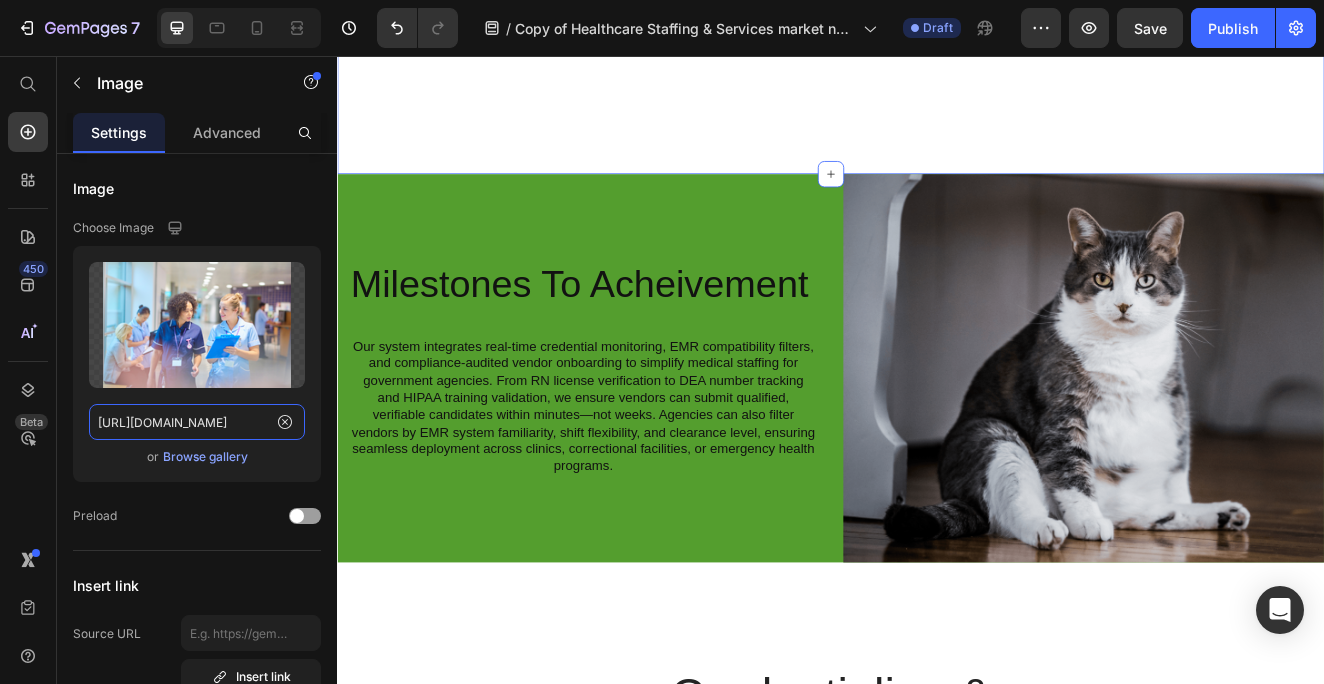 scroll, scrollTop: 2305, scrollLeft: 0, axis: vertical 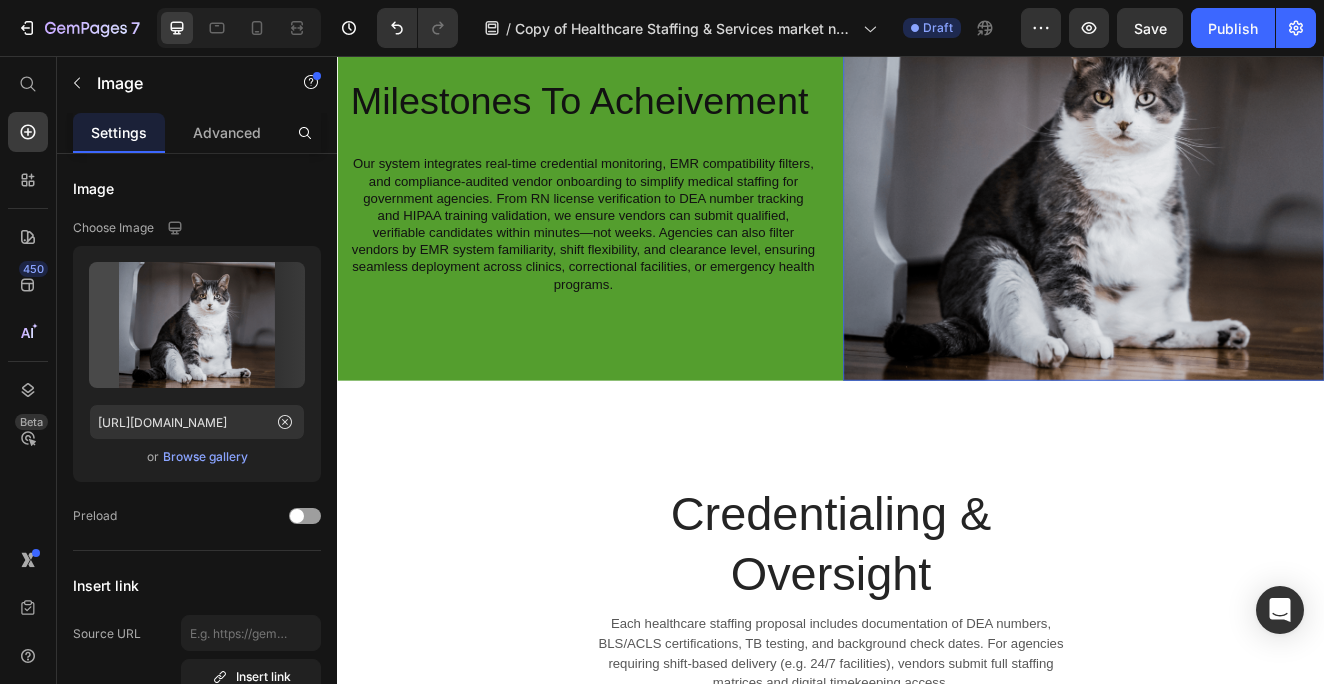 click at bounding box center (1244, 214) 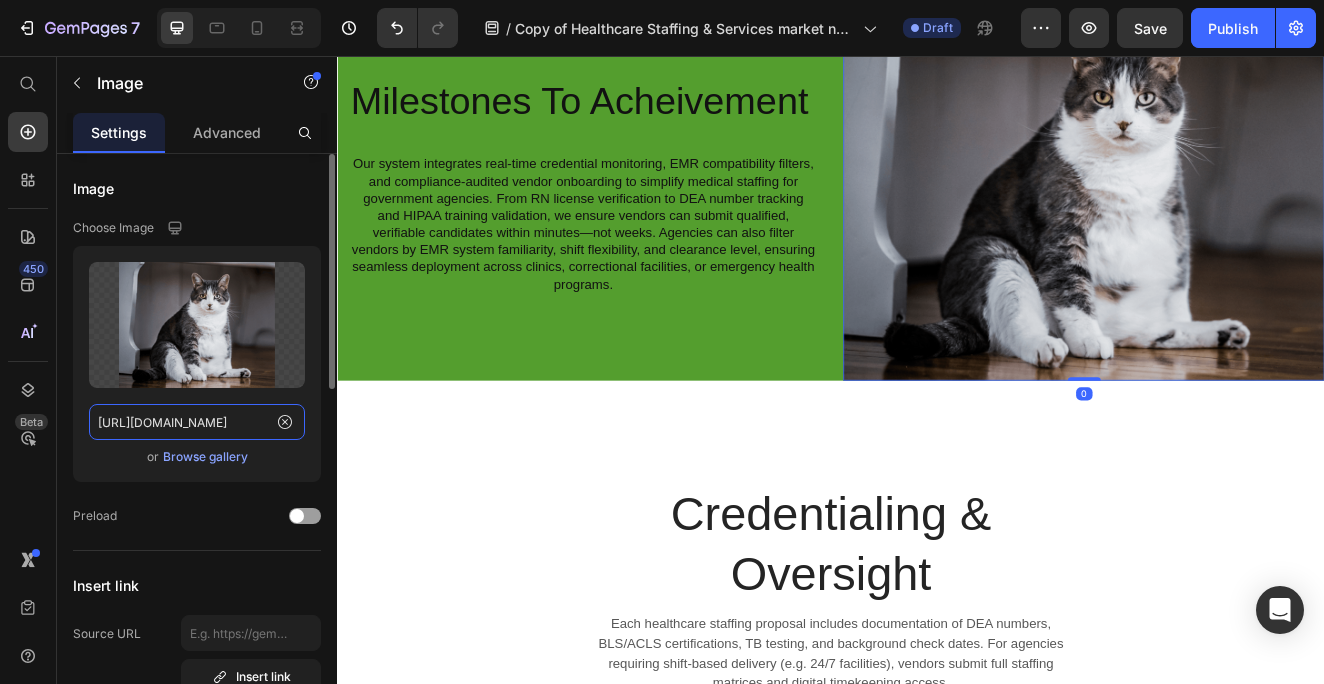 click on "[URL][DOMAIN_NAME]" 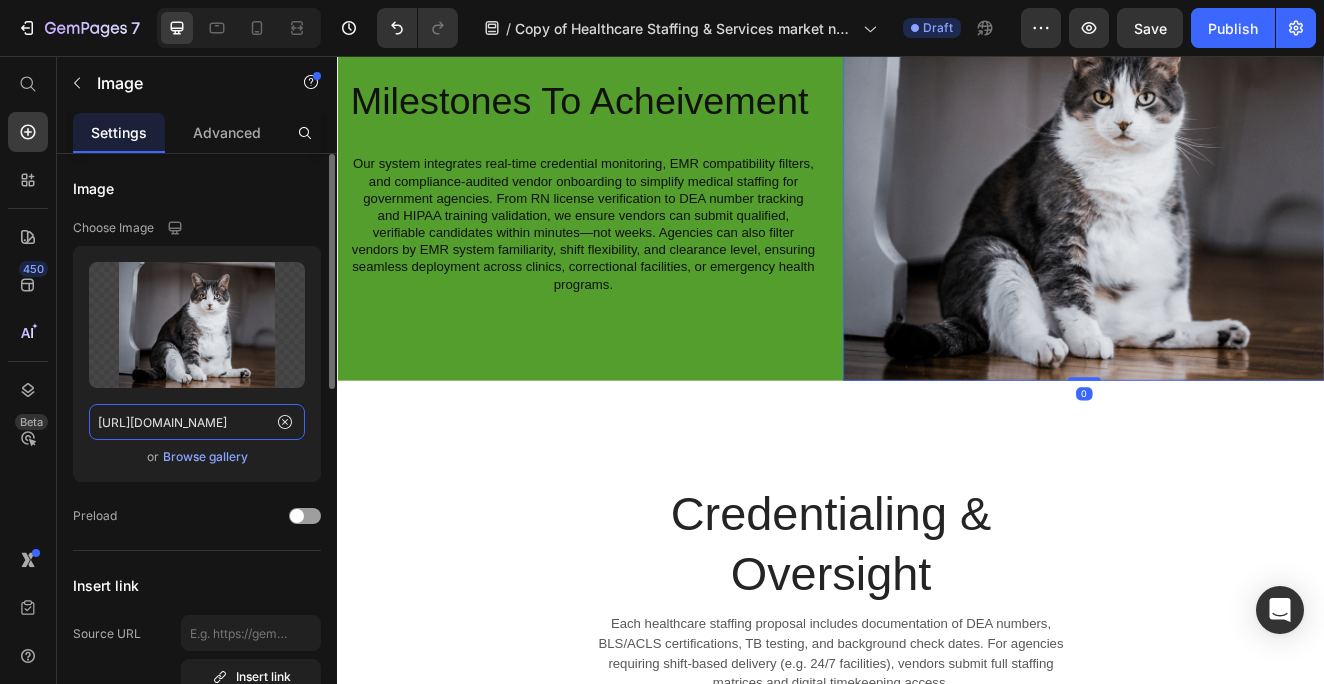 click on "[URL][DOMAIN_NAME]" 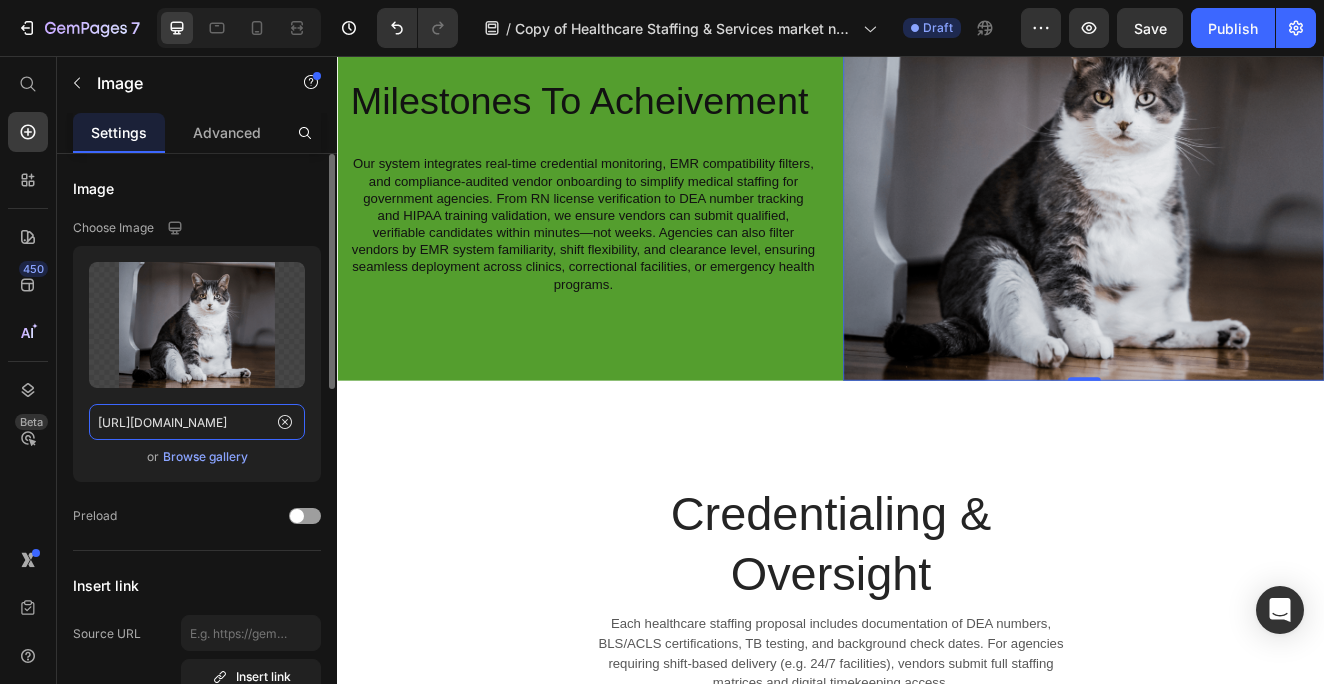 paste on "5_4ffdf1ad-48de-4441-a4f6-1c036e1df9e1.png?v=1752097881" 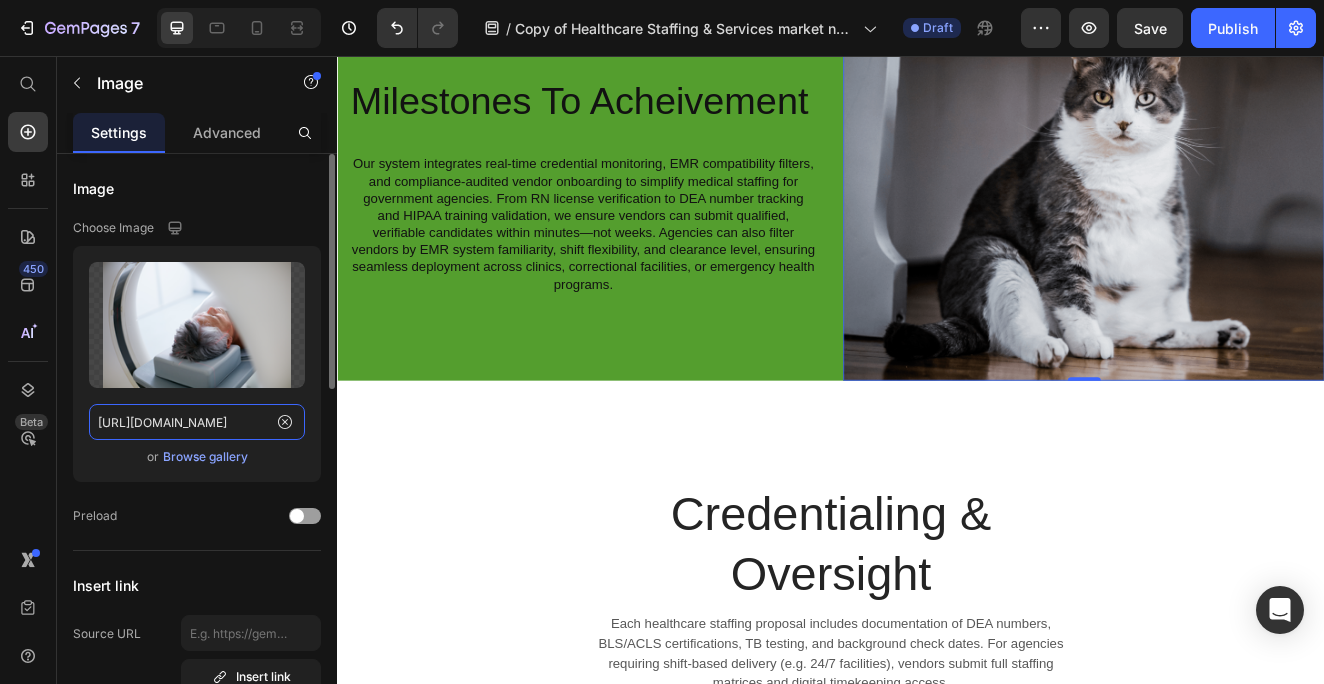 type on "https://cdn.shopify.com/s/files/1/0583/2513/9502/files/5_4ffdf1ad-48de-4441-a4f6-1c036e1df9e1.png?v=1752097881" 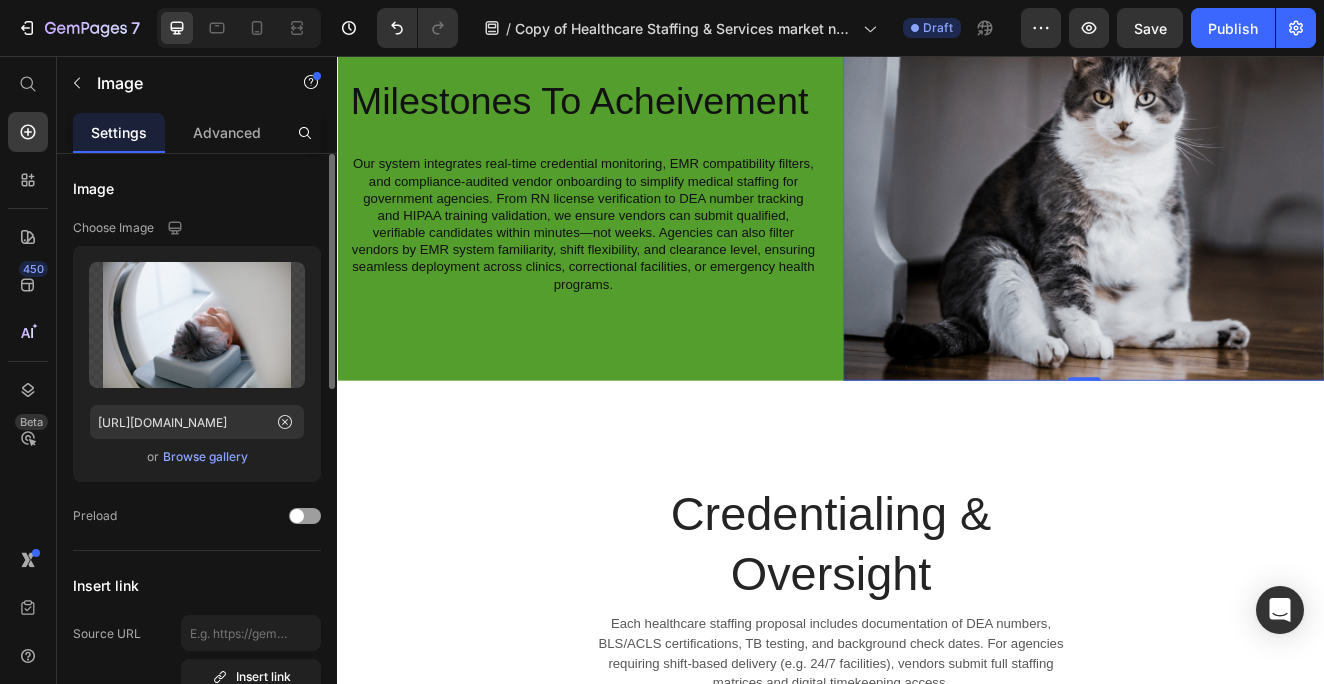 click on "Upload Image https://cdn.shopify.com/s/files/1/0583/2513/9502/files/5_4ffdf1ad-48de-4441-a4f6-1c036e1df9e1.png?v=1752097881  or   Browse gallery" 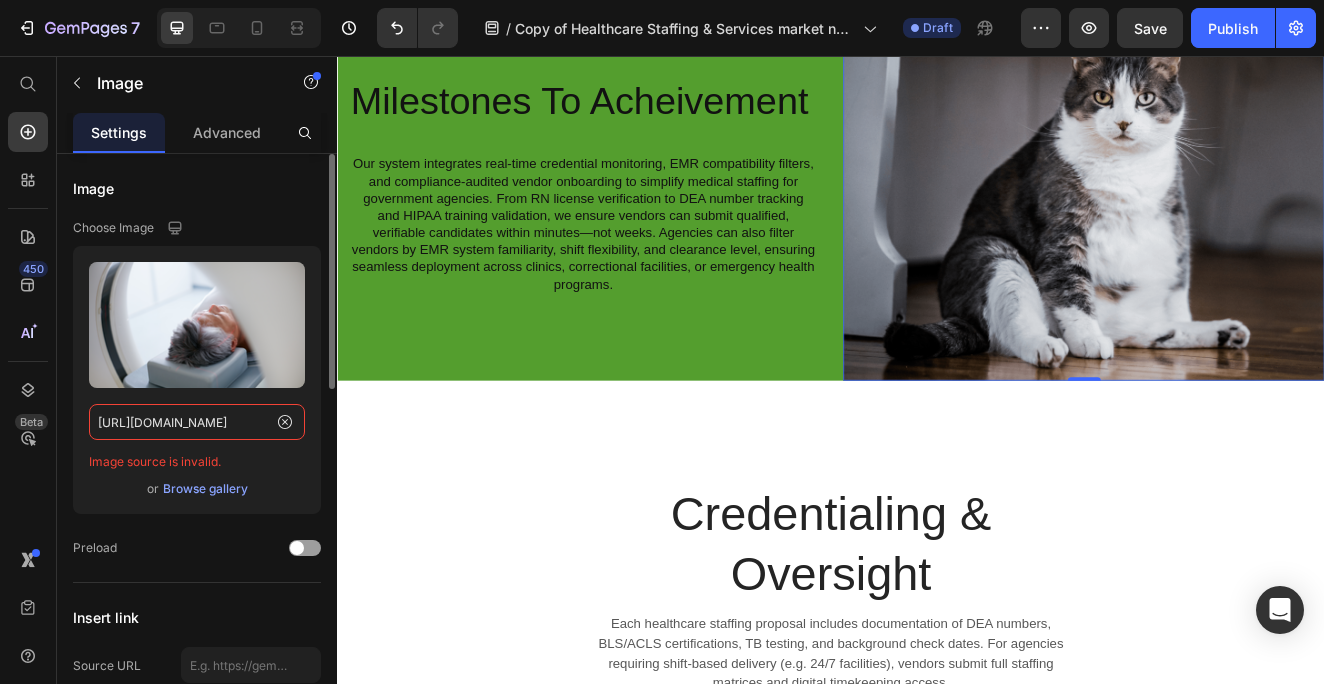 click on "https://cdn.shopify.com/s/files/1/0583/2513/9502/files/5_4ffdf1ad-48de-4441-a4f6-1c036e1df9e1.png?v=1752097881" 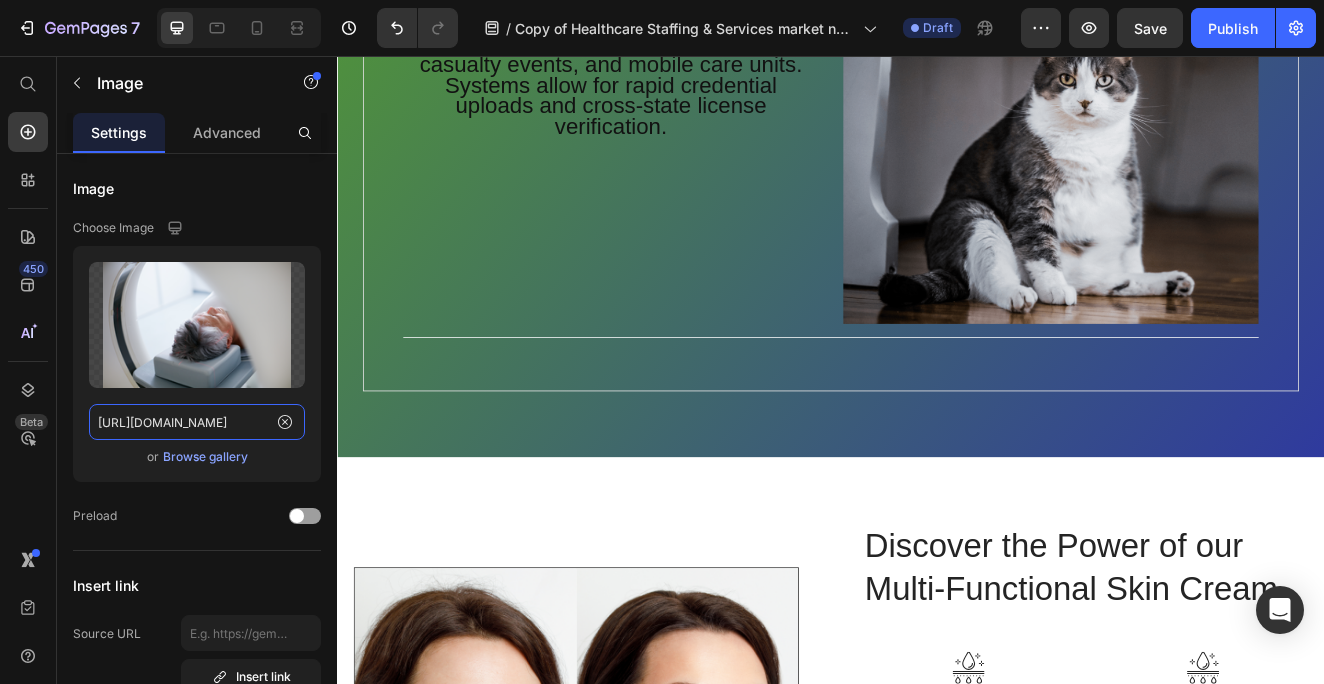 scroll, scrollTop: 4465, scrollLeft: 0, axis: vertical 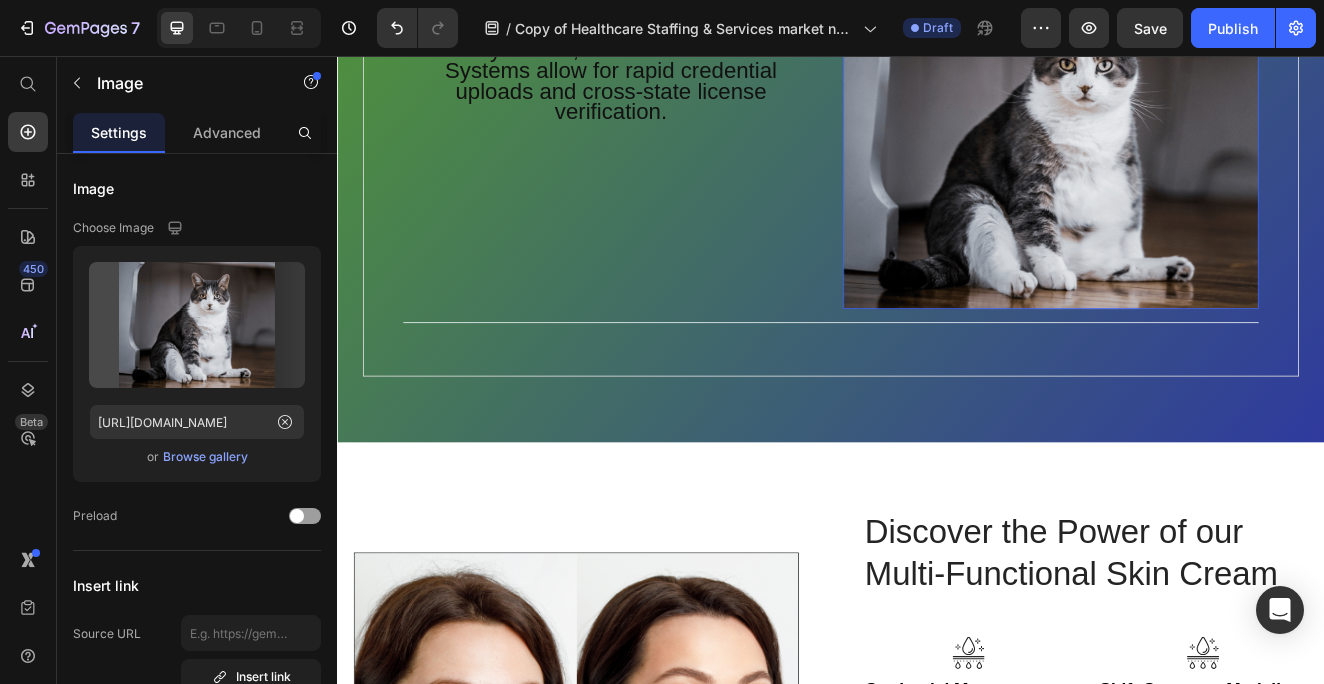 click at bounding box center [1204, 160] 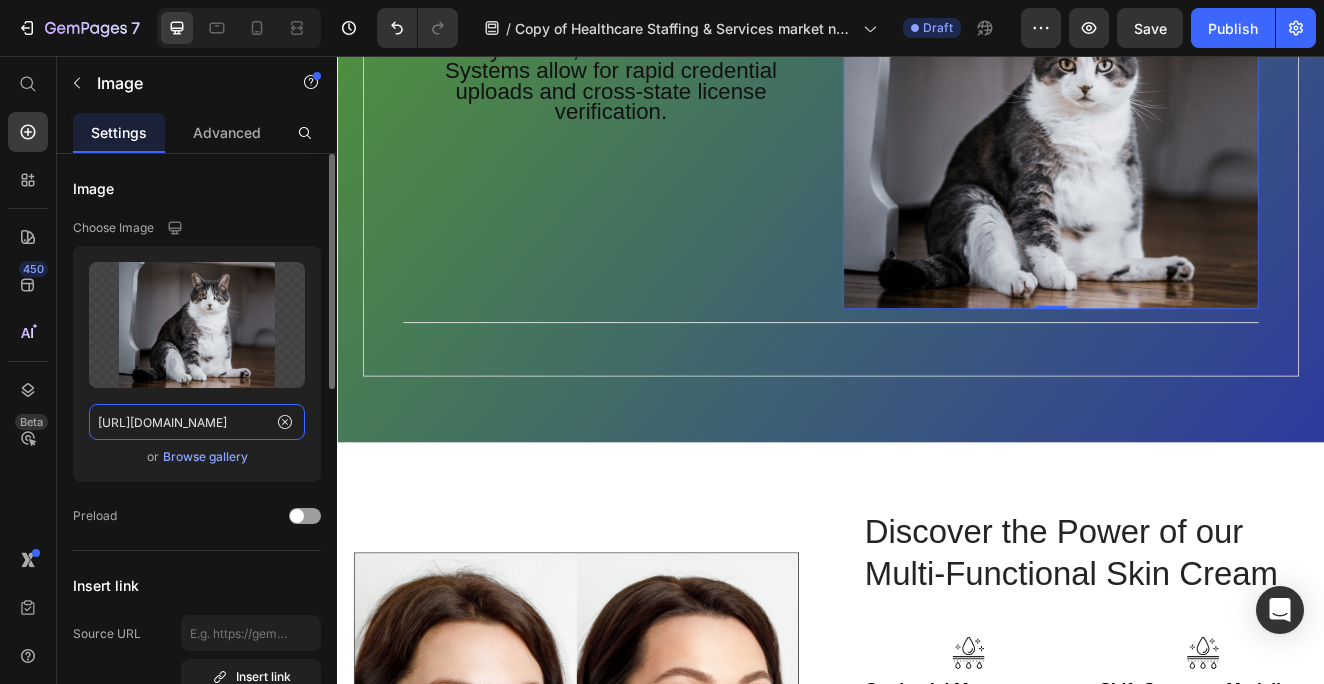 click on "[URL][DOMAIN_NAME]" 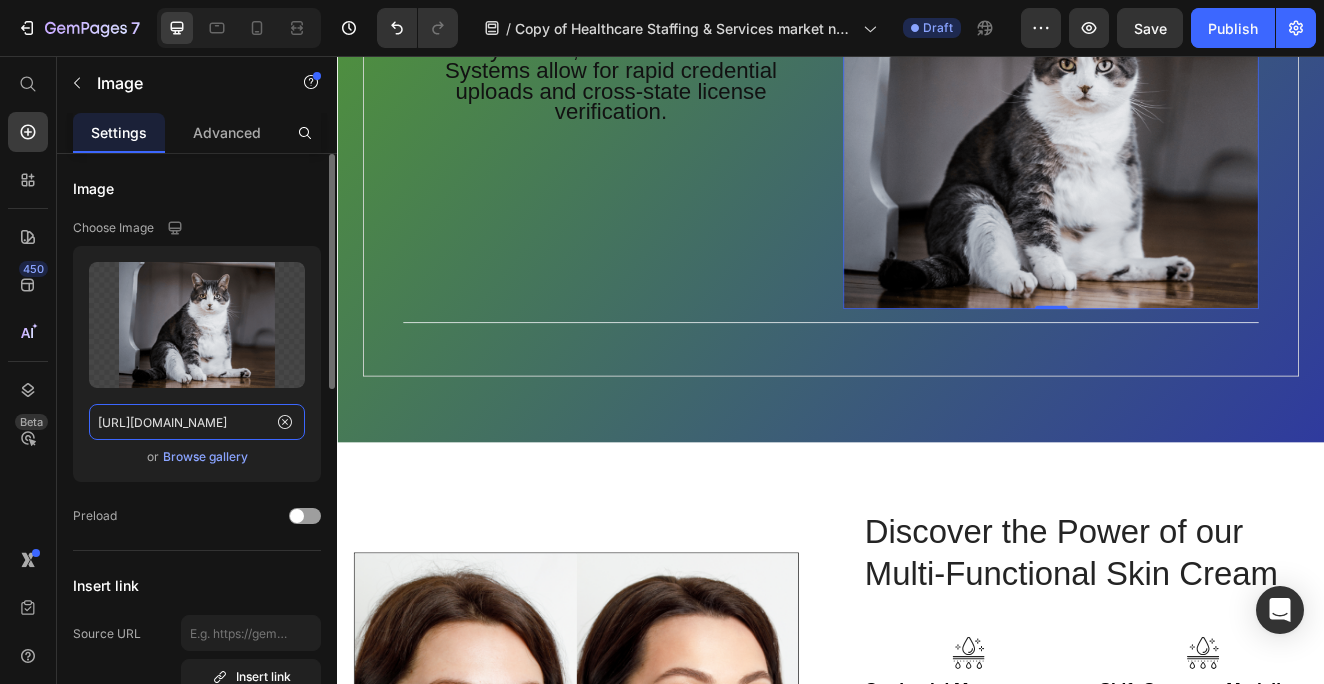 click on "[URL][DOMAIN_NAME]" 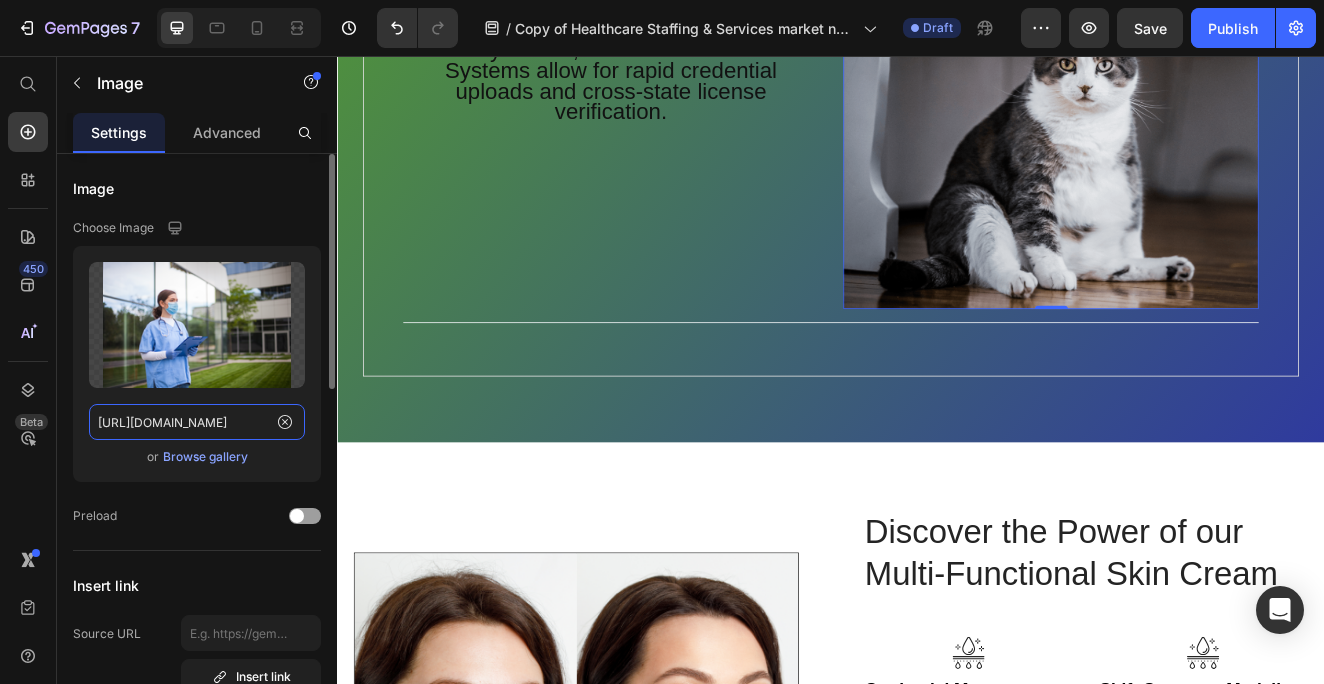 click on "https://cdn.shopify.com/s/files/1/0583/2513/9502/files/6.png?v=1752096821" 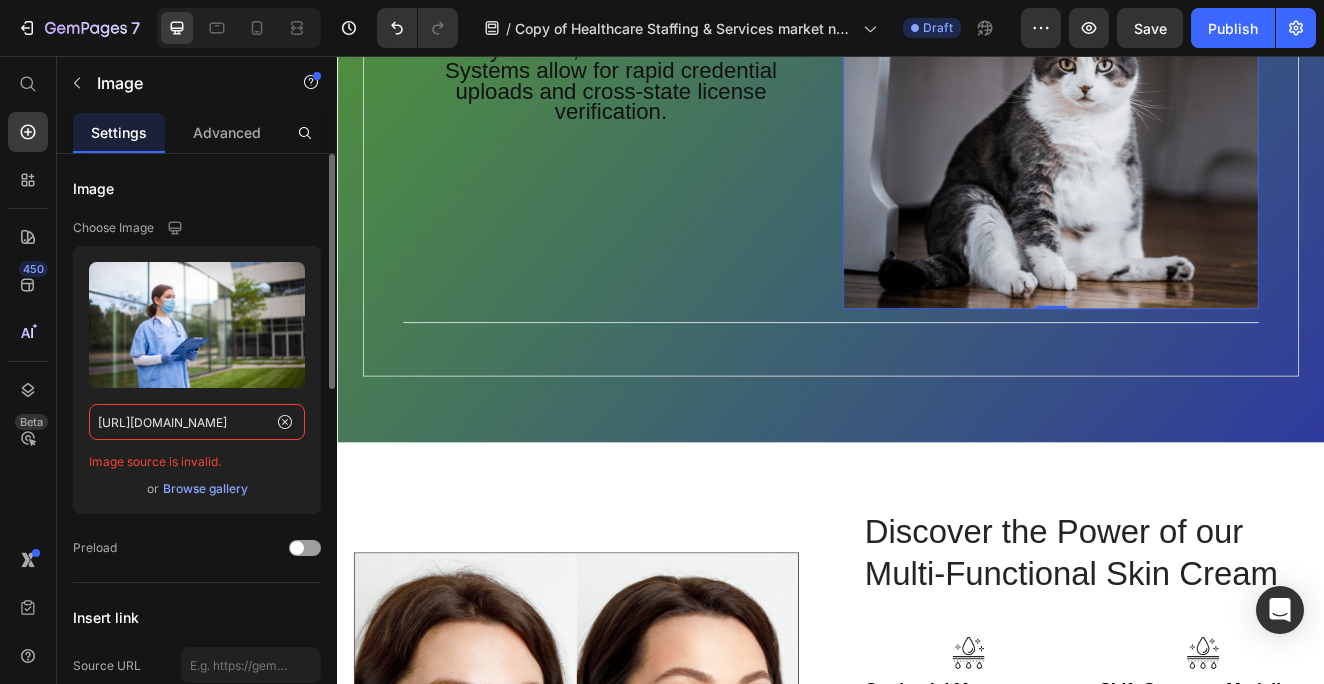 paste 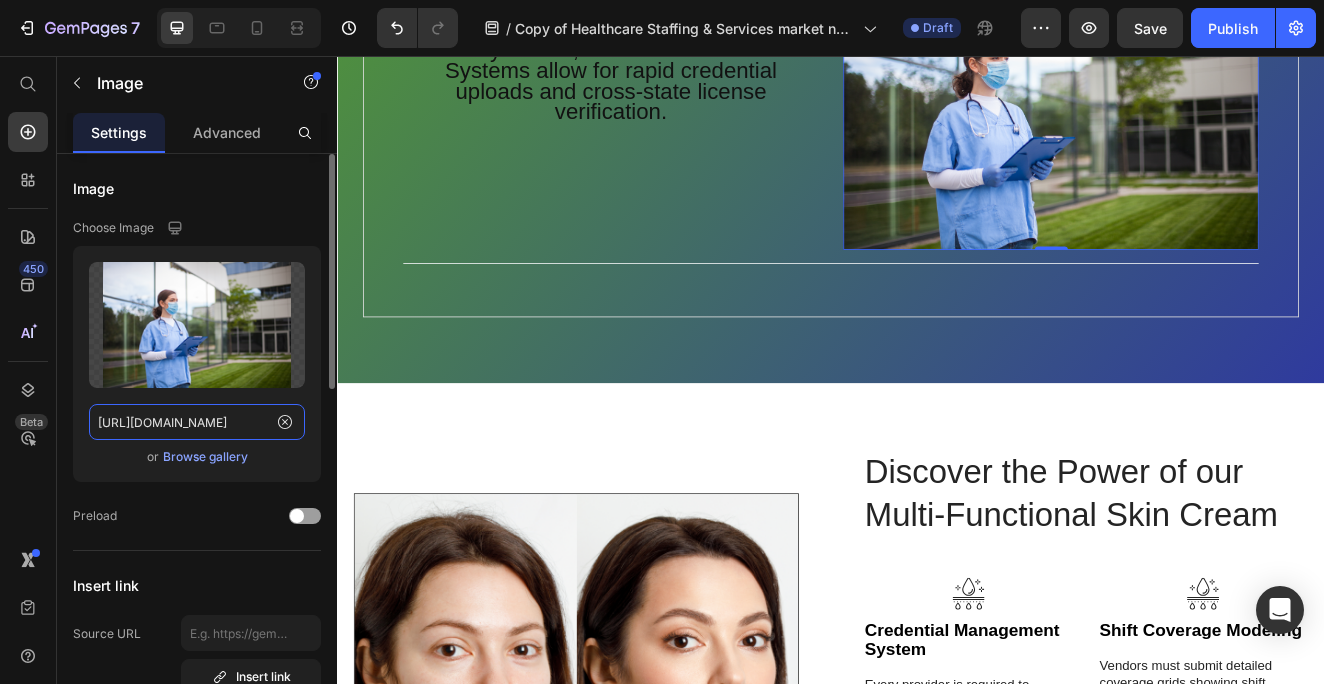 type on "https://cdn.shopify.com/s/files/1/0583/2513/9502/files/6.png?v=1752096821" 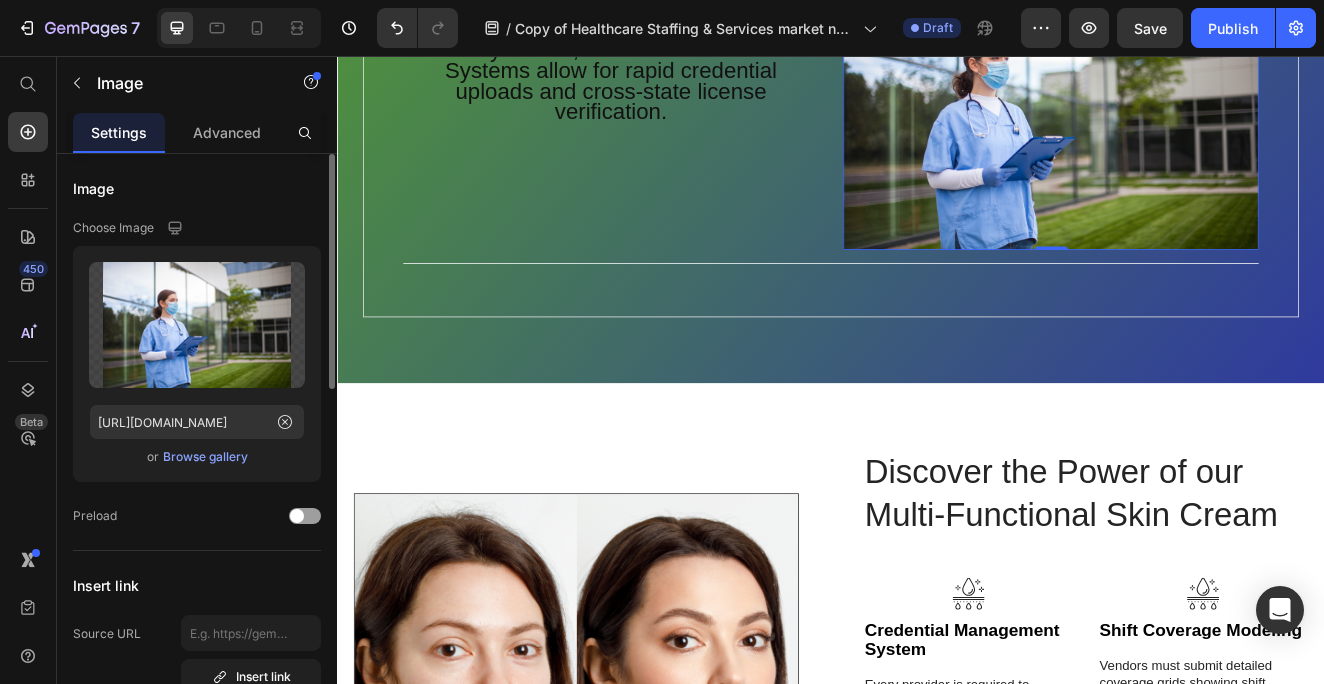 click on "or   Browse gallery" at bounding box center (197, 457) 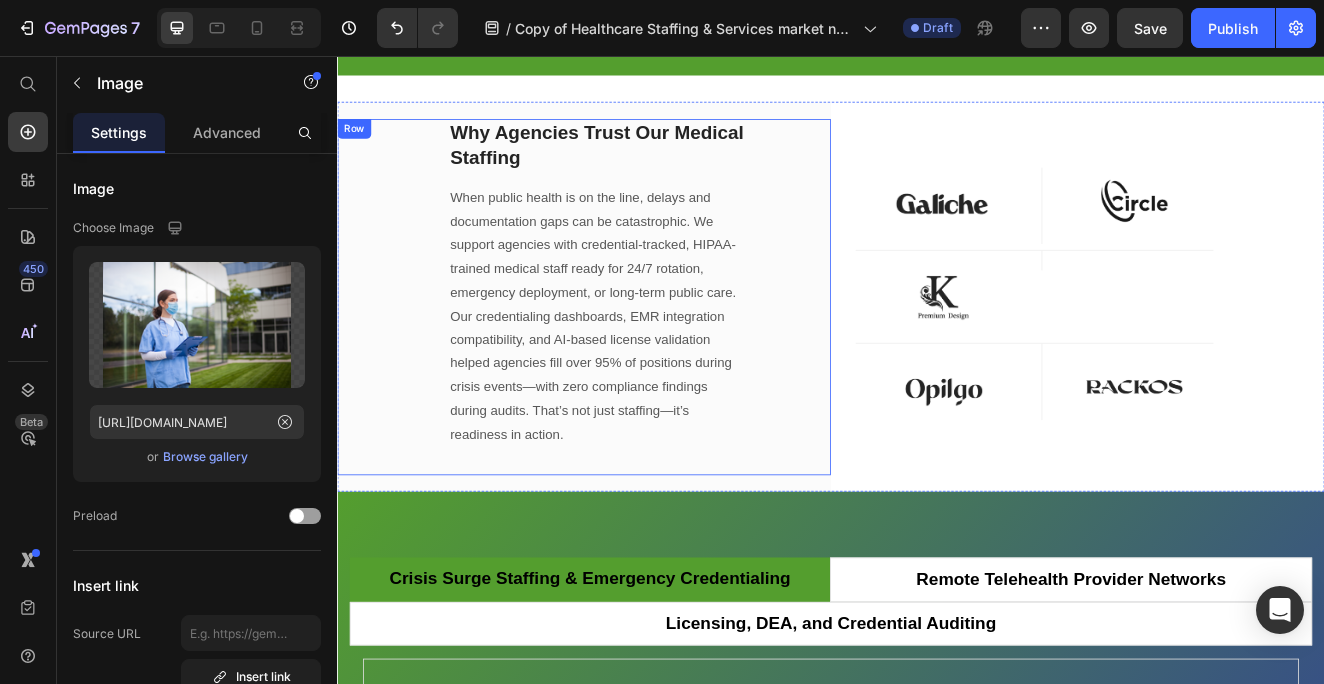scroll, scrollTop: 3466, scrollLeft: 0, axis: vertical 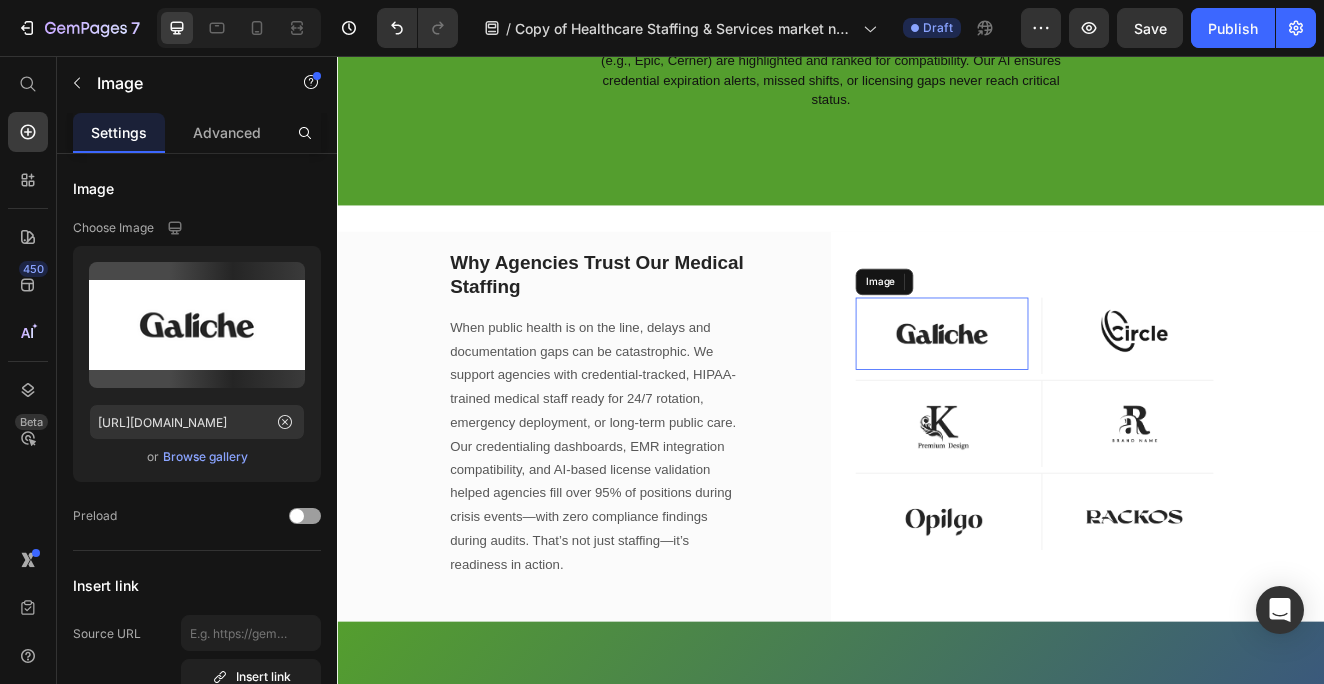 click at bounding box center (1072, 394) 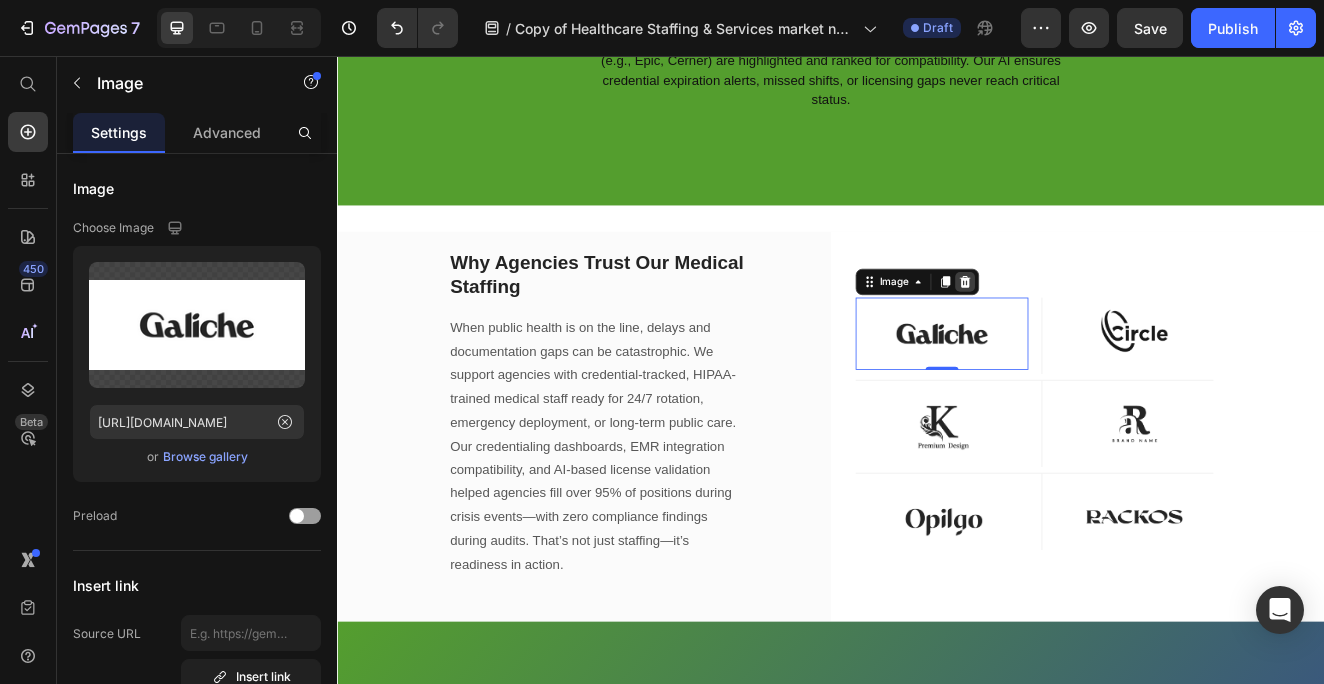 click at bounding box center [1100, 331] 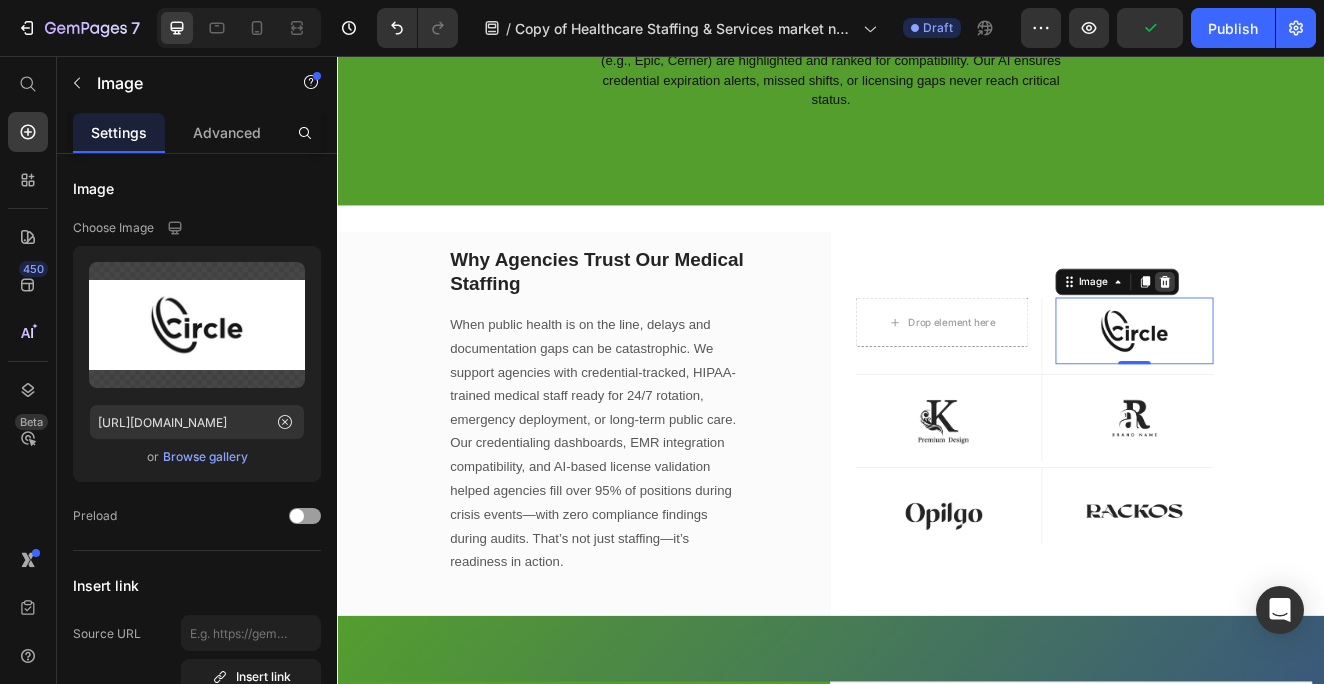 click 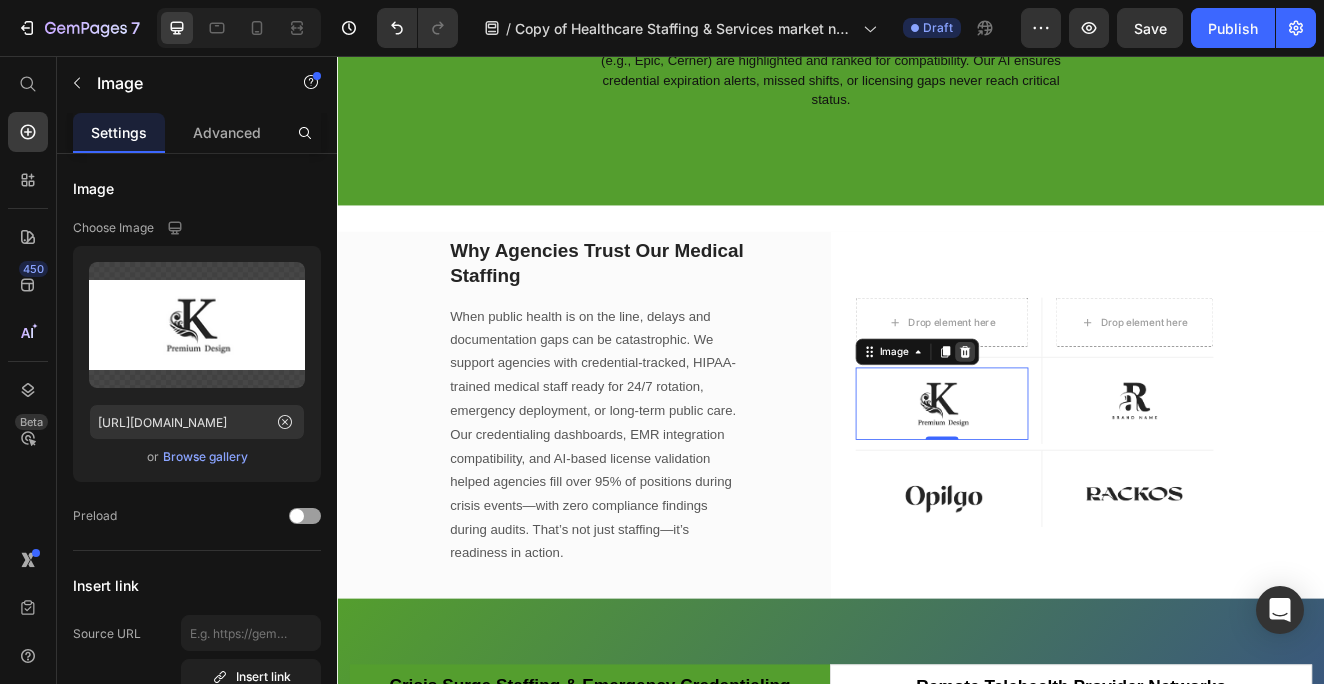 click 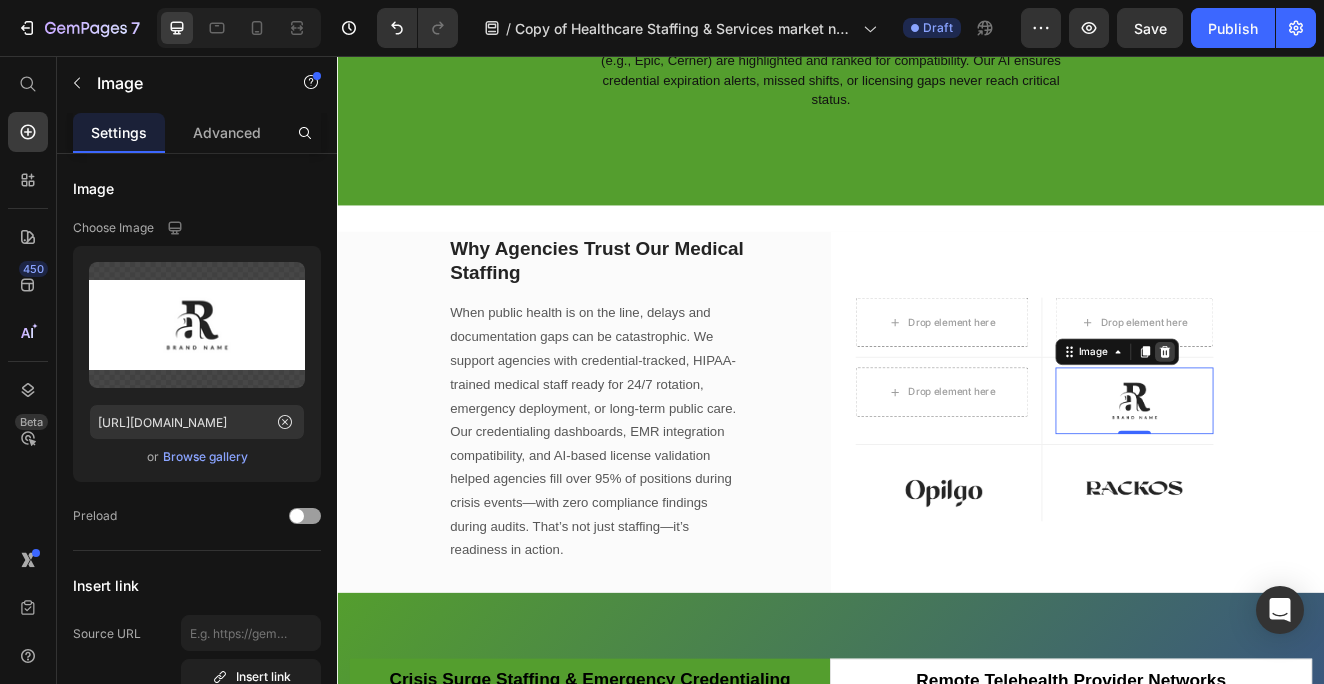 click 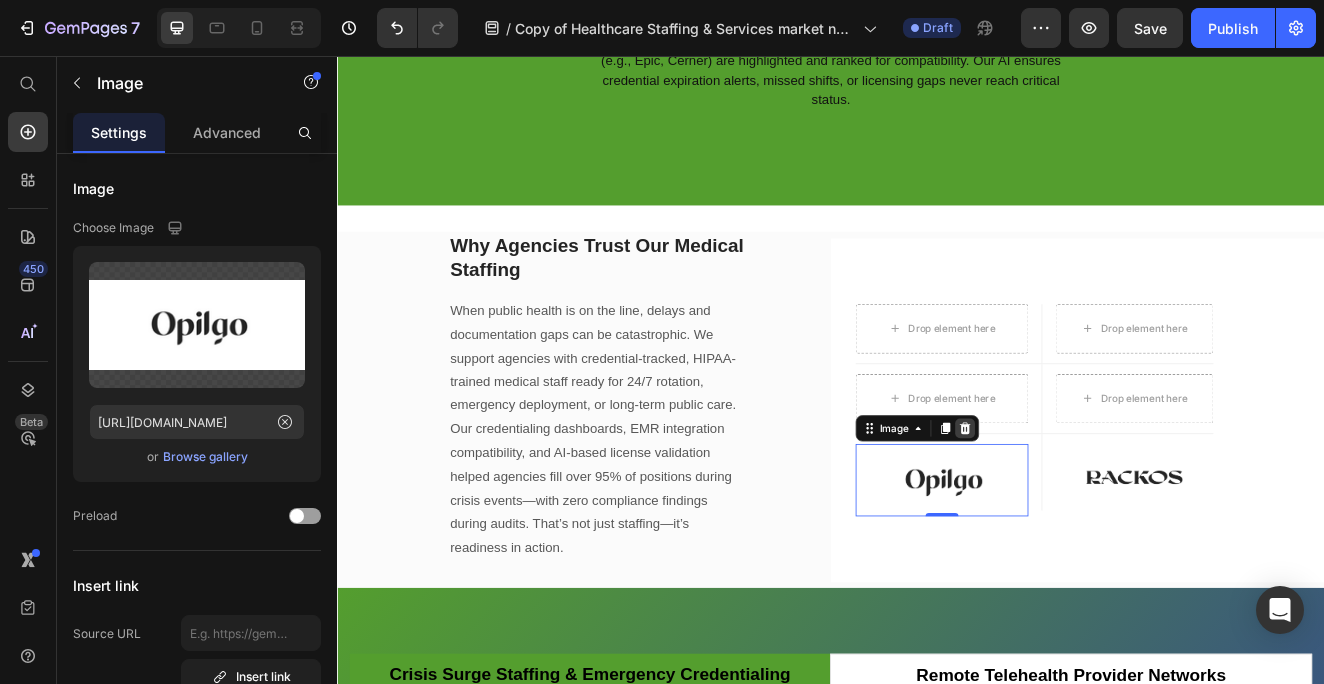 click 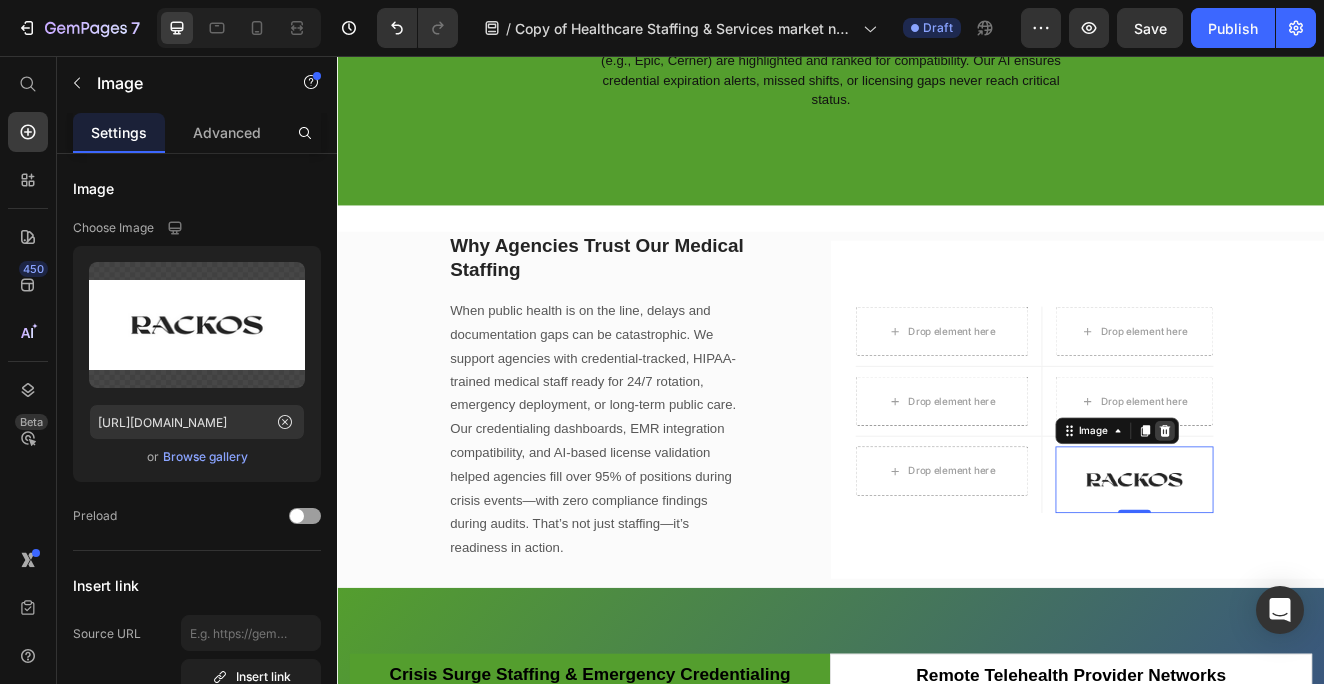 click 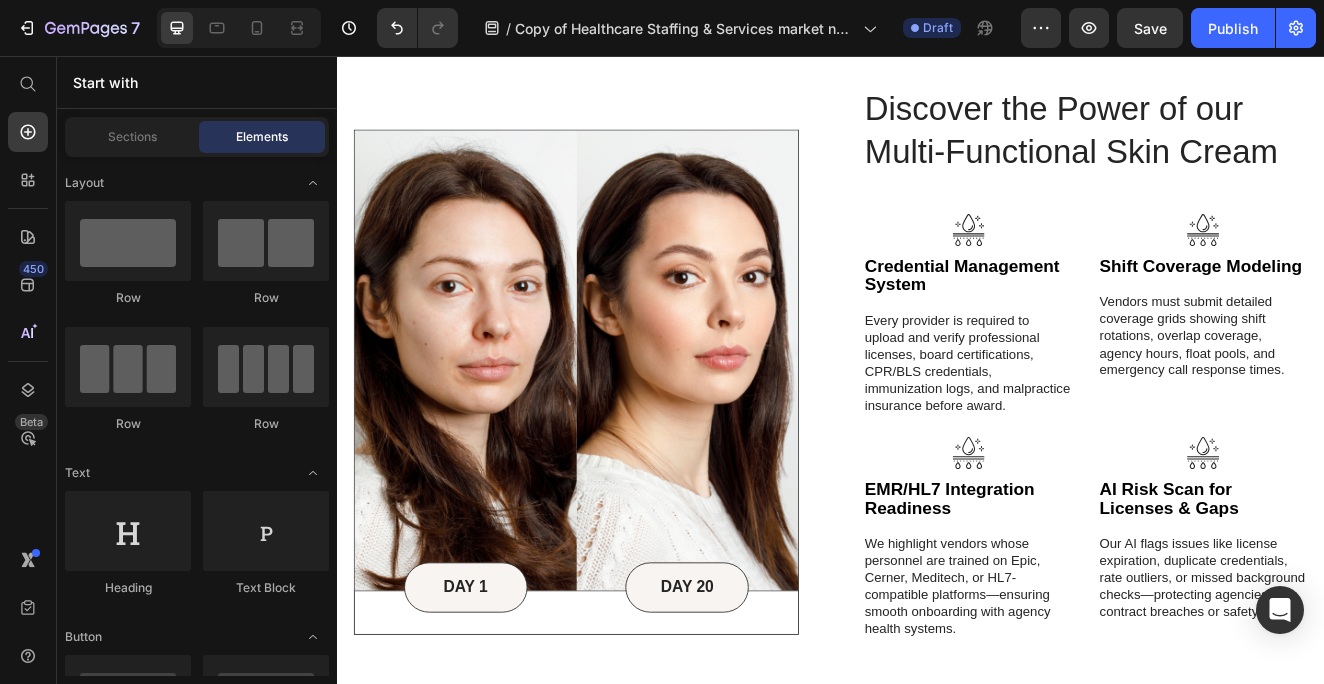 scroll, scrollTop: 5186, scrollLeft: 0, axis: vertical 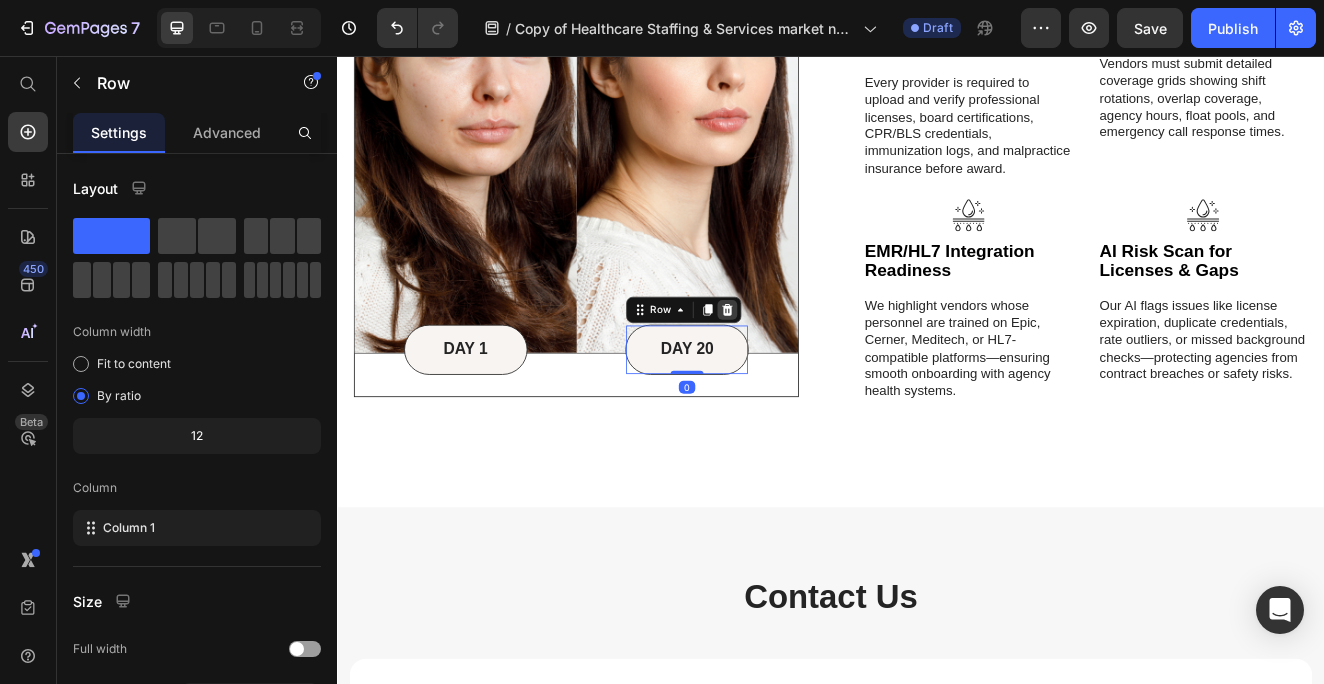 click 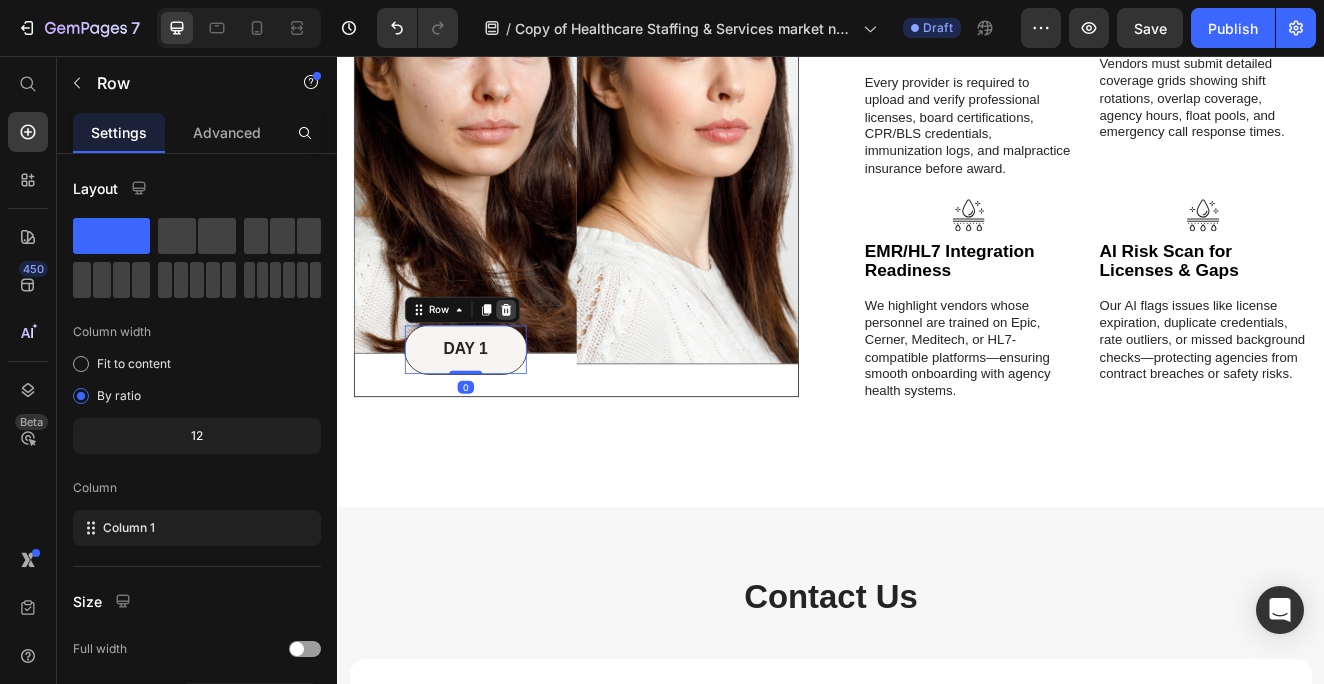 click at bounding box center [542, 365] 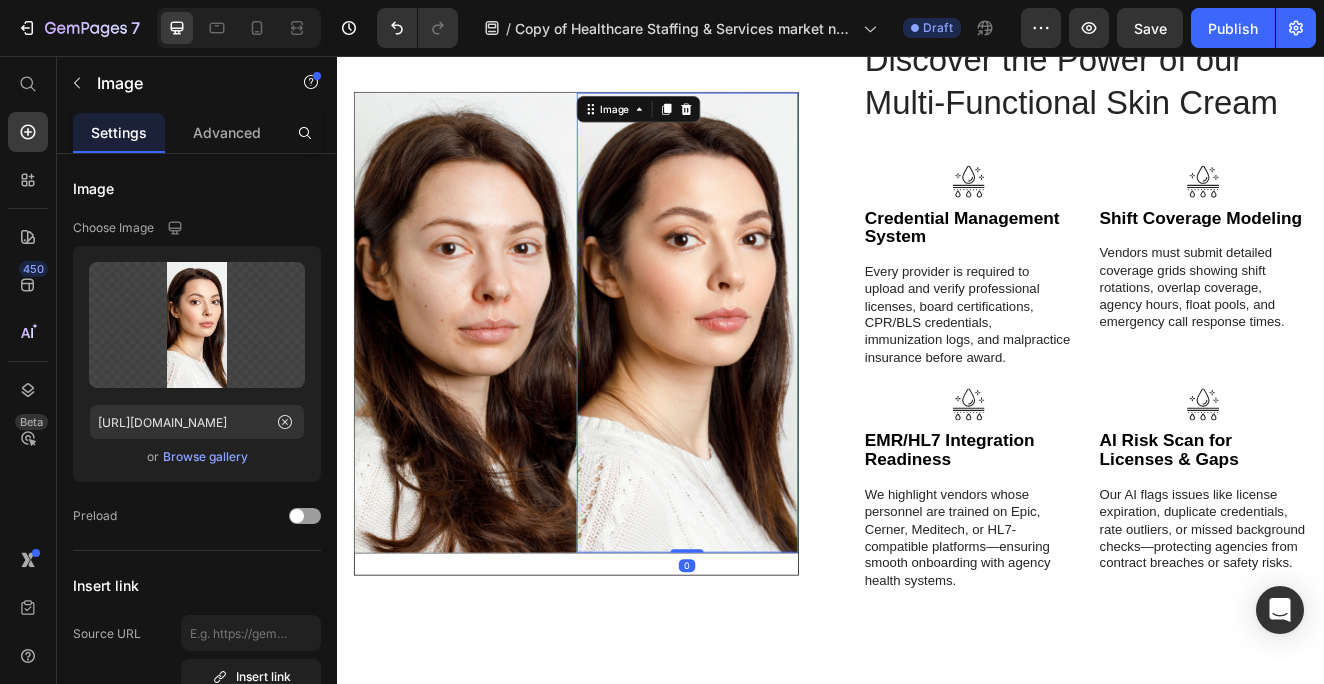 scroll, scrollTop: 4940, scrollLeft: 0, axis: vertical 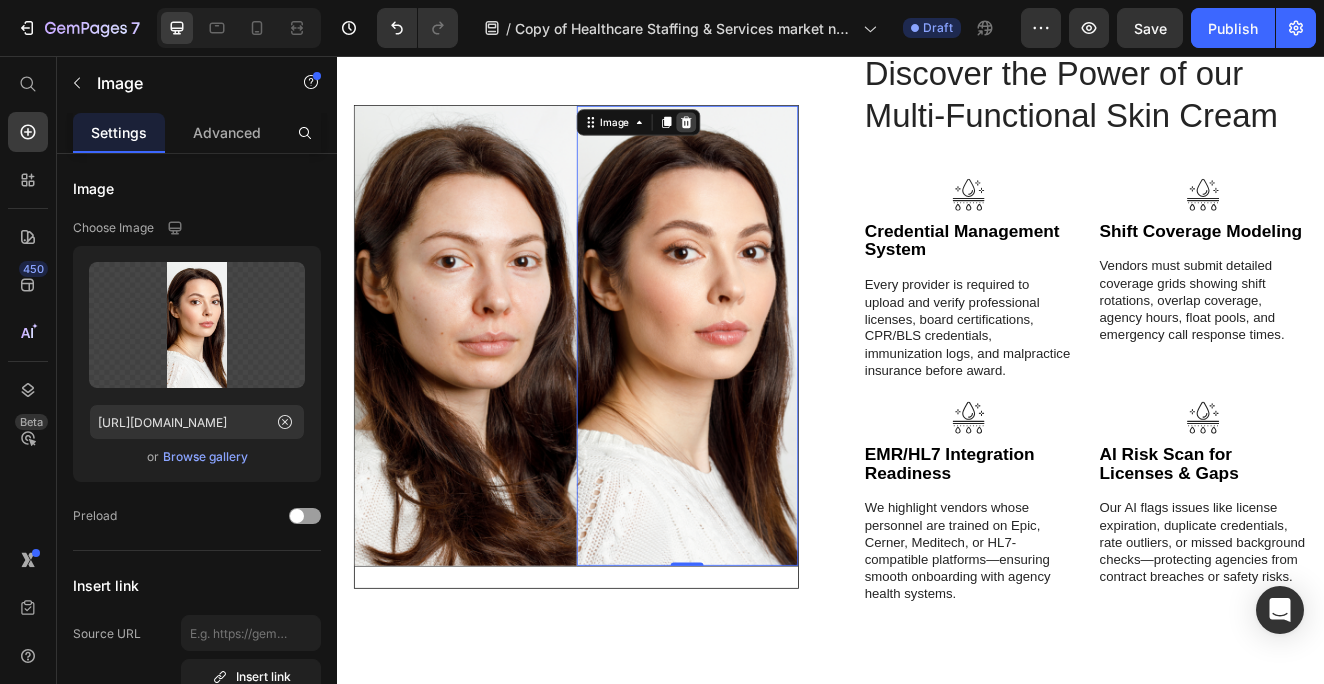 click 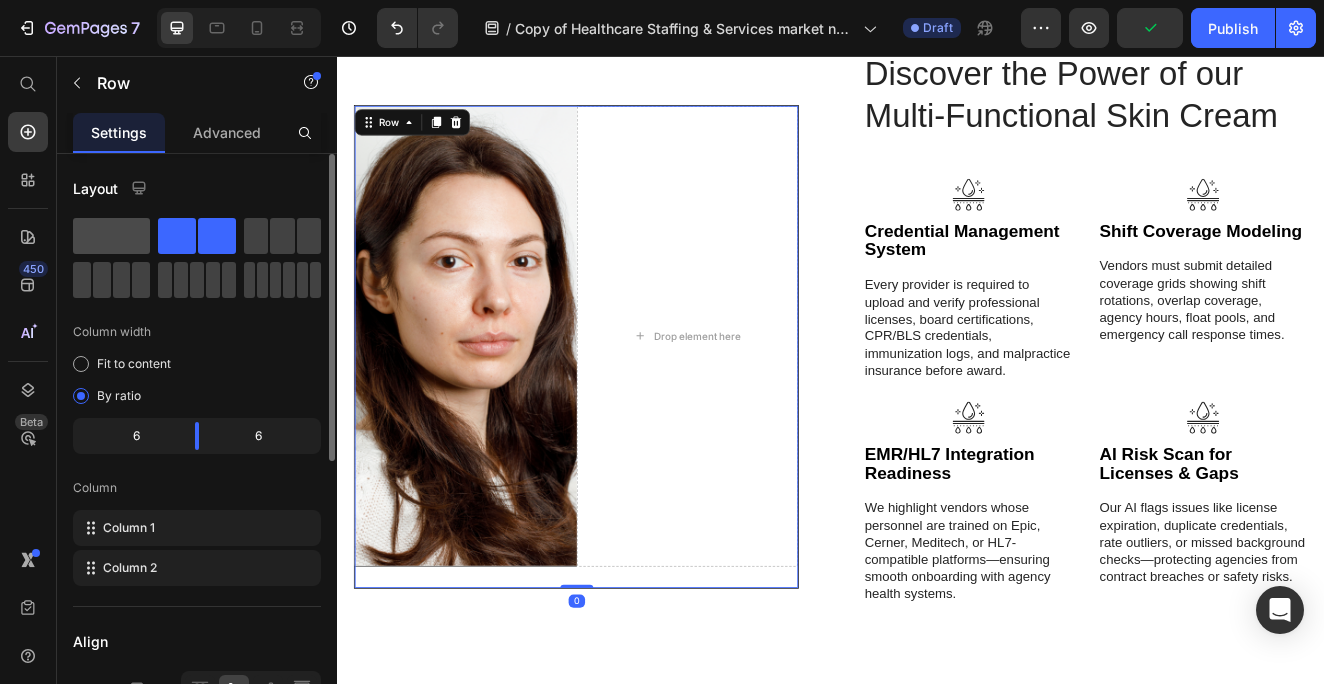 click 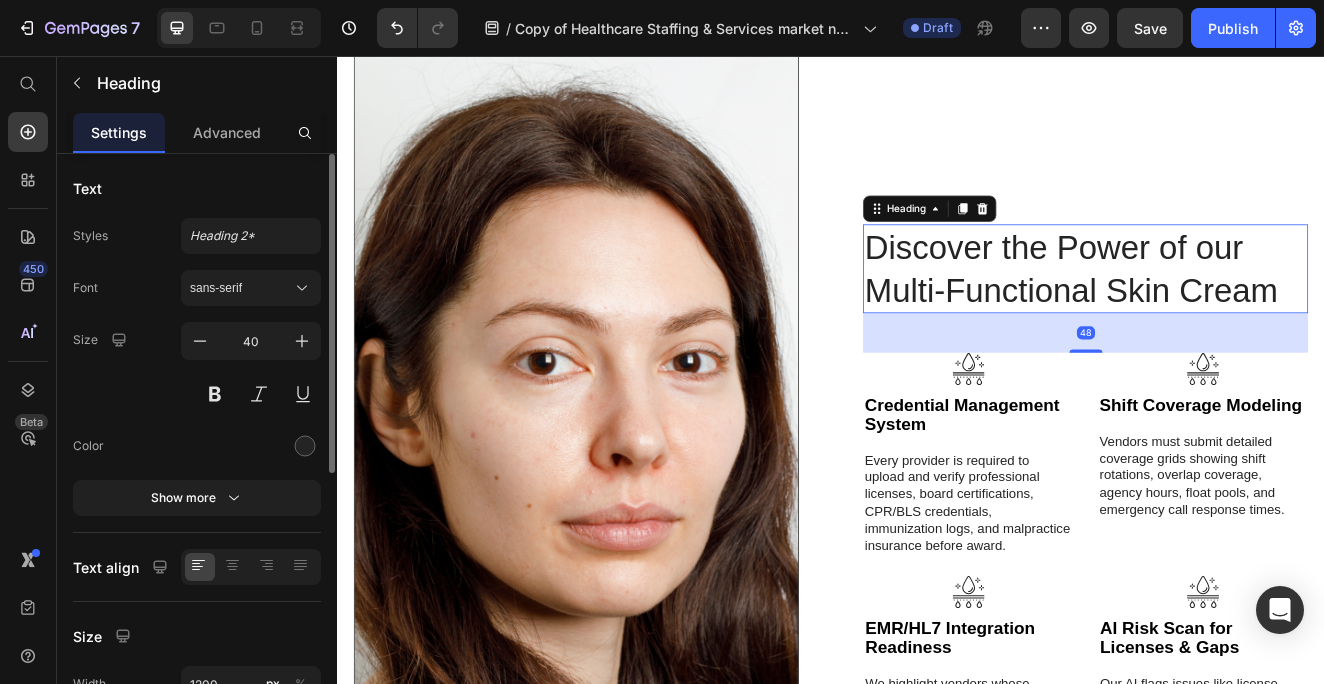 click on "Heading" at bounding box center (1057, 242) 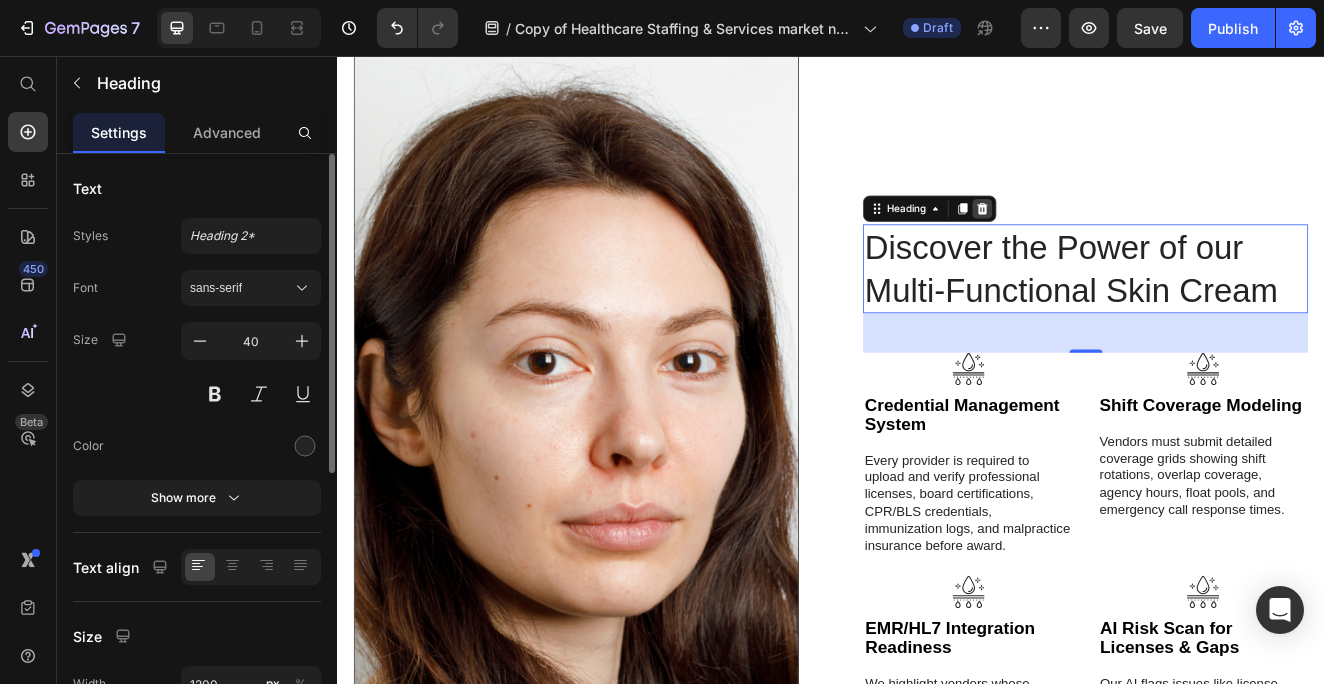 click 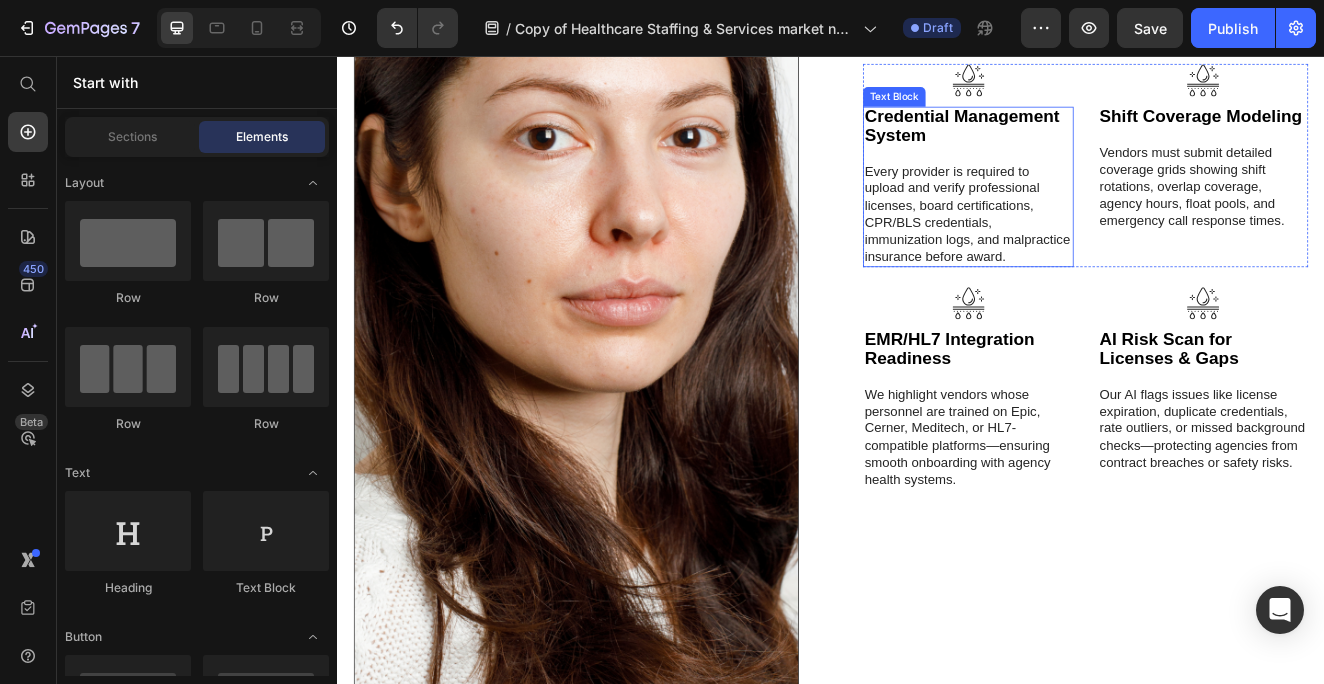 scroll, scrollTop: 5145, scrollLeft: 0, axis: vertical 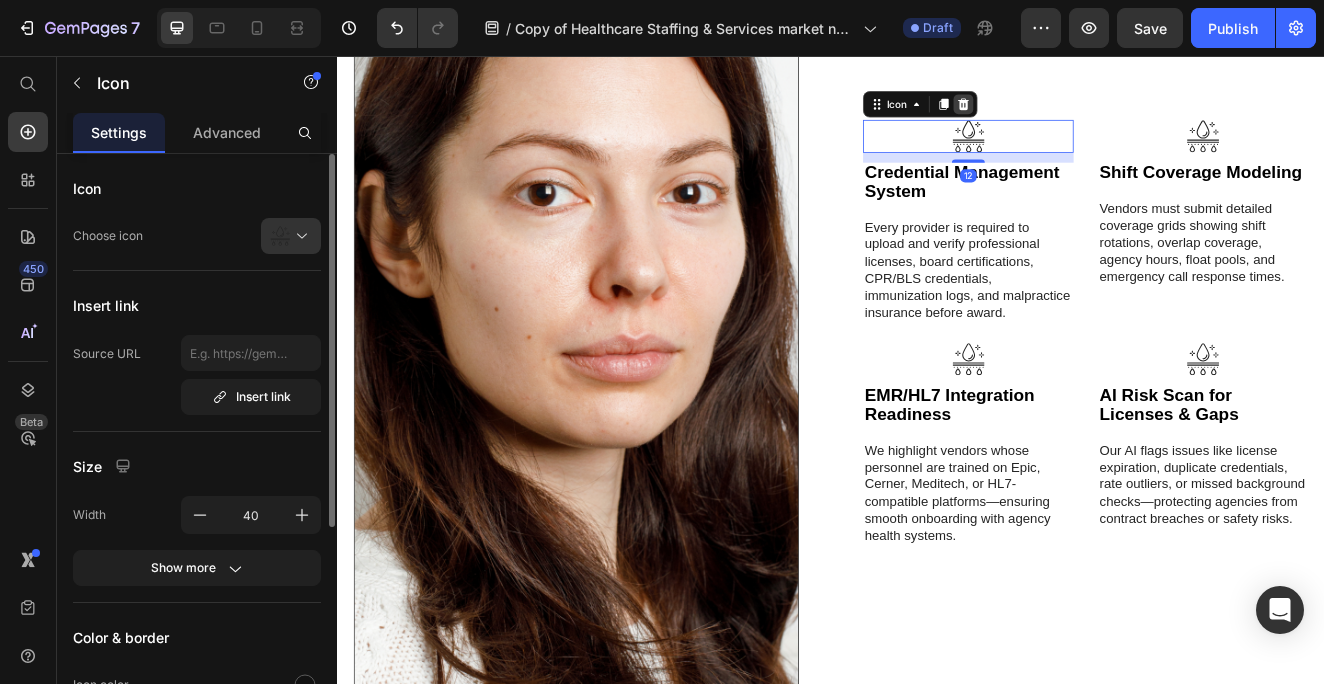 click 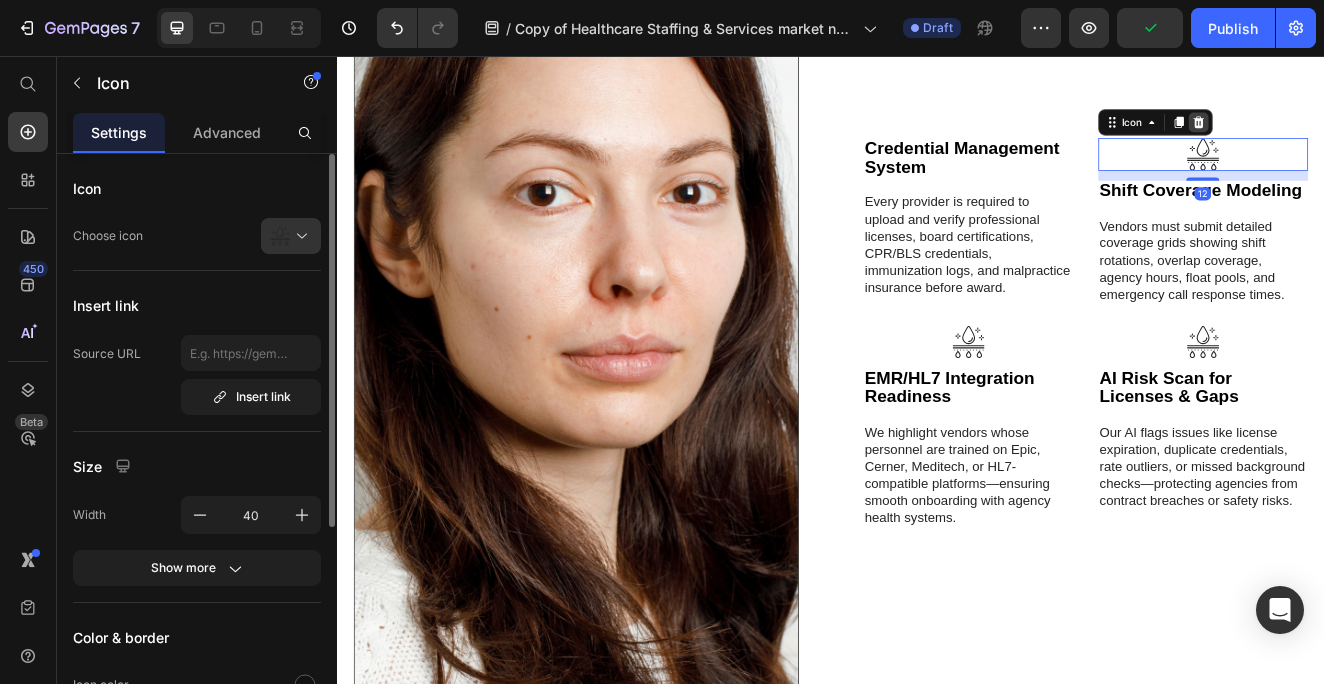 click 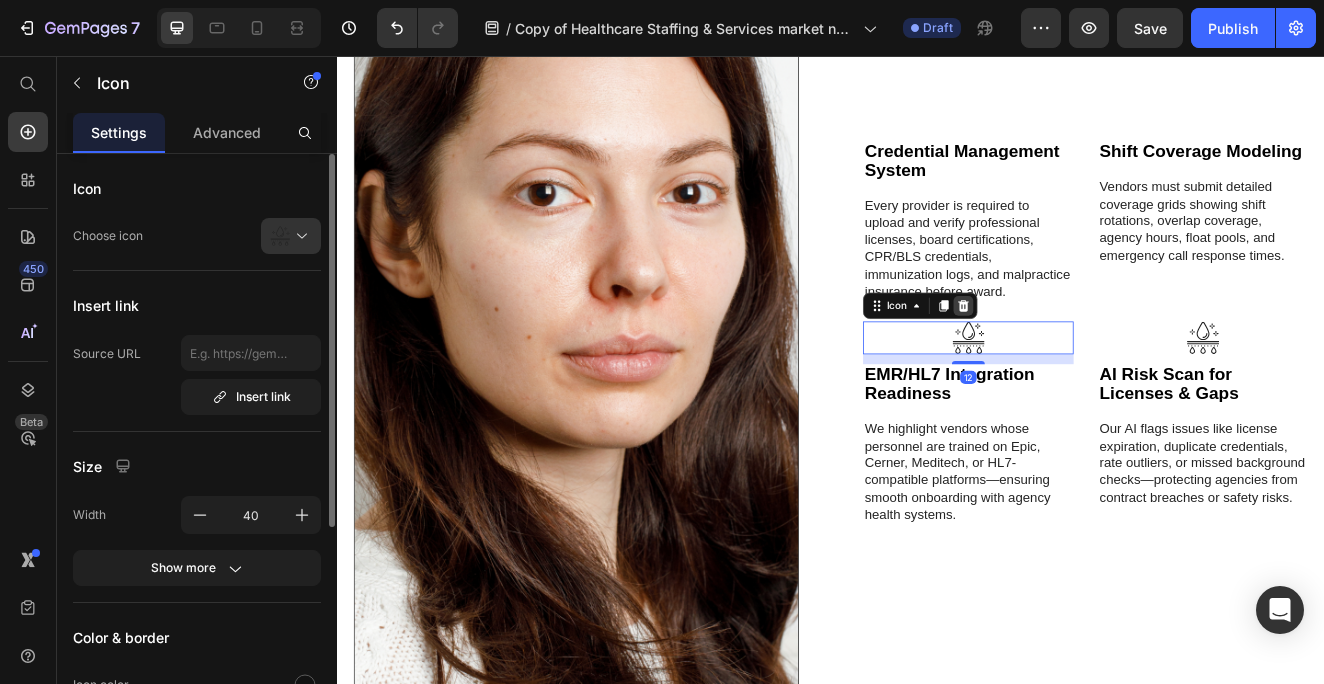 click 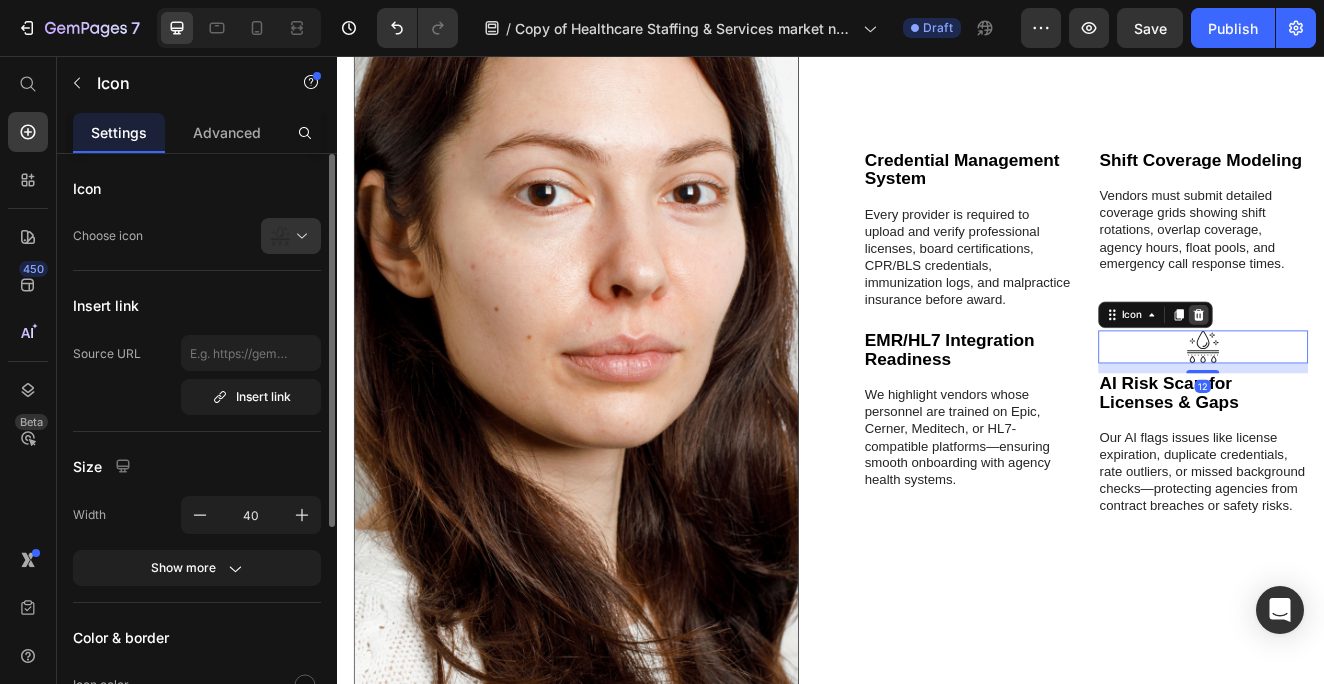 click at bounding box center (1384, 371) 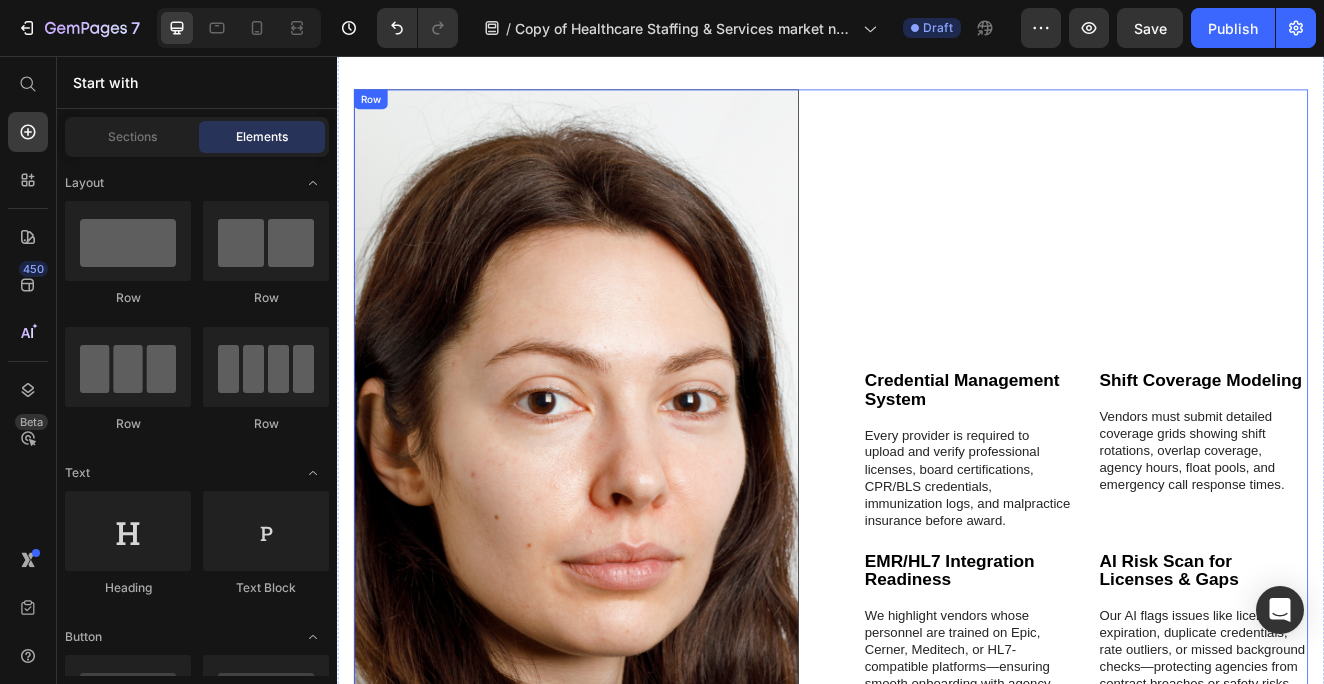 scroll, scrollTop: 5508, scrollLeft: 0, axis: vertical 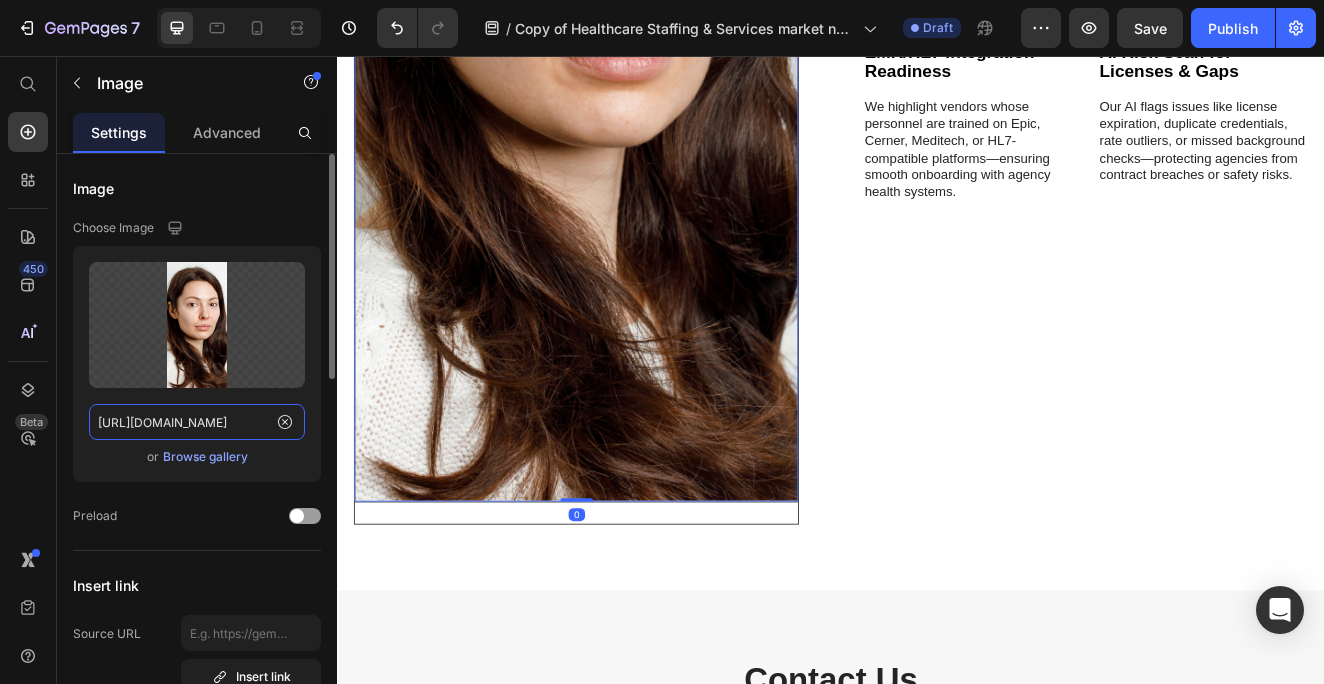 click on "https://cdn.shopify.com/s/files/1/2005/9307/files/gempages_432750572815254551-8fafb23f-4c8e-41ff-836e-ceb94607ca23.png?v=1719762658" 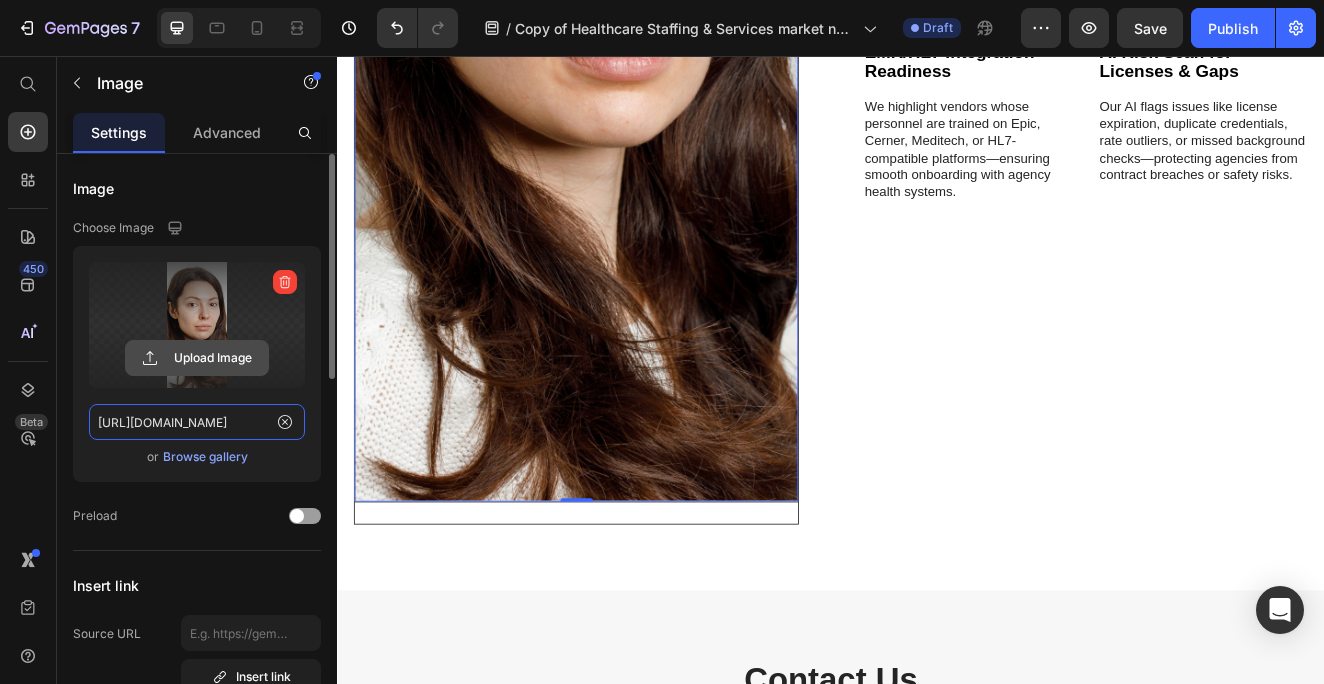 paste on "0583/2513/9502/files/32.png?v=1752096777" 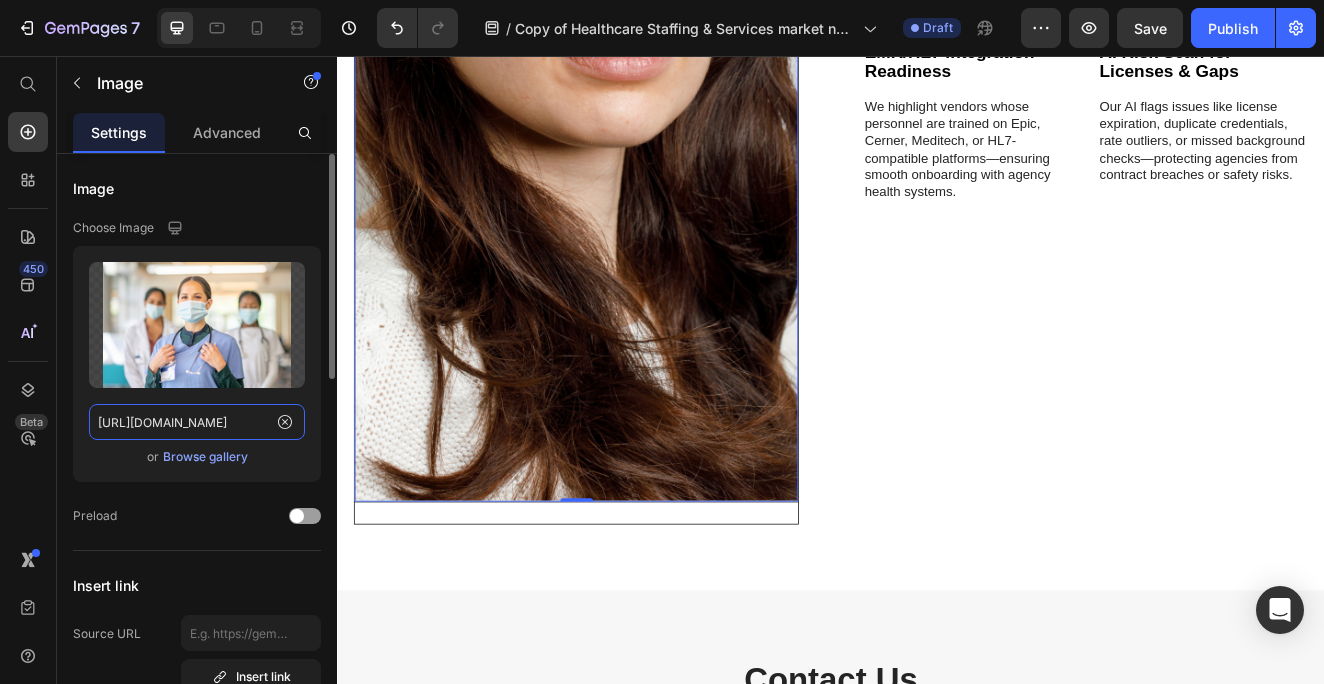 type on "https://cdn.shopify.com/s/files/1/0583/2513/9502/files/32.png?v=1752096777" 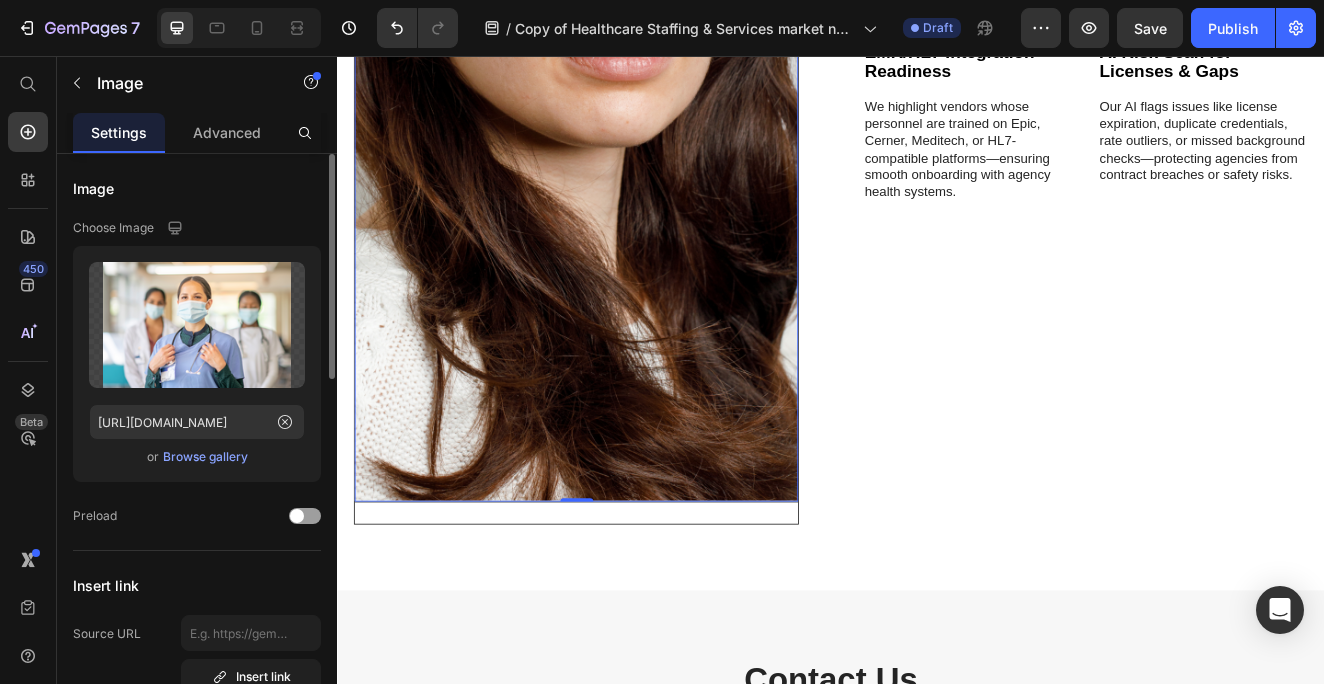 click on "or   Browse gallery" at bounding box center [197, 457] 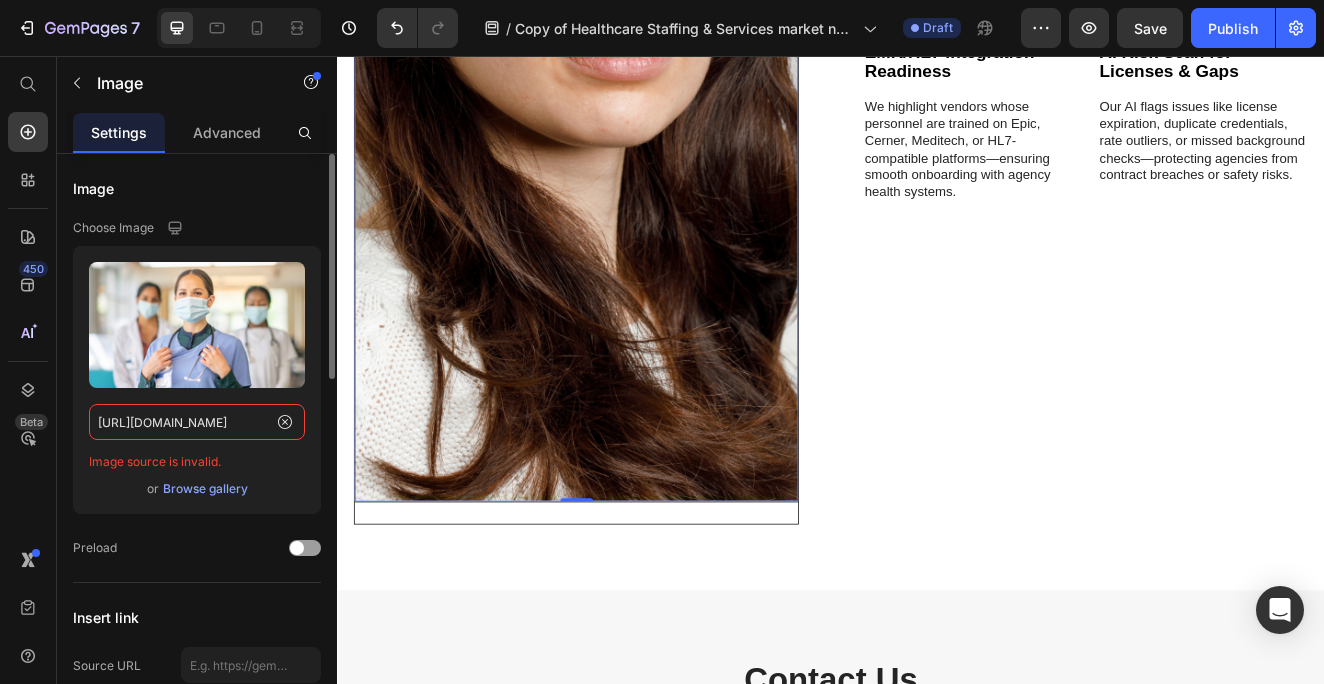 click on "https://cdn.shopify.com/s/files/1/0583/2513/9502/files/32.png?v=1752096777" 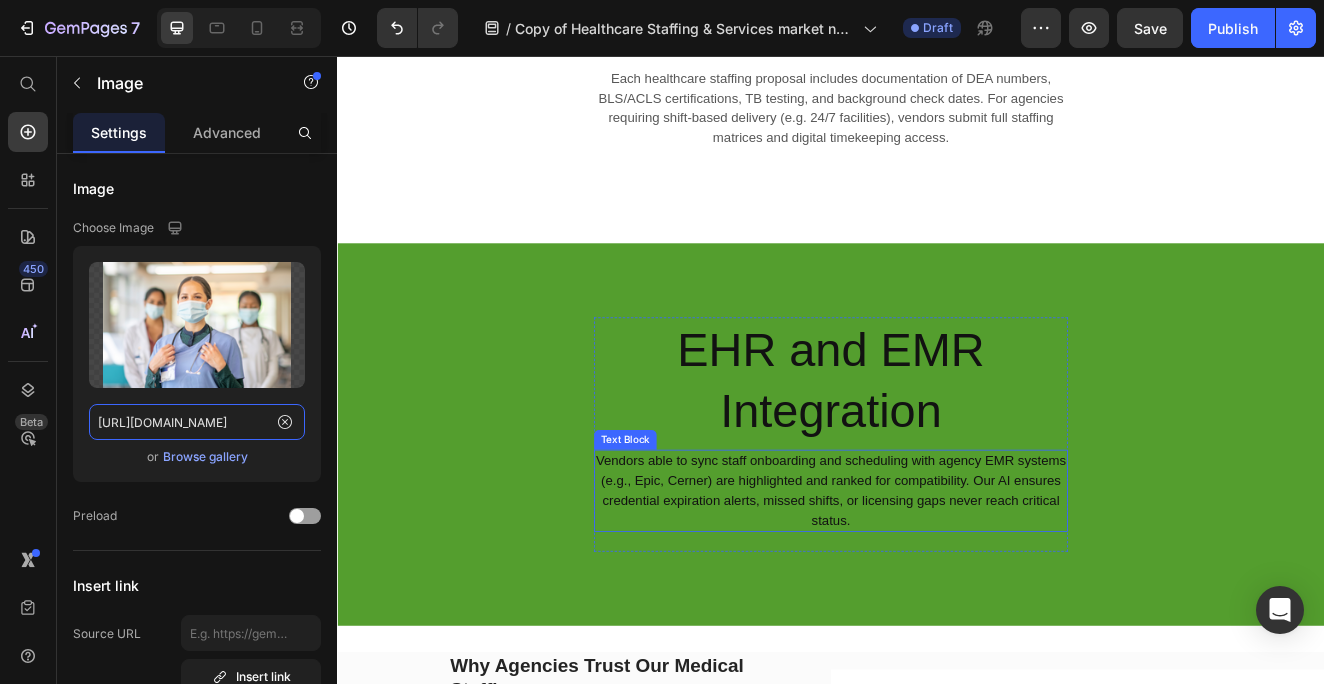 scroll, scrollTop: 1149, scrollLeft: 0, axis: vertical 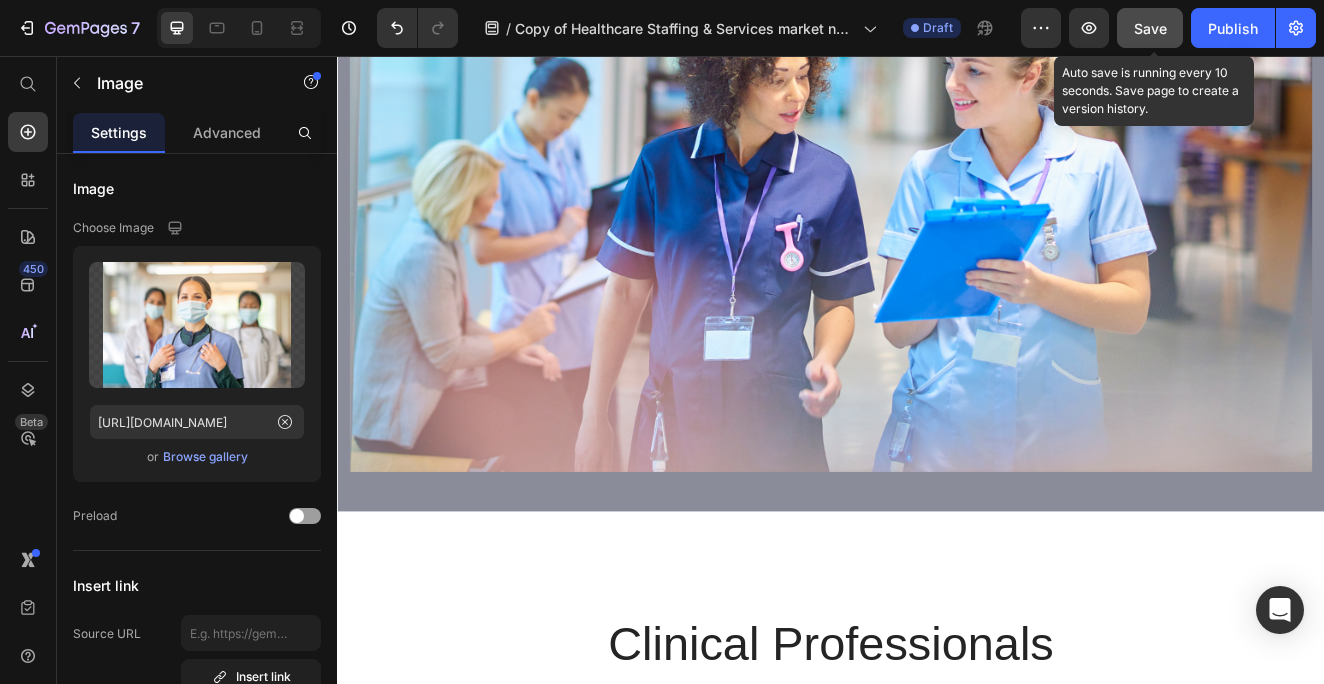 click on "Save" 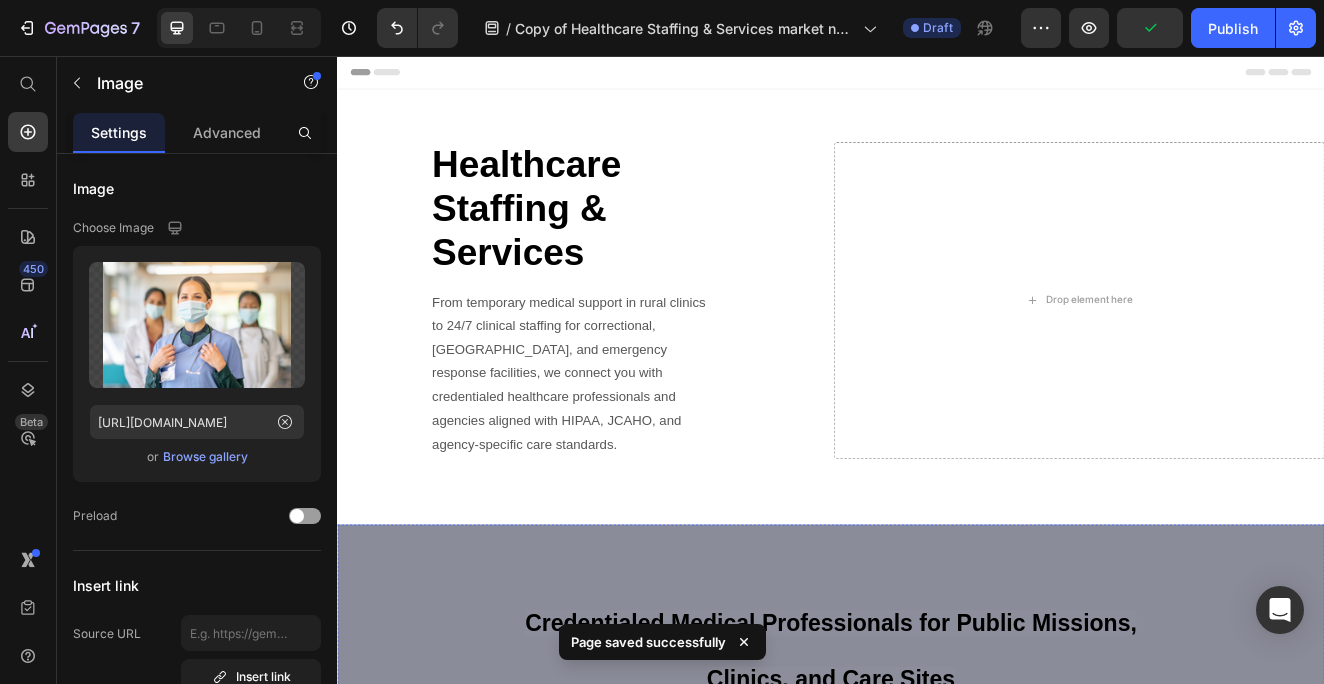 scroll, scrollTop: 0, scrollLeft: 0, axis: both 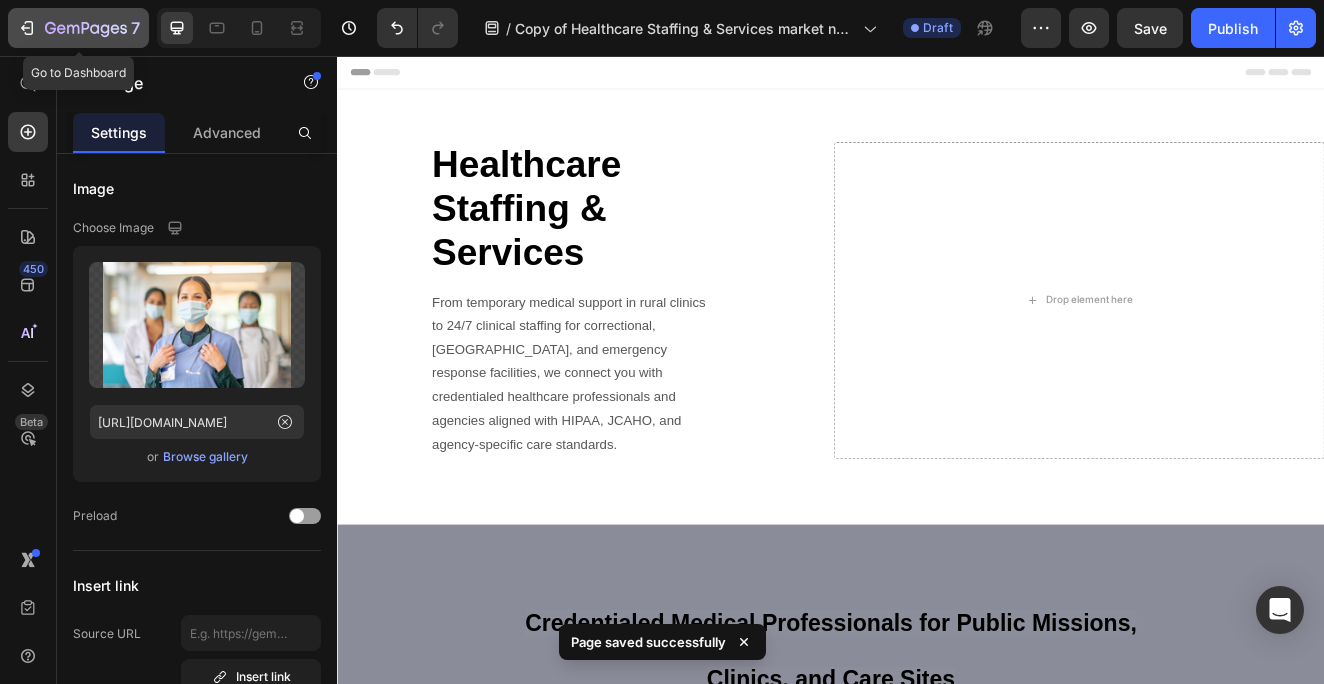 click 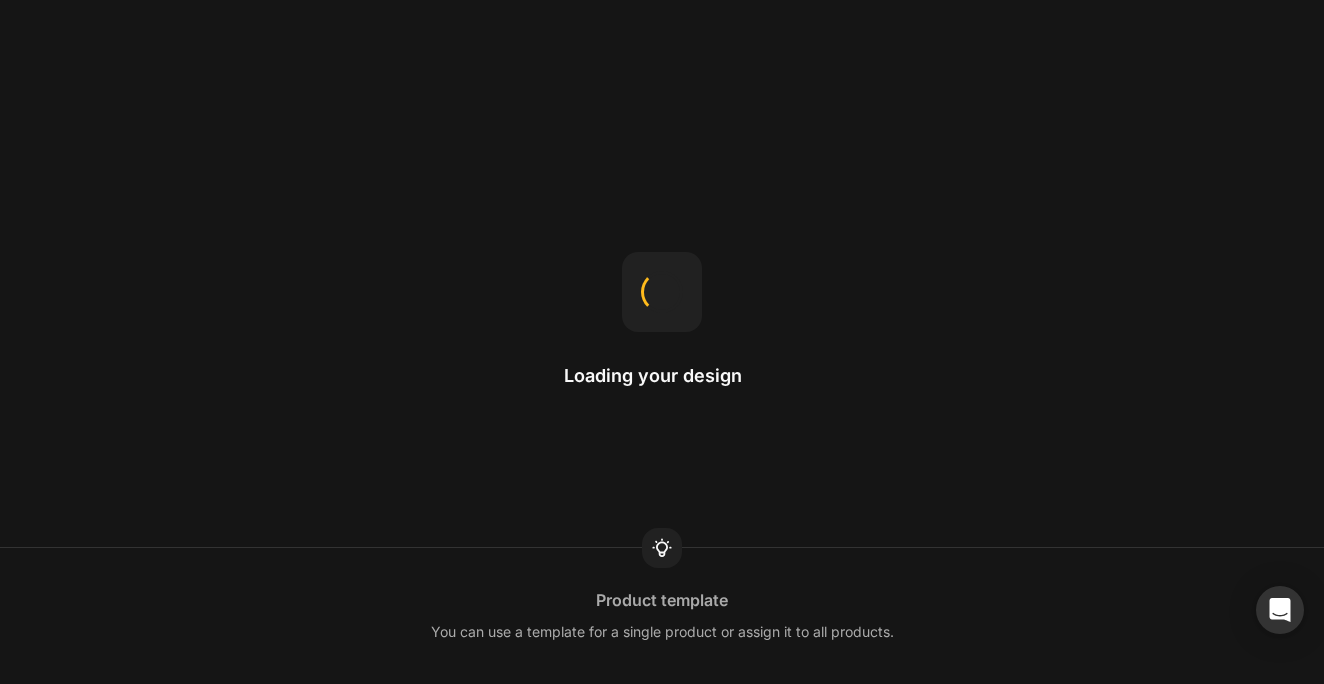 scroll, scrollTop: 0, scrollLeft: 0, axis: both 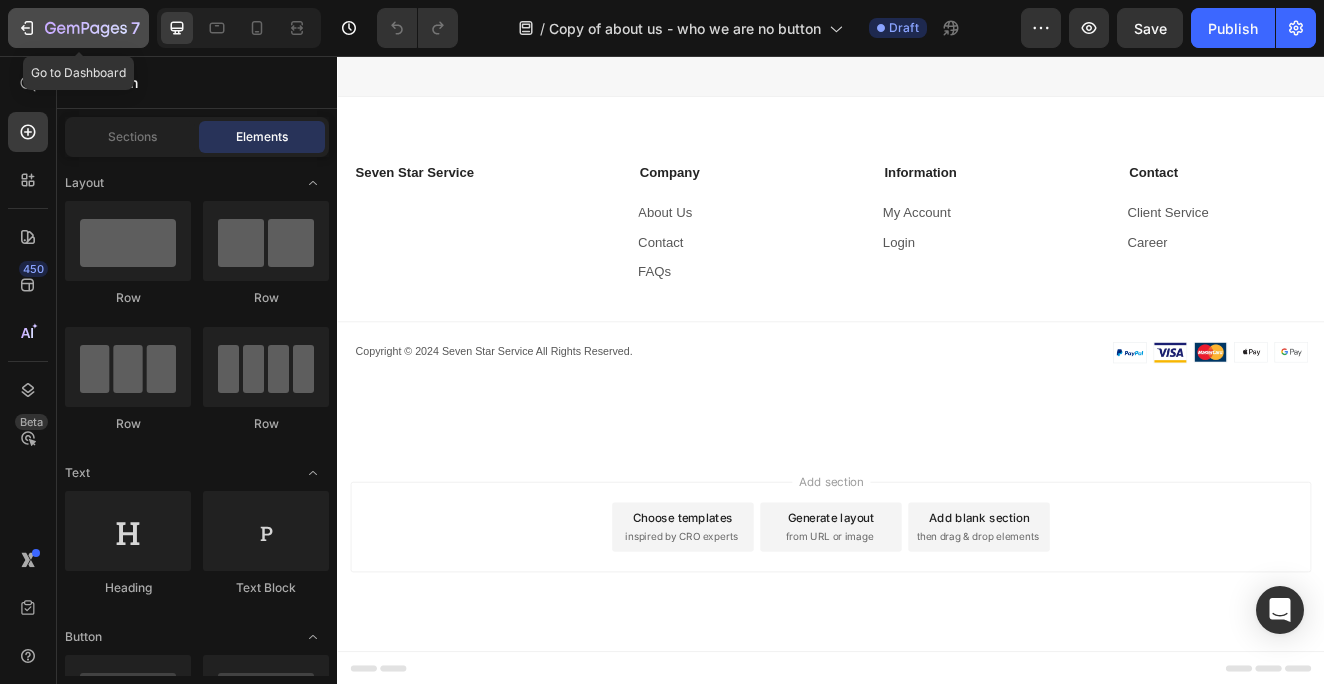 click on "7" 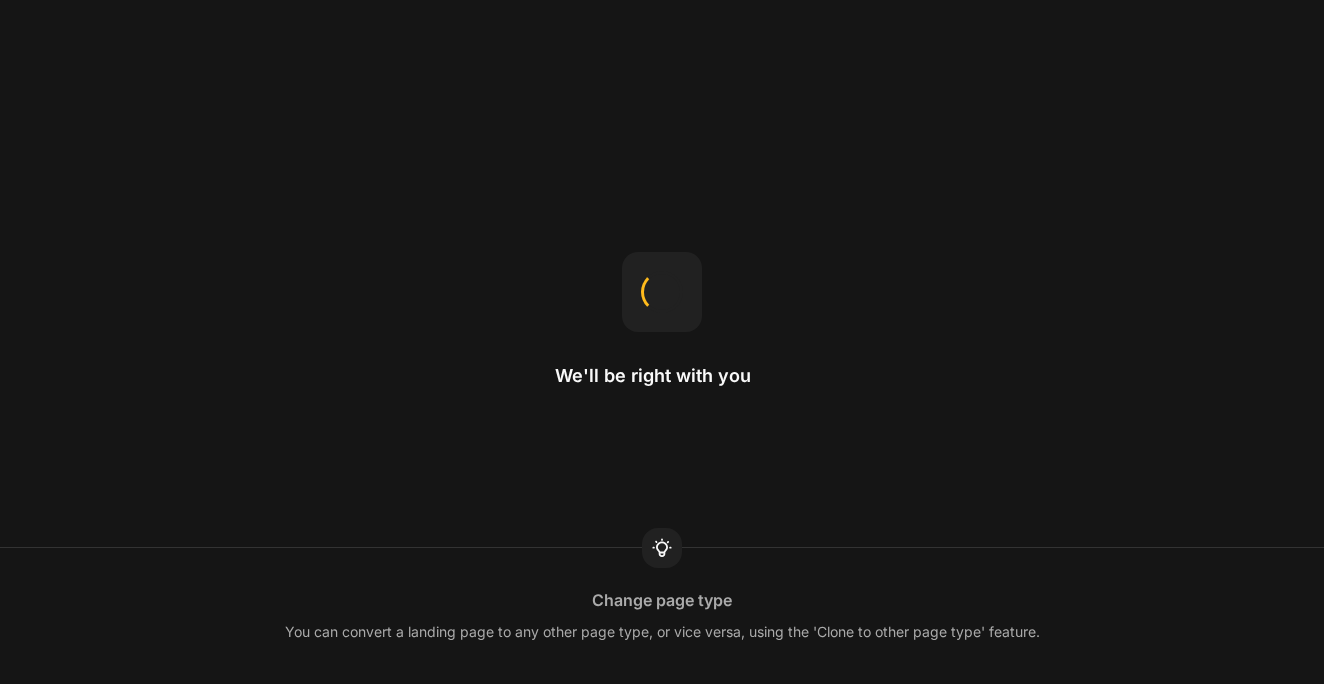 scroll, scrollTop: 0, scrollLeft: 0, axis: both 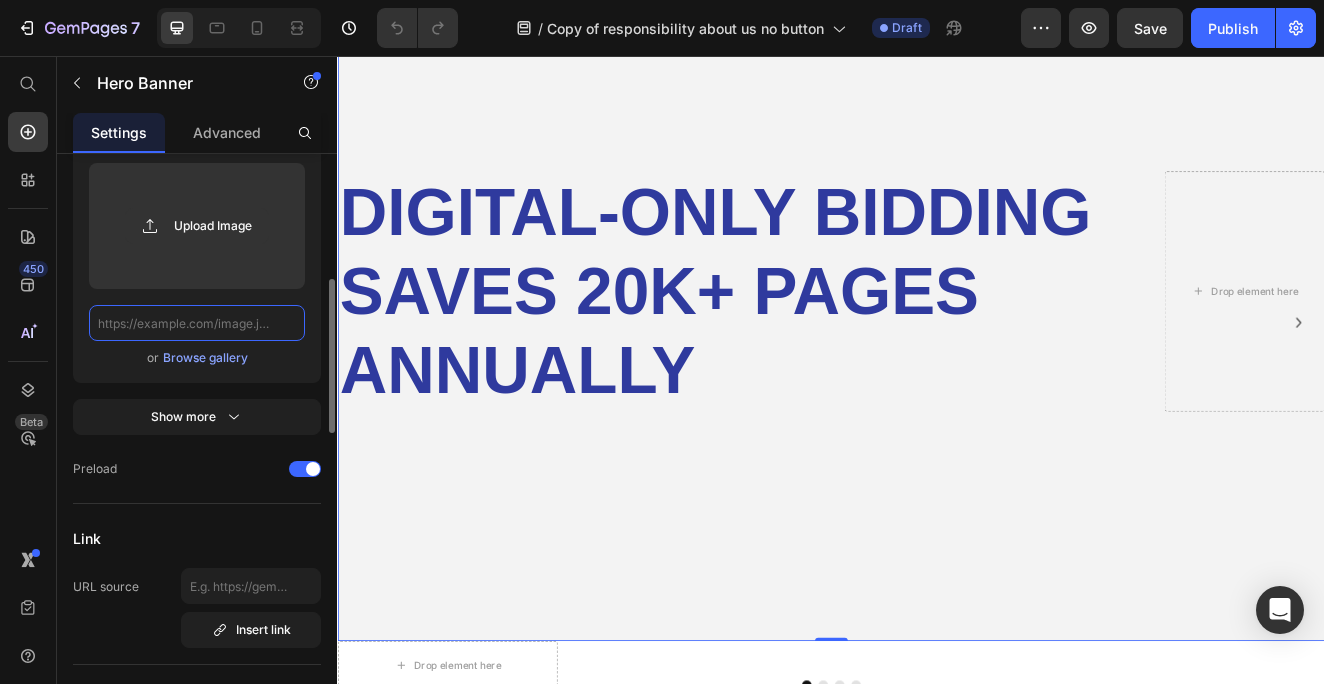 click 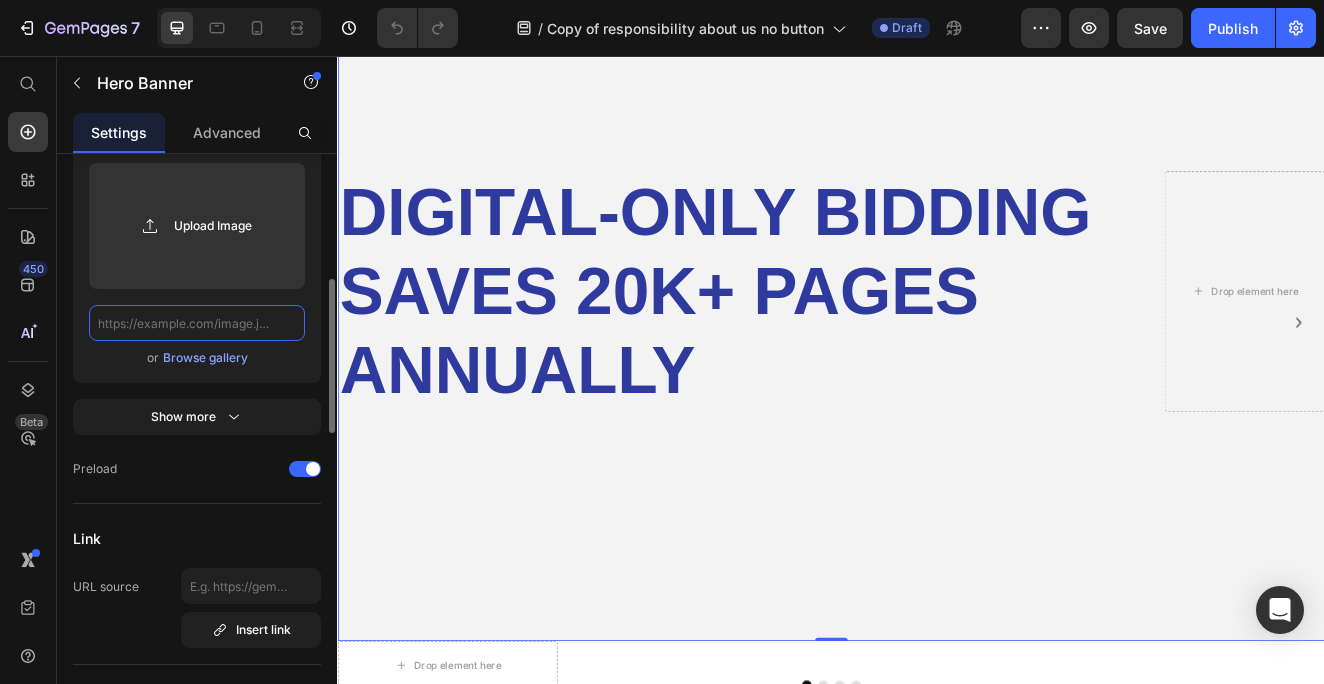 paste on "[URL][DOMAIN_NAME]" 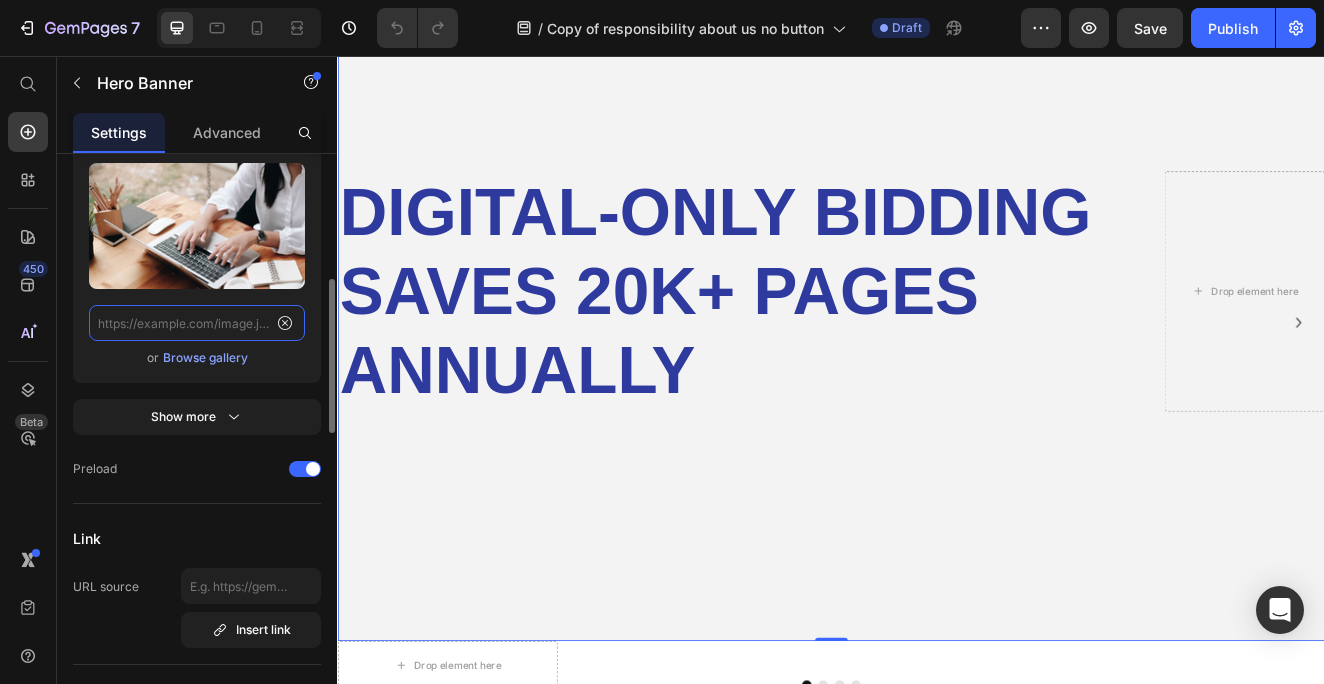 type on "[URL][DOMAIN_NAME]" 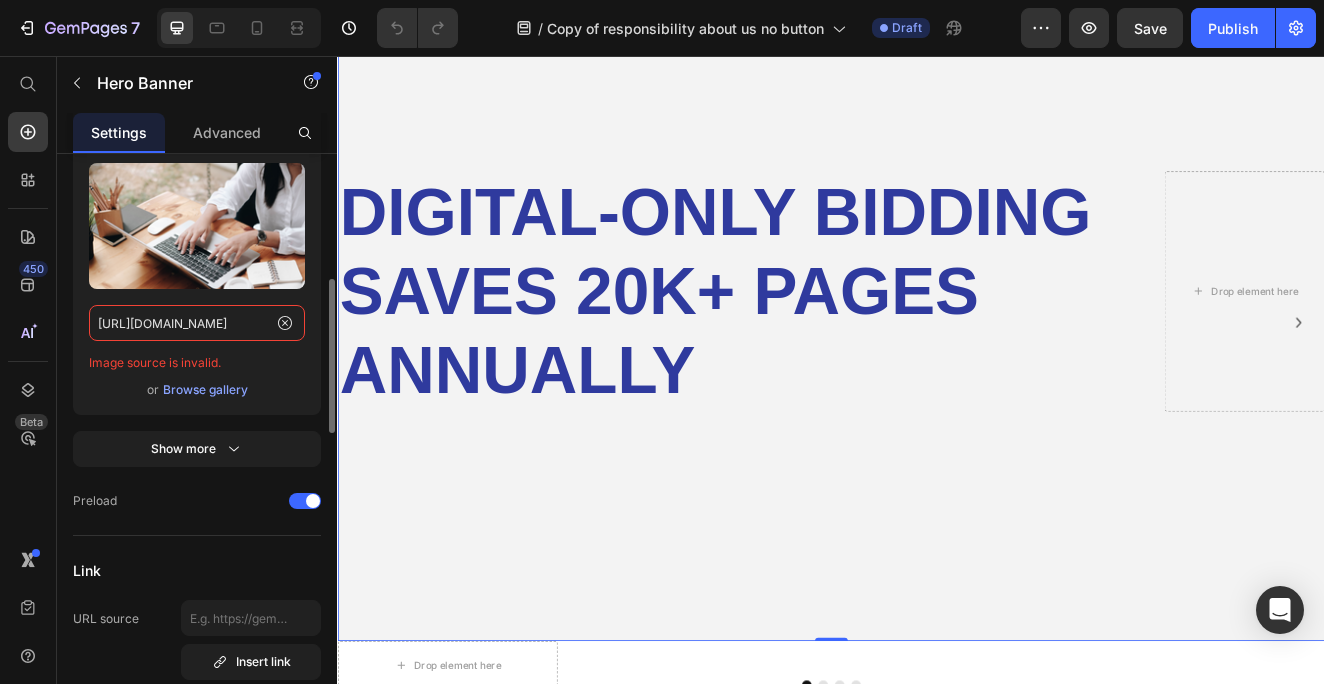 click on "[URL][DOMAIN_NAME]" 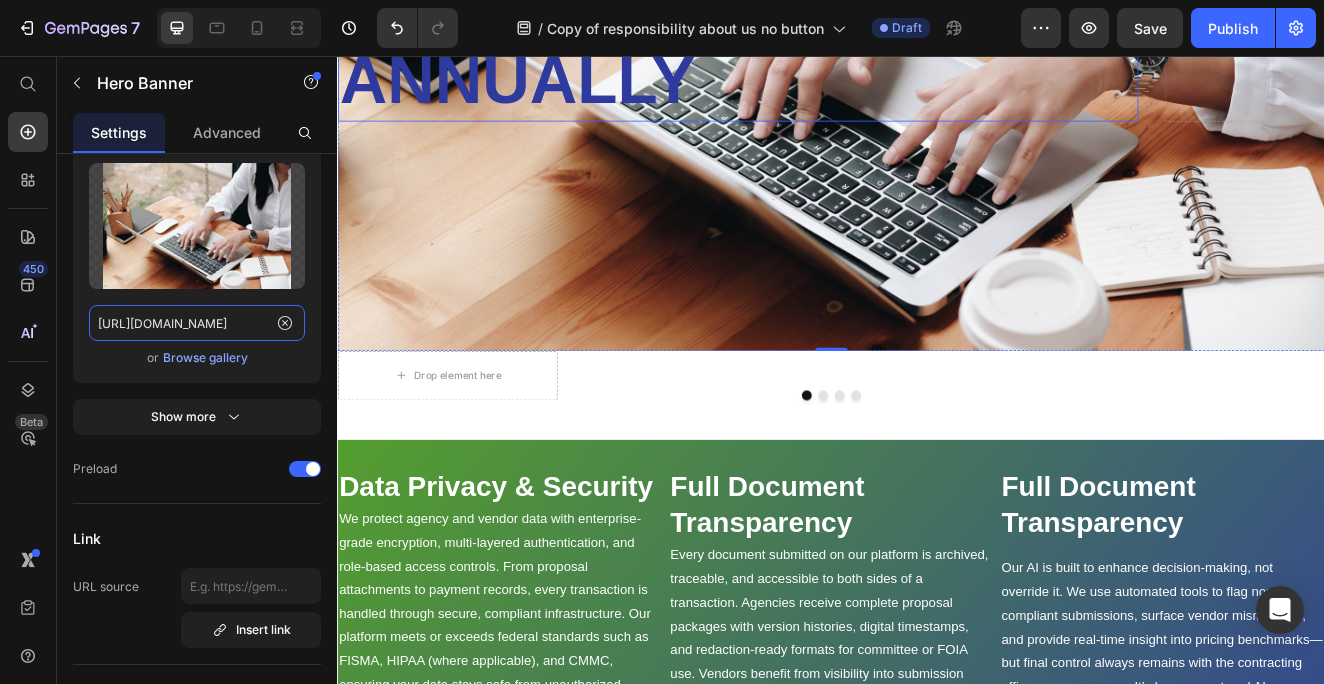 scroll, scrollTop: 1837, scrollLeft: 0, axis: vertical 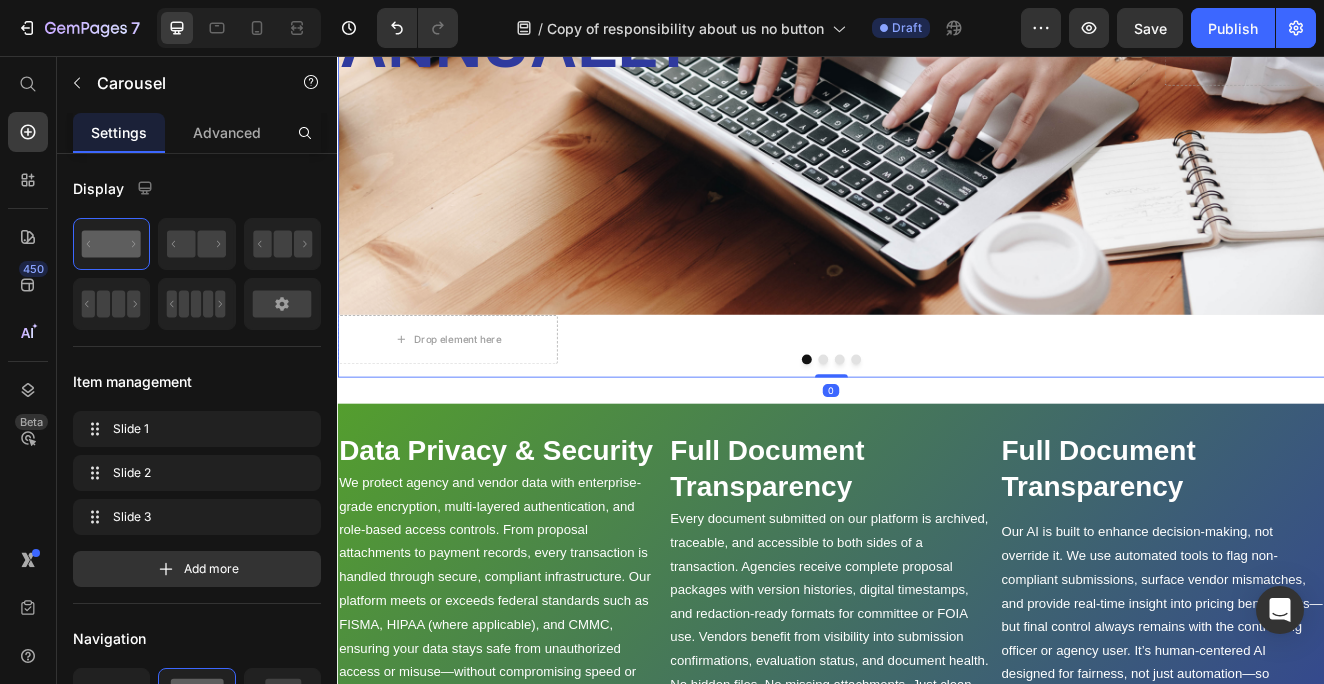 click at bounding box center [927, 425] 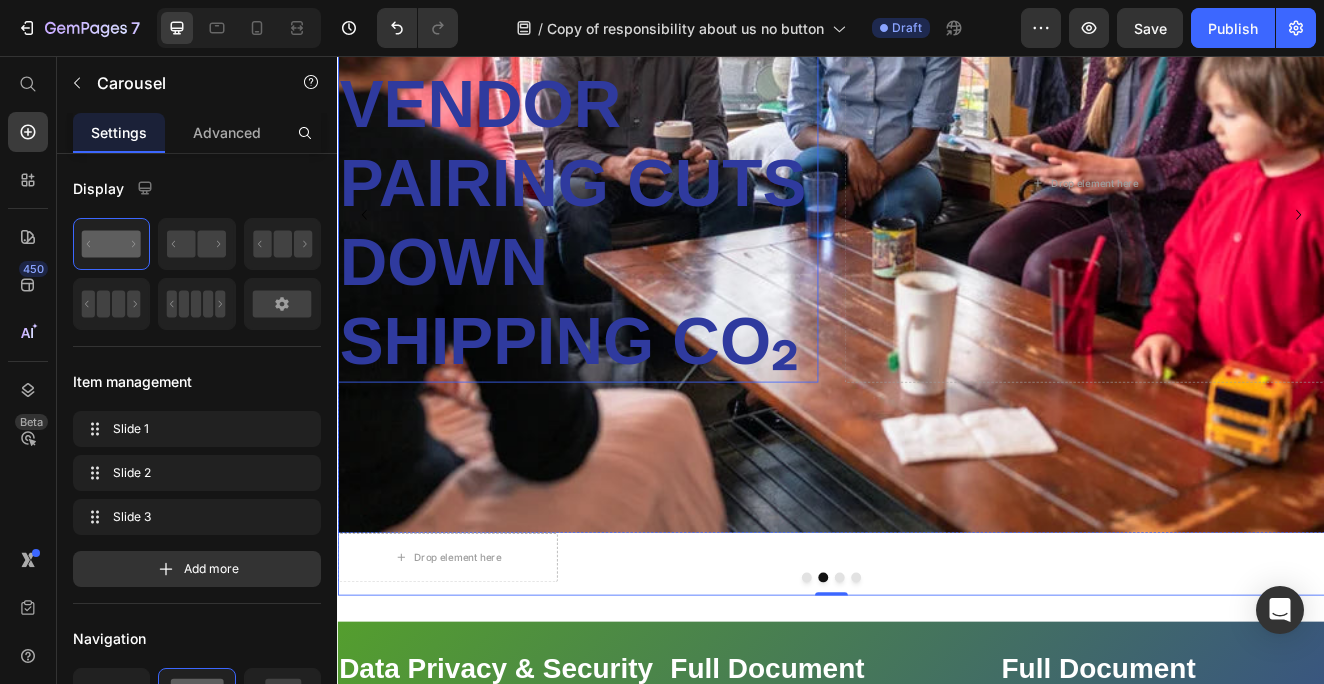 scroll, scrollTop: 1840, scrollLeft: 0, axis: vertical 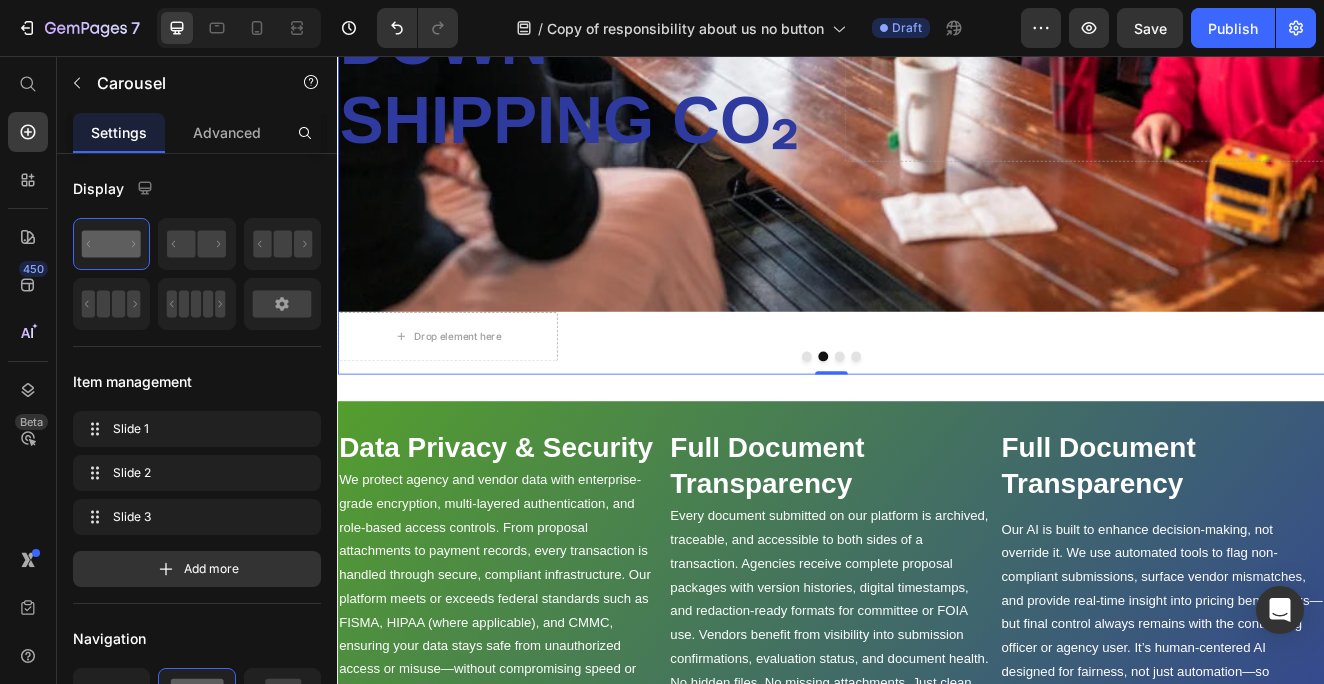 click at bounding box center [947, 422] 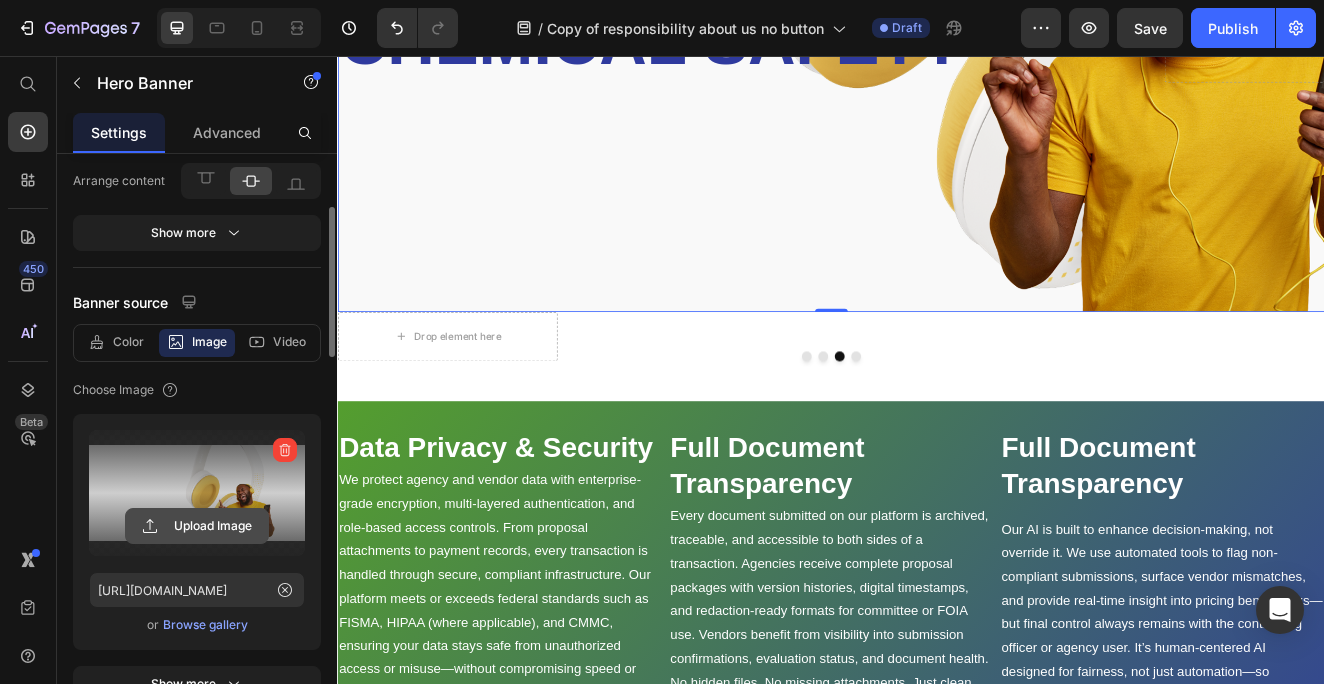 scroll, scrollTop: 212, scrollLeft: 0, axis: vertical 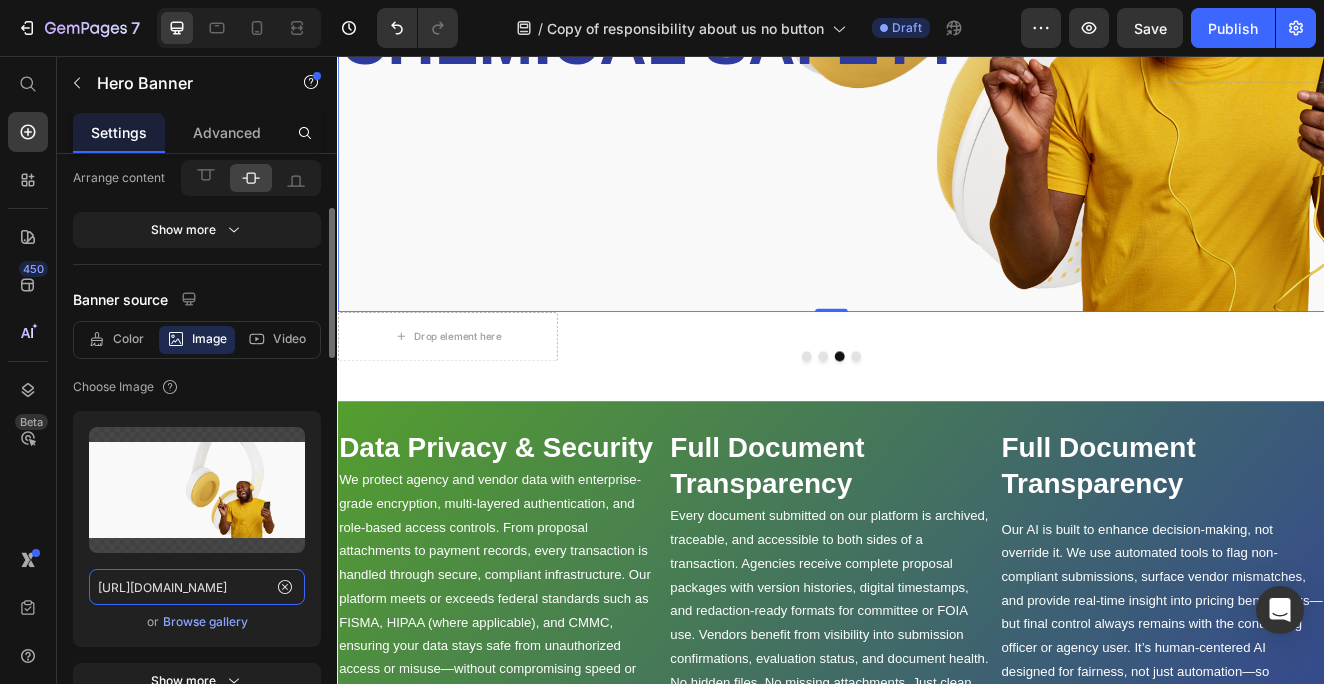 click on "[URL][DOMAIN_NAME]" 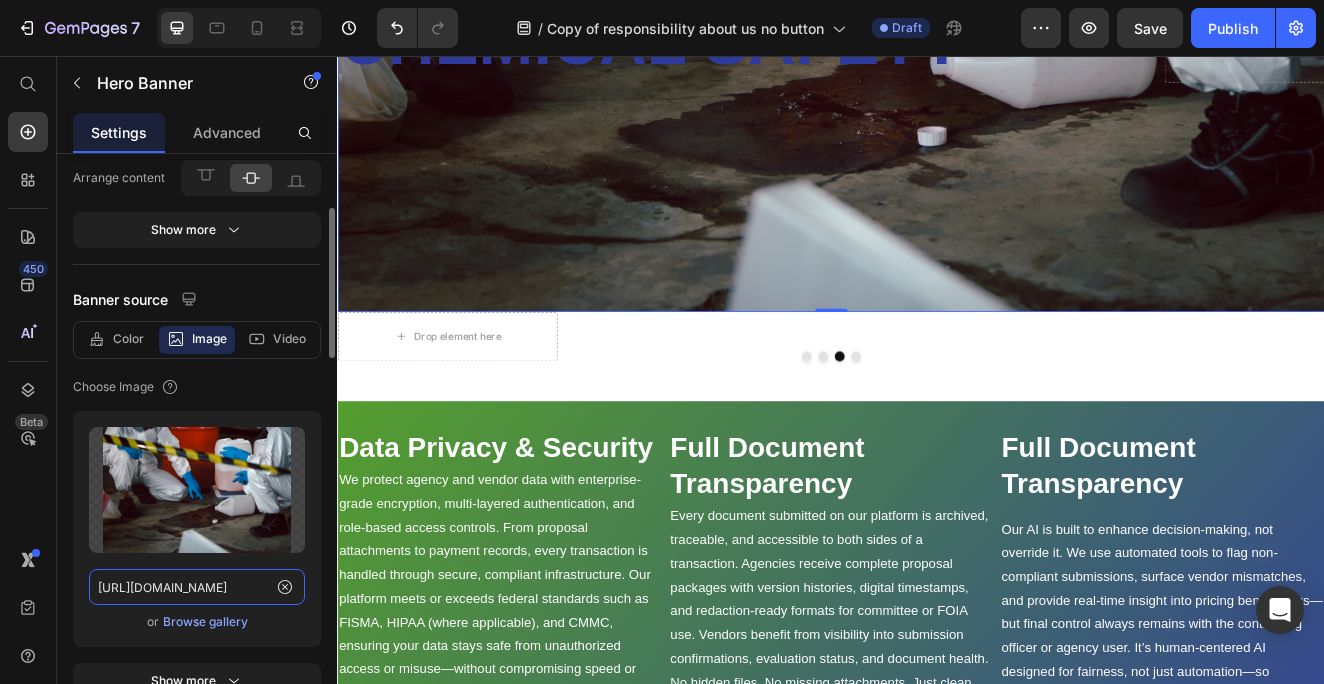 click on "https://cdn.shopify.com/s/files/1/0583/2513/9502/files/3.png?v=1752096834" 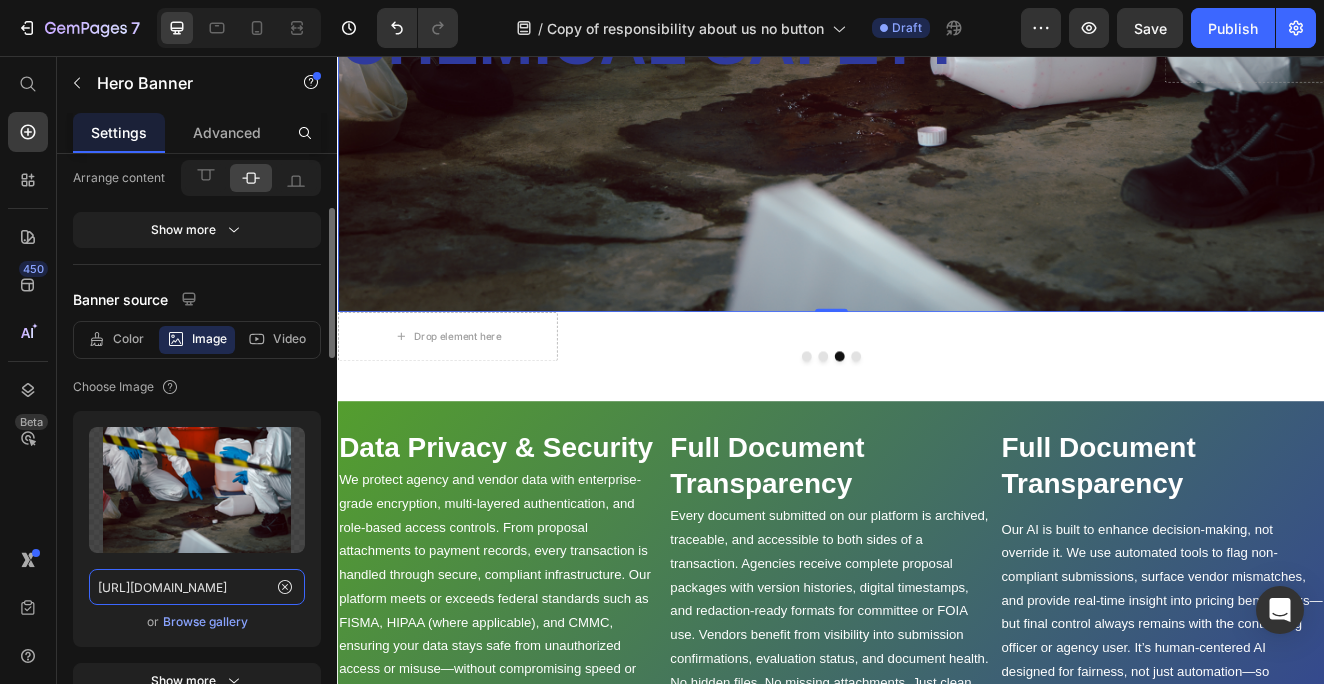type on "https://cdn.shopify.com/s/files/1/0583/2513/9502/files/3.png?v=1752096834" 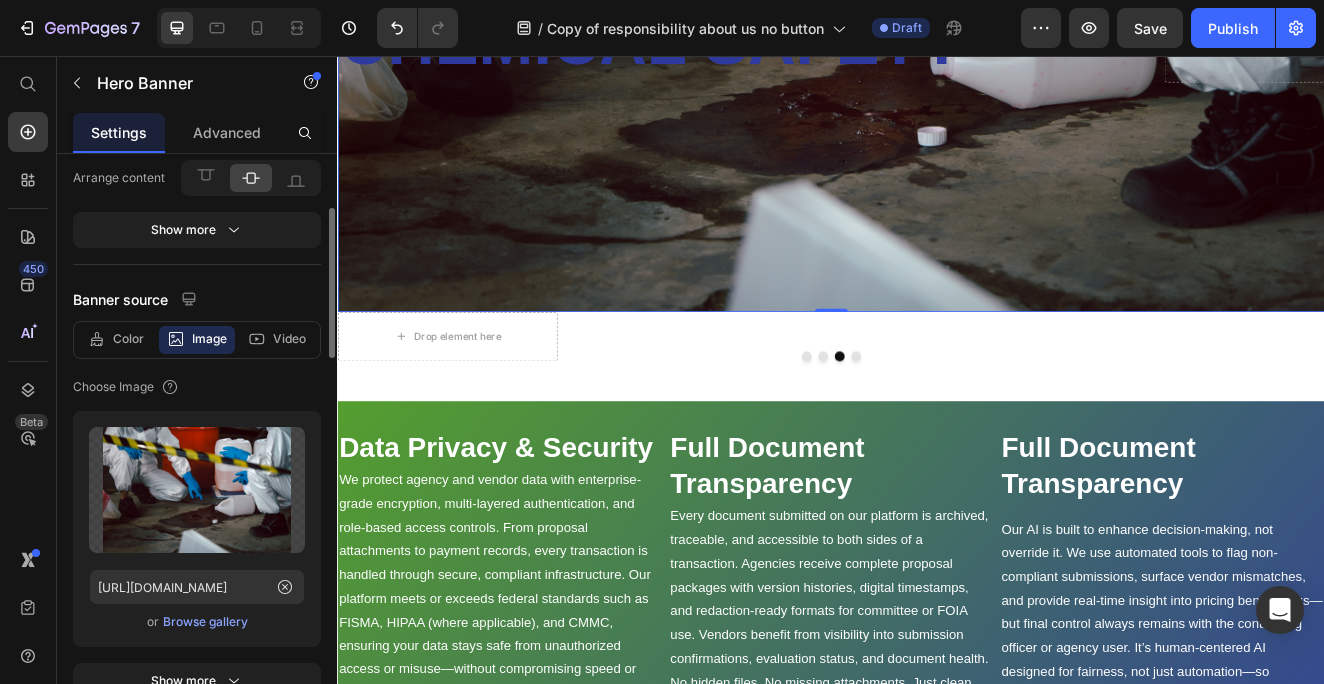 click on "Upload Image https://cdn.shopify.com/s/files/1/0583/2513/9502/files/3.png?v=1752096834  or   Browse gallery" 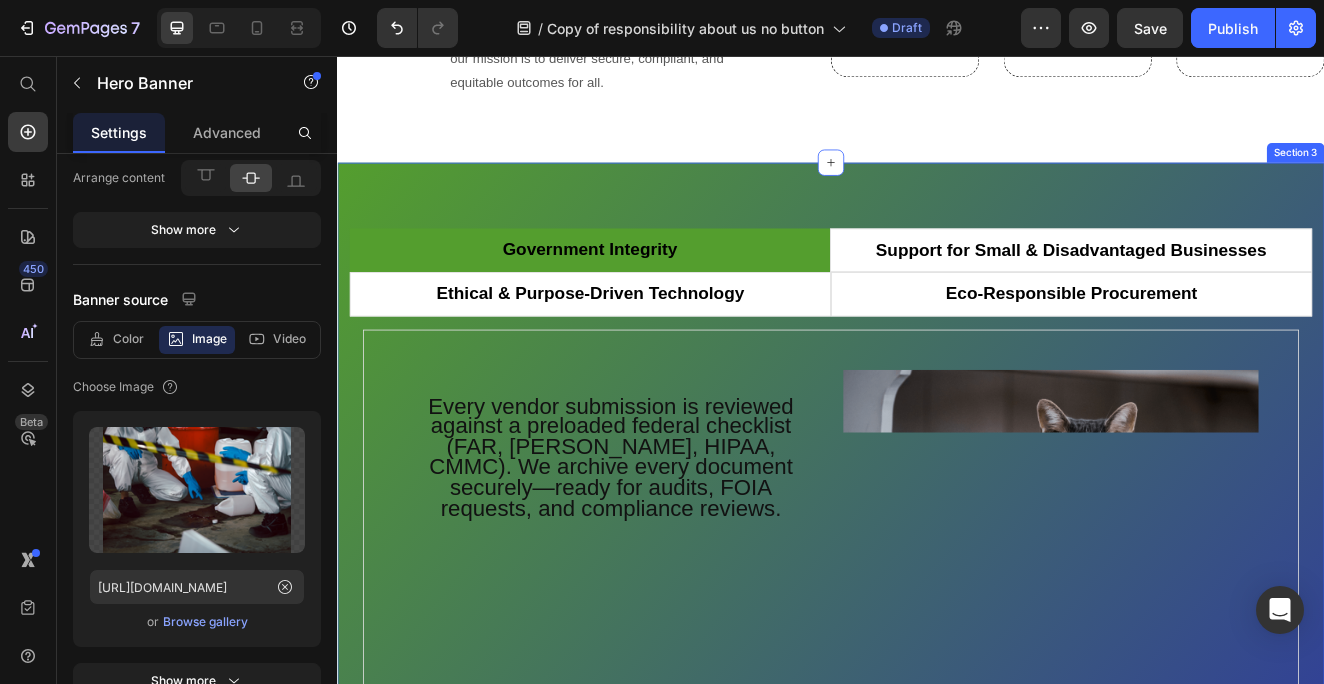 scroll, scrollTop: 517, scrollLeft: 0, axis: vertical 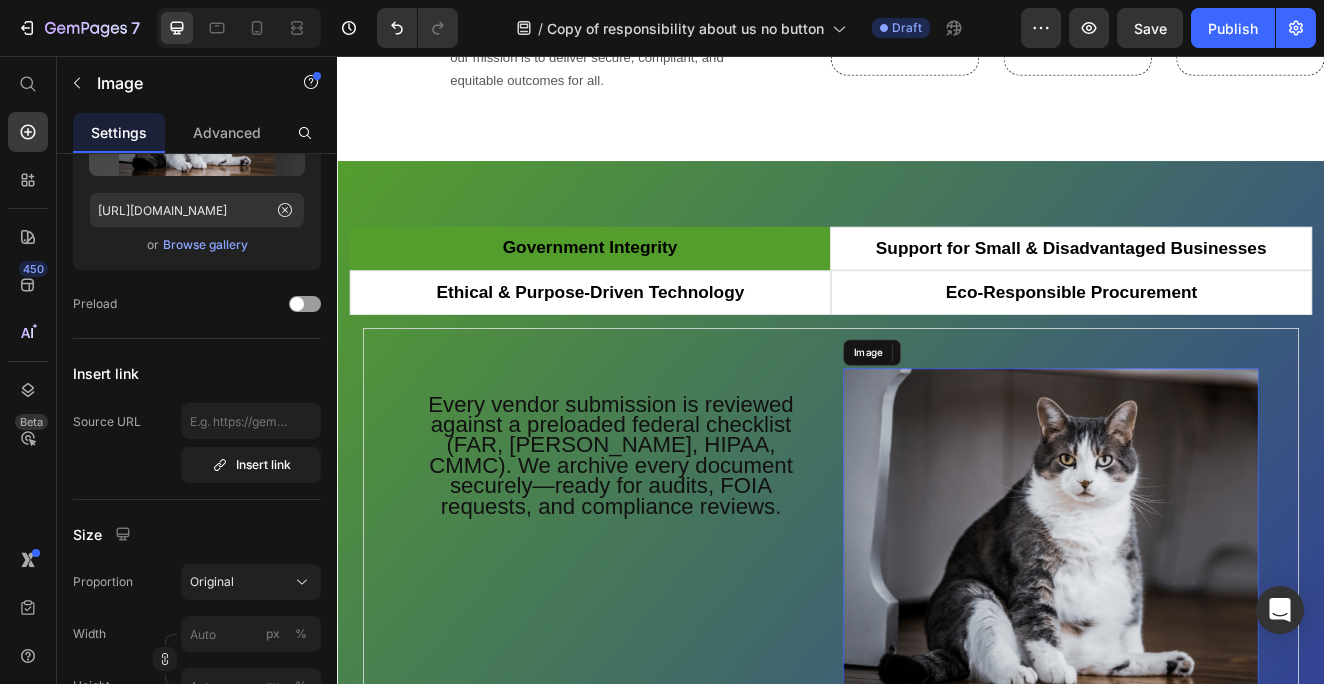 click at bounding box center (1204, 640) 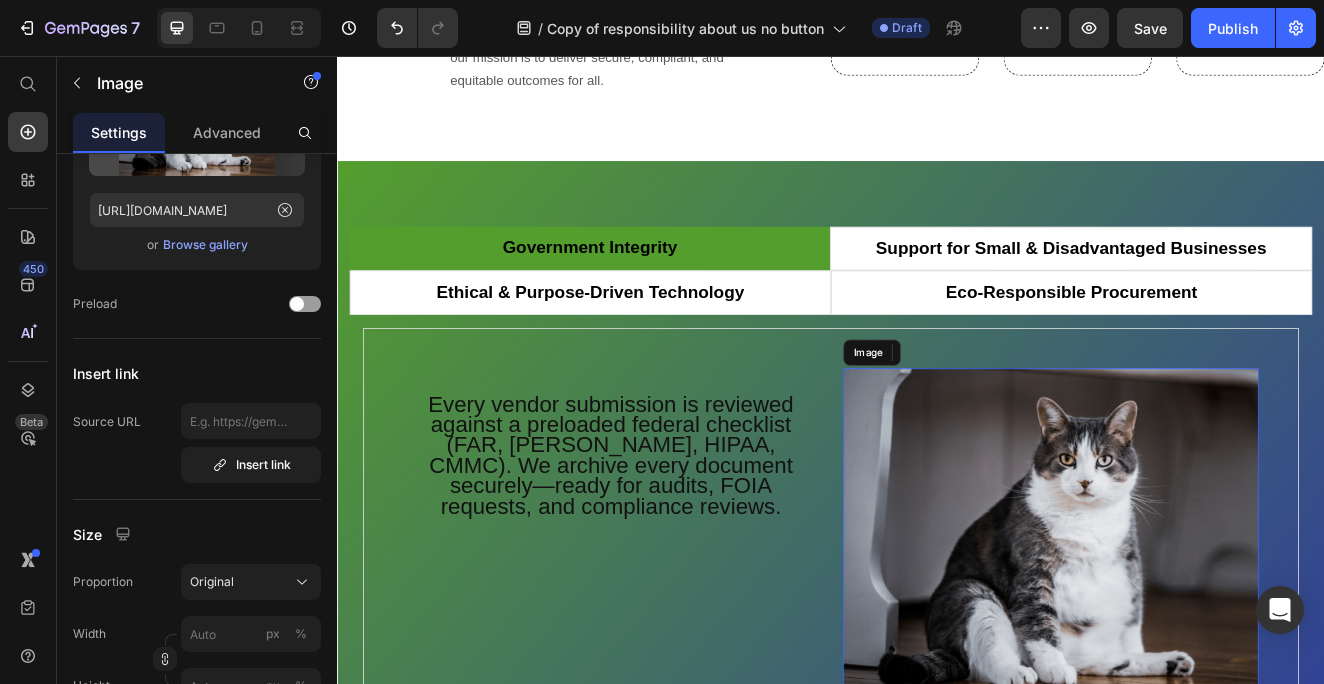 scroll, scrollTop: 0, scrollLeft: 0, axis: both 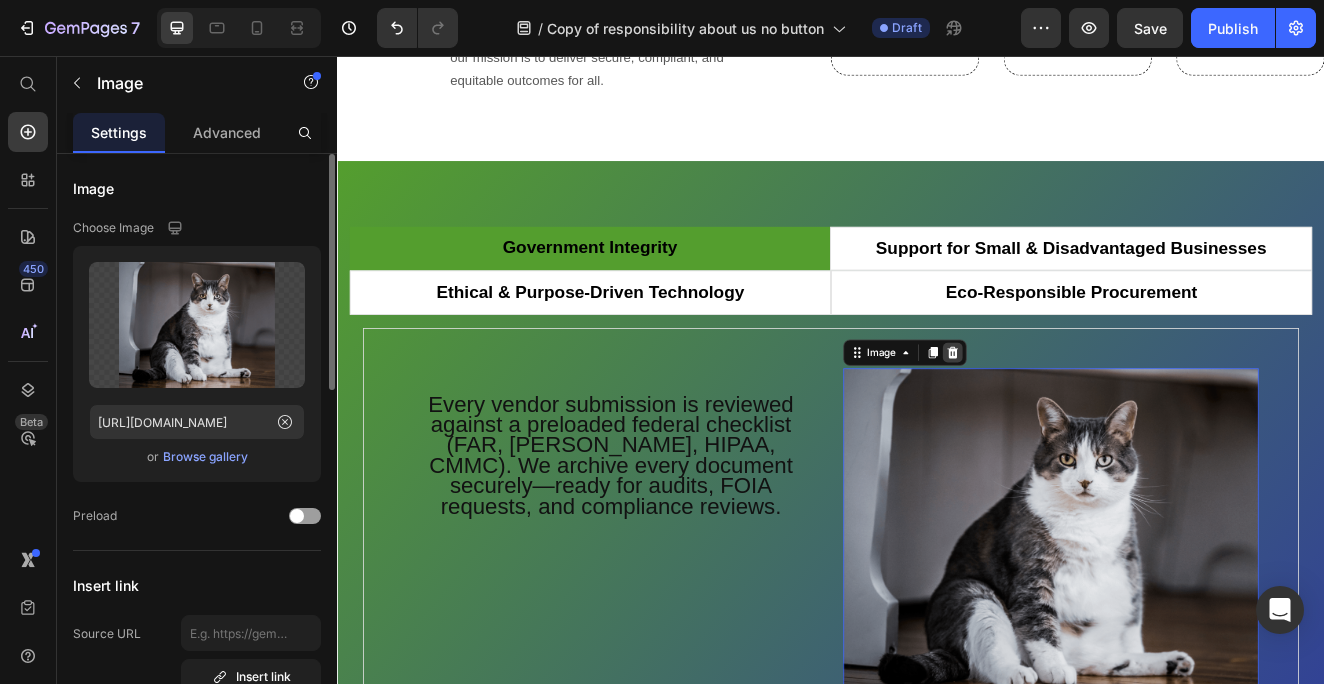 click 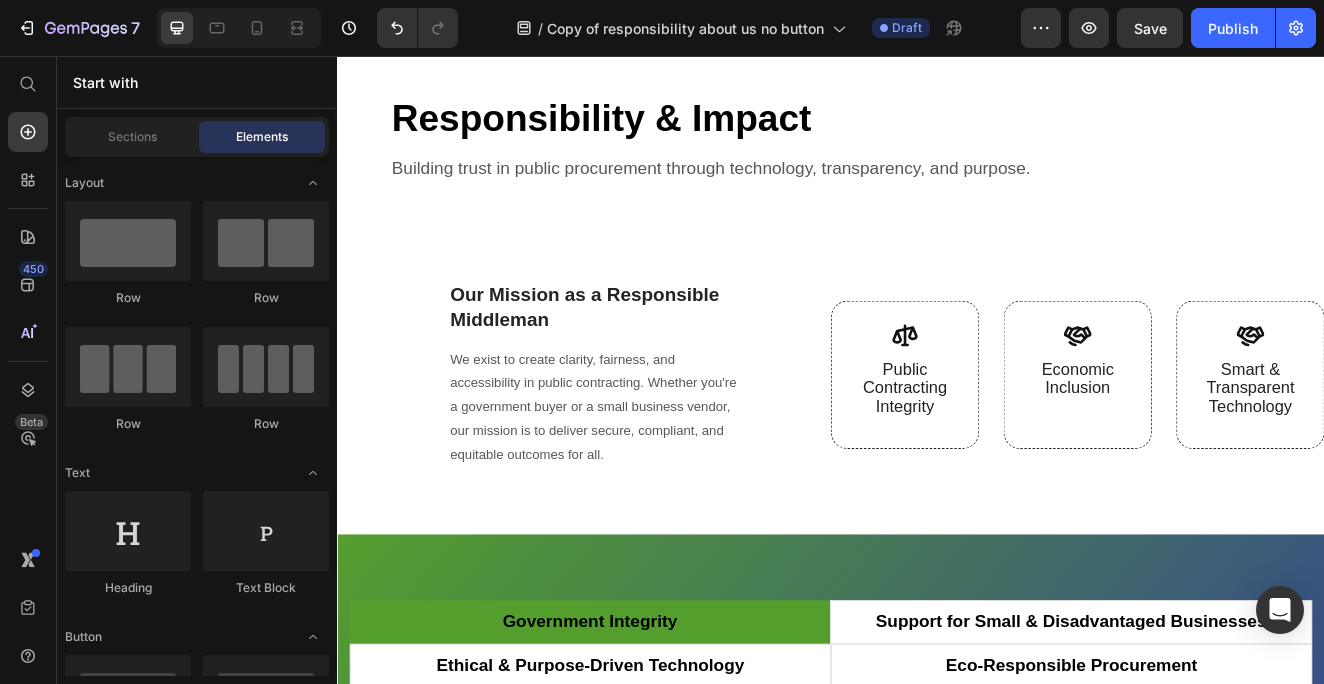 scroll, scrollTop: 0, scrollLeft: 0, axis: both 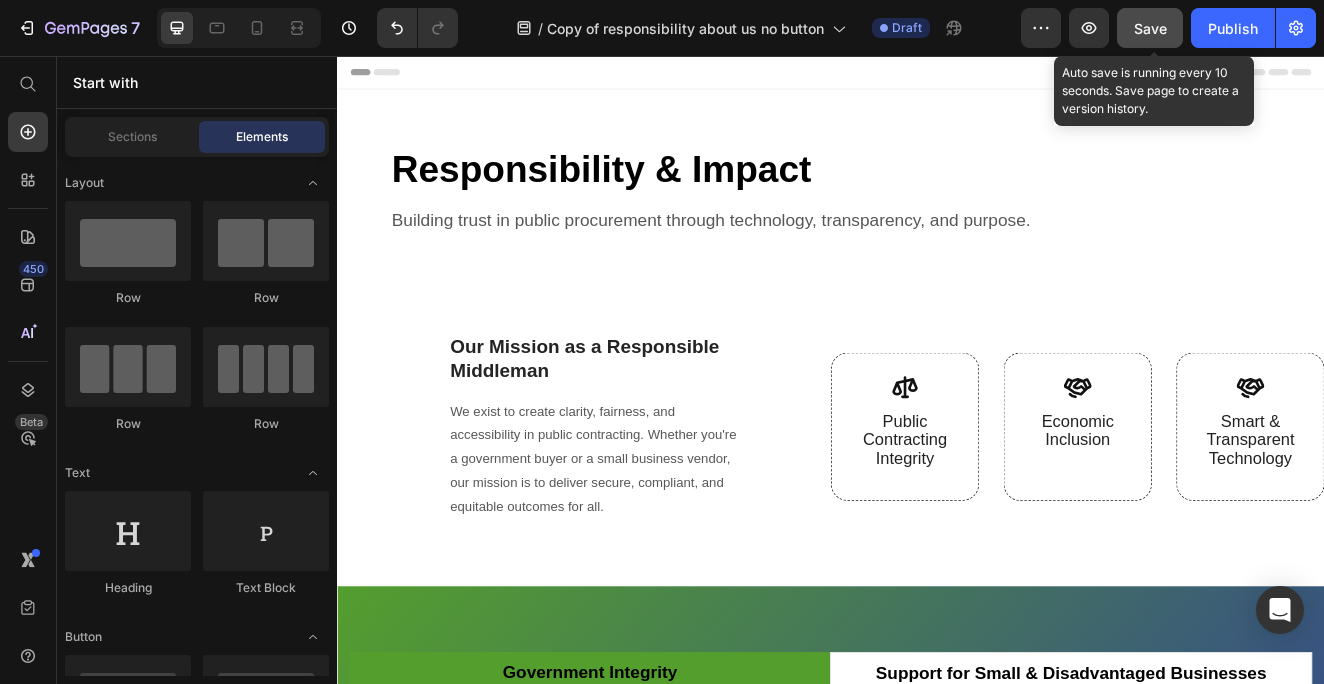 click on "Save" at bounding box center [1150, 28] 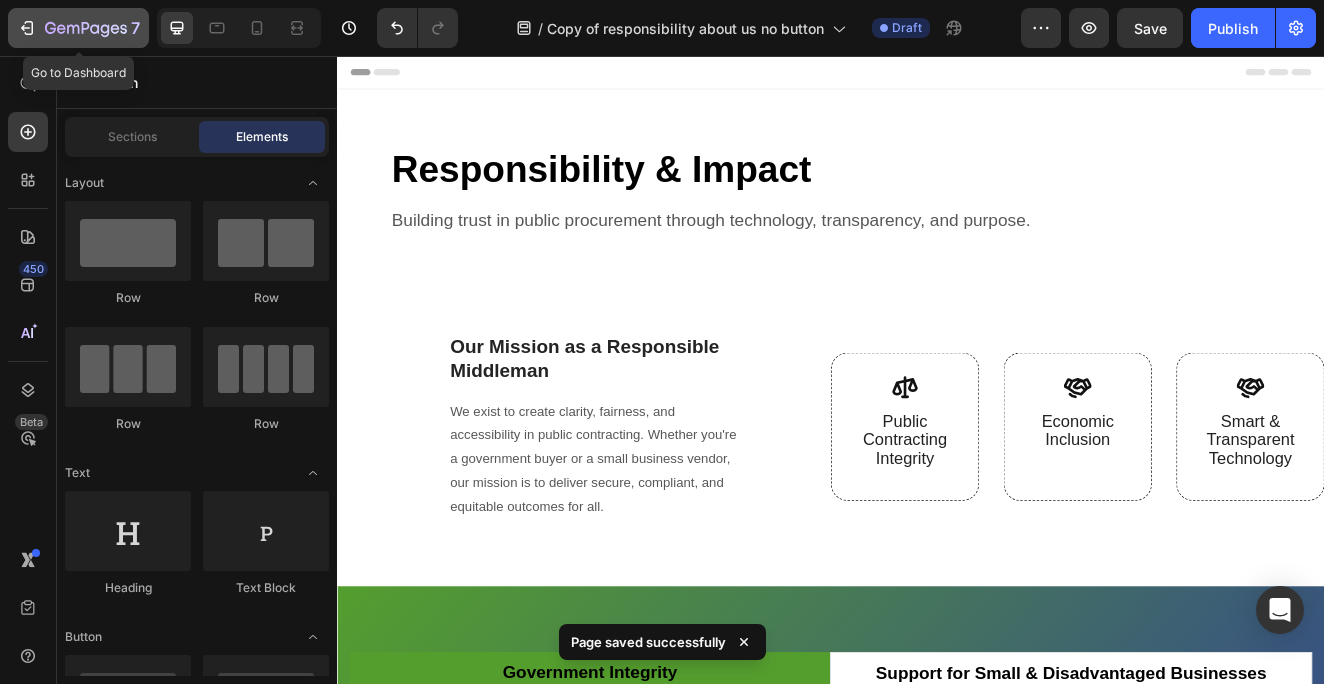 click on "7" at bounding box center (78, 28) 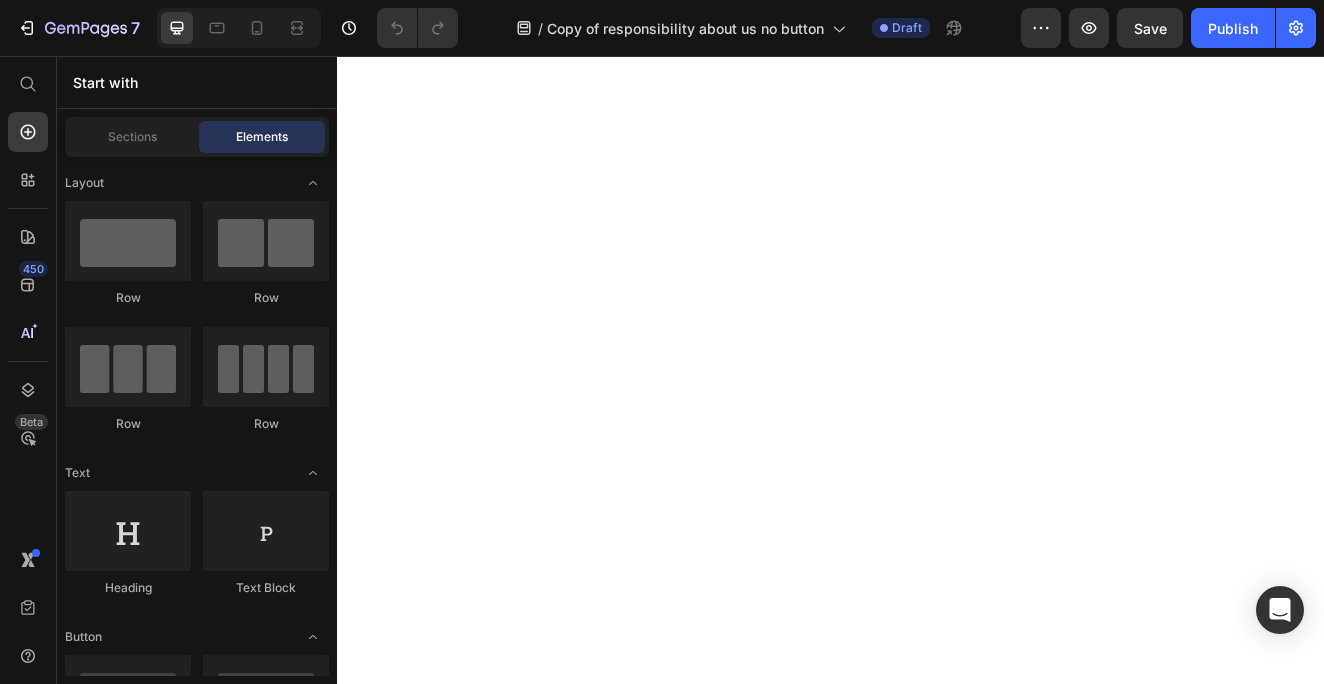 scroll, scrollTop: 0, scrollLeft: 0, axis: both 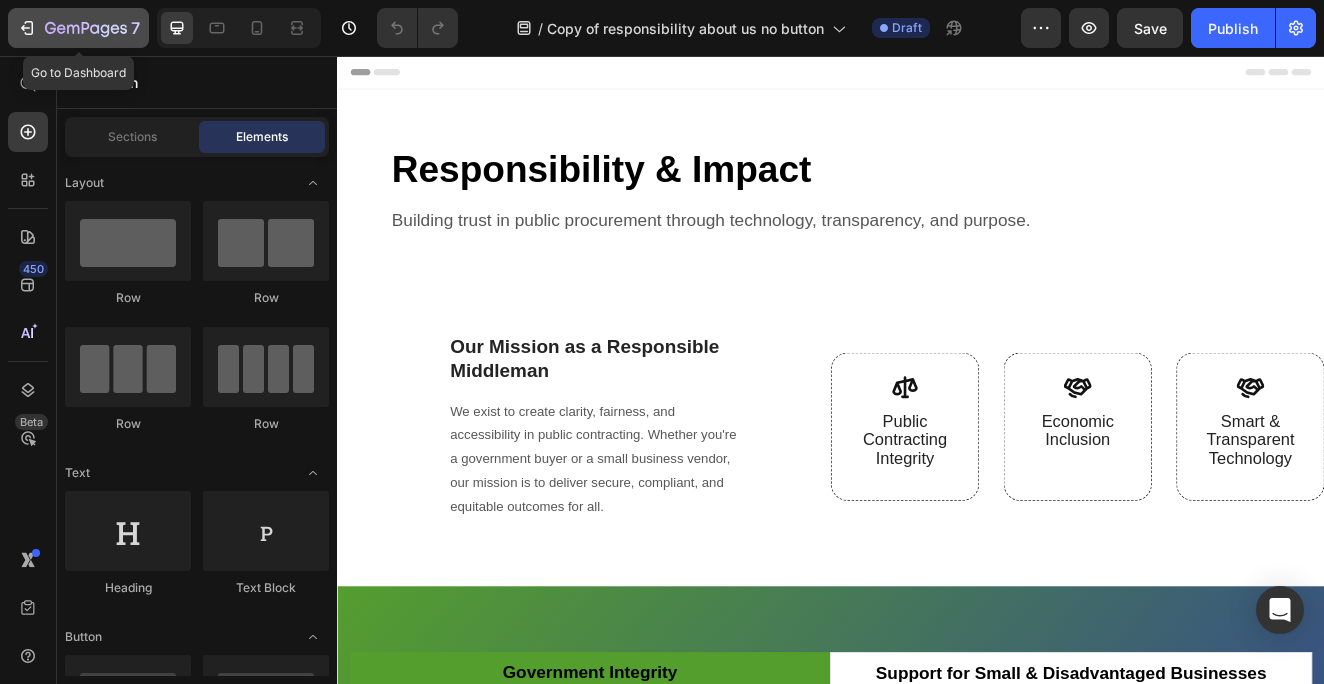click on "7" at bounding box center (78, 28) 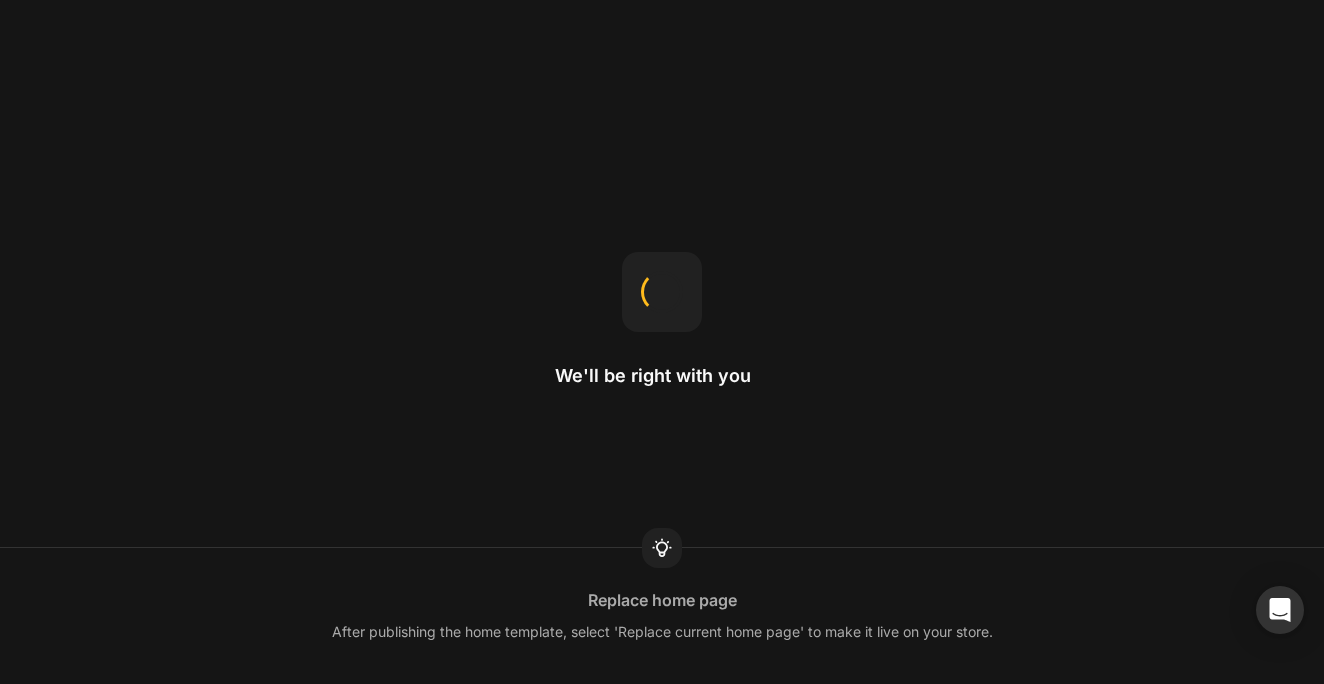 scroll, scrollTop: 0, scrollLeft: 0, axis: both 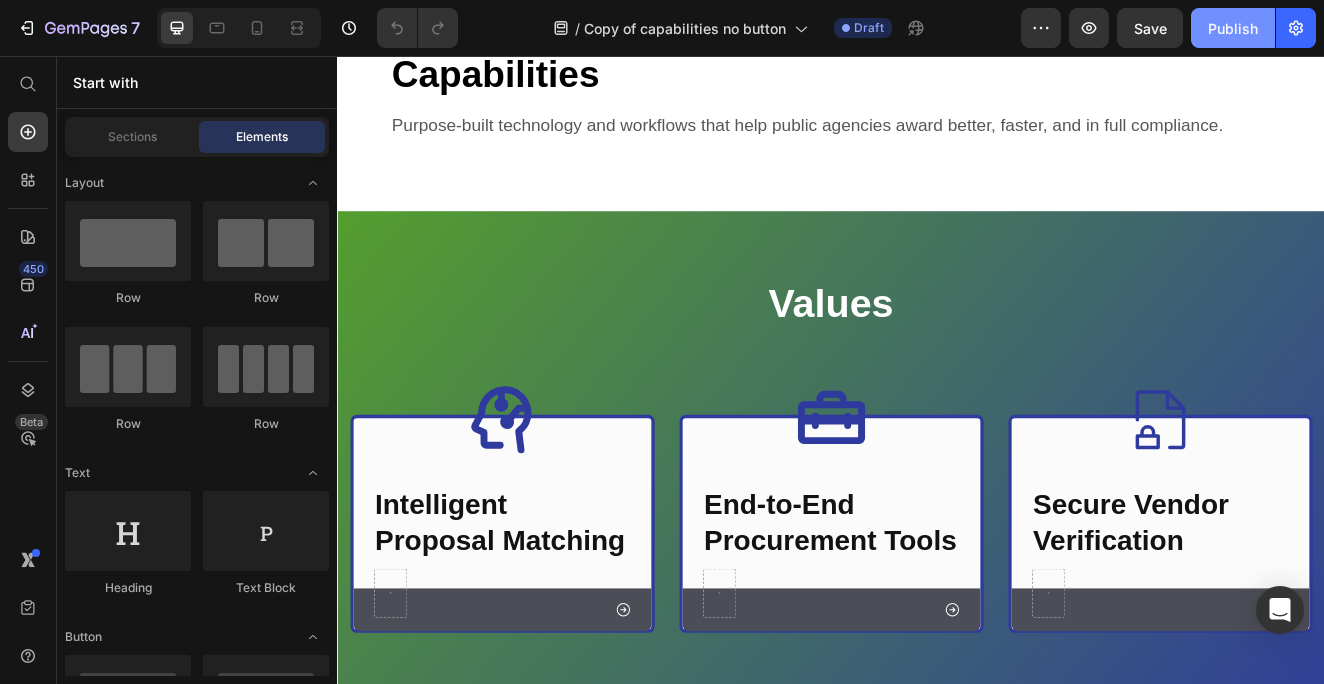 click on "Publish" 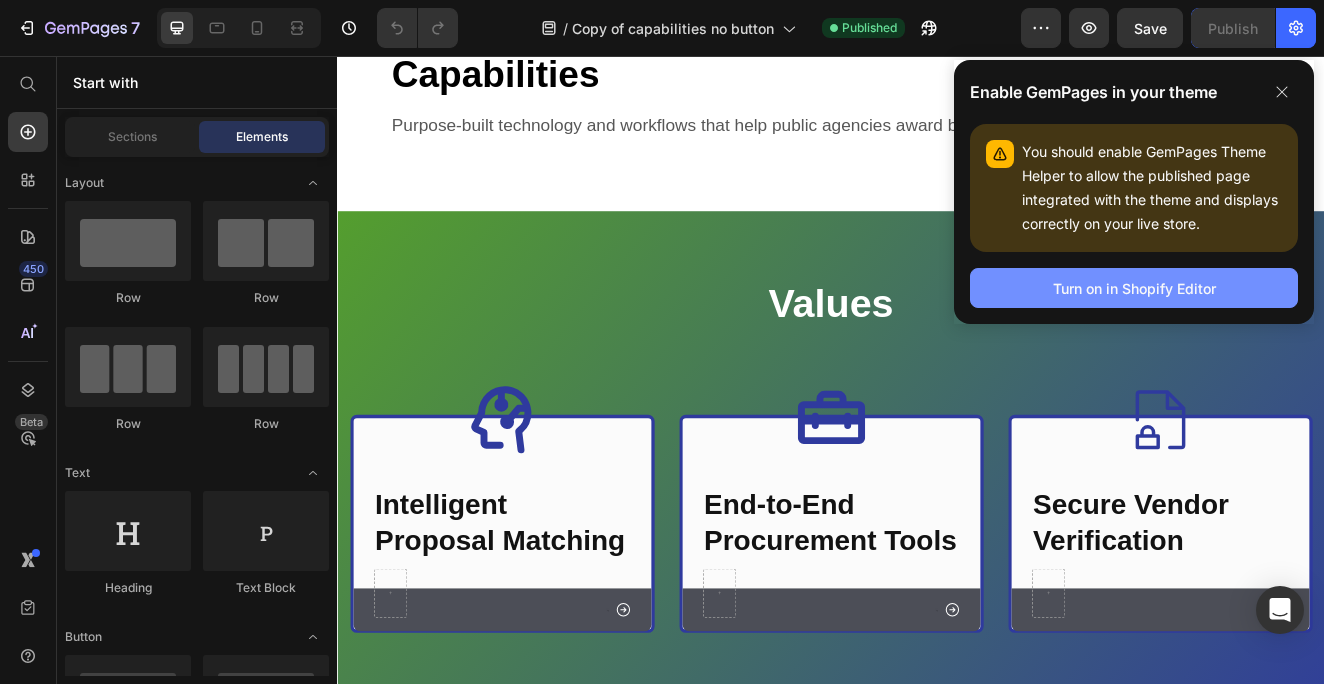 click on "Turn on in Shopify Editor" at bounding box center (1134, 288) 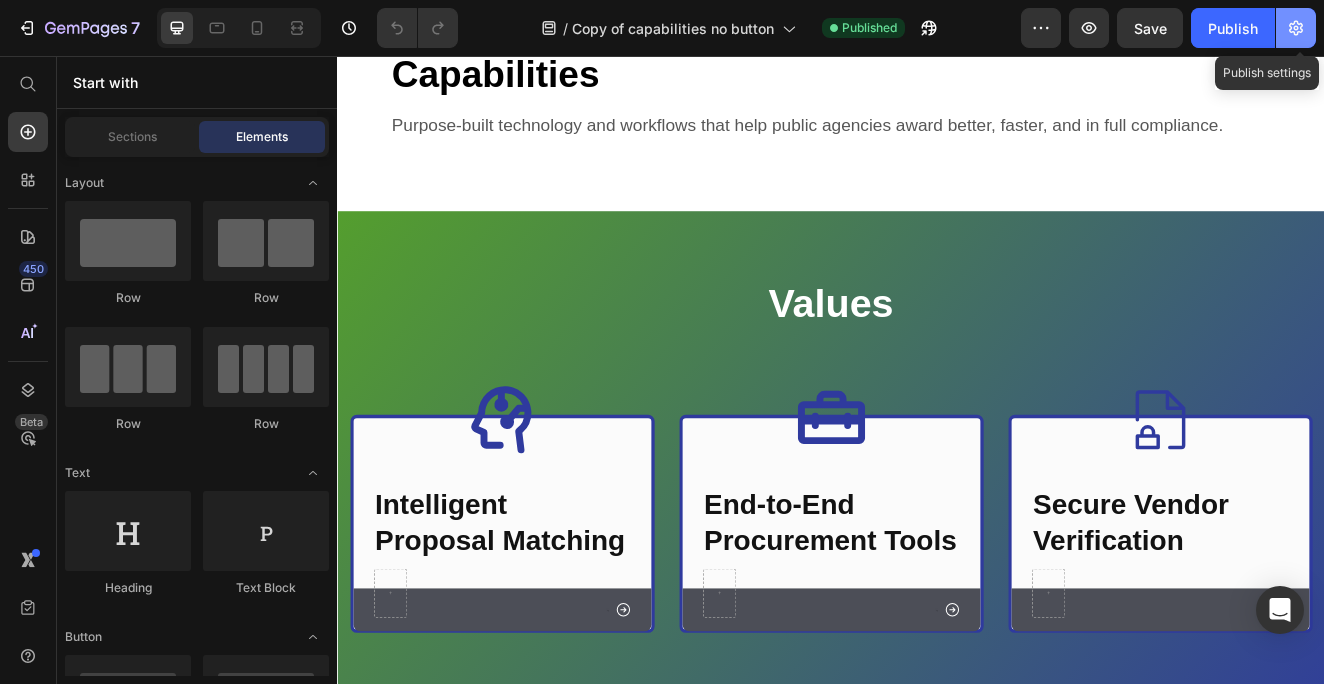 click 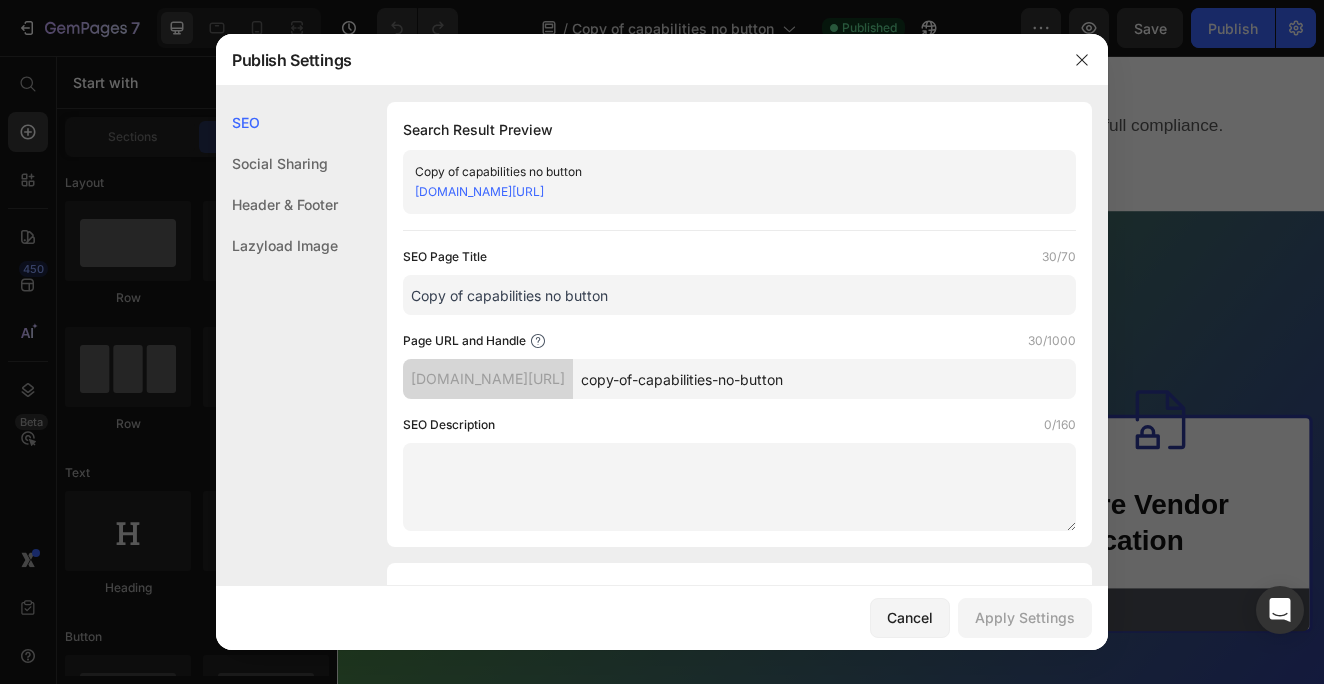 click on "[DOMAIN_NAME][URL]" at bounding box center [479, 191] 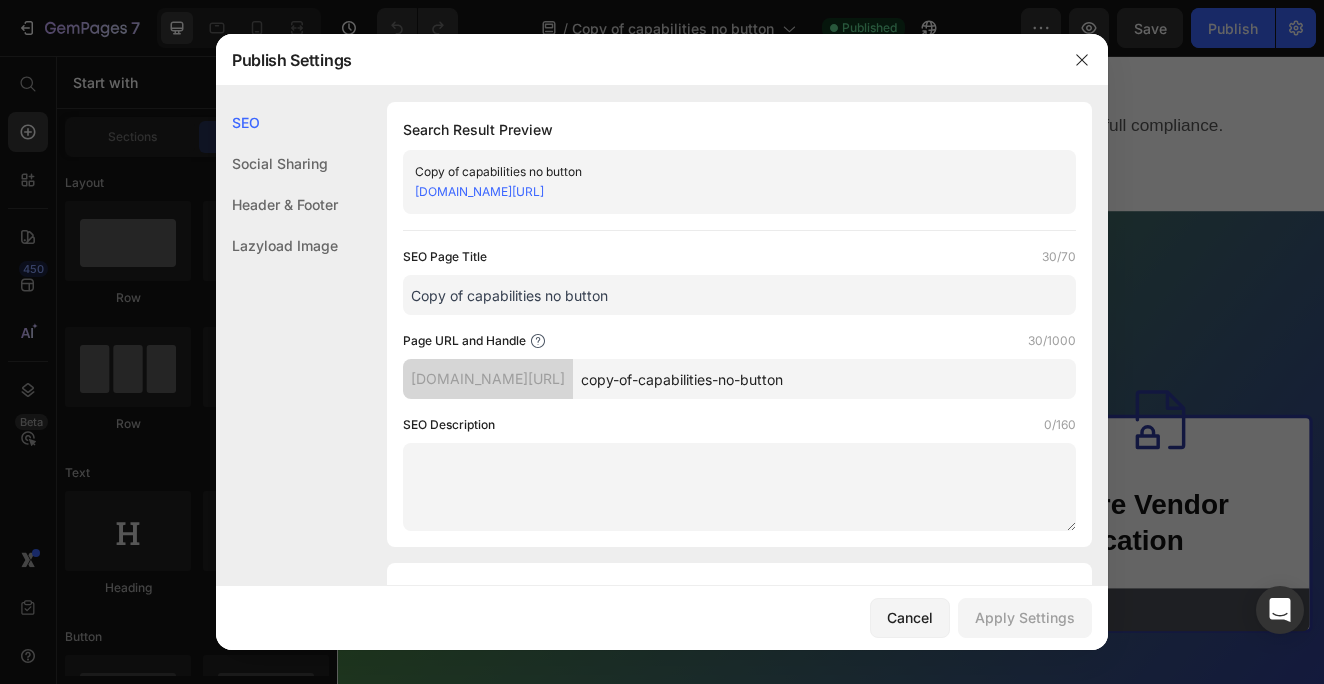 drag, startPoint x: 793, startPoint y: 197, endPoint x: 458, endPoint y: 189, distance: 335.09552 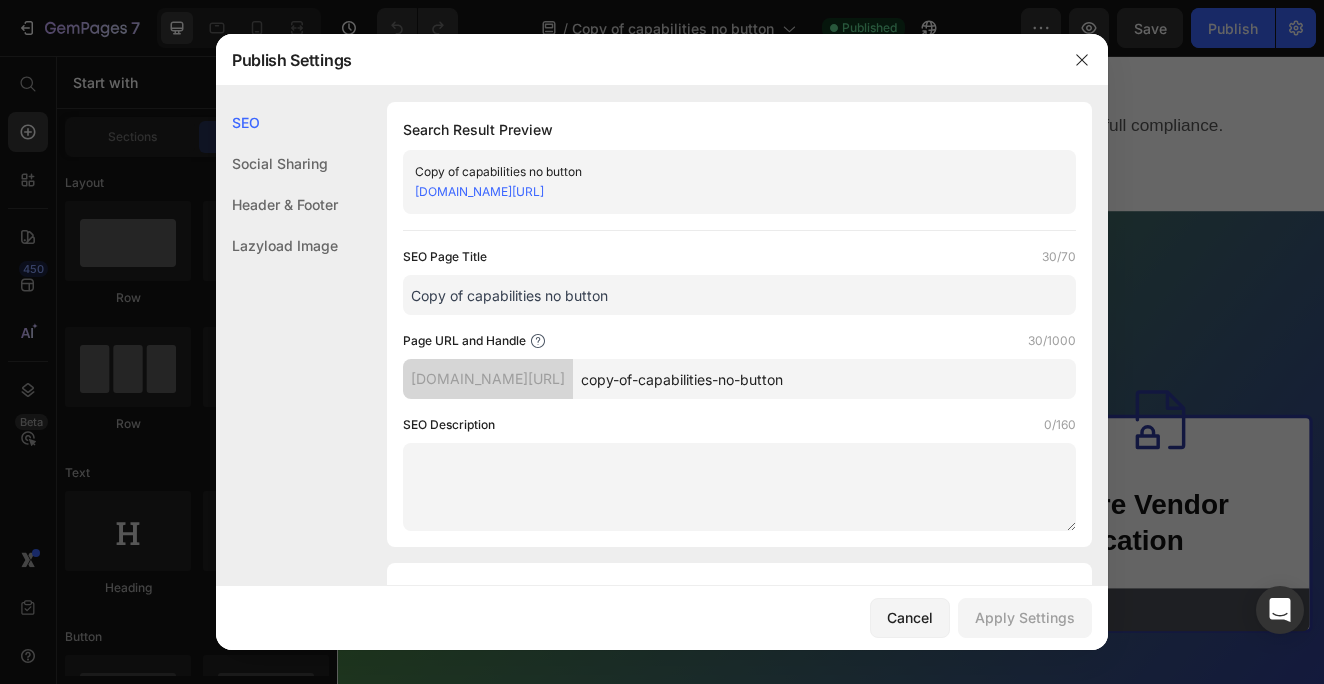 click on "Search Result Preview Copy of capabilities no button c0e1v3-k0.myshopify.com/pages/copy-of-capabilities-no-button SEO Page Title  30/70  Copy of capabilities no button  Page URL and Handle  30/1000  c0e1v3-k0.myshopify.com/pages/ copy-of-capabilities-no-button  SEO Description  0/160" at bounding box center (739, 324) 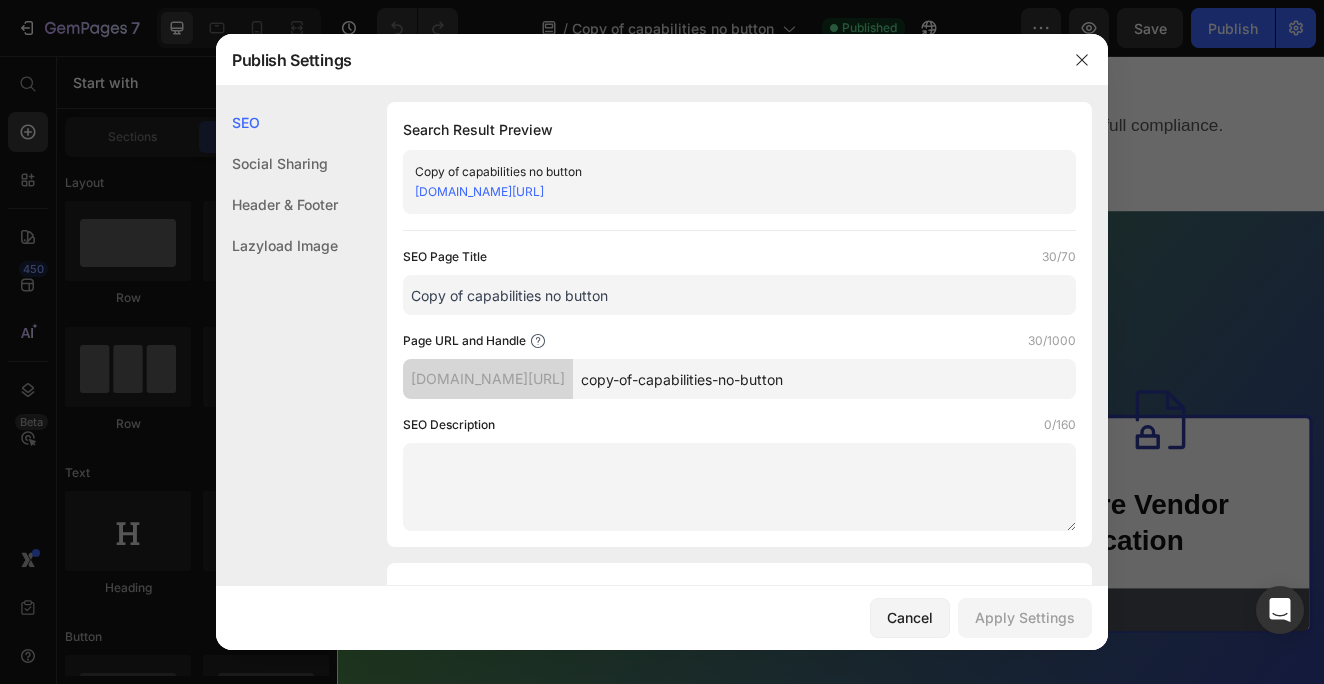 drag, startPoint x: 800, startPoint y: 190, endPoint x: 414, endPoint y: 191, distance: 386.00128 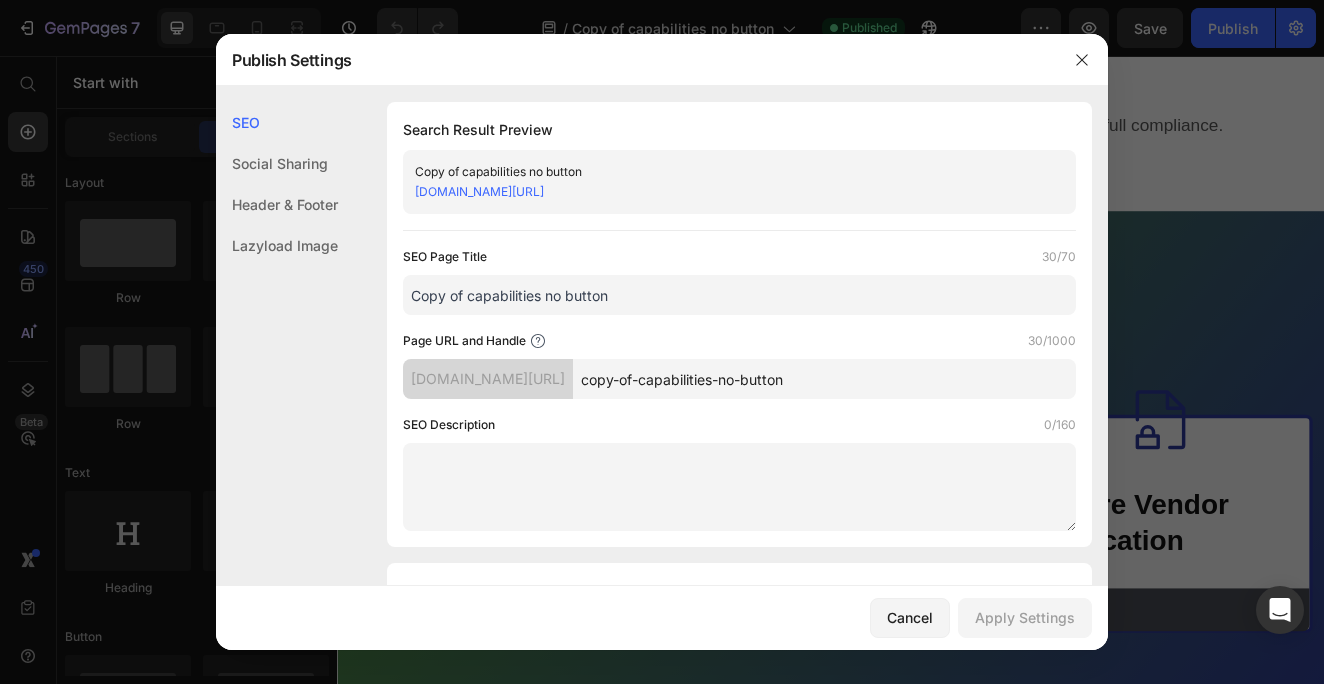 click on "Copy of capabilities no button c0e1v3-k0.myshopify.com/pages/copy-of-capabilities-no-button" 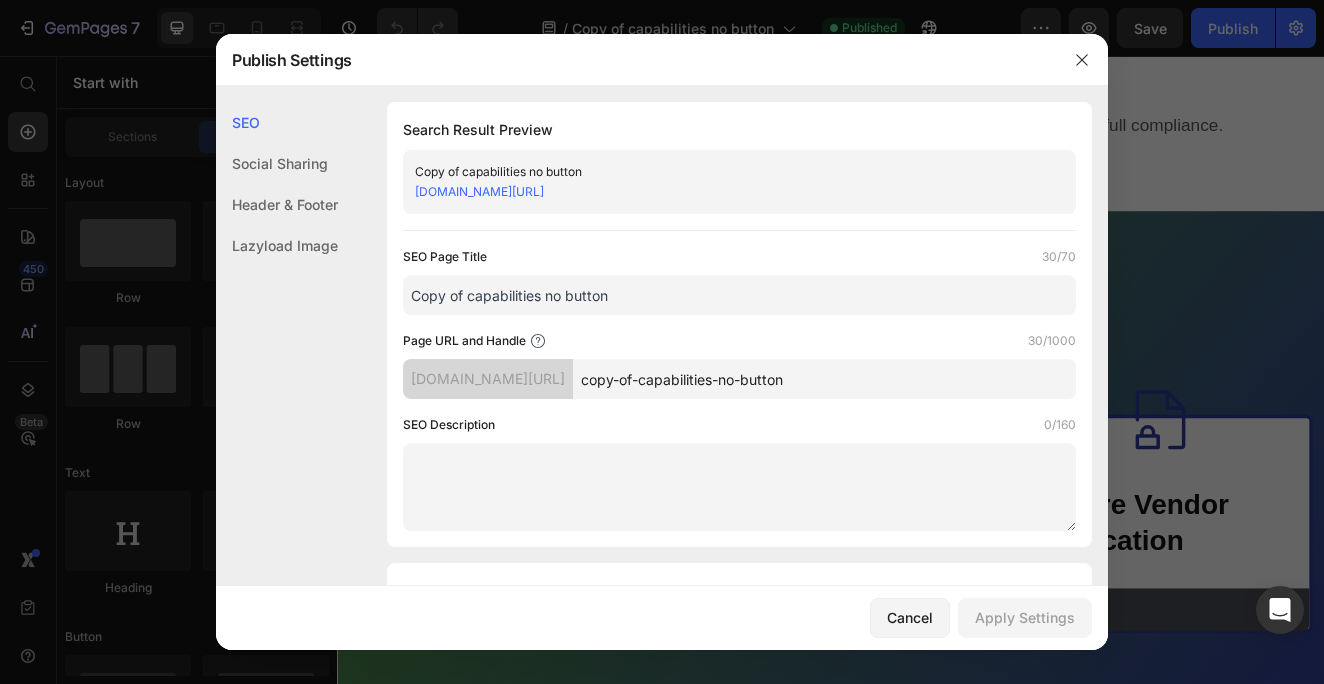 copy on "[DOMAIN_NAME][URL]" 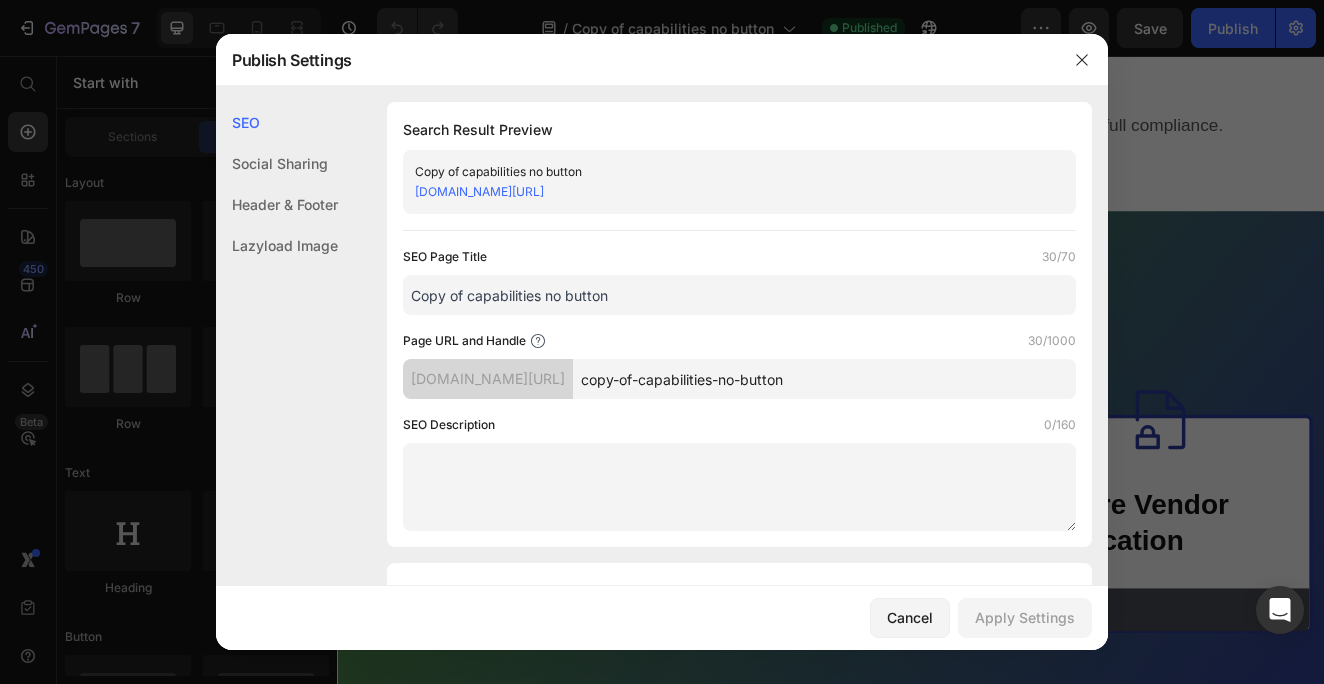 click at bounding box center (662, 342) 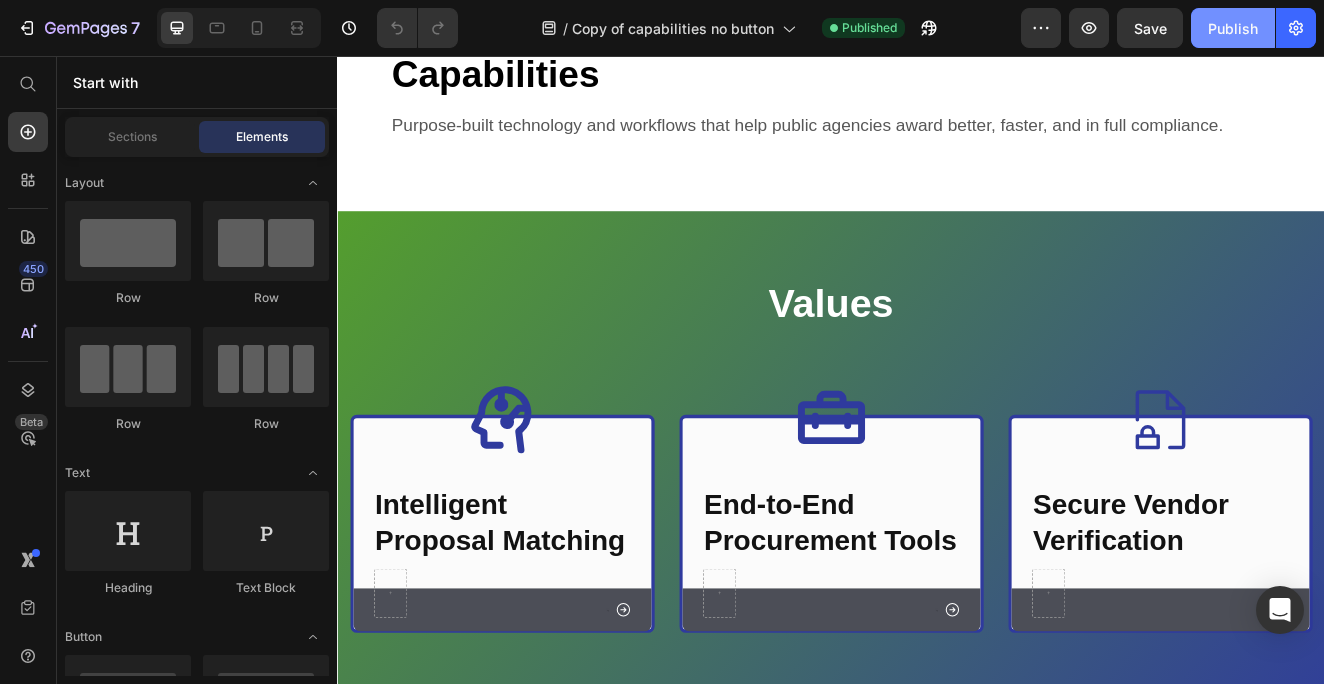 click on "Publish" 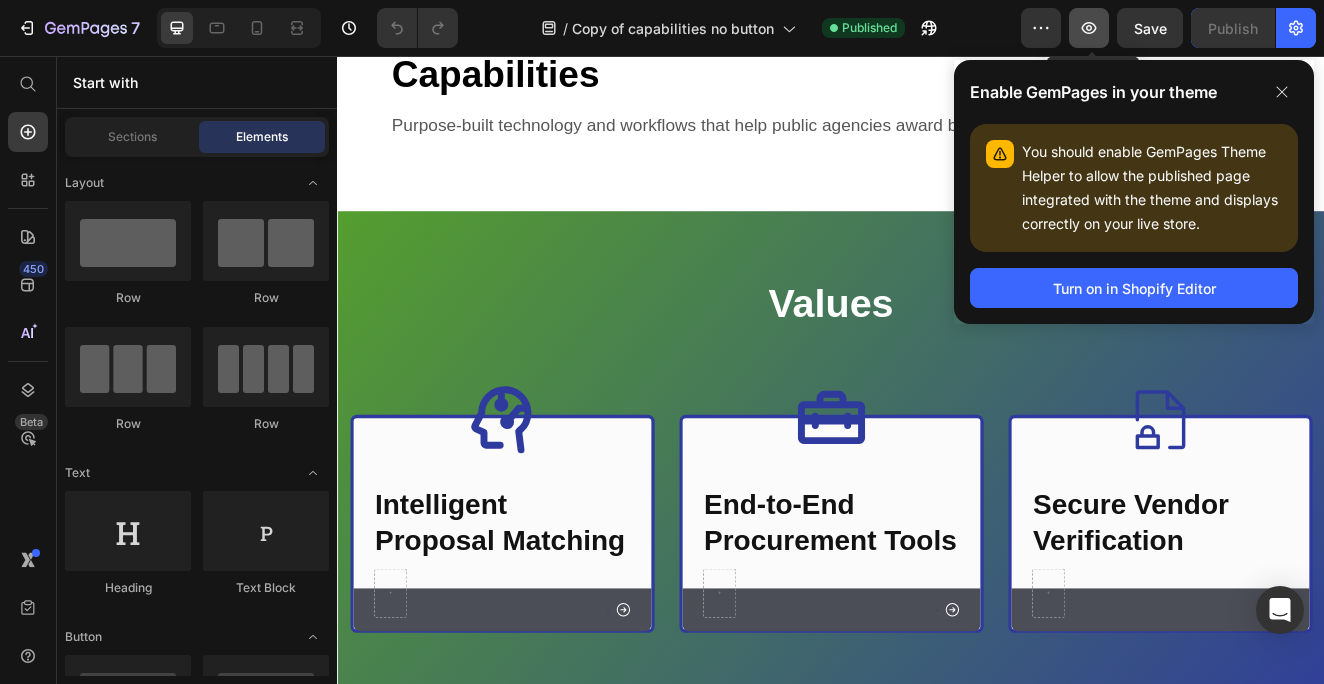 click 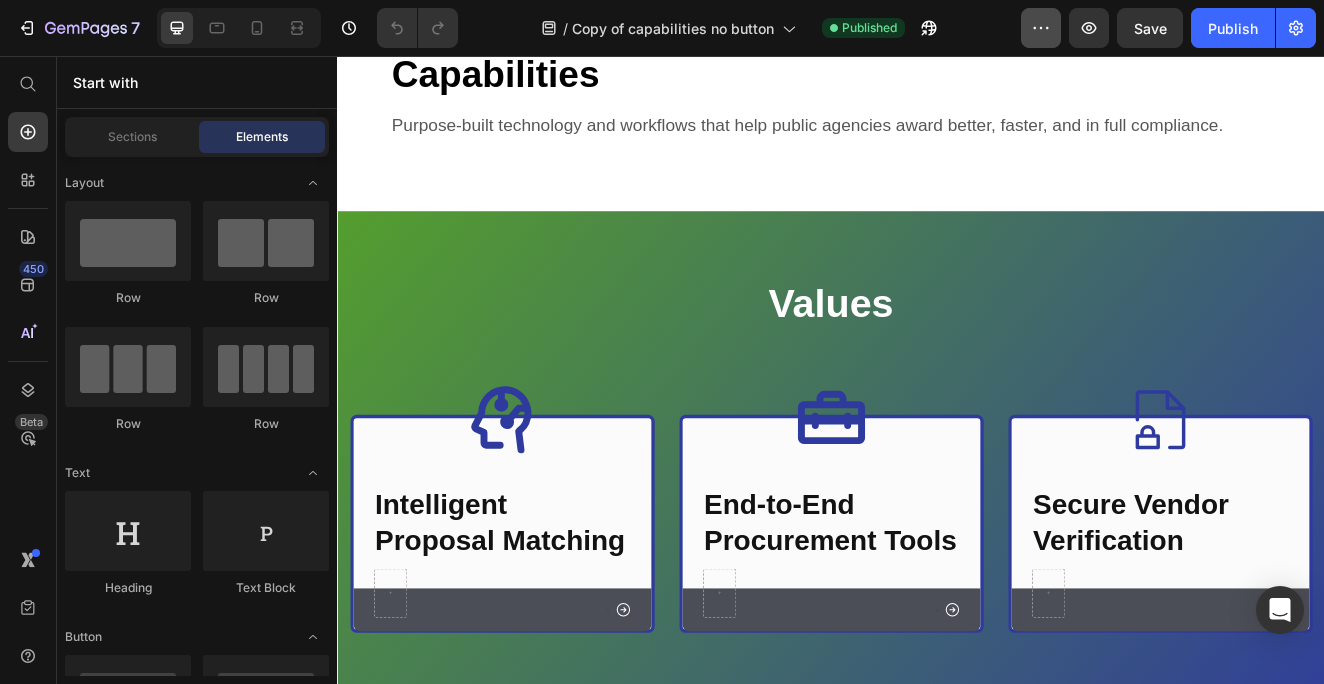 click 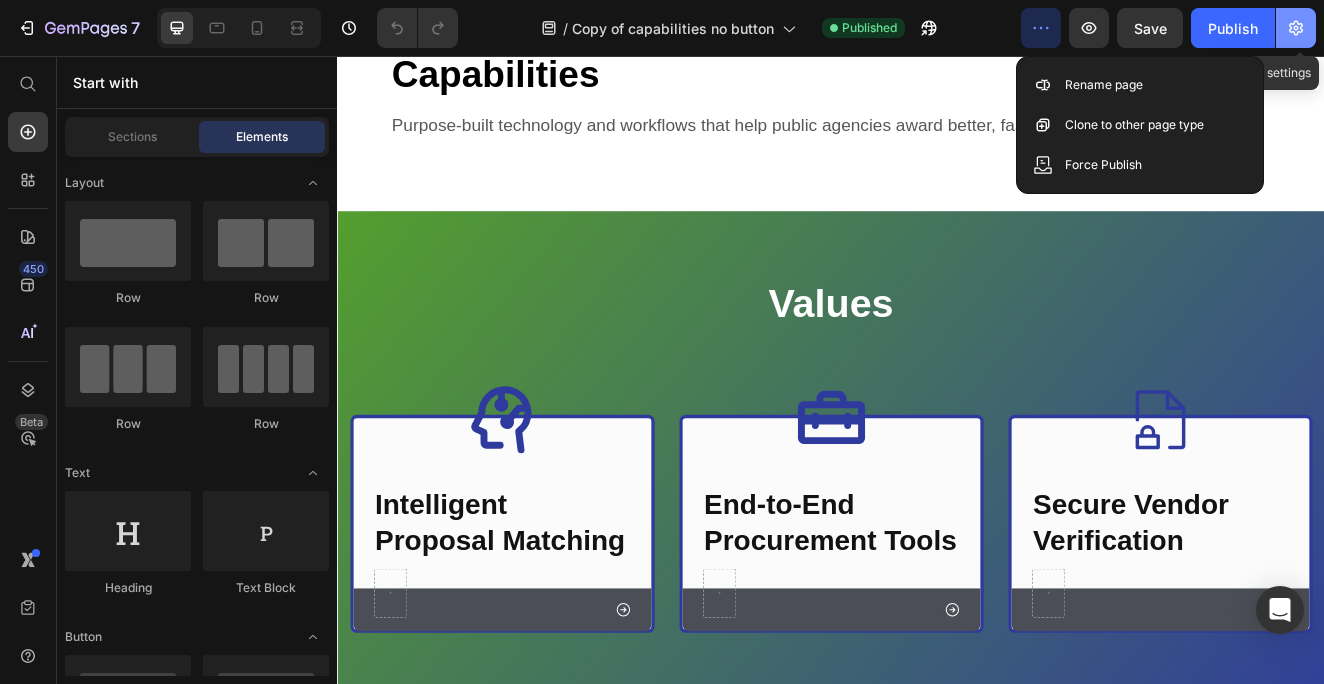 click 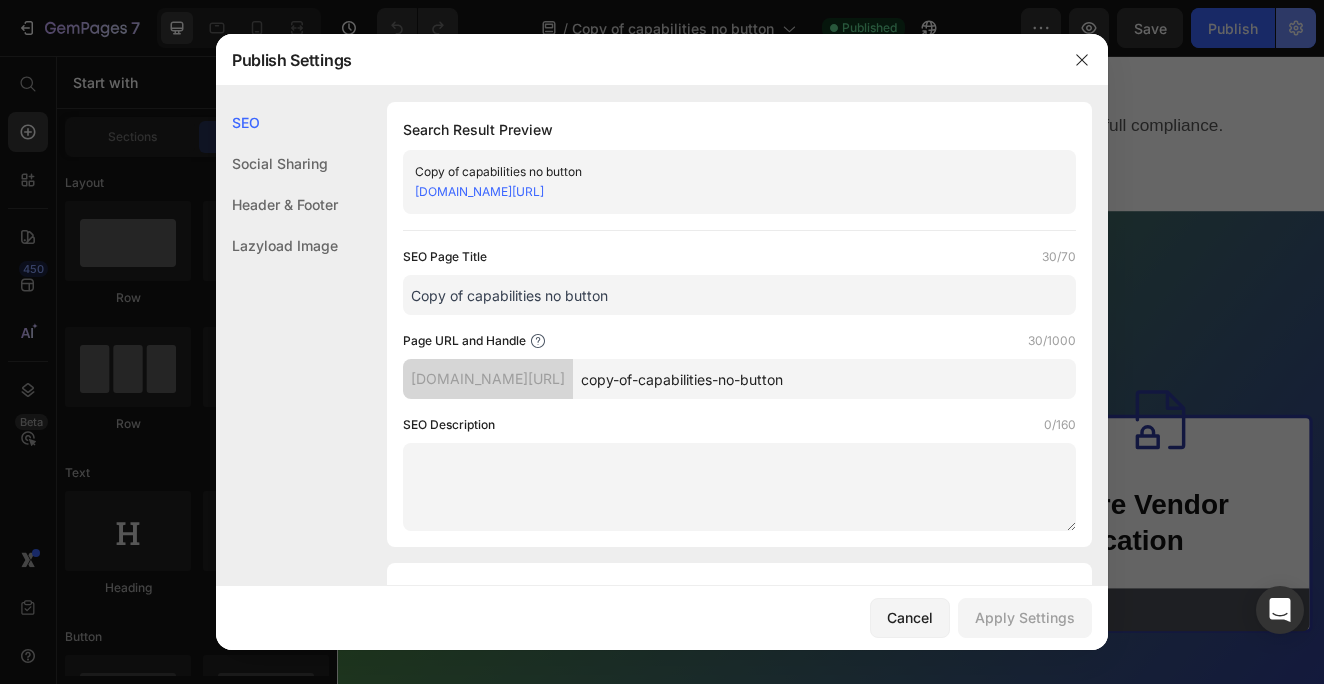 click at bounding box center (662, 342) 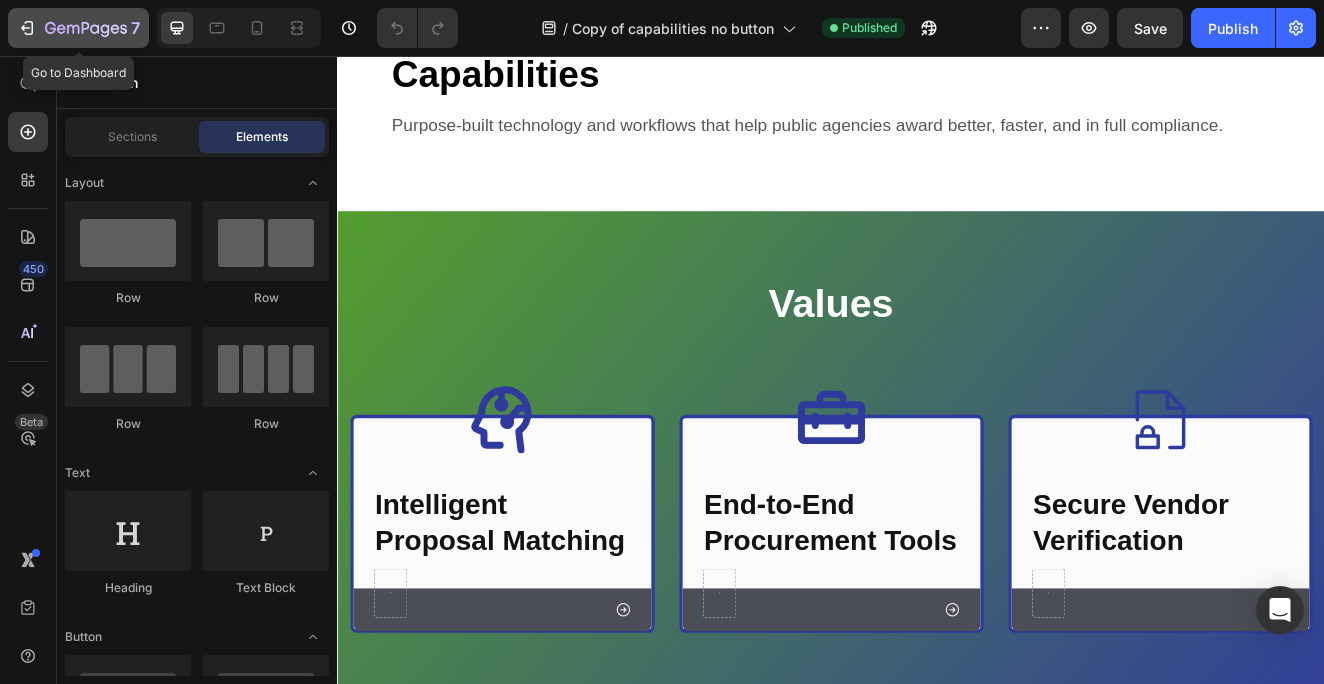 click 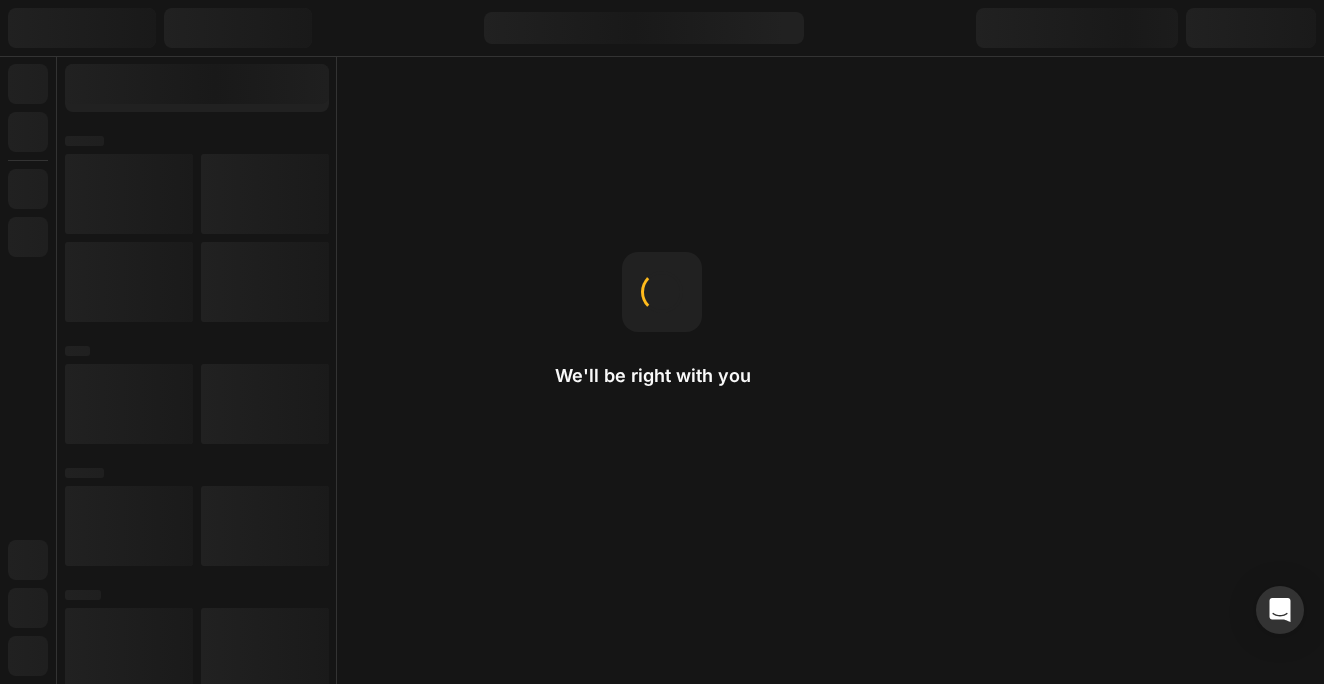 scroll, scrollTop: 0, scrollLeft: 0, axis: both 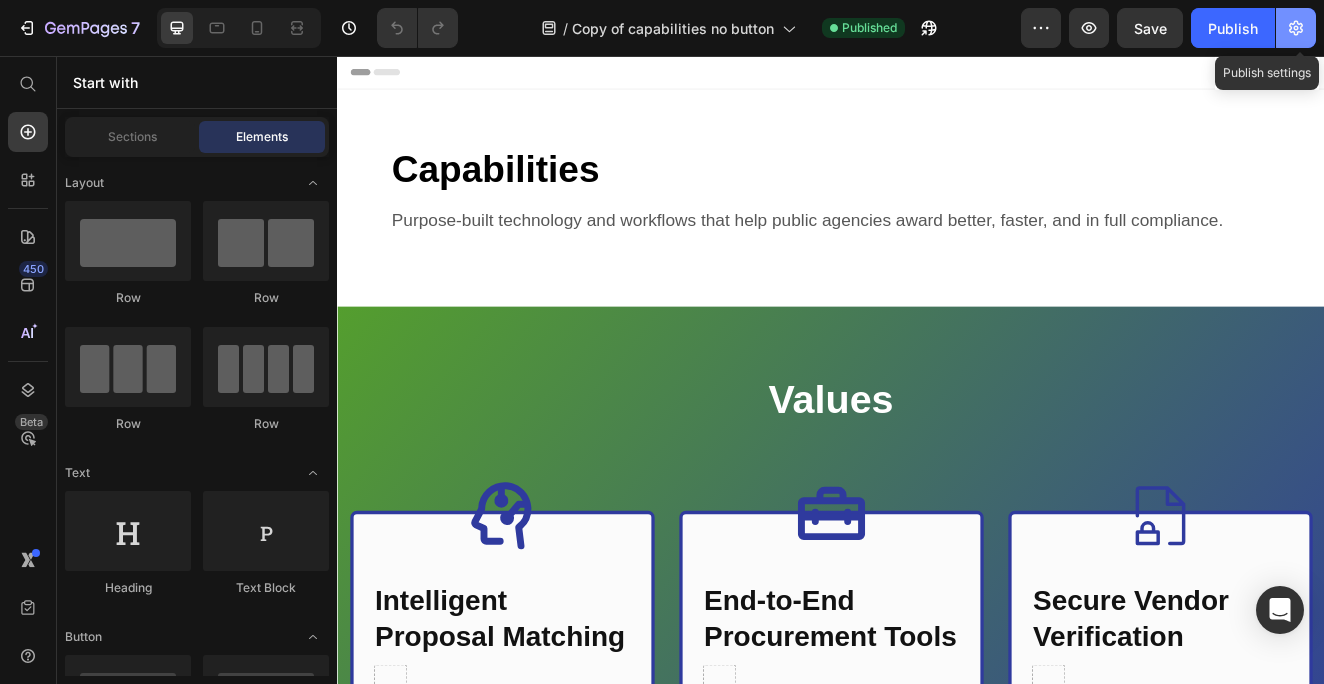 click 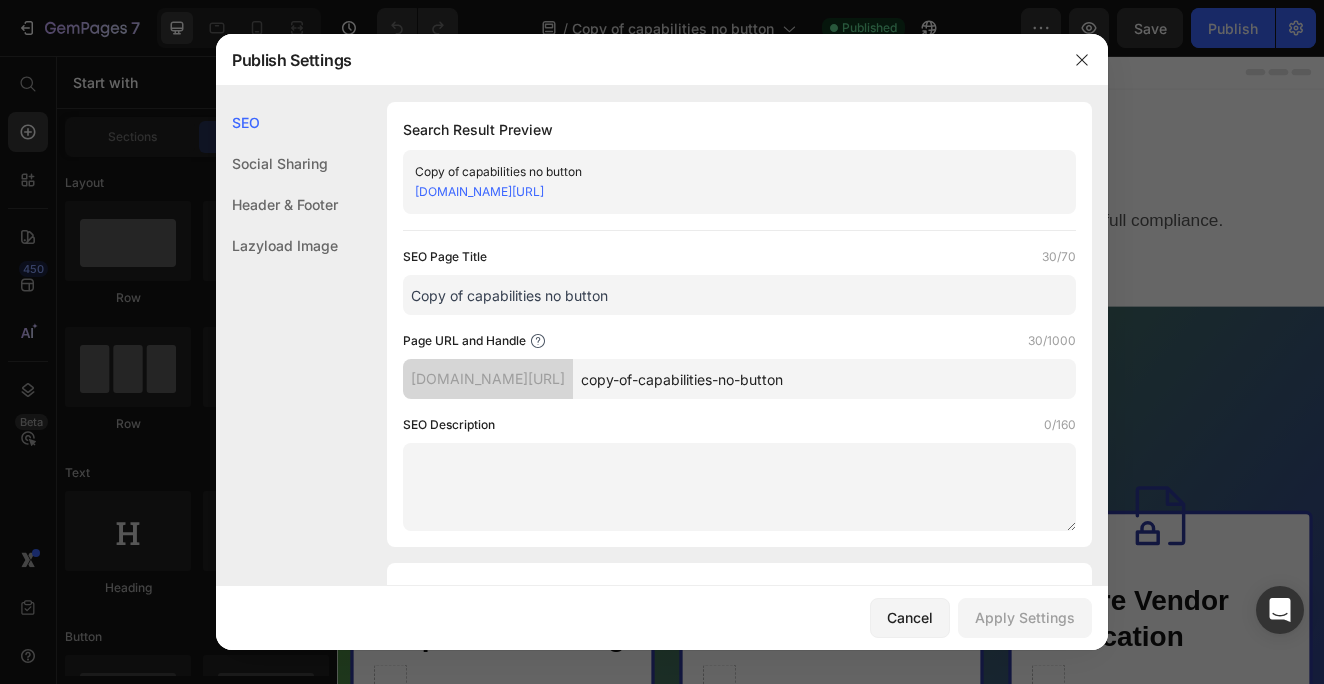 drag, startPoint x: 13, startPoint y: 268, endPoint x: 831, endPoint y: 191, distance: 821.6161 